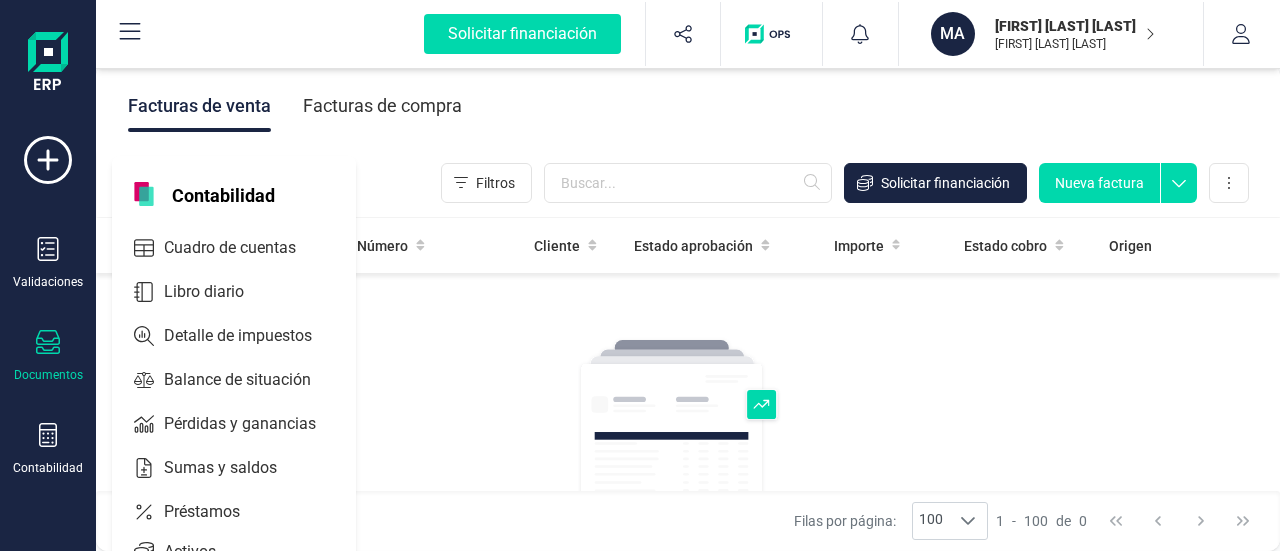 scroll, scrollTop: 0, scrollLeft: 0, axis: both 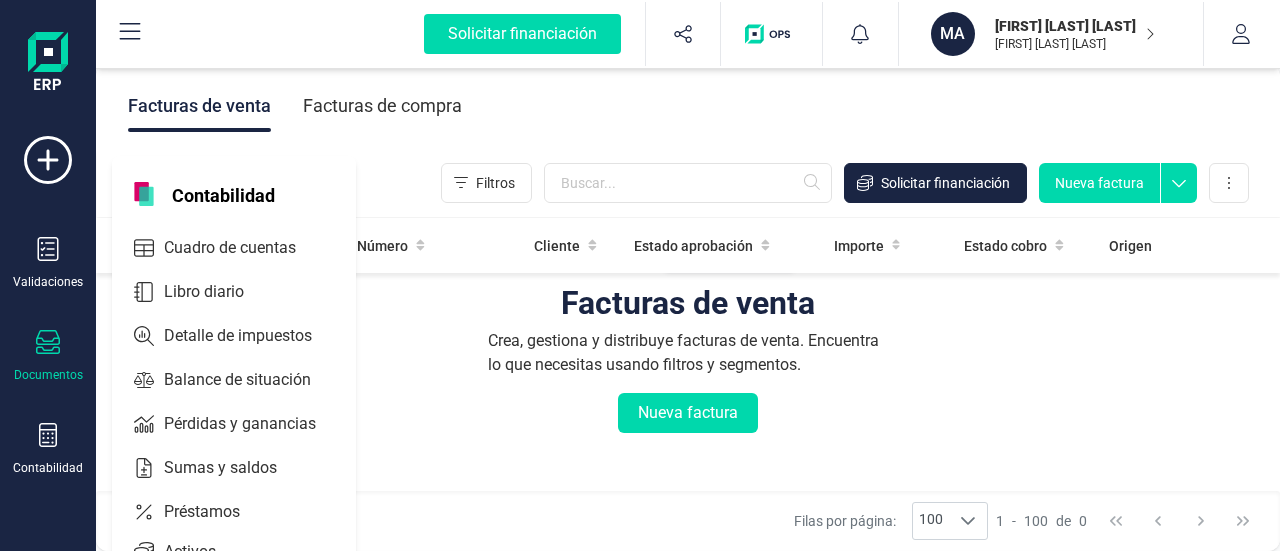 click on "Nueva factura" at bounding box center [1099, 183] 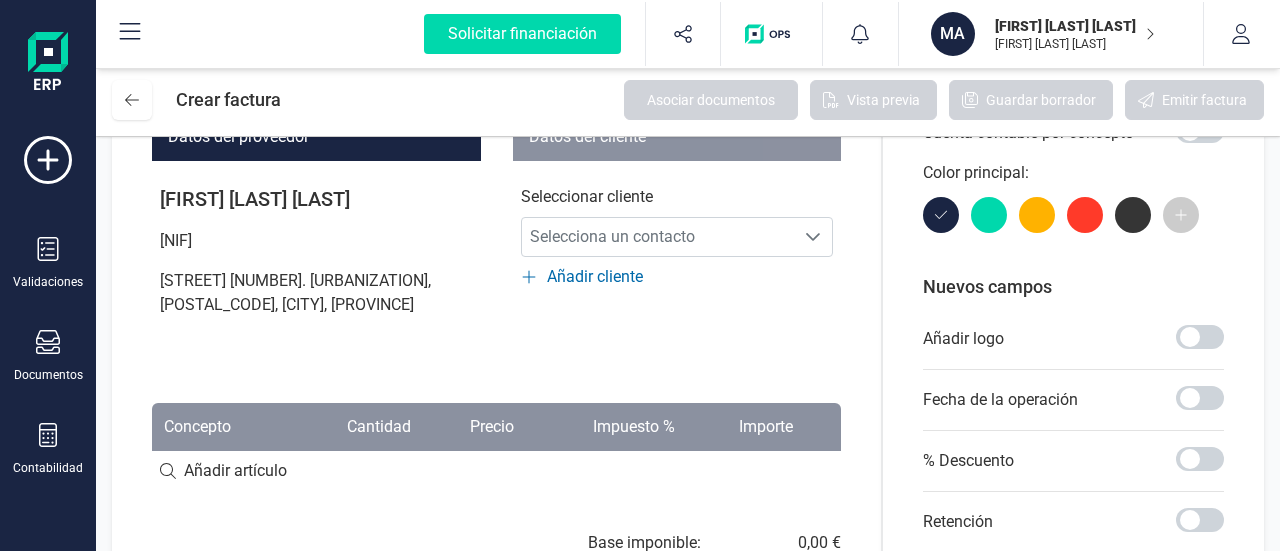 scroll, scrollTop: 200, scrollLeft: 0, axis: vertical 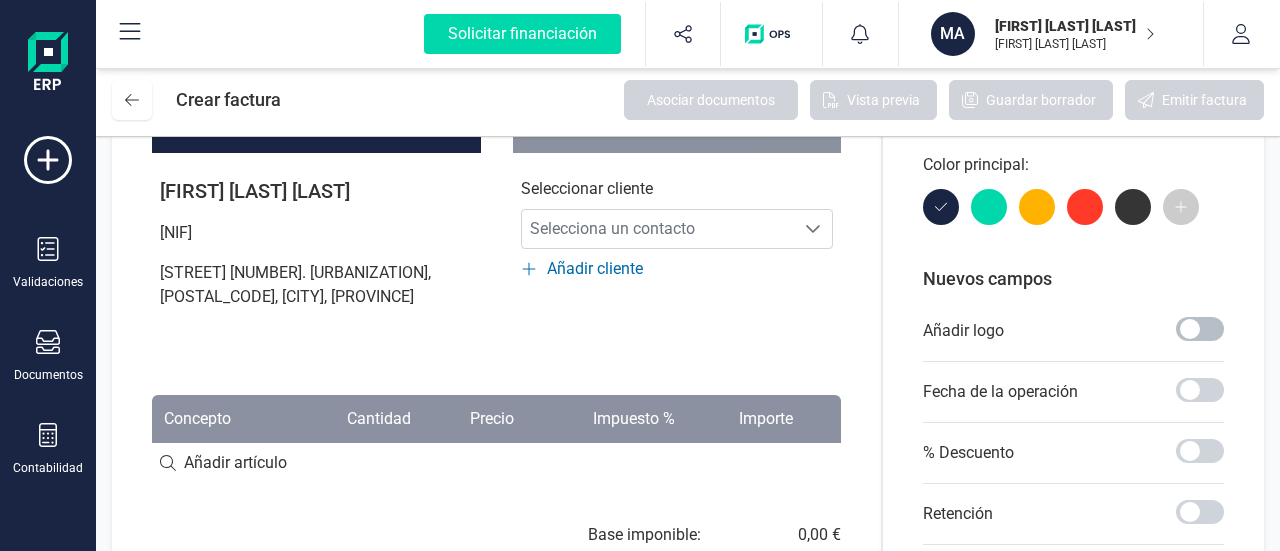 click at bounding box center [1200, 329] 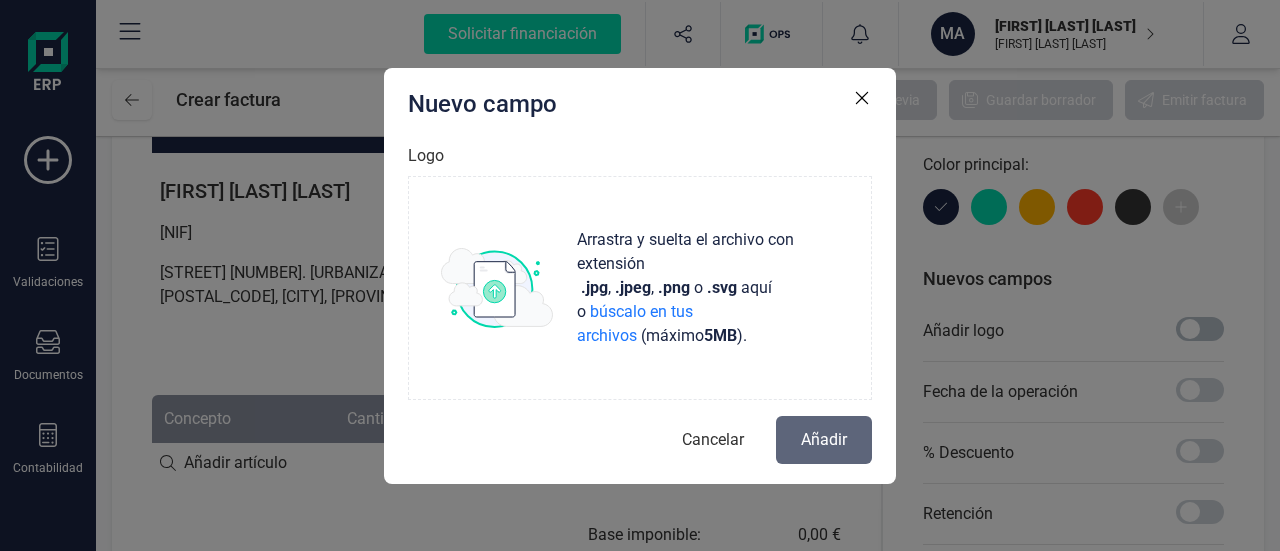 scroll, scrollTop: 10, scrollLeft: 6, axis: both 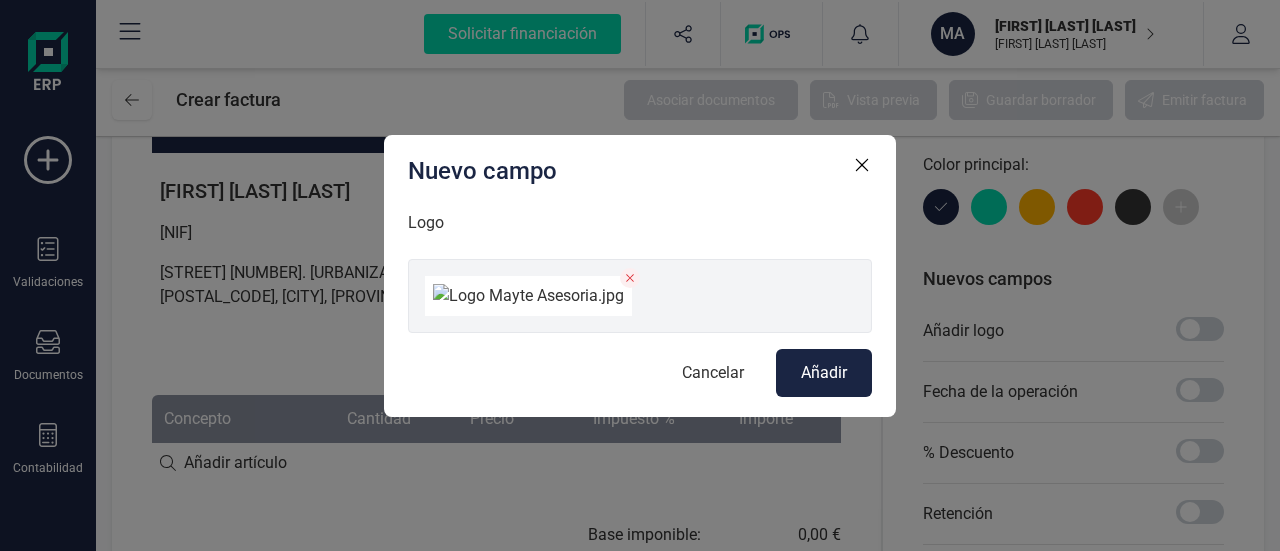 click on "Añadir" at bounding box center (824, 373) 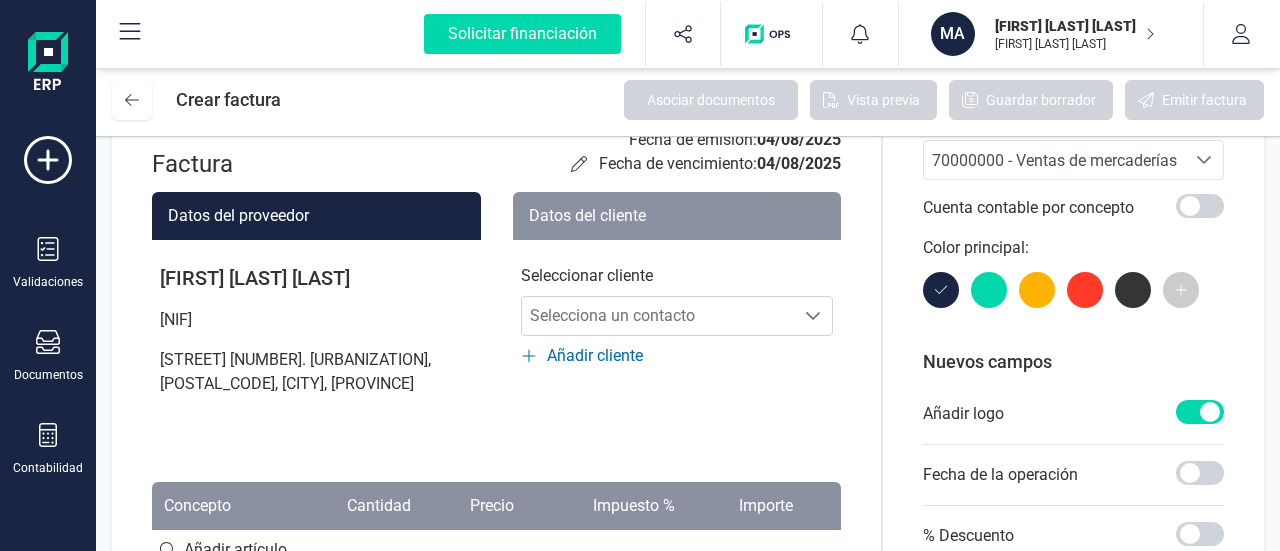 scroll, scrollTop: 0, scrollLeft: 0, axis: both 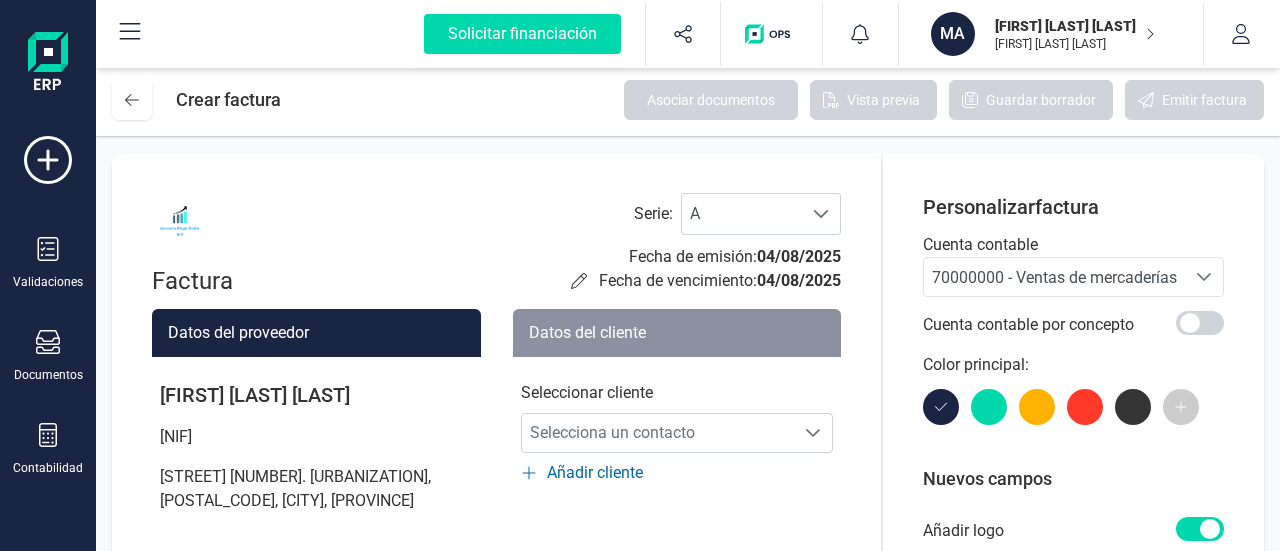 click at bounding box center [180, 221] 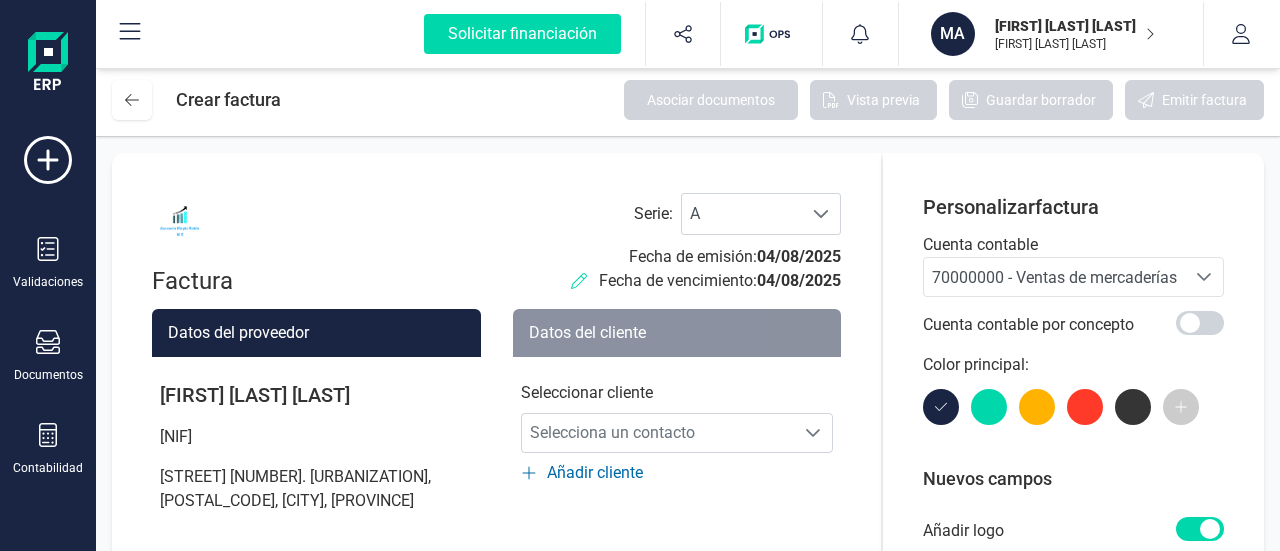 drag, startPoint x: 736, startPoint y: 272, endPoint x: 574, endPoint y: 273, distance: 162.00308 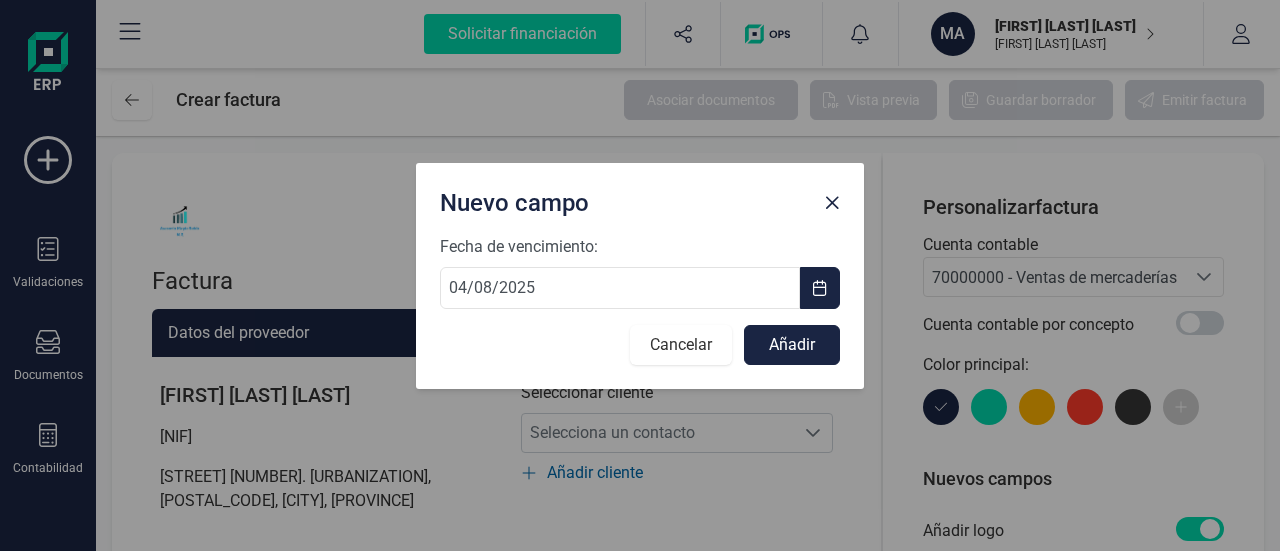 click on "Cancelar" at bounding box center [681, 345] 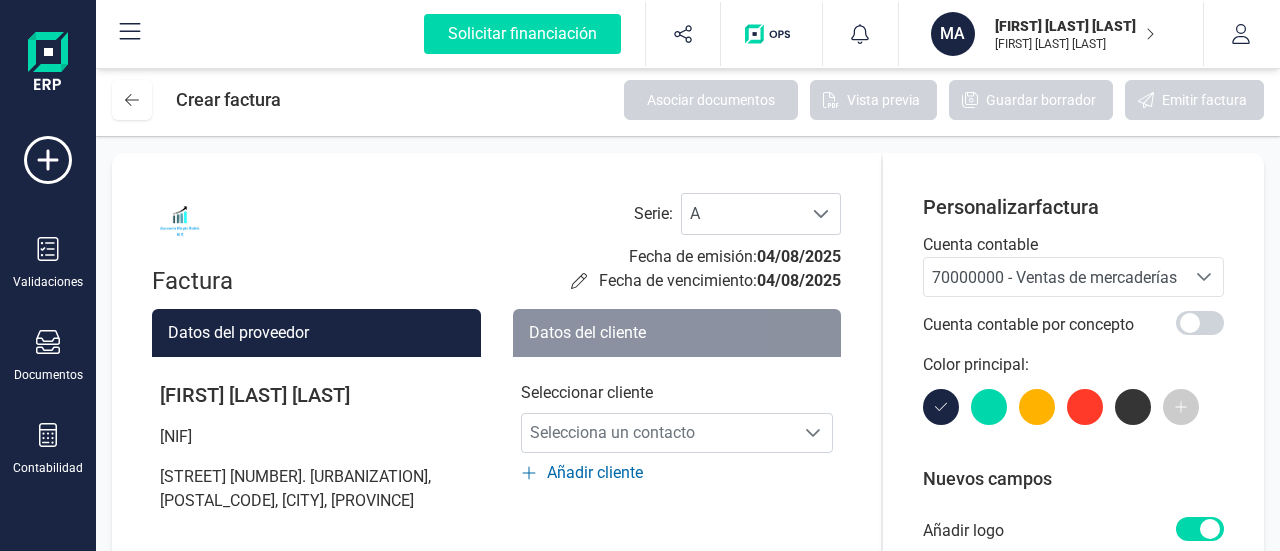click at bounding box center (180, 221) 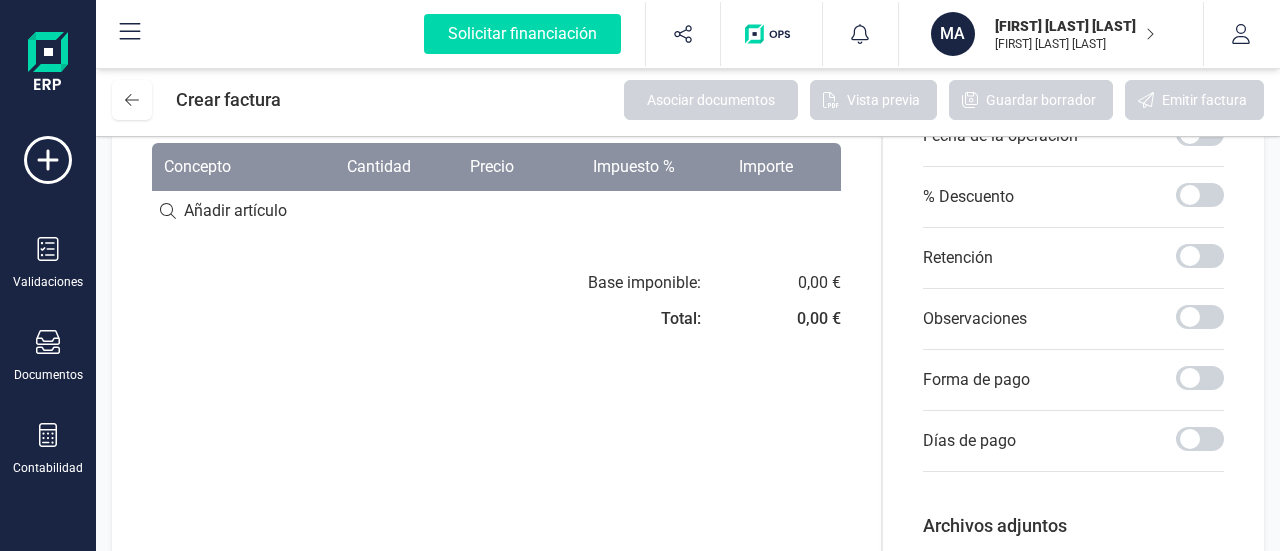 scroll, scrollTop: 570, scrollLeft: 0, axis: vertical 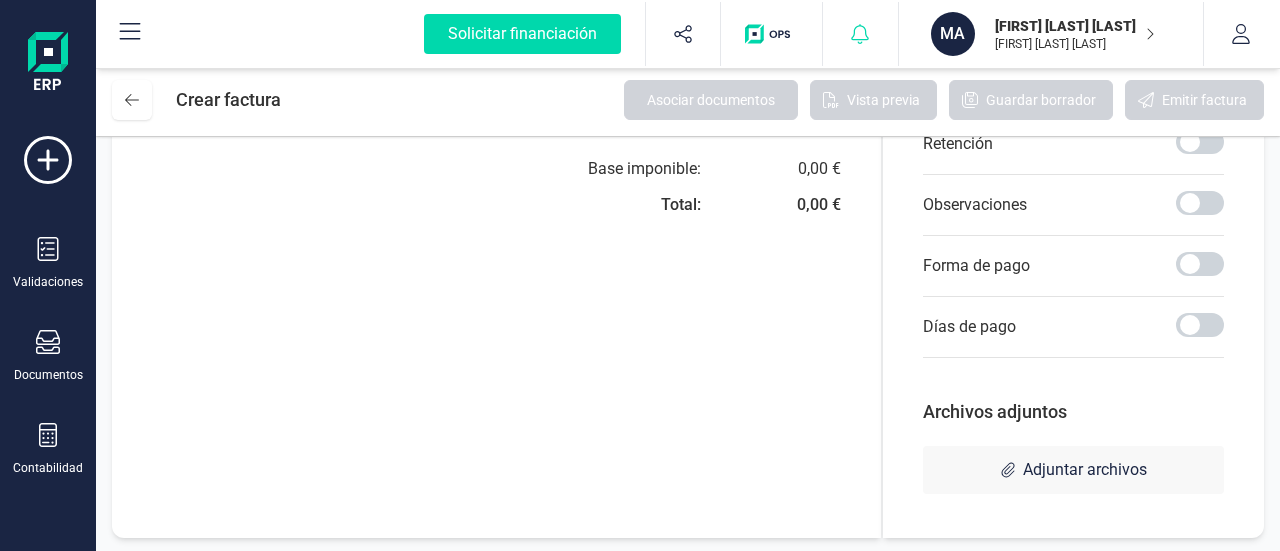 click 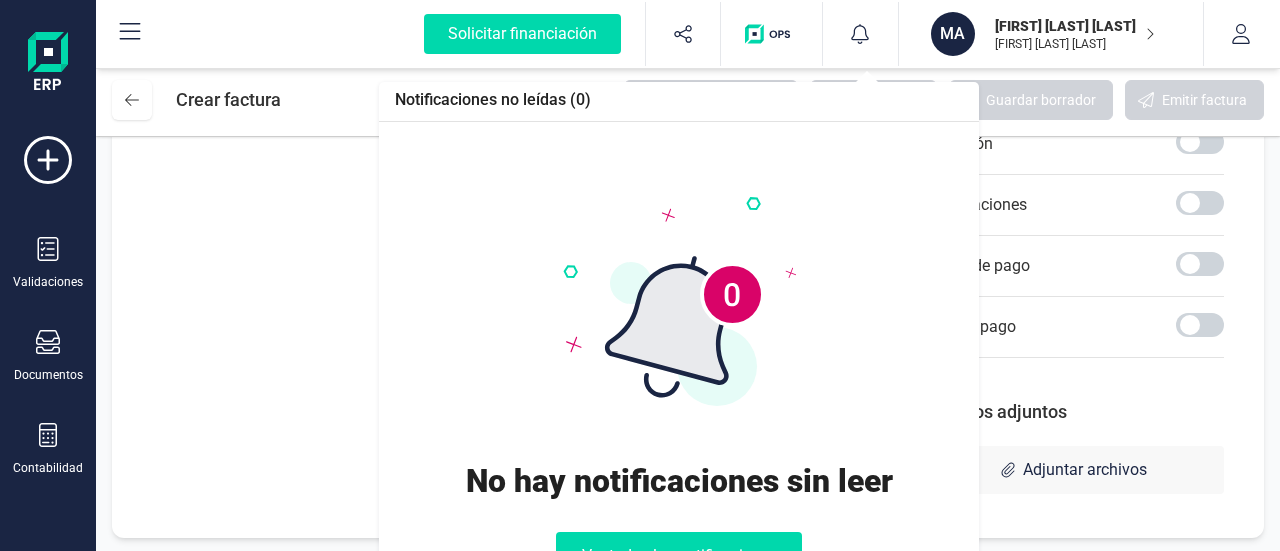 click on "Ver todas las notificaciones" at bounding box center [679, 556] 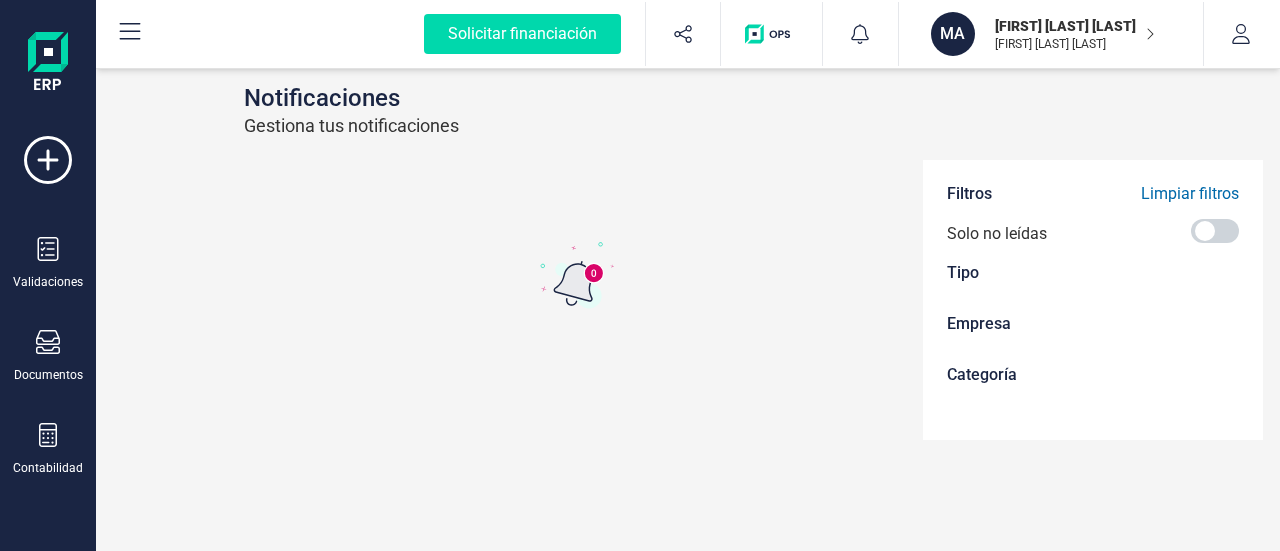 scroll, scrollTop: 0, scrollLeft: 0, axis: both 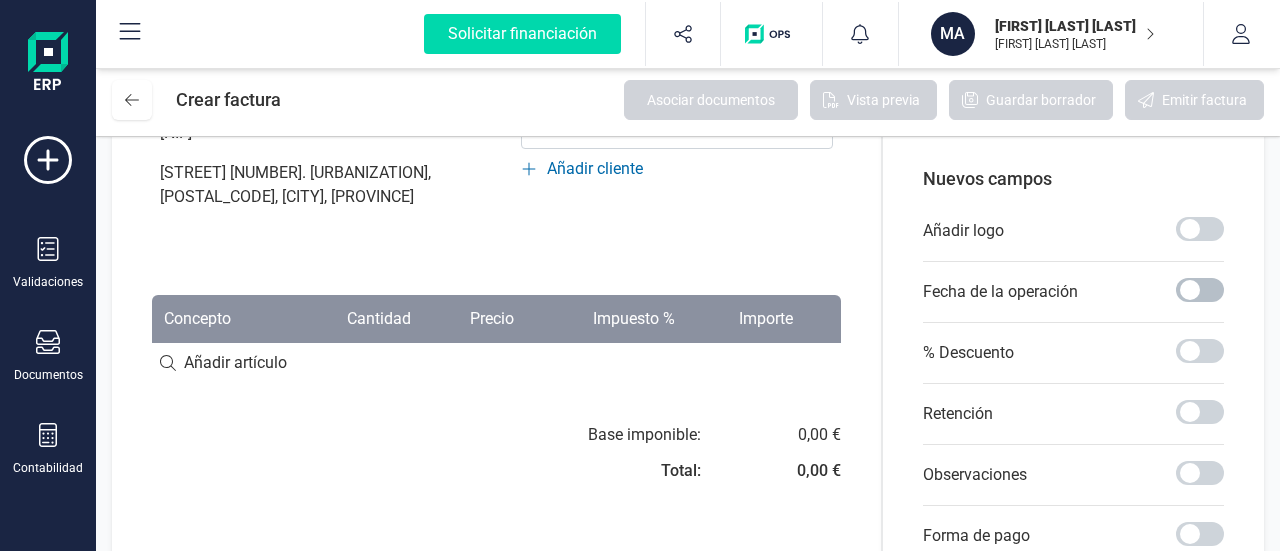 click at bounding box center (1200, 290) 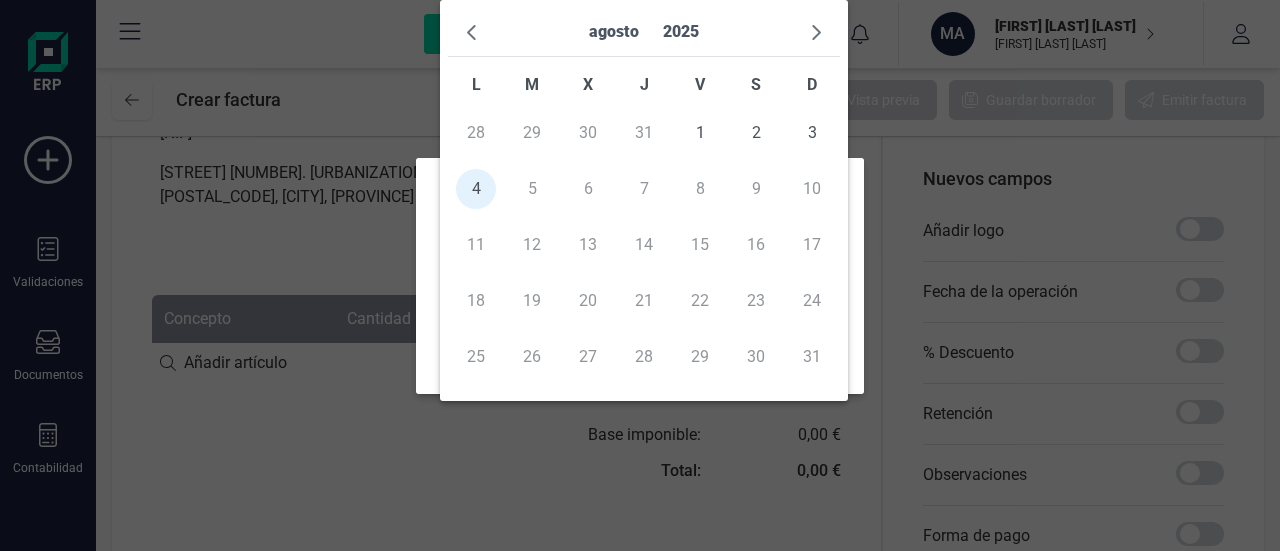 click on "Solicitar financiación Validaciones Documentos Documentos Presupuestos Pedidos Albaranes Facturas Facturas proforma Facturas recurrentes Tickets Contabilidad Contabilidad Cuadro de cuentas Libro diario Detalle de impuestos Balance de situación Pérdidas y ganancias Sumas y saldos Préstamos Activos Tesorería Tesorería Cuentas bancarias Pagos y cobros Cartera Remesas Devoluciones de ingresos Contactos Inventario Inventario Artículos Catálogos Categorías Importar Importar Facturas Productos Contactos Activos OCR Aplicaciones OPS Compartir herramienta Solicitar financiación Importaciones completadas 0 / 0 MA [FIRST] [LAST] [LAST] [FIRST] [LAST] [LAST] empresa Seleccione la empresa a usar MA [FIRST] [LAST] [LAST] empresa Perfil empresa Gestión usuarios Flujo de aprobaciones Gestión categorías contabilidad Impuestos Cuentas contables Cierre contable usuario Mis datos Mis empresas Cerrar sesión Crear factura Vista previa" at bounding box center (640, 275) 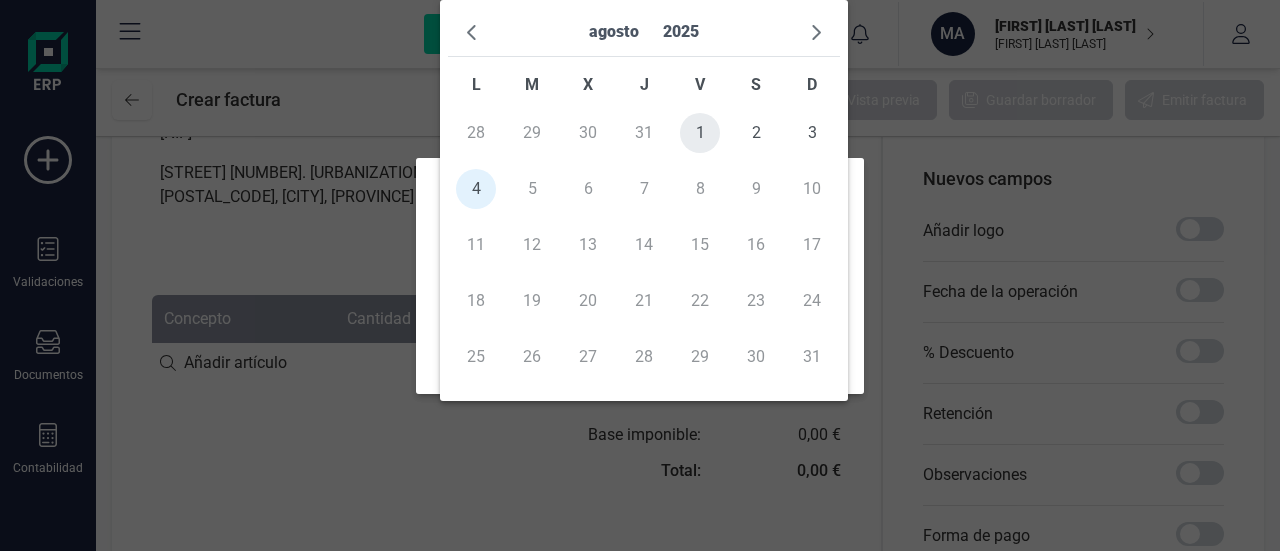 click on "1" at bounding box center (700, 133) 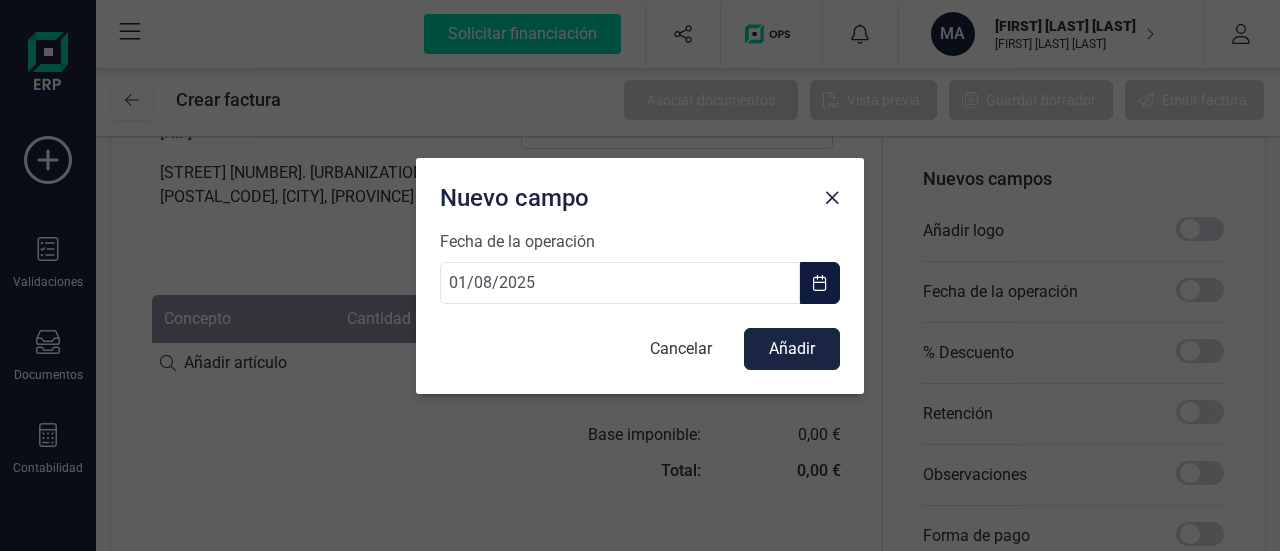 click at bounding box center (820, 283) 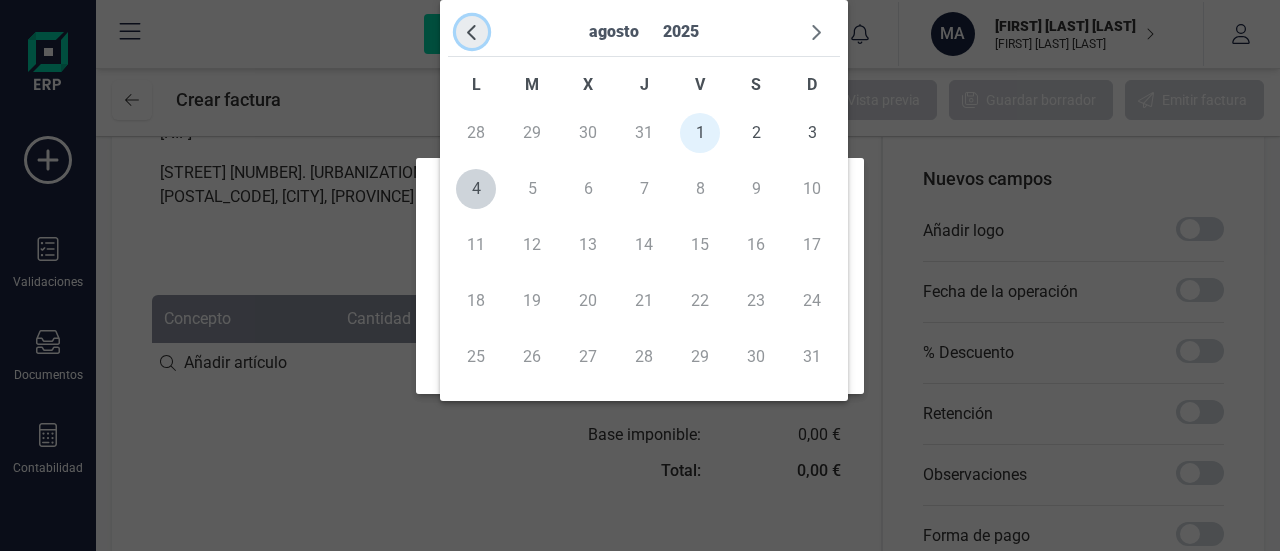 click at bounding box center (472, 32) 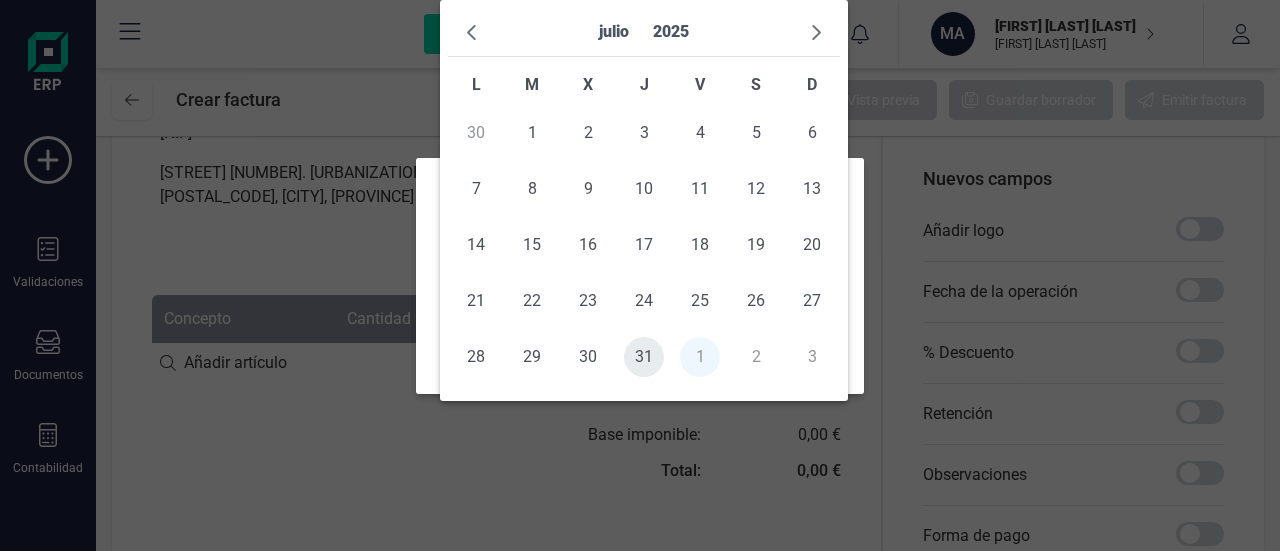 click on "31" at bounding box center (644, 357) 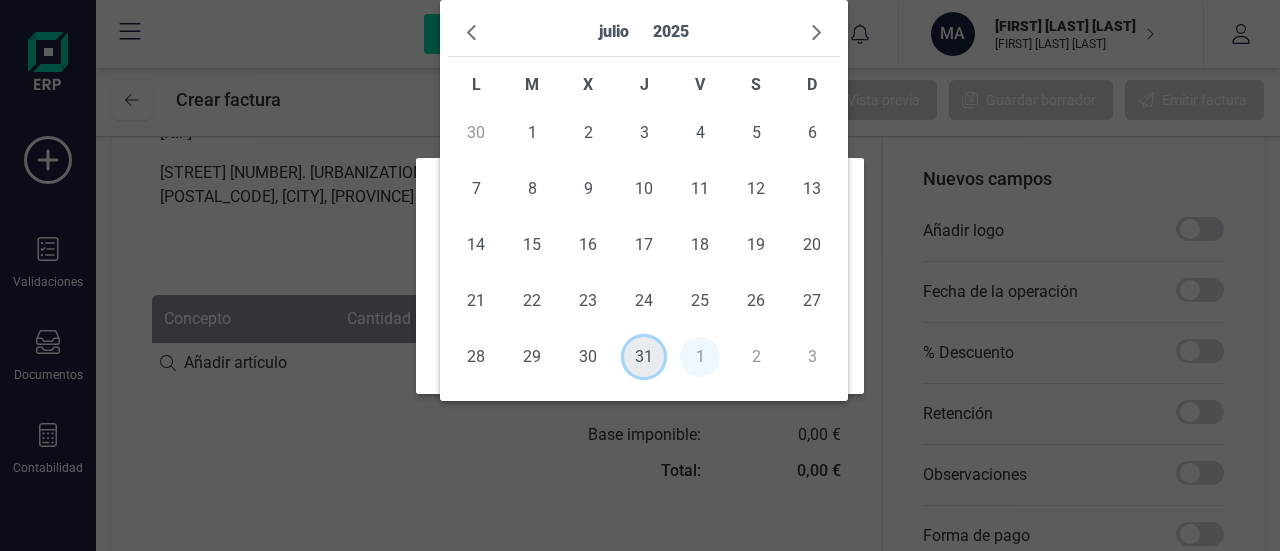 type on "31/07/2025" 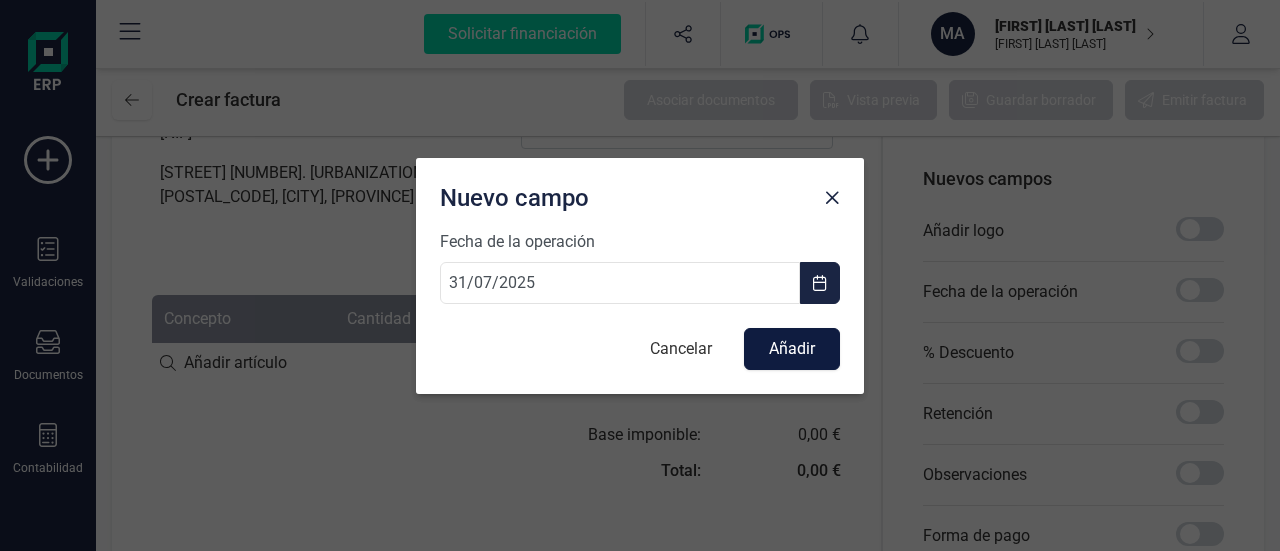 click on "Añadir" at bounding box center (792, 349) 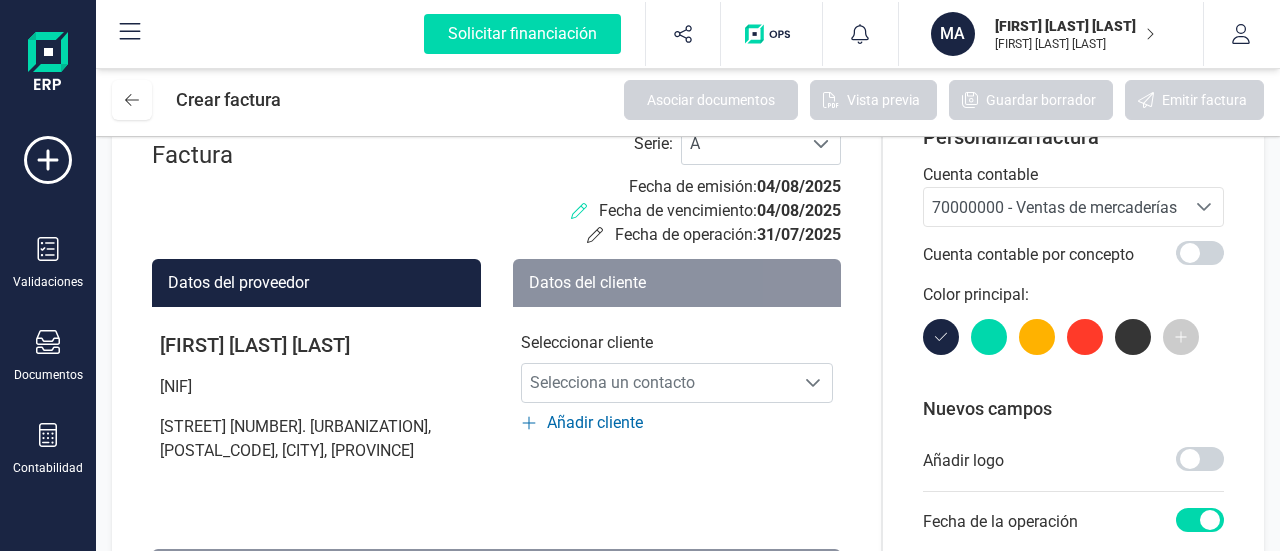 scroll, scrollTop: 100, scrollLeft: 0, axis: vertical 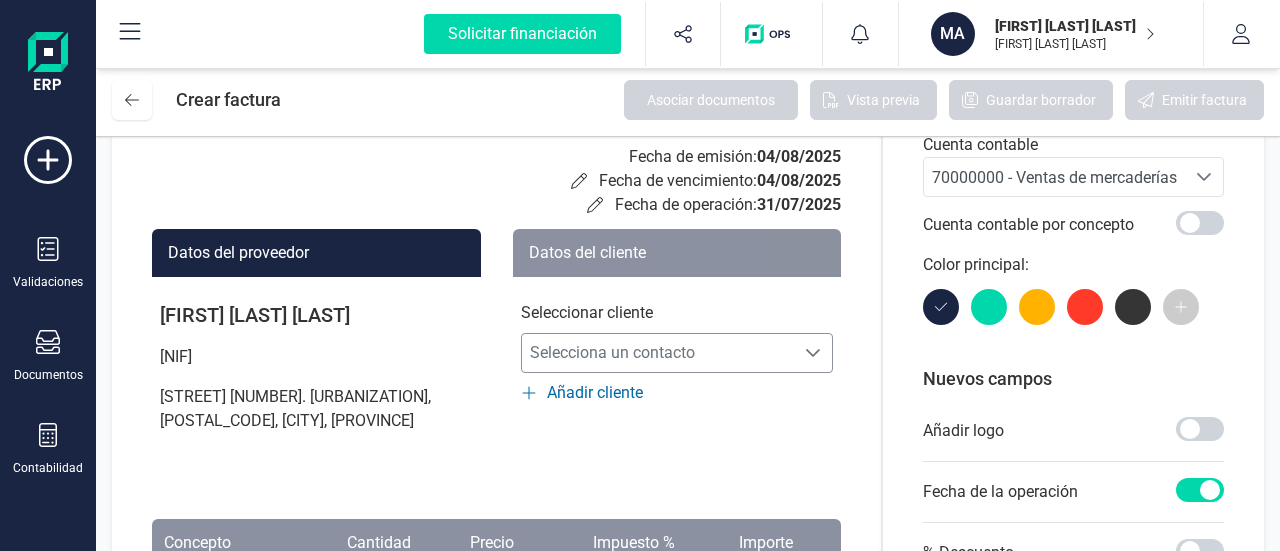 click on "Selecciona un contacto" at bounding box center [658, 353] 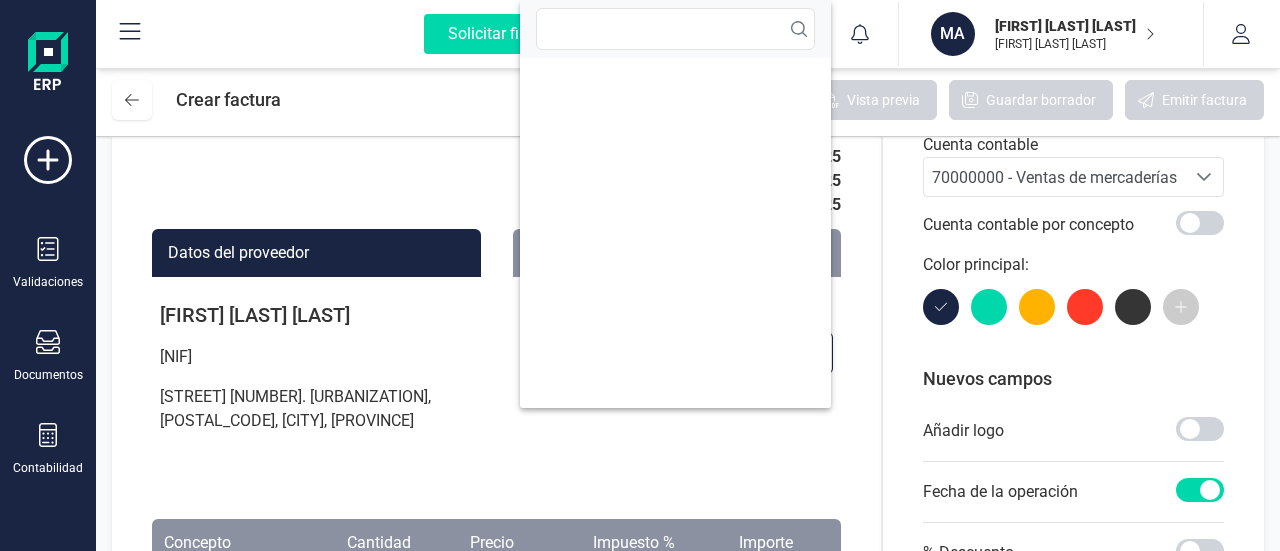 click on "Factura" at bounding box center [232, 155] 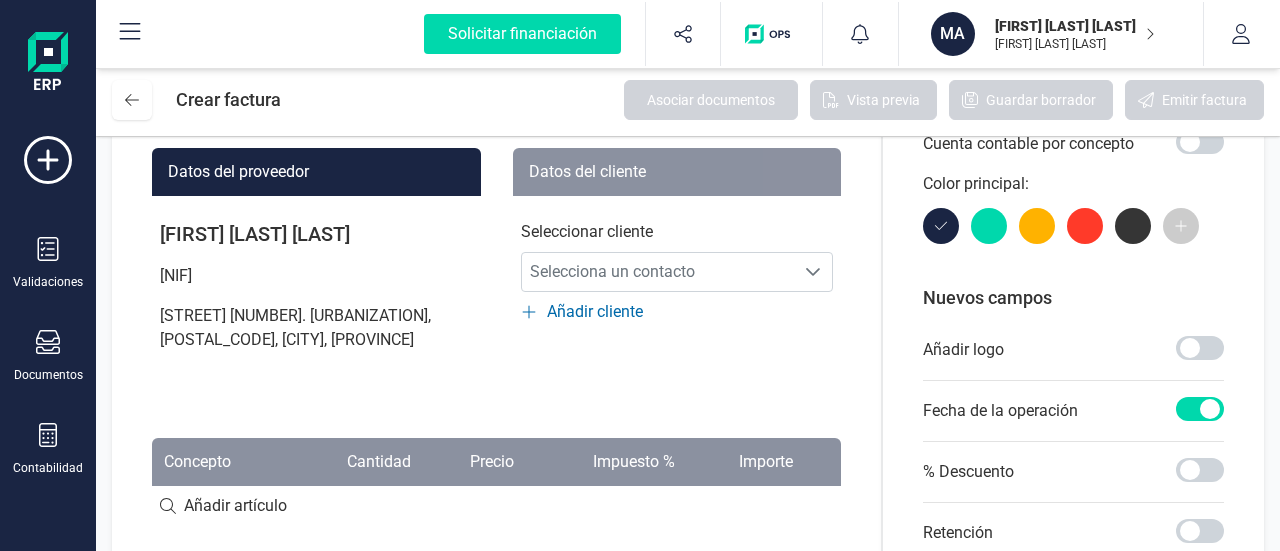 scroll, scrollTop: 200, scrollLeft: 0, axis: vertical 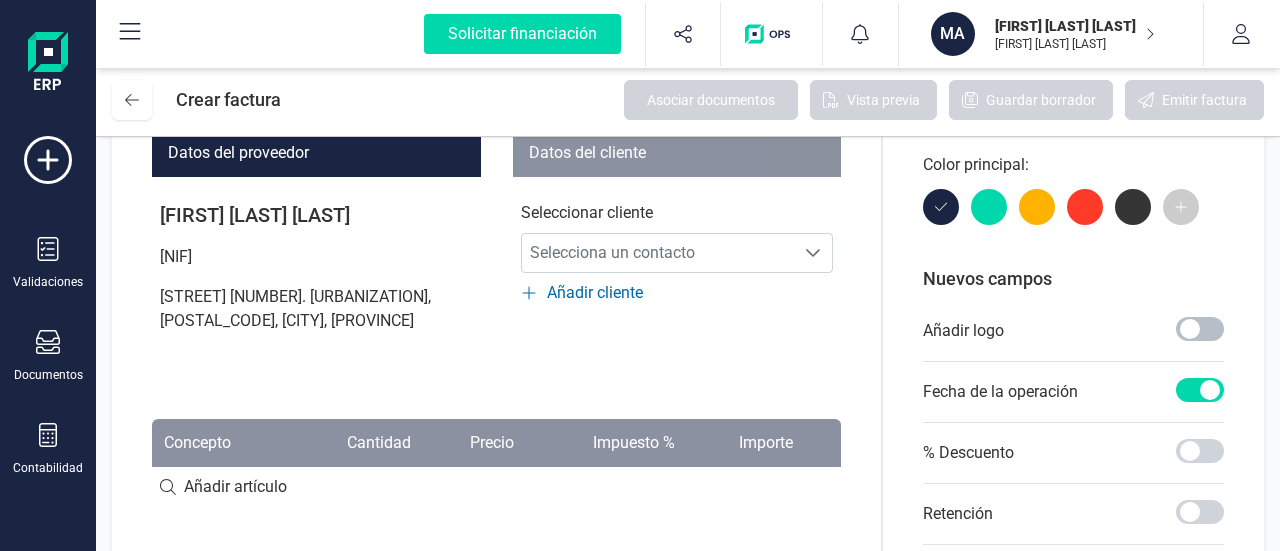 click at bounding box center (1200, 329) 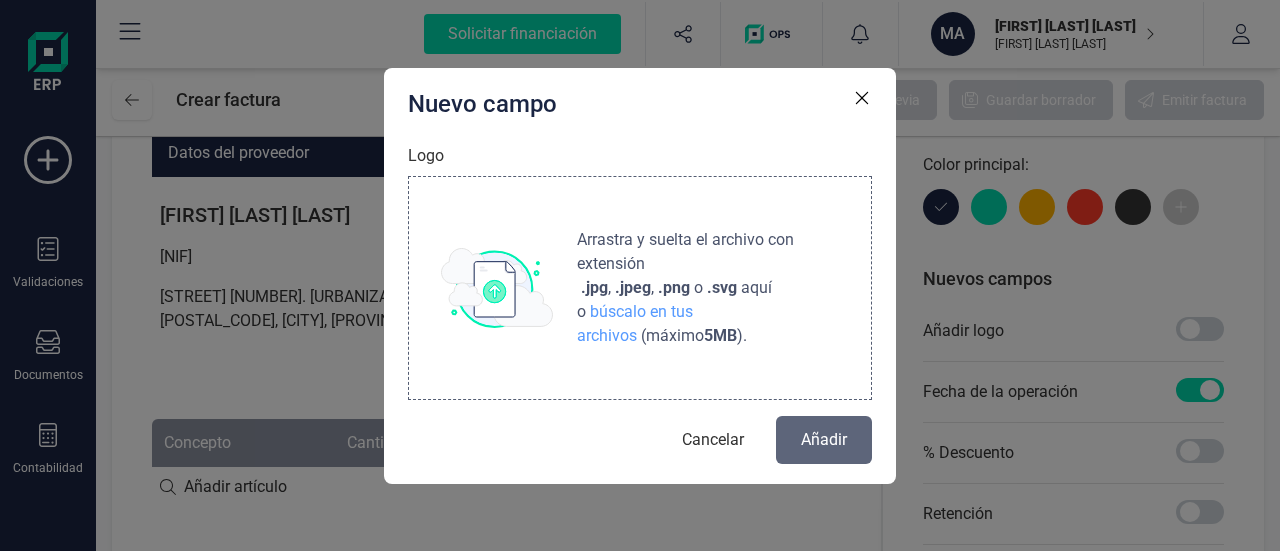 type 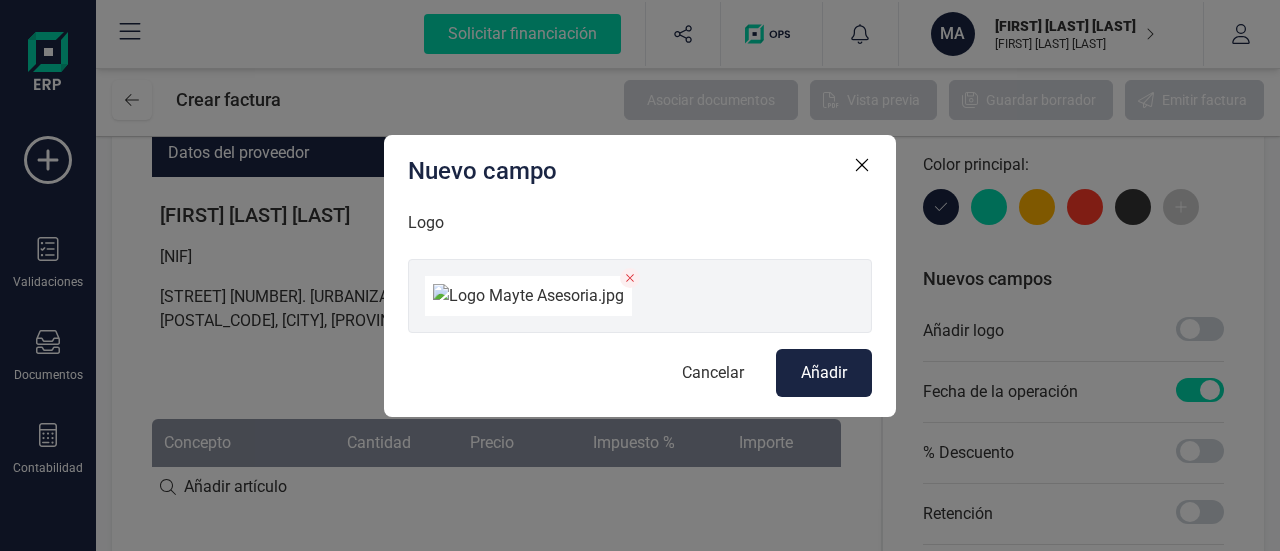 click on "Añadir" at bounding box center (824, 373) 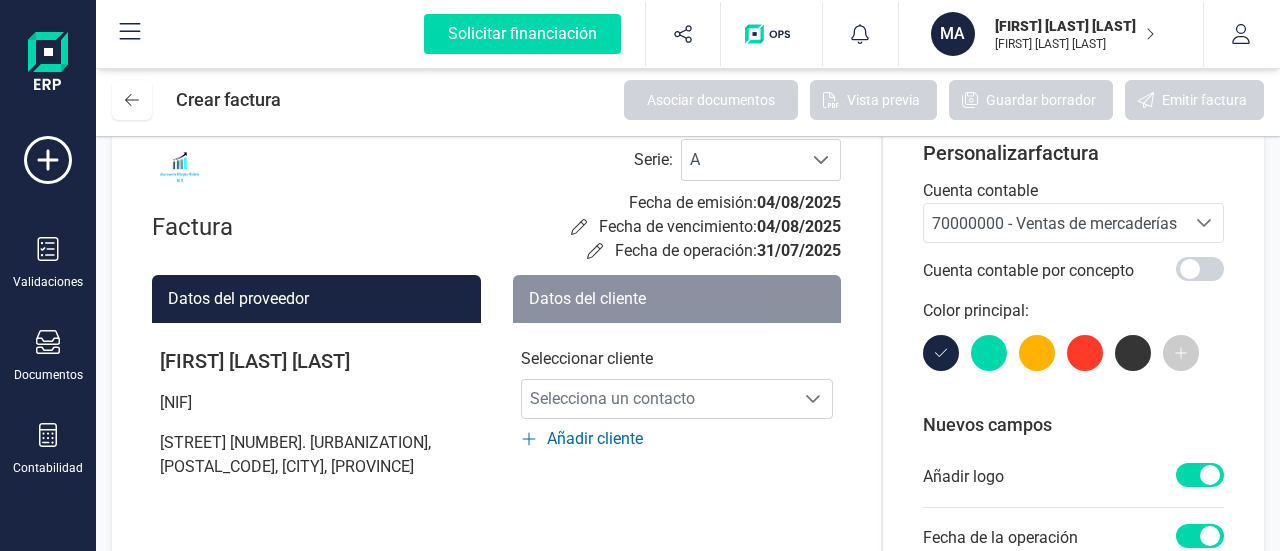 scroll, scrollTop: 0, scrollLeft: 0, axis: both 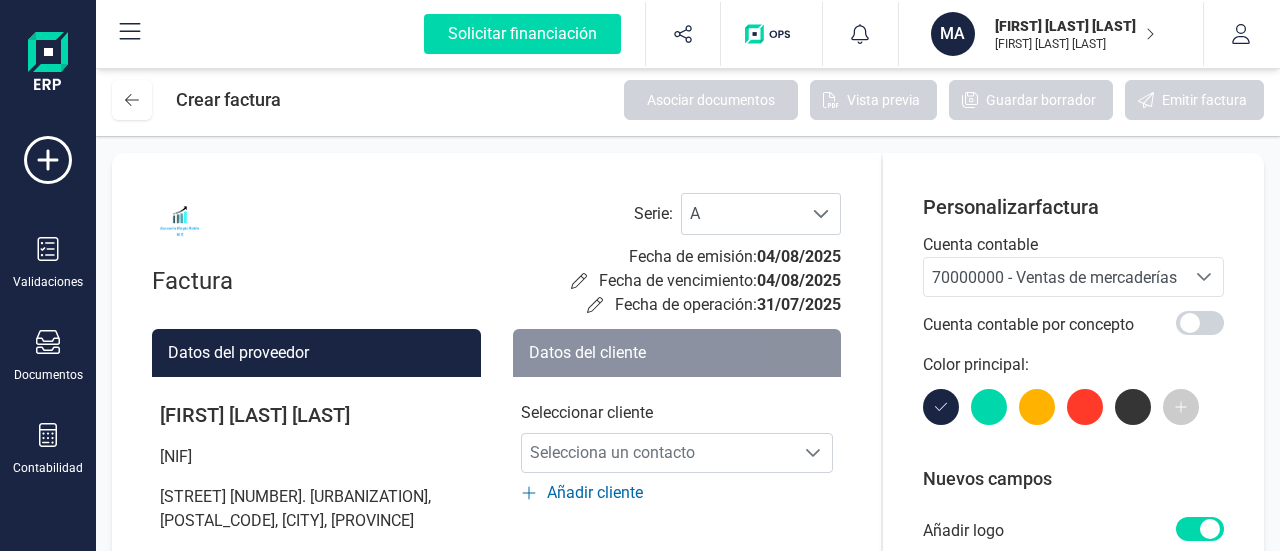 click at bounding box center [180, 221] 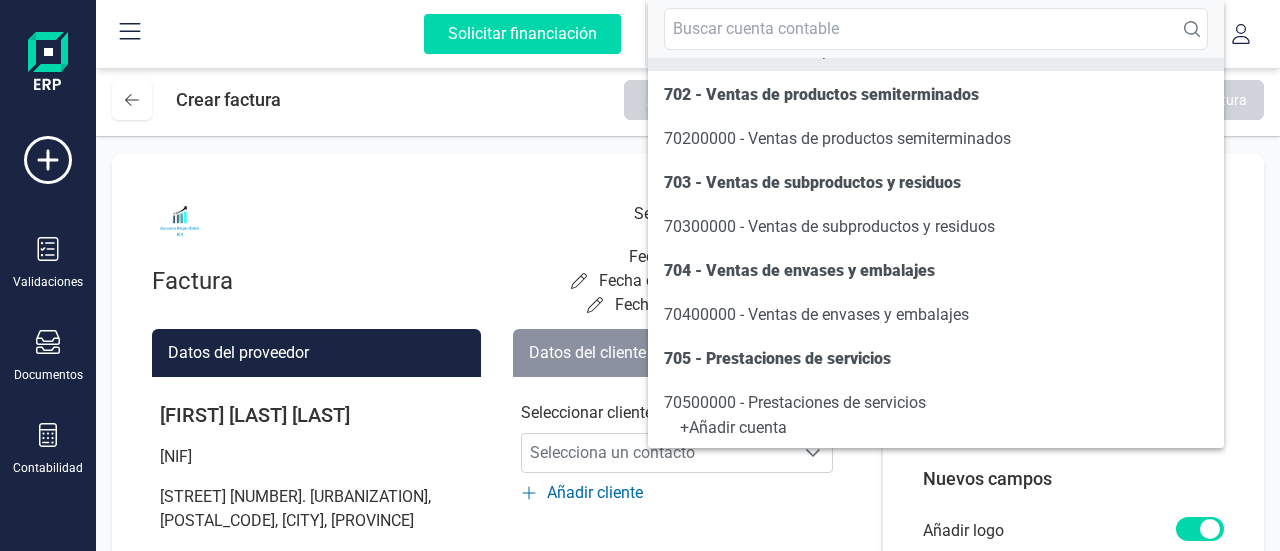 scroll, scrollTop: 200, scrollLeft: 0, axis: vertical 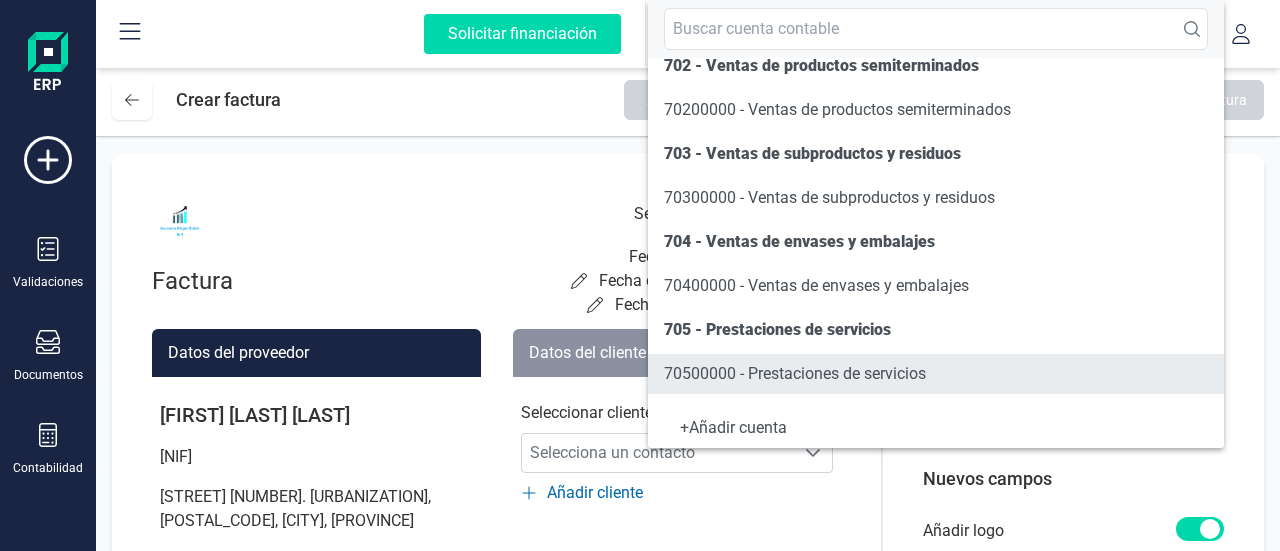 click on "70500000 - Prestaciones de servicios" at bounding box center (795, 373) 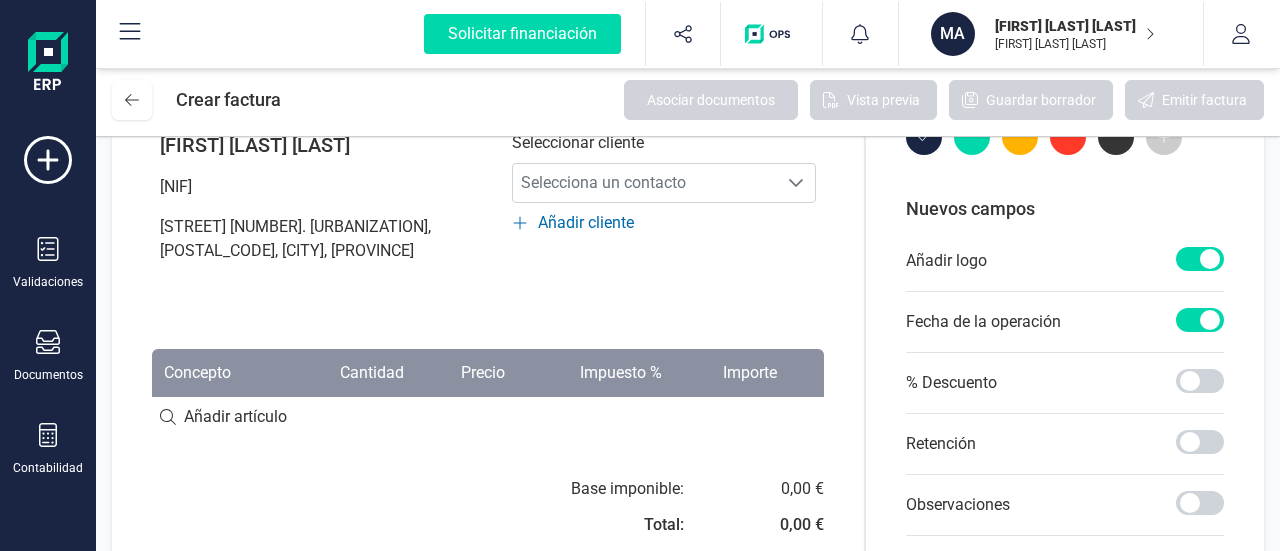scroll, scrollTop: 300, scrollLeft: 0, axis: vertical 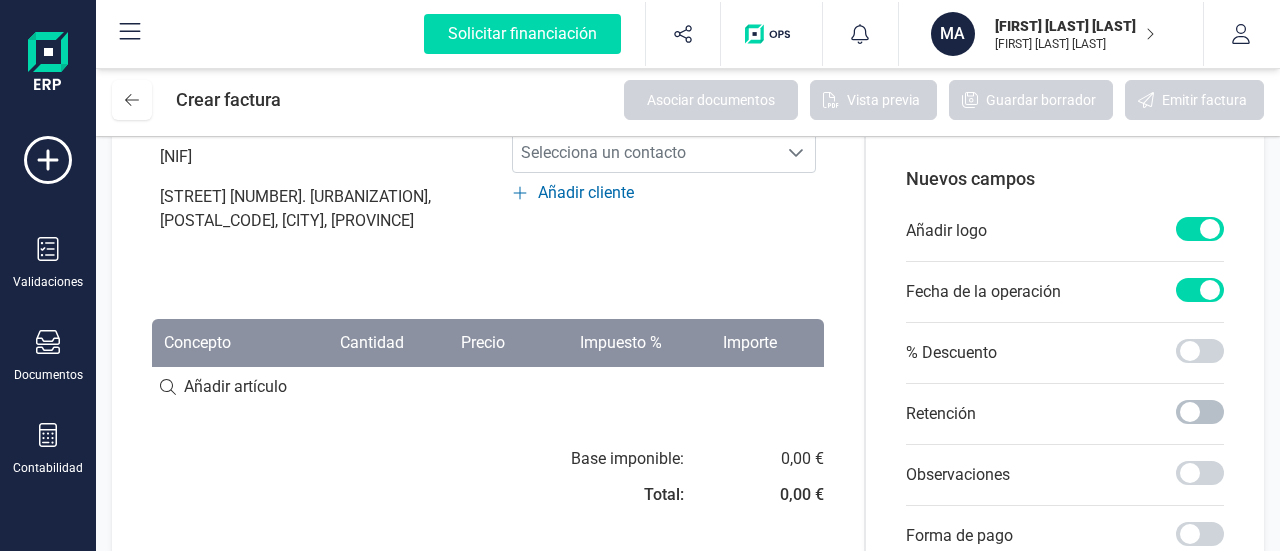 click at bounding box center (1200, 412) 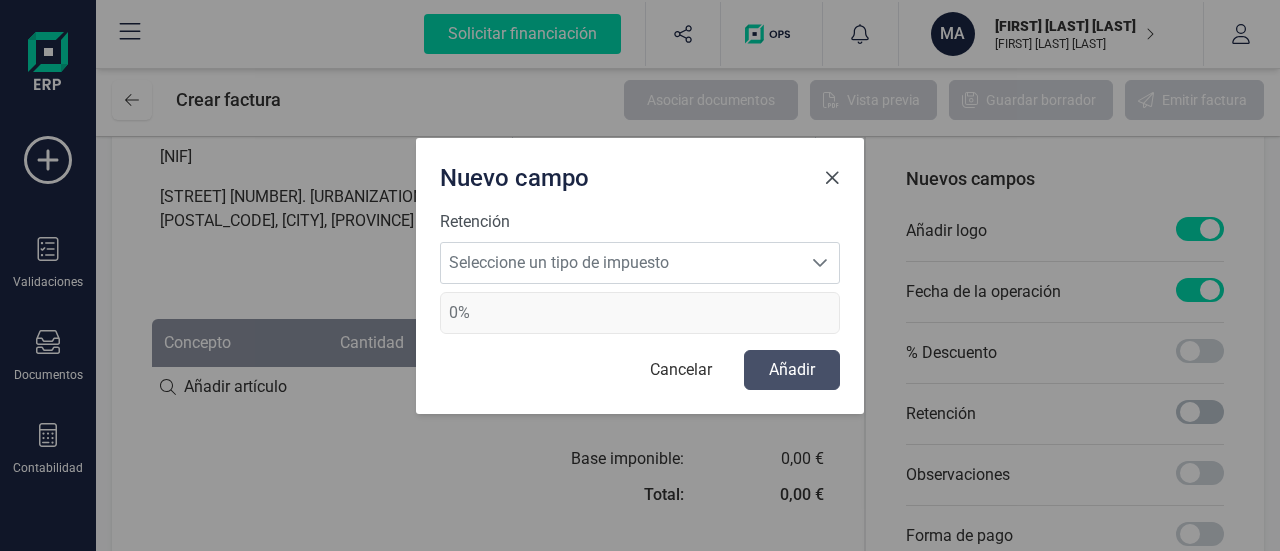 scroll, scrollTop: 10, scrollLeft: 6, axis: both 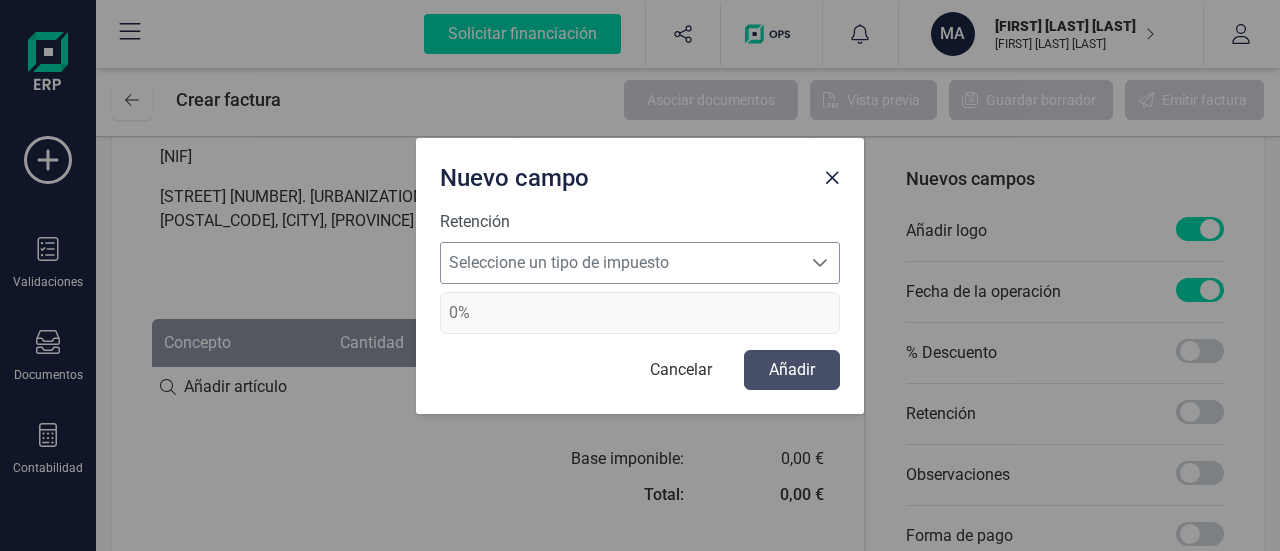 click on "Seleccione un tipo de impuesto" at bounding box center (621, 263) 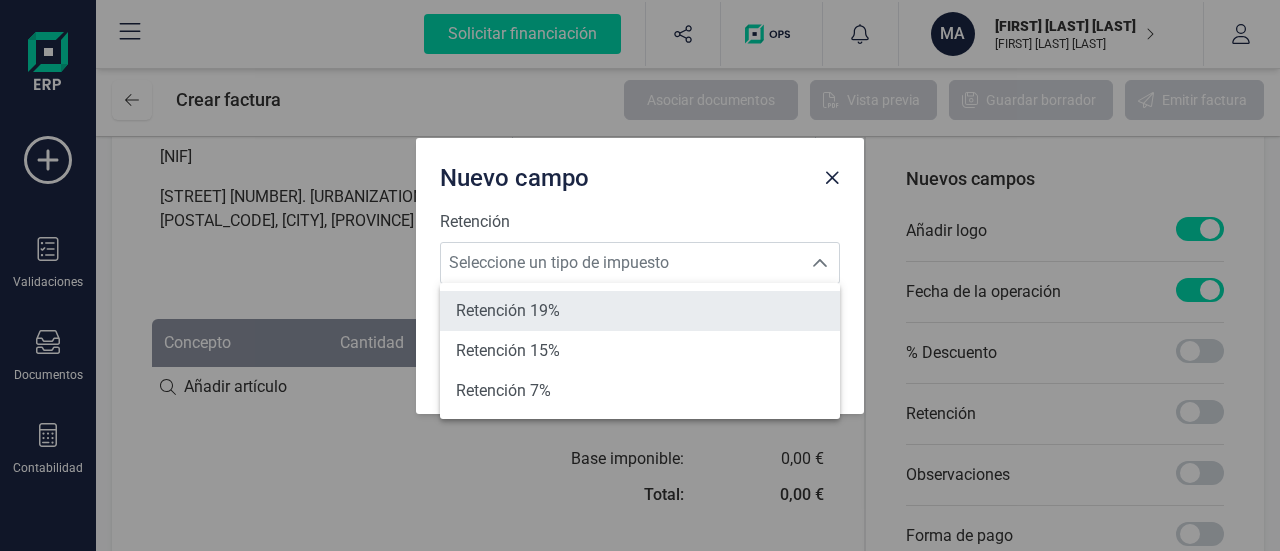 click on "Retención 19%" at bounding box center (508, 311) 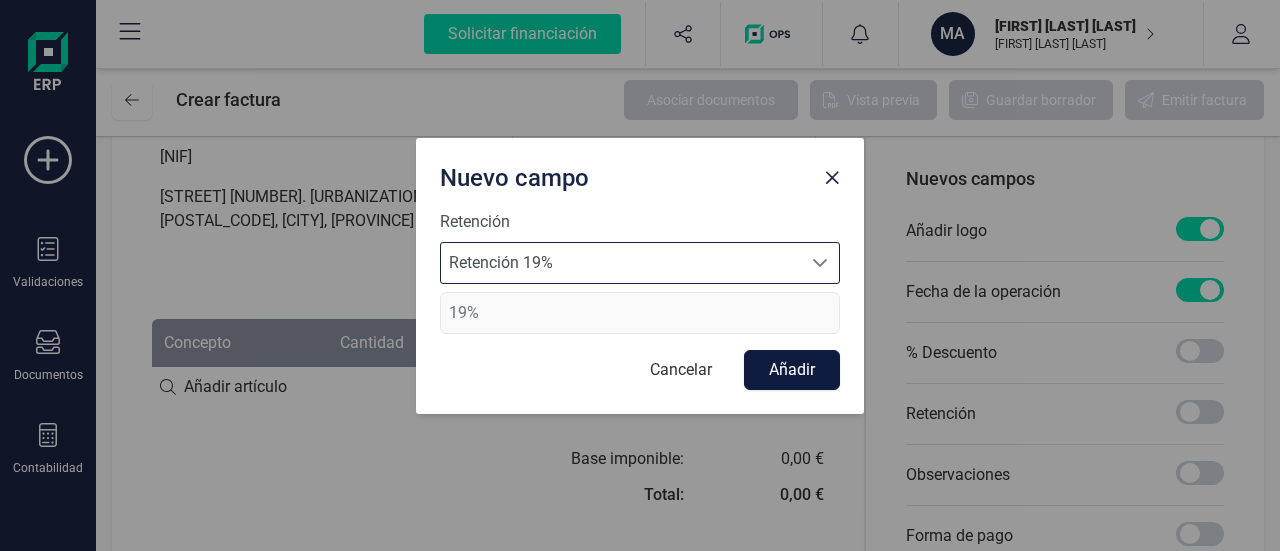 click on "Añadir" at bounding box center [792, 370] 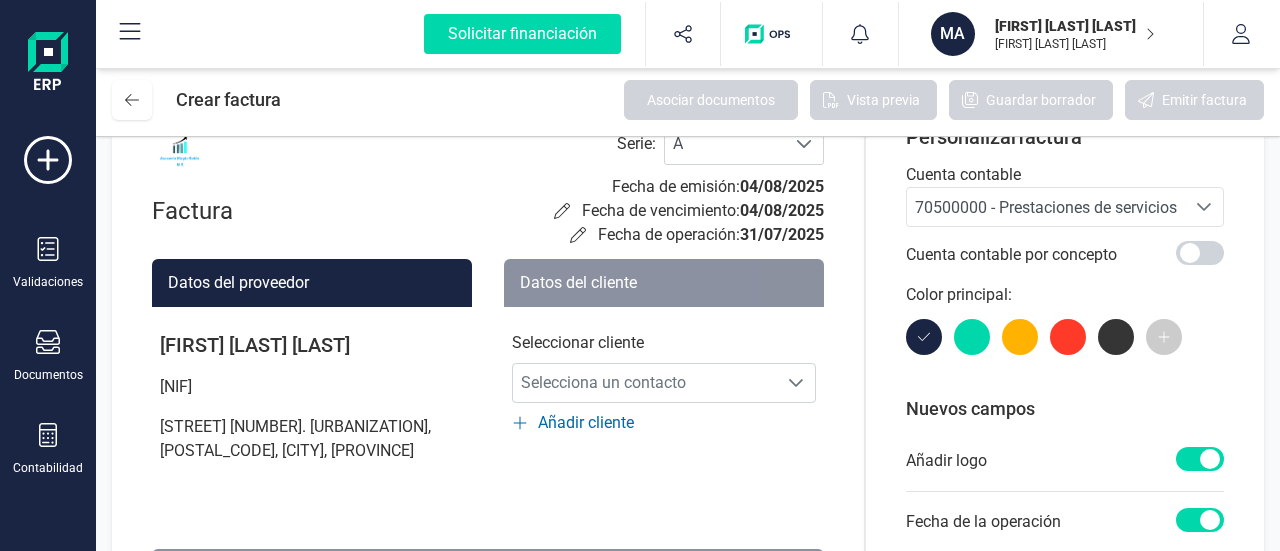 scroll, scrollTop: 0, scrollLeft: 0, axis: both 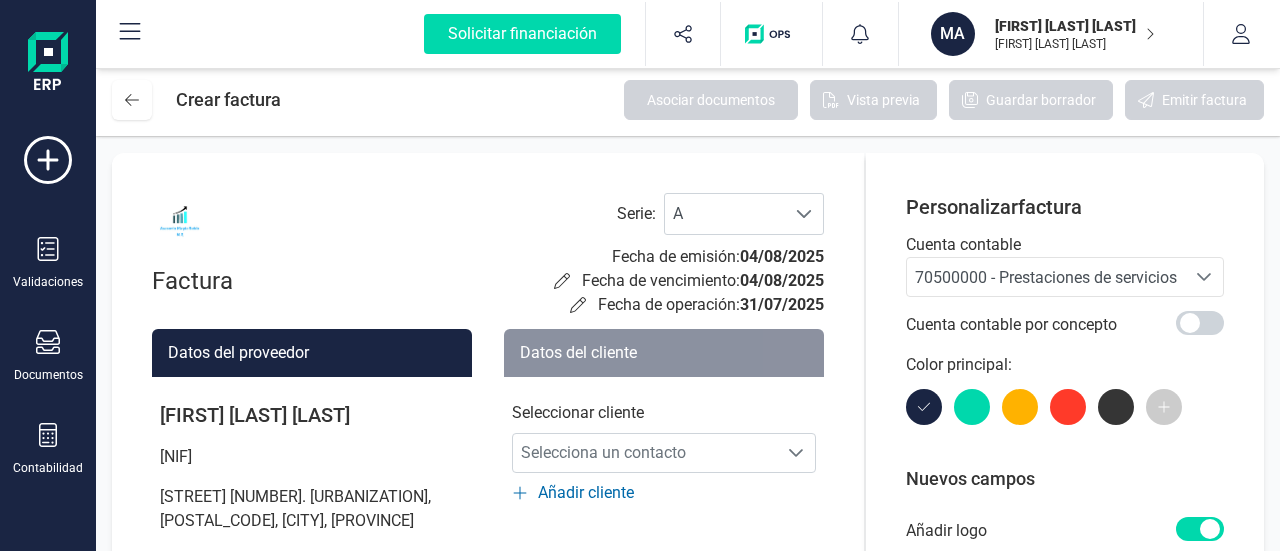 click on "Fecha de emisión: 04/08/2025" at bounding box center (718, 257) 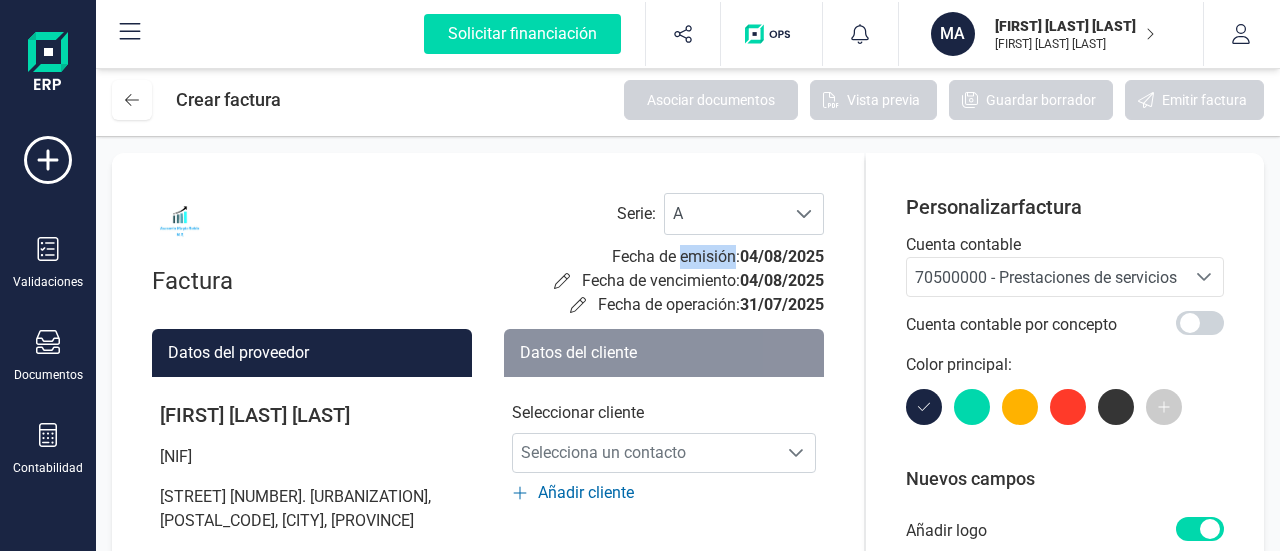 click on "Fecha de emisión: 04/08/2025" at bounding box center [718, 257] 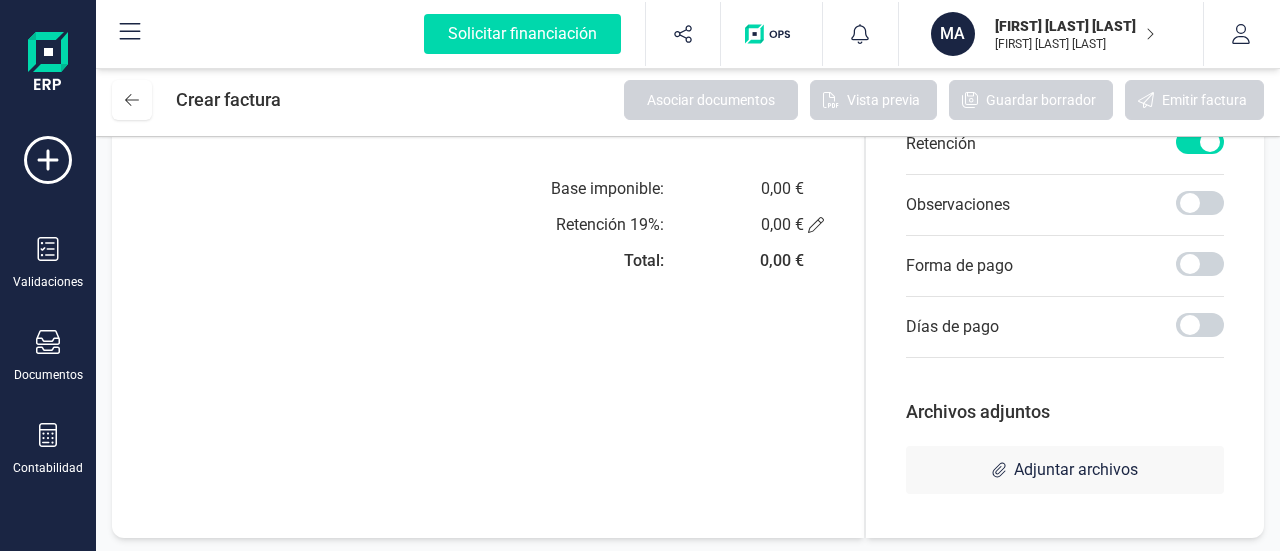 scroll, scrollTop: 0, scrollLeft: 0, axis: both 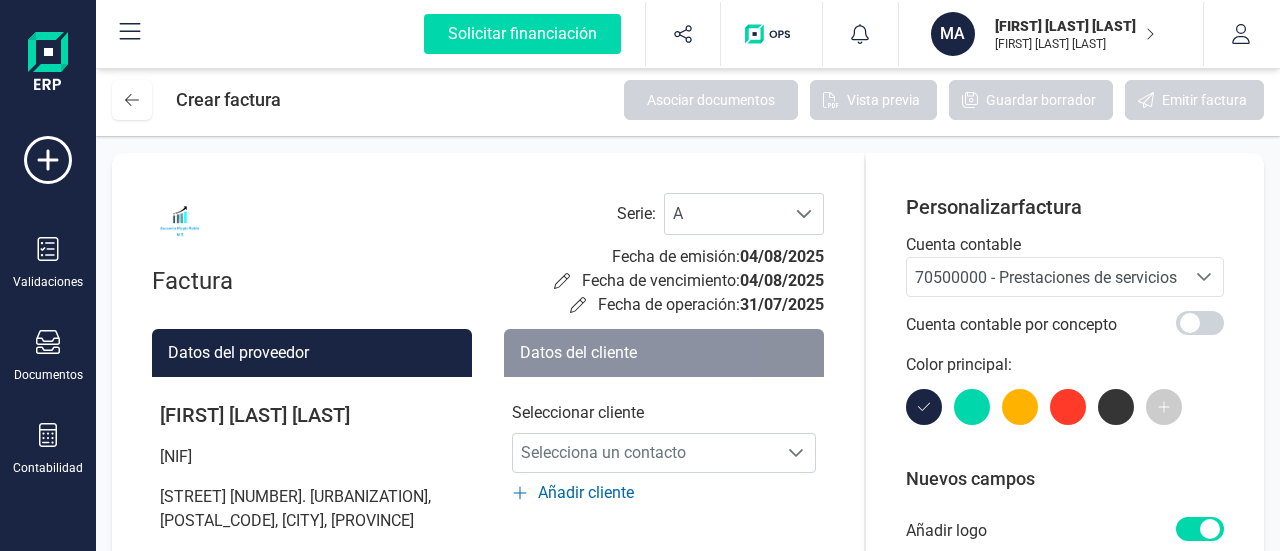 click on "04/08/2025" at bounding box center [782, 256] 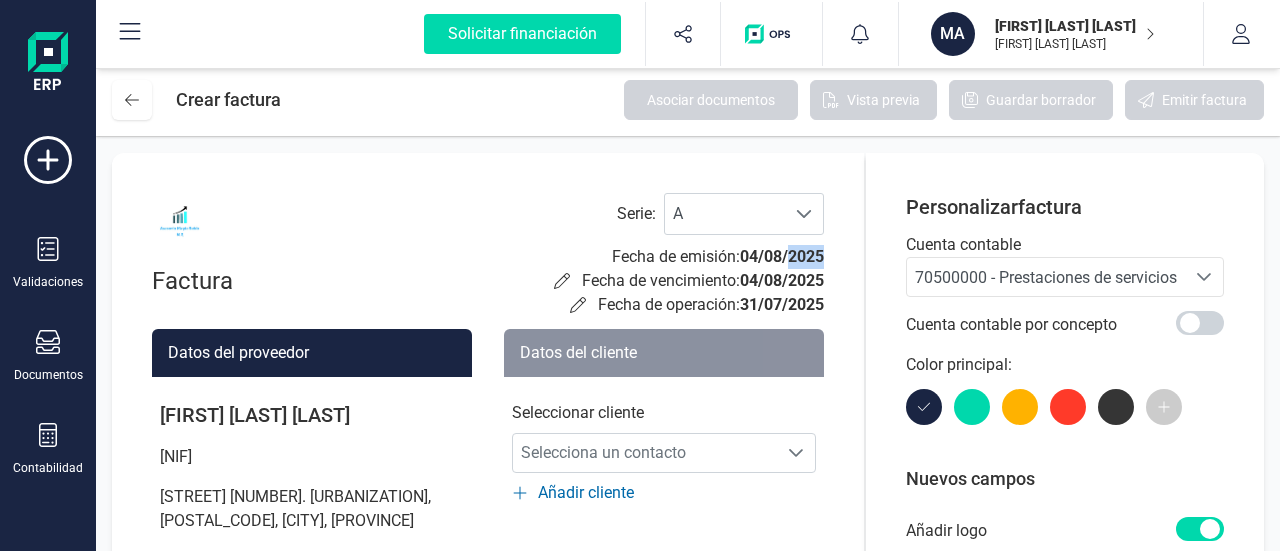 click on "04/08/2025" at bounding box center [782, 256] 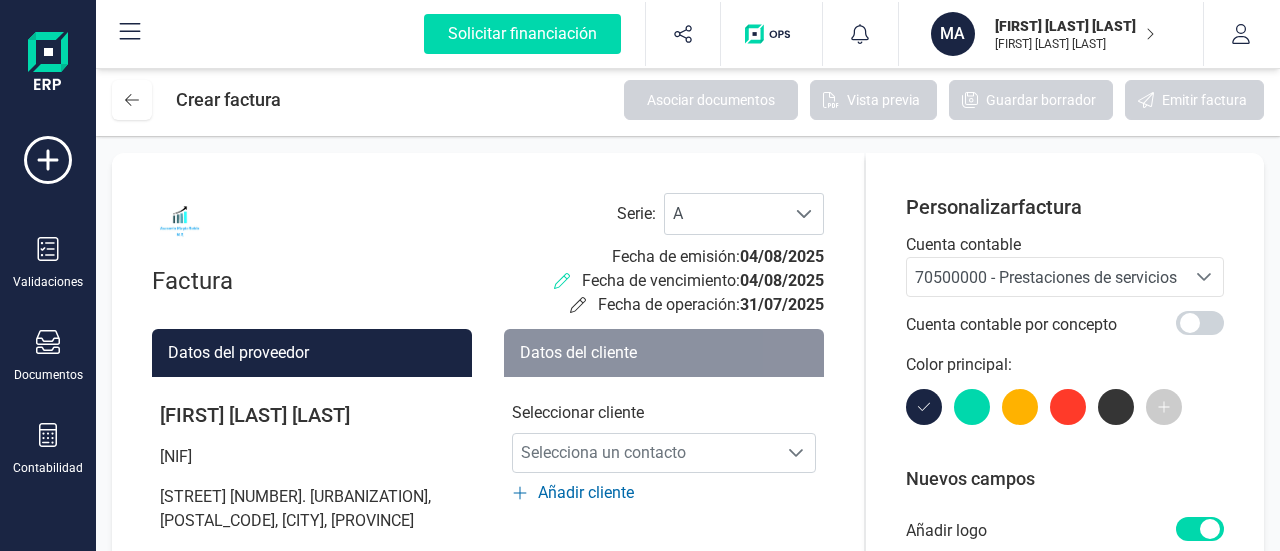 click 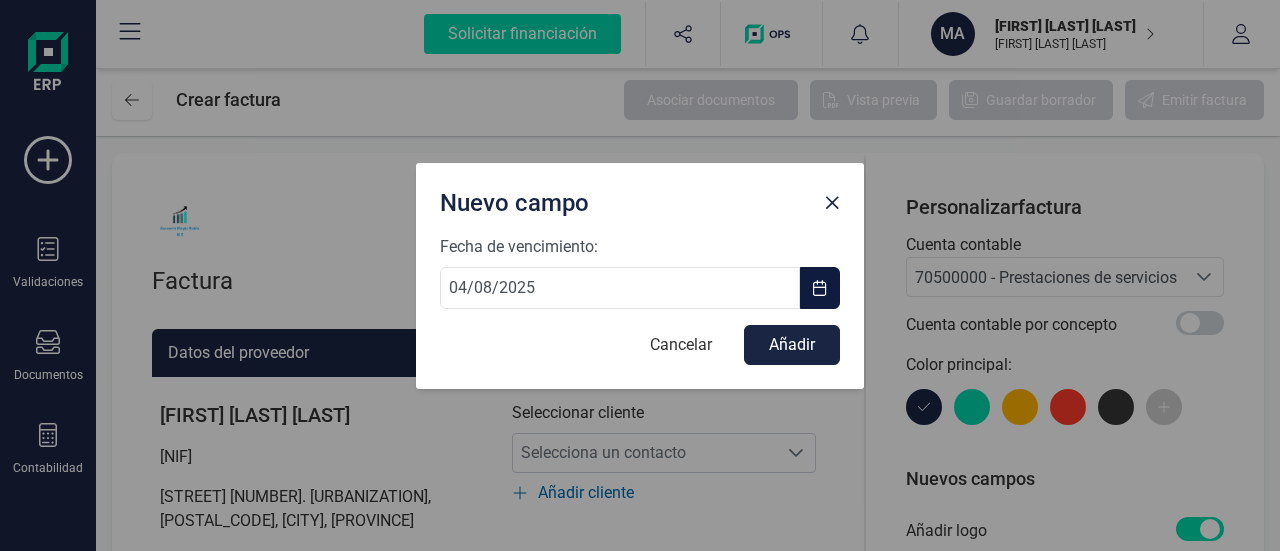 click at bounding box center [820, 288] 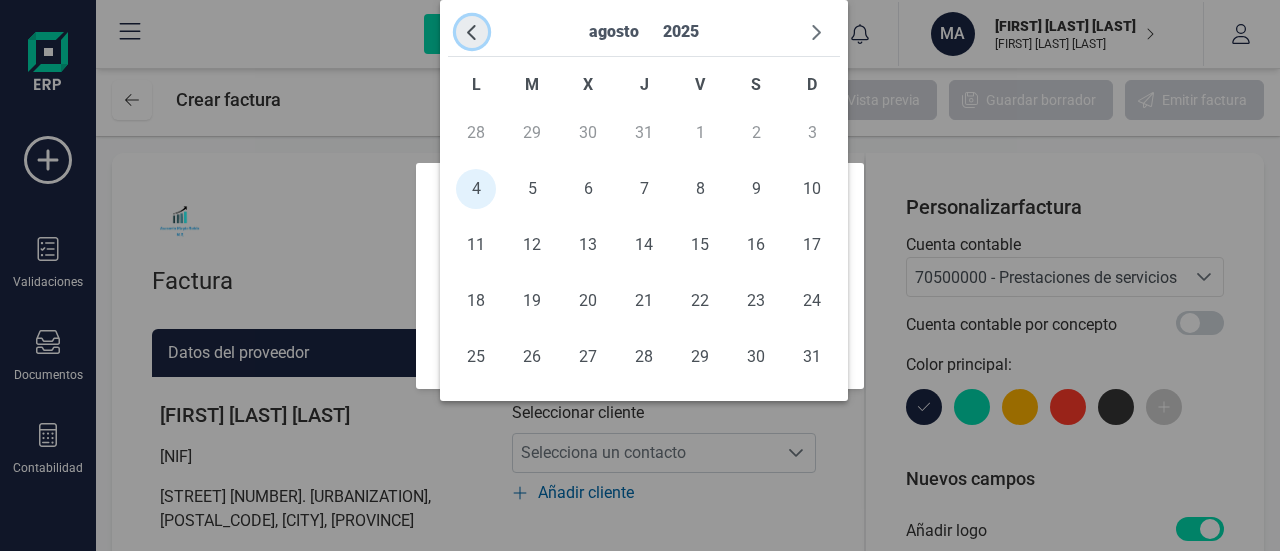 click at bounding box center (472, 32) 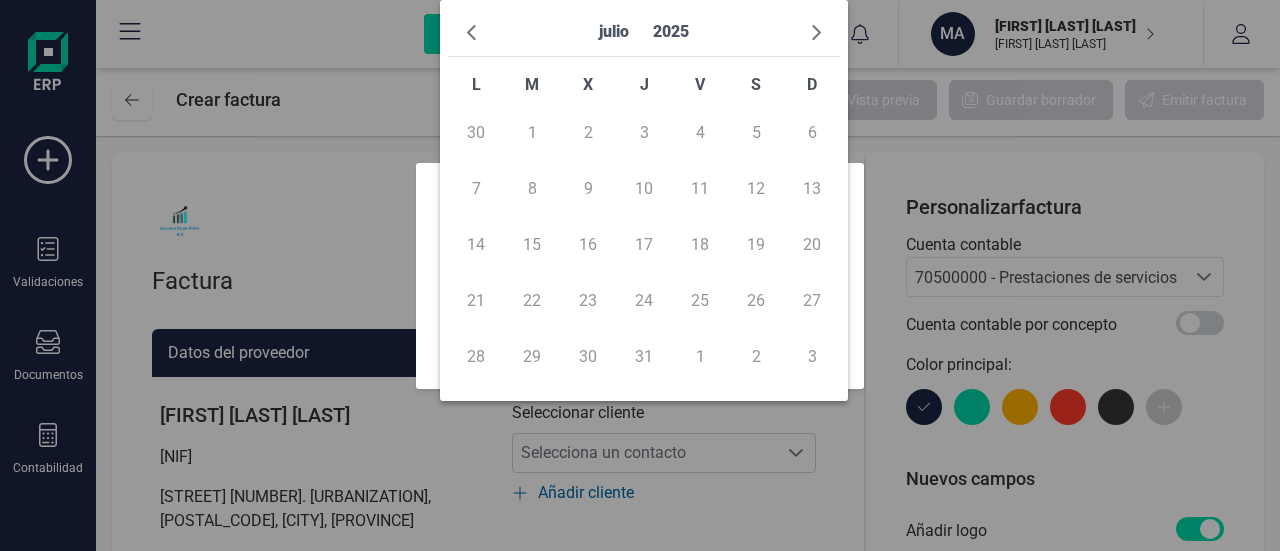 click on "31" at bounding box center (644, 357) 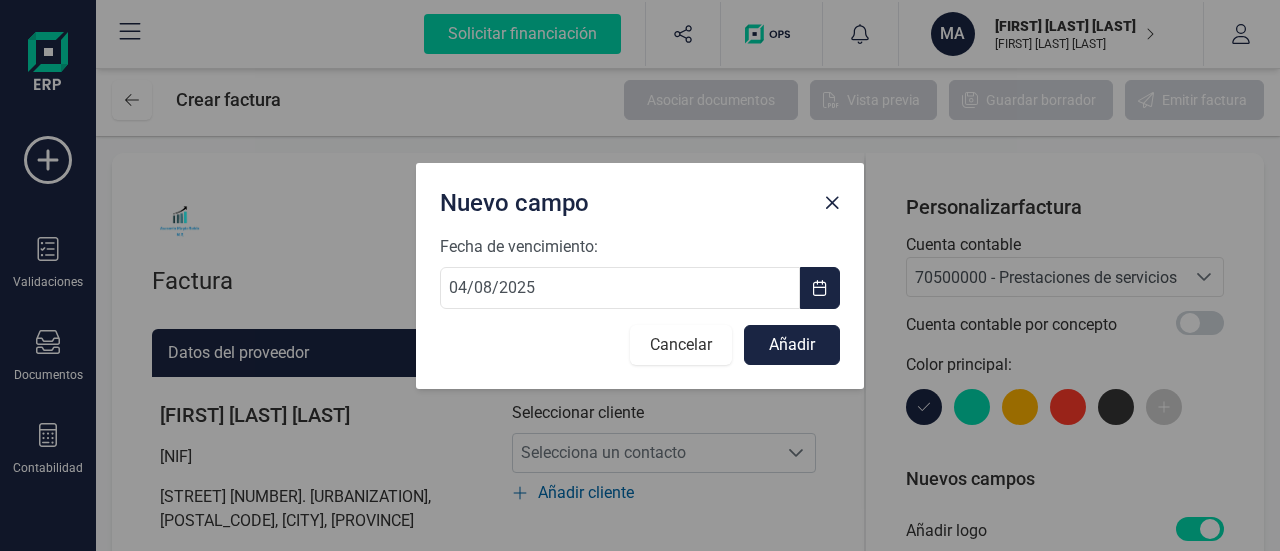 click on "Cancelar" at bounding box center [681, 345] 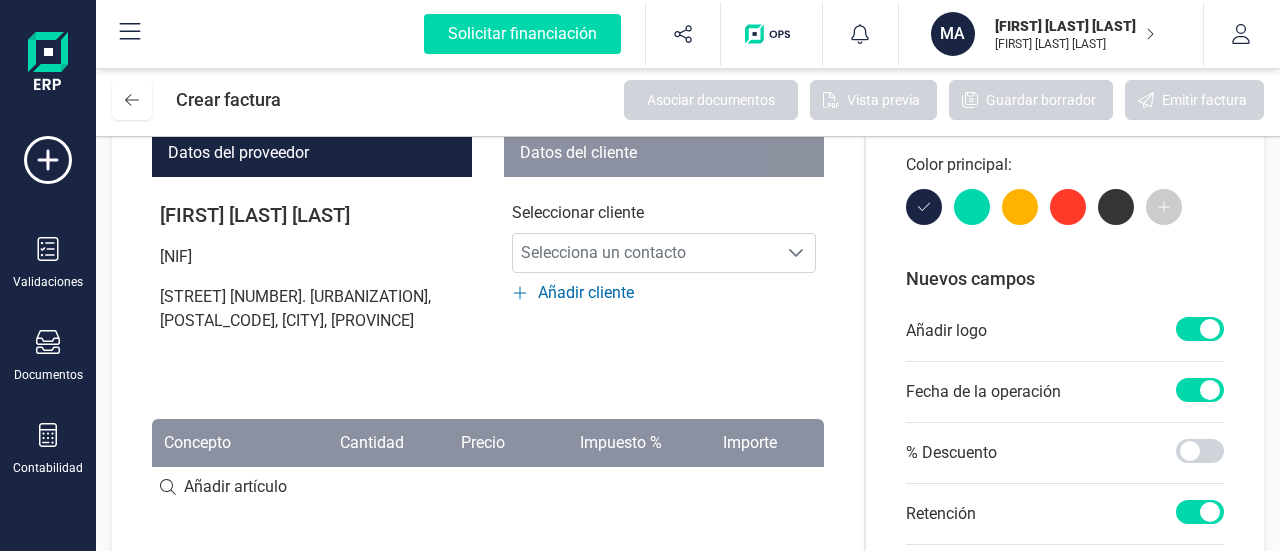 scroll, scrollTop: 300, scrollLeft: 0, axis: vertical 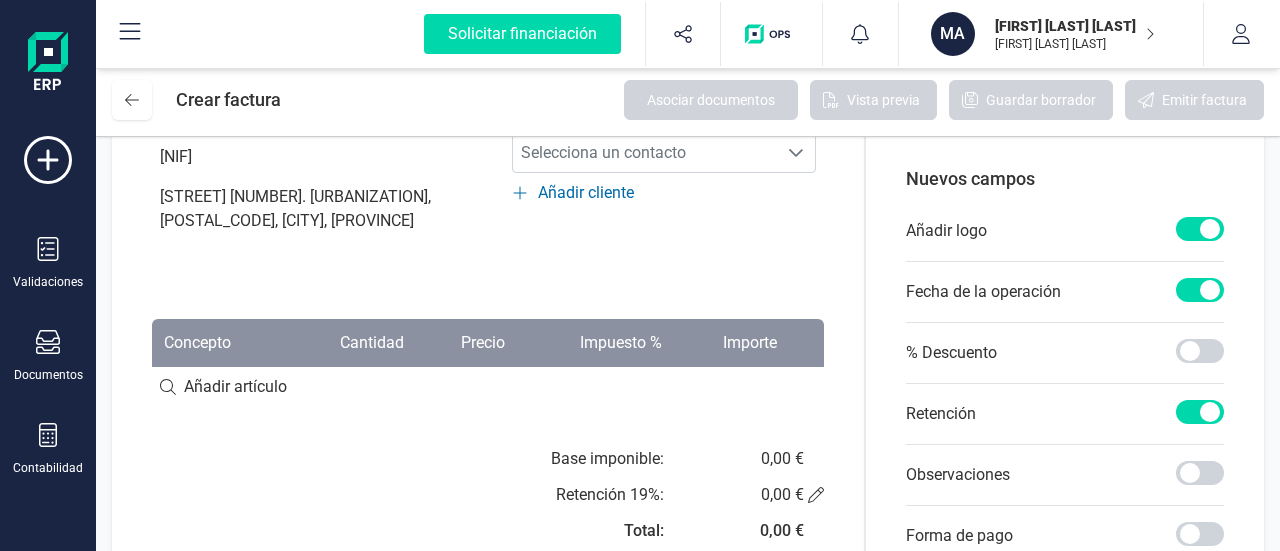 click at bounding box center (488, 387) 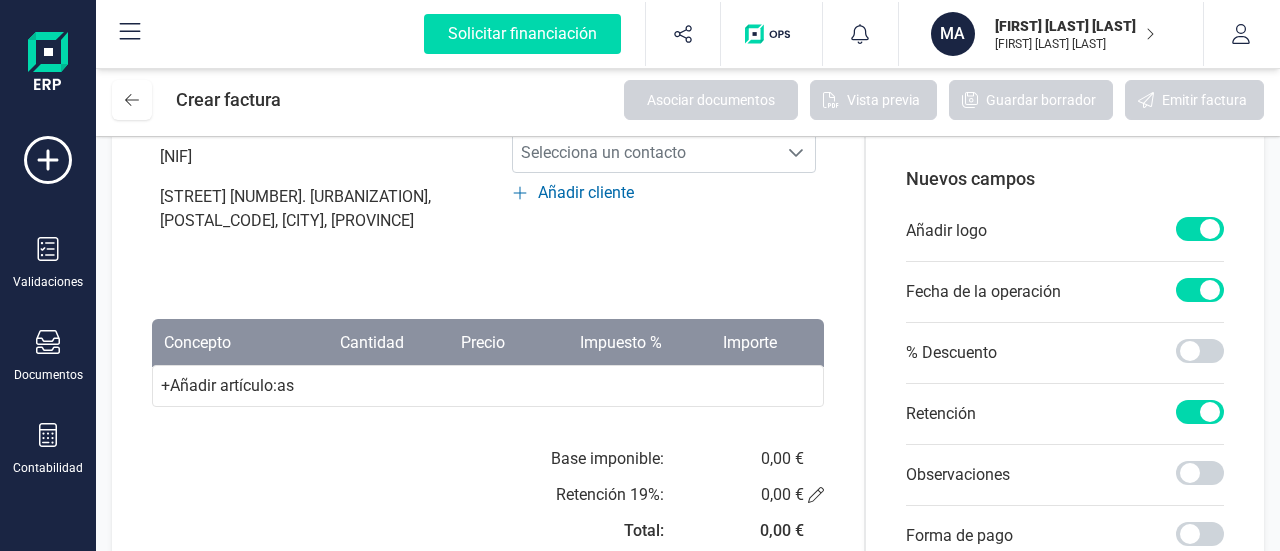 type on "as" 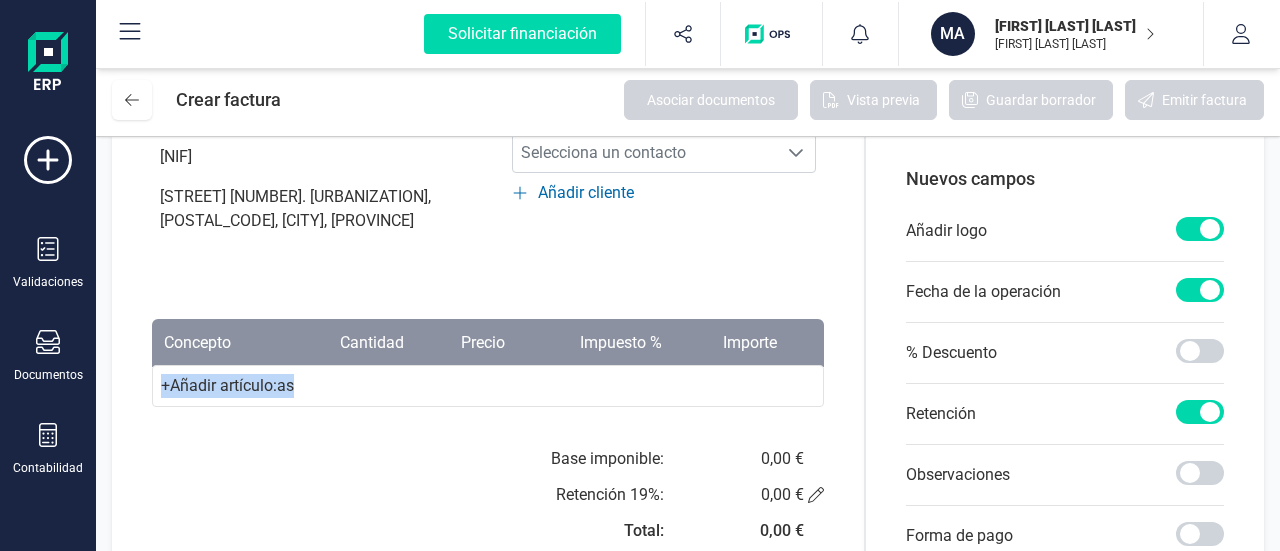 drag, startPoint x: 339, startPoint y: 396, endPoint x: 140, endPoint y: 412, distance: 199.64218 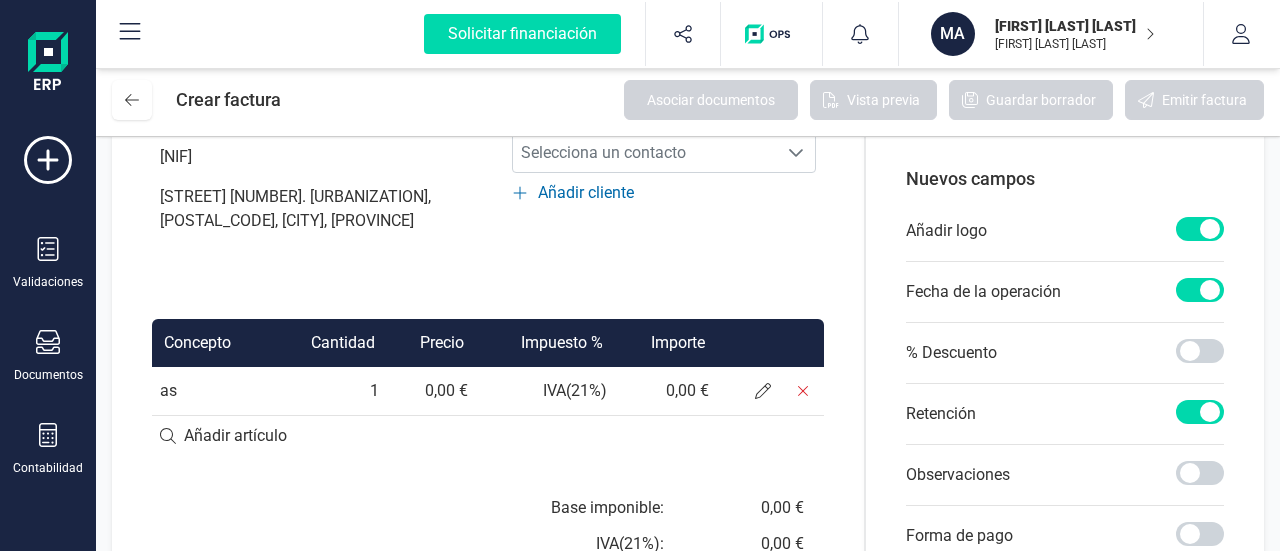 click on "as" at bounding box center [211, 391] 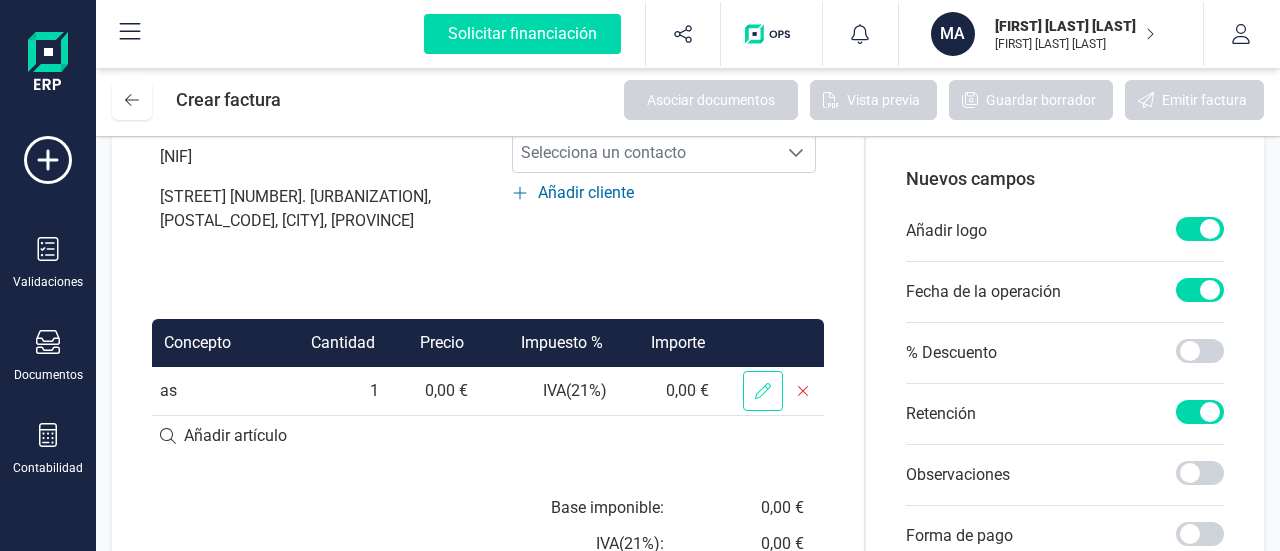 click 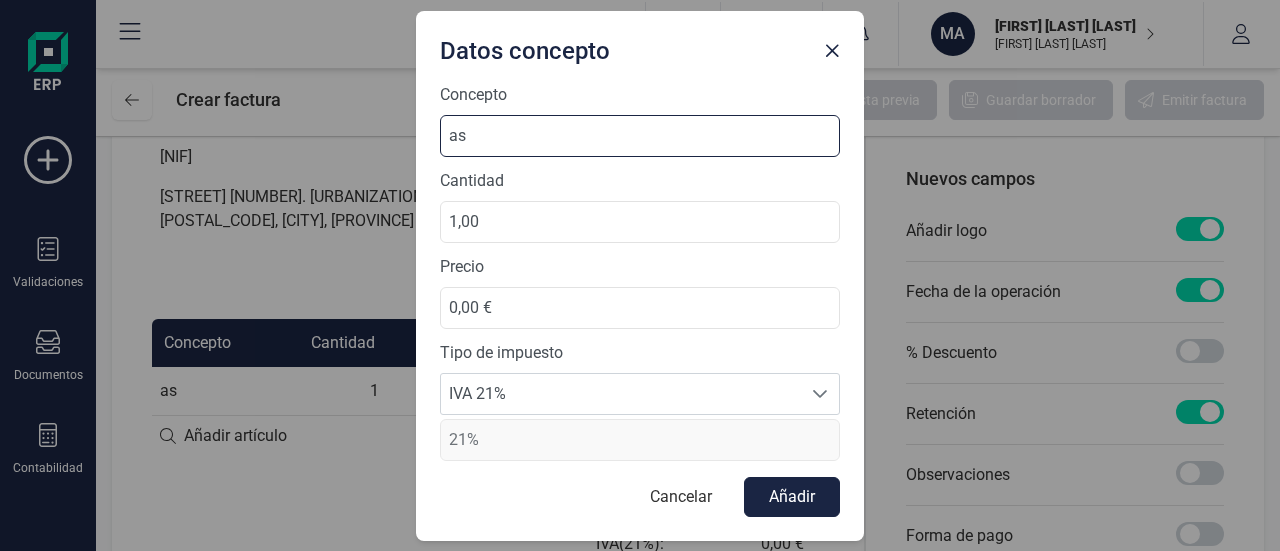 drag, startPoint x: 517, startPoint y: 137, endPoint x: 245, endPoint y: 137, distance: 272 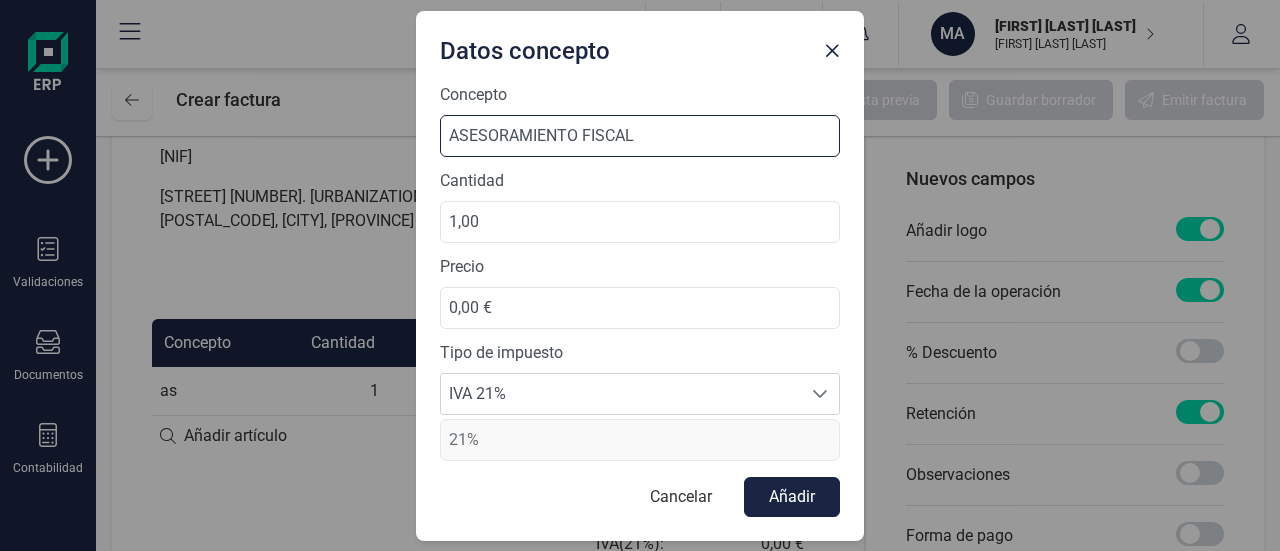 type on "ASESORAMIENTO FISCAL" 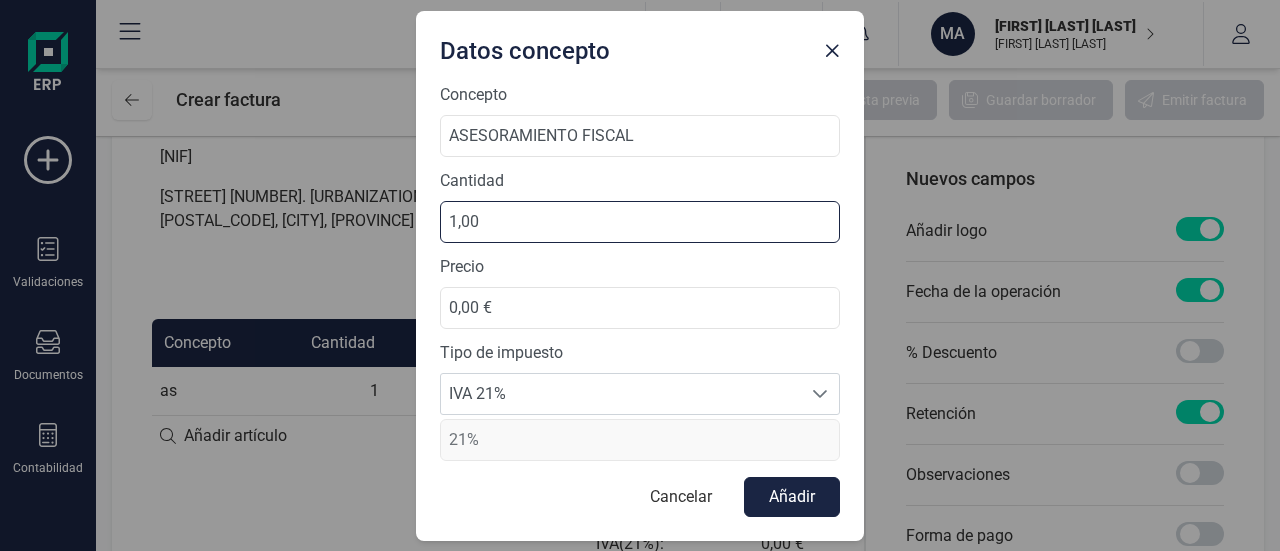 scroll, scrollTop: 0, scrollLeft: 0, axis: both 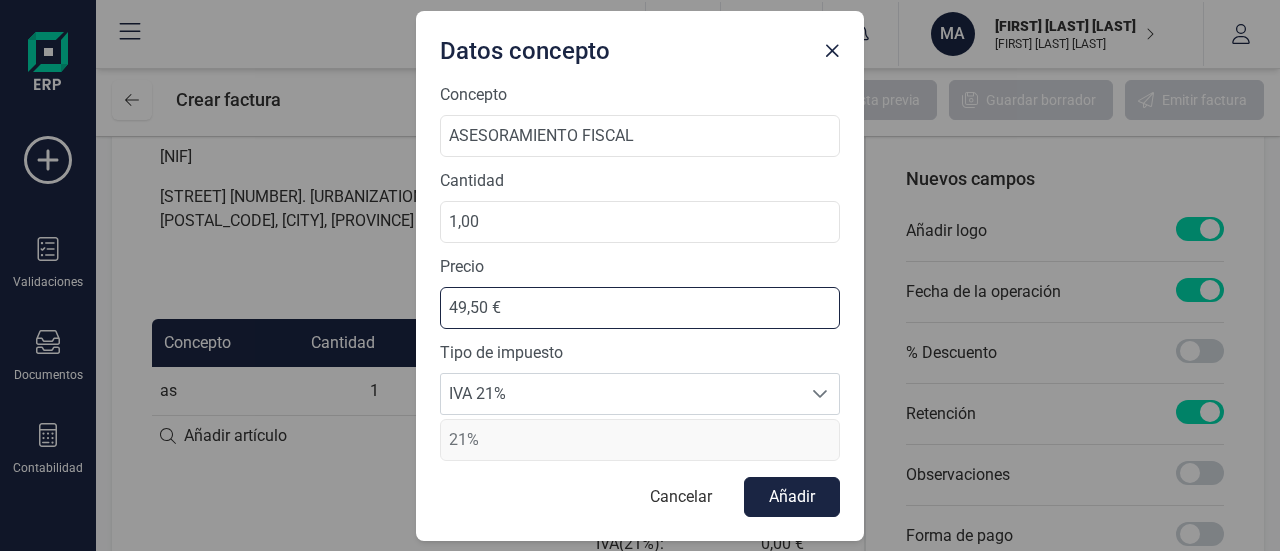 type on "49,59 €" 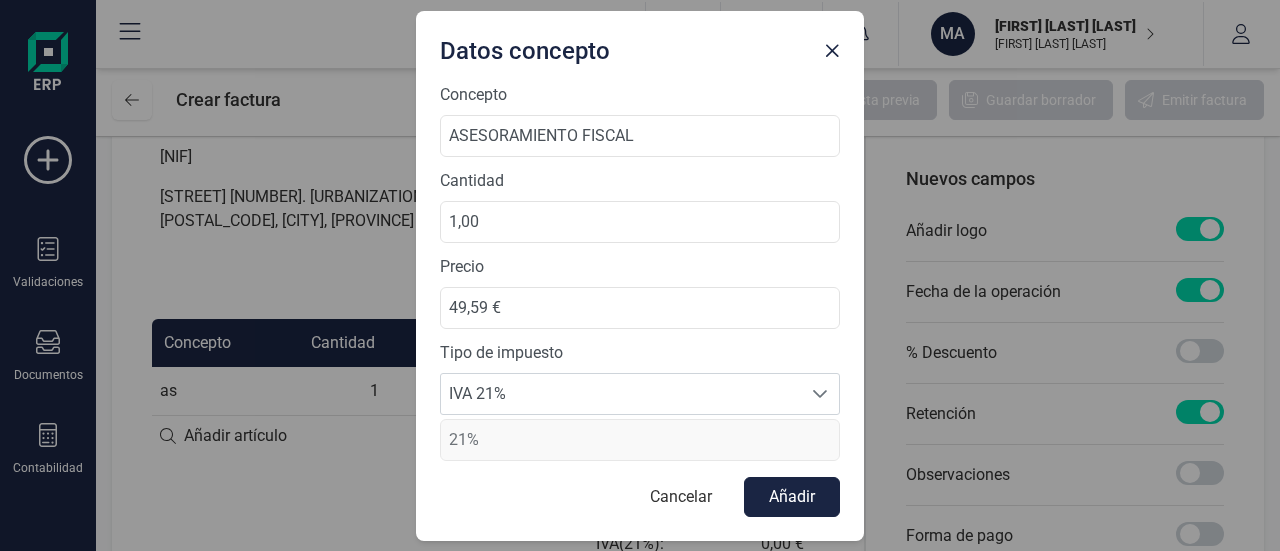 scroll, scrollTop: 12, scrollLeft: 87, axis: both 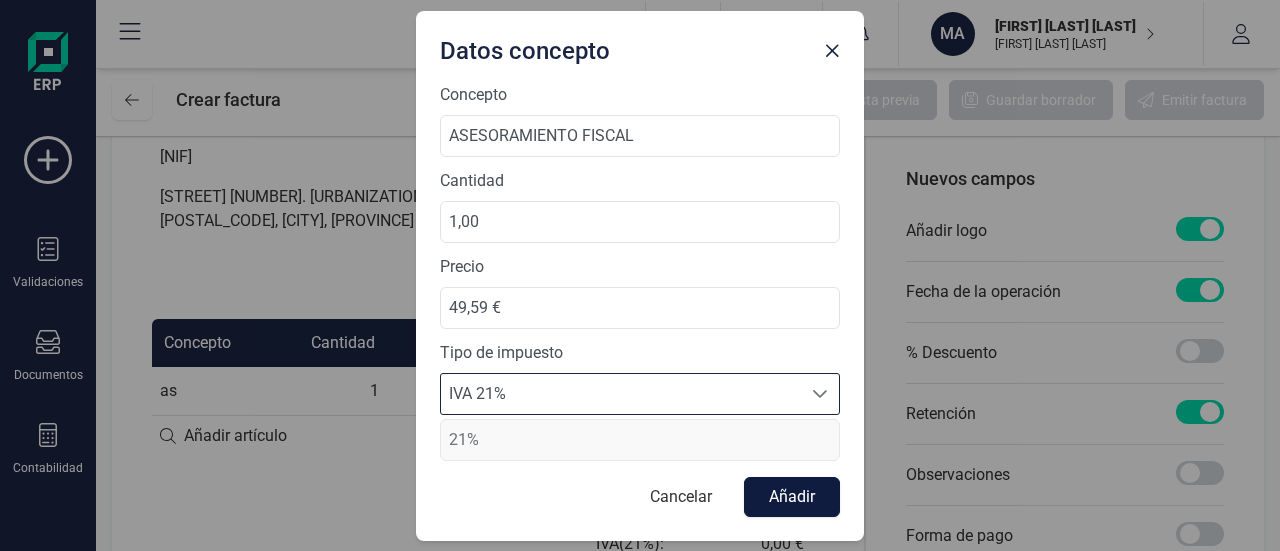 click on "Añadir" at bounding box center [792, 497] 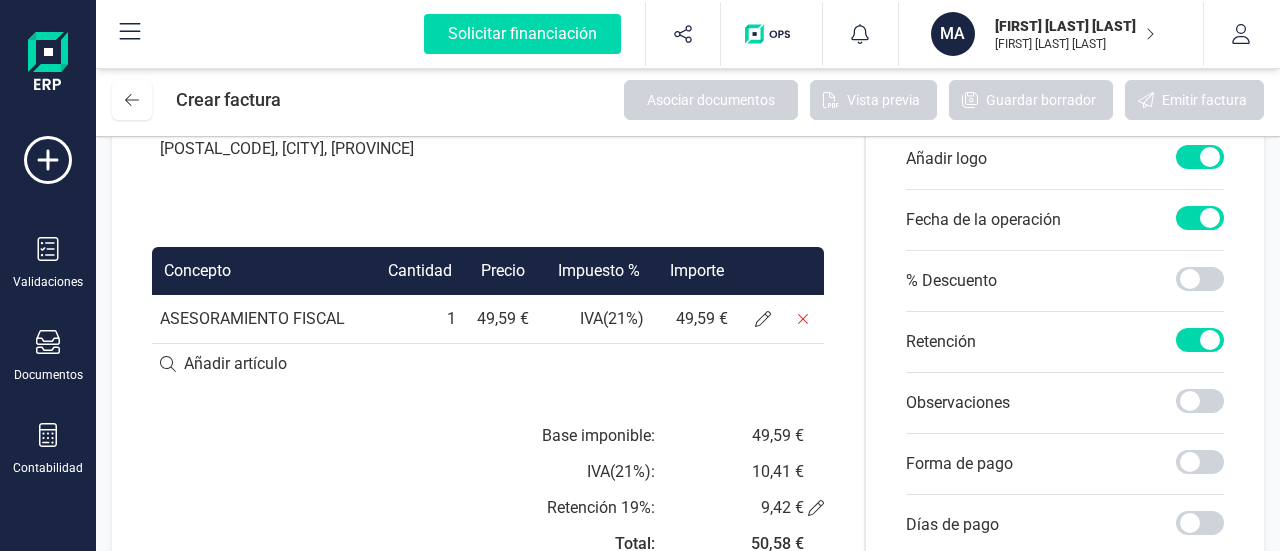 scroll, scrollTop: 500, scrollLeft: 0, axis: vertical 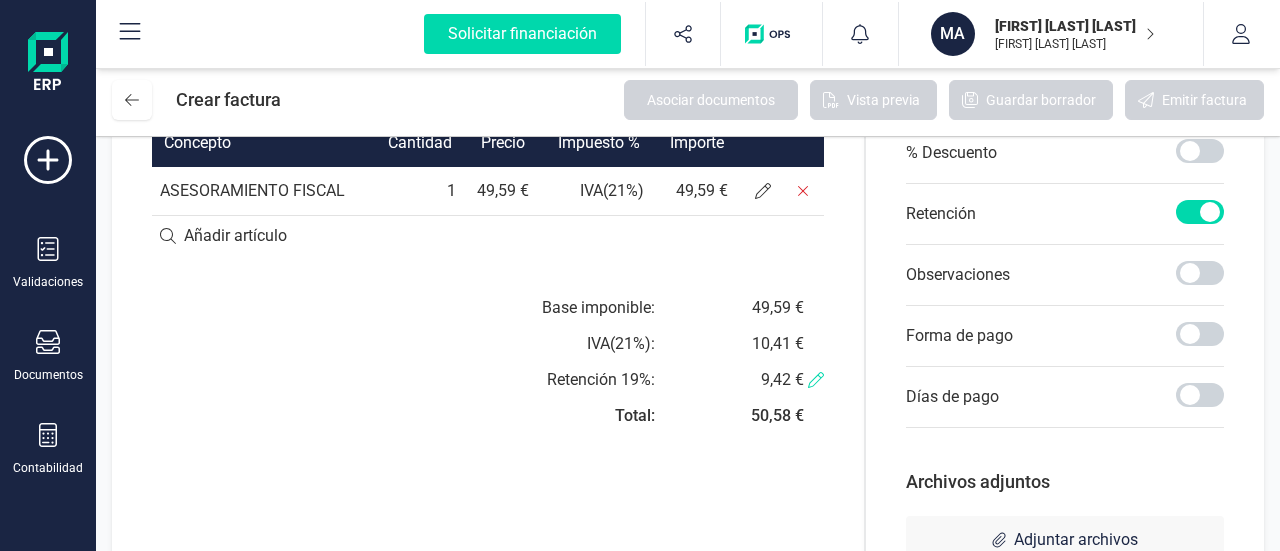 click 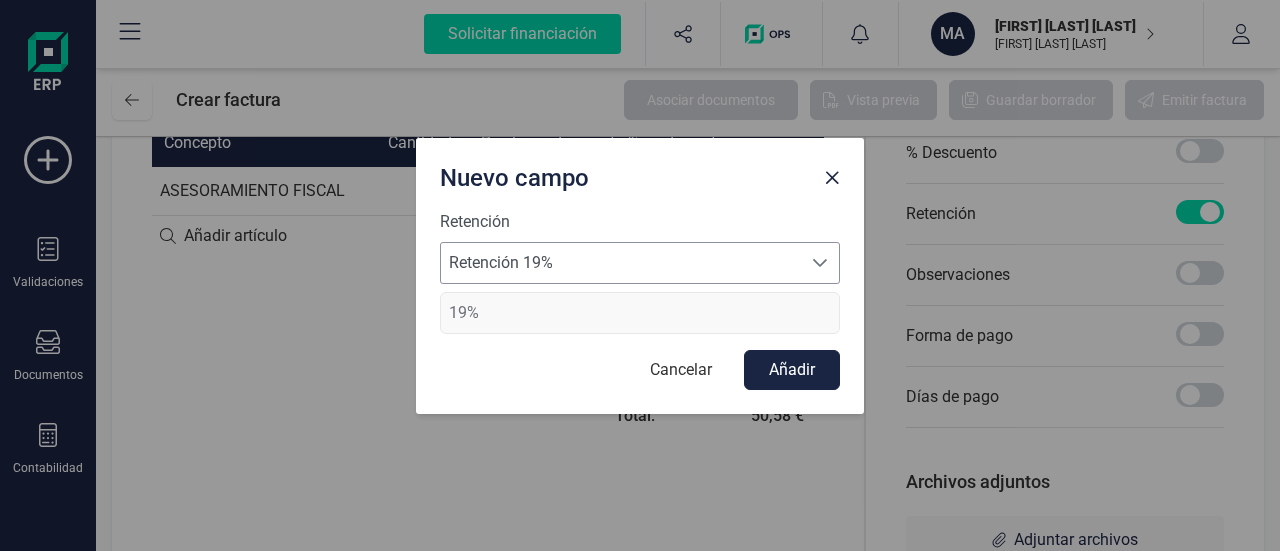 click on "Retención 19%" at bounding box center (621, 263) 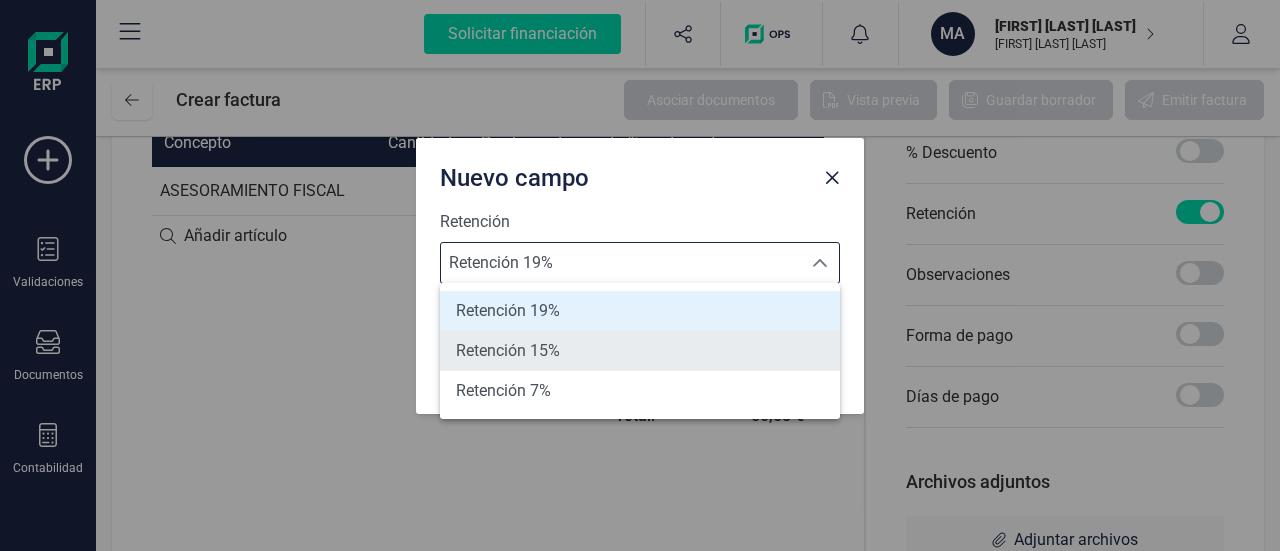 click on "Retención 15%" at bounding box center [640, 351] 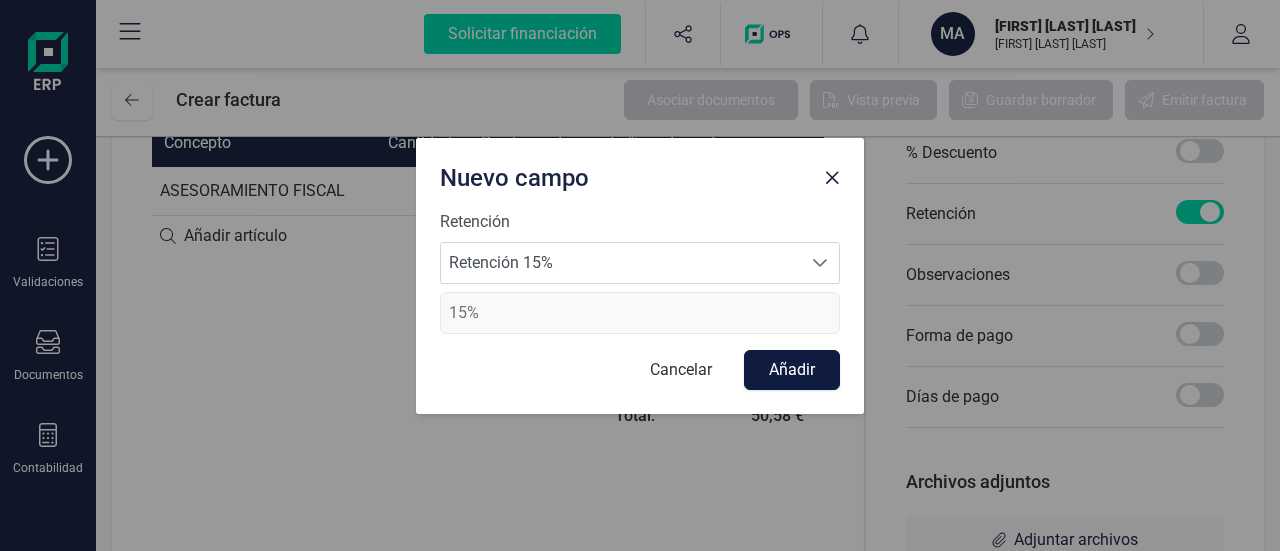 click on "Añadir" at bounding box center [792, 370] 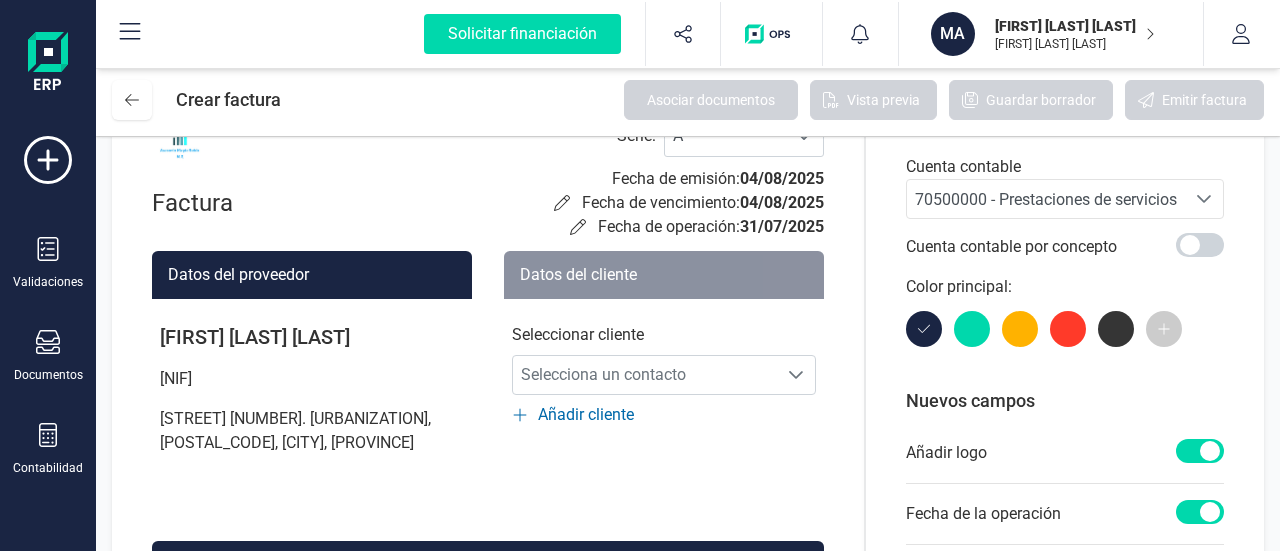 scroll, scrollTop: 0, scrollLeft: 0, axis: both 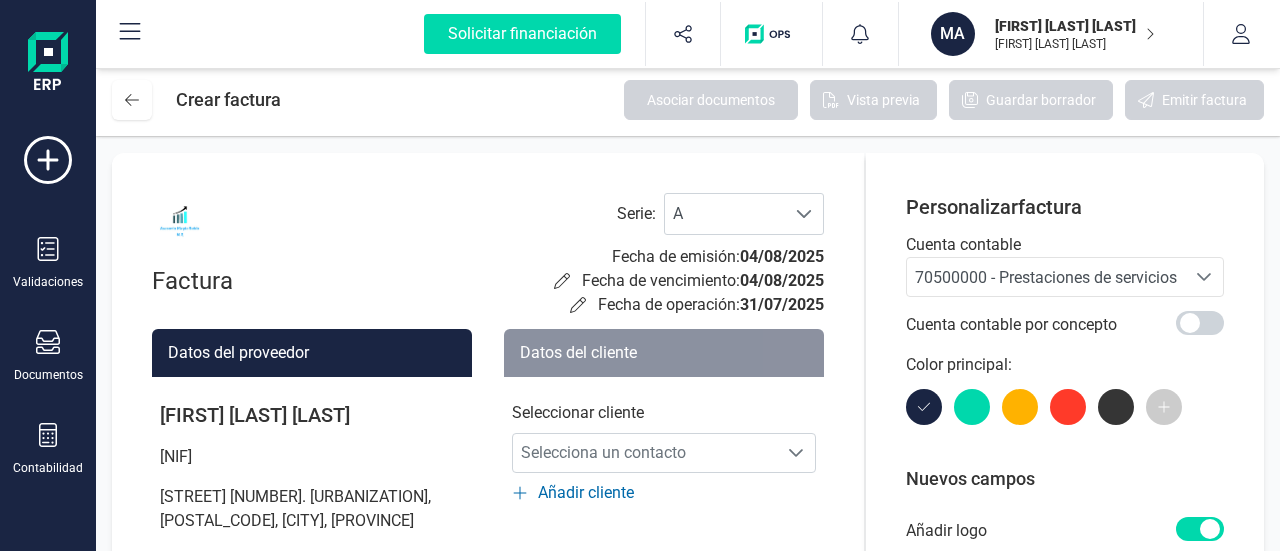 click on "Añadir    cliente" at bounding box center [586, 493] 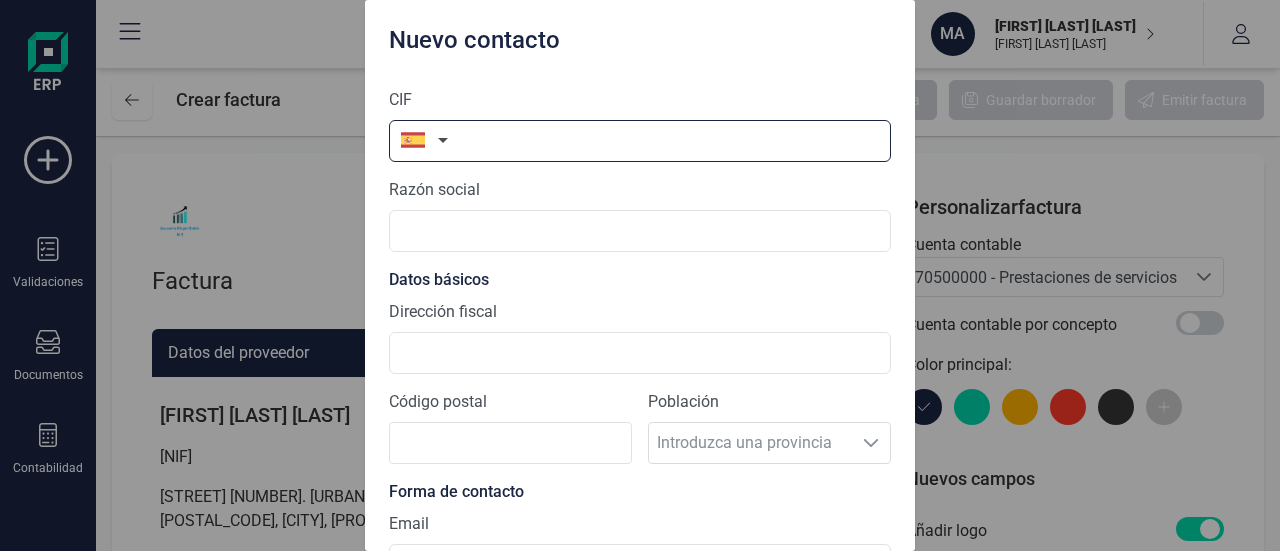 click at bounding box center (640, 141) 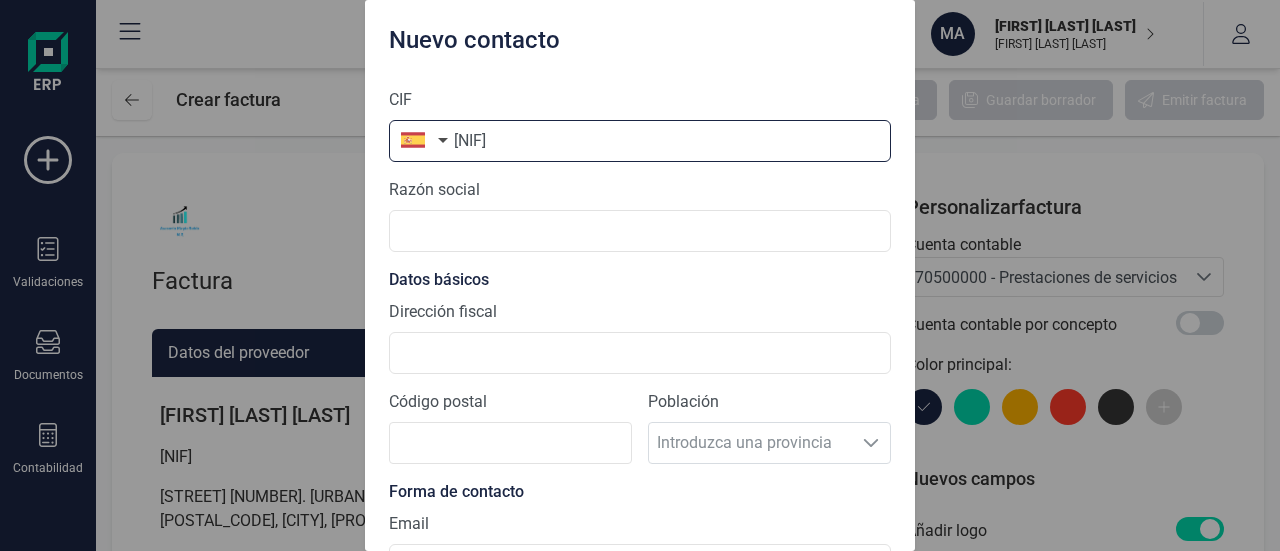 type on "[NIF]" 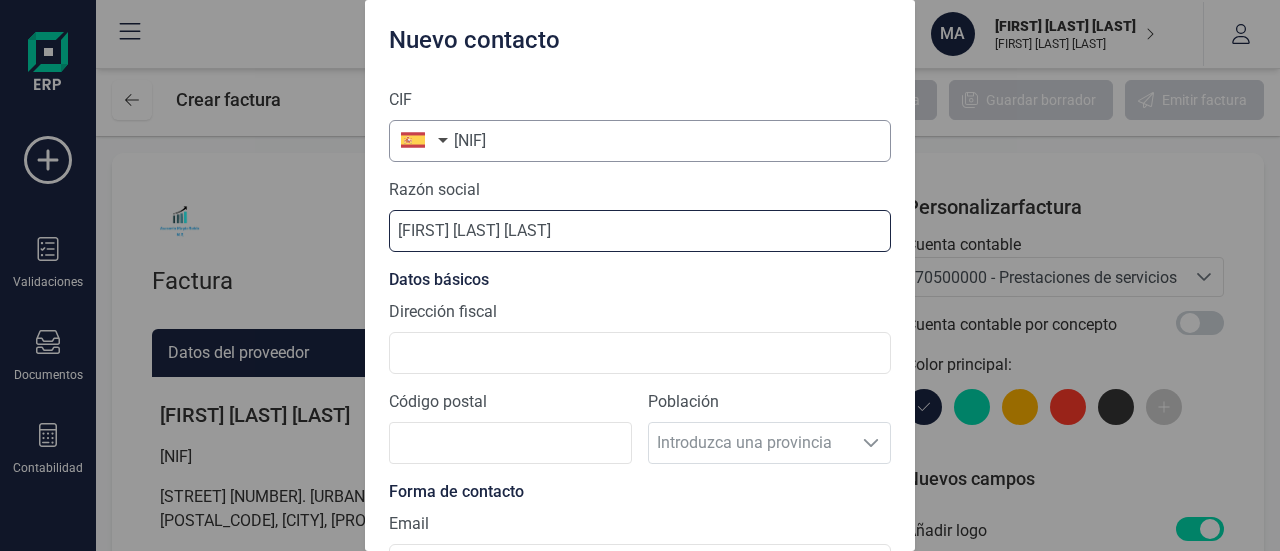 type on "[FIRST] [LAST] [LAST]" 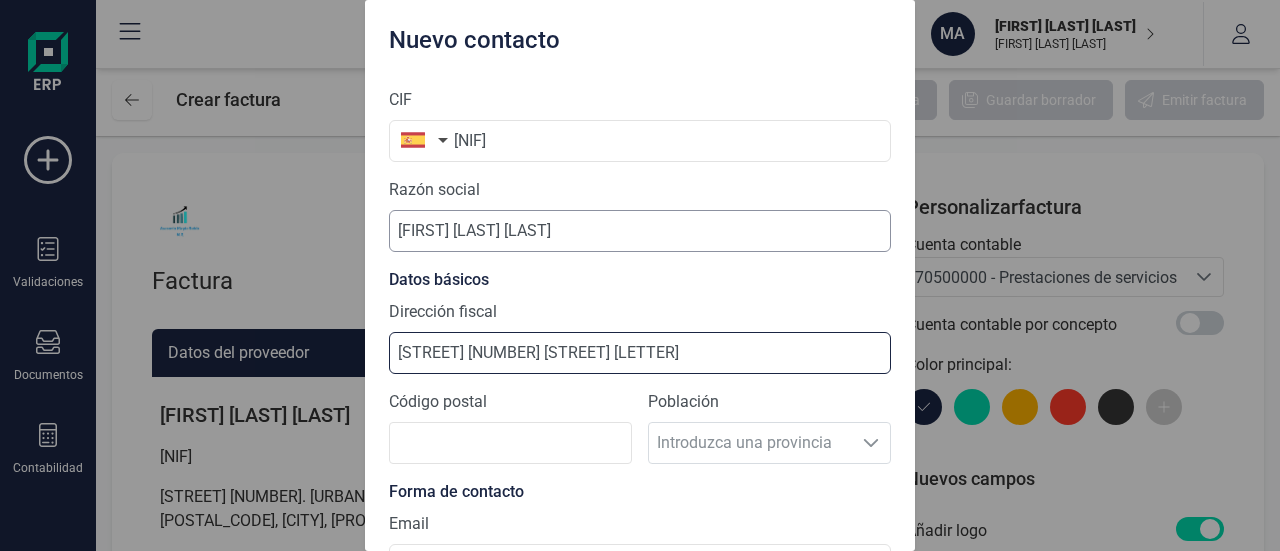 type on "[STREET] [NUMBER] [STREET] [LETTER]" 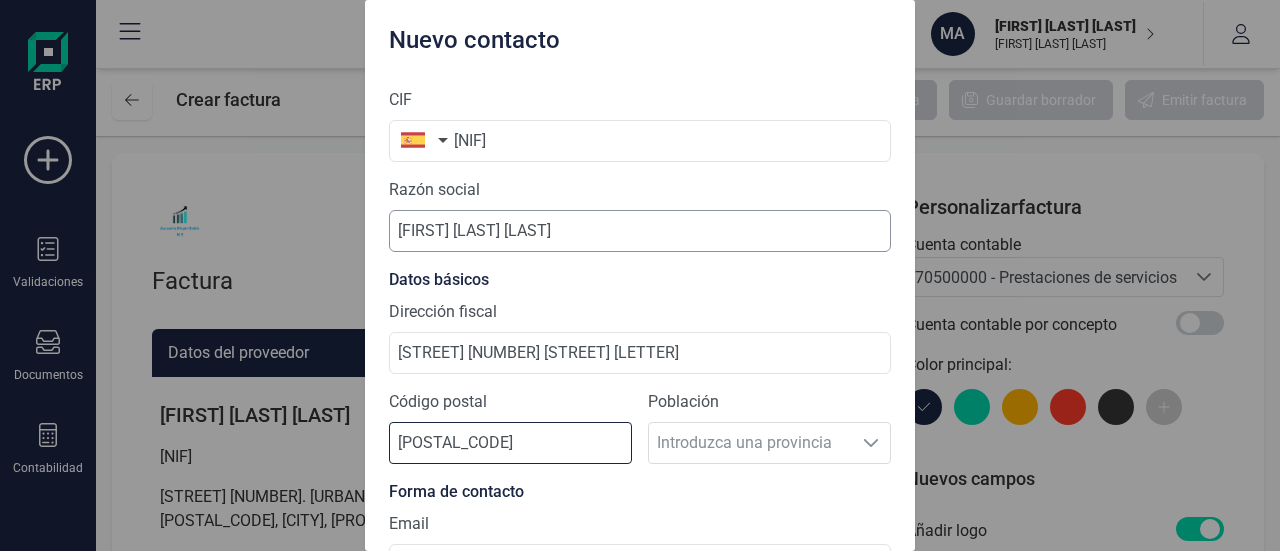 type on "[POSTAL_CODE]" 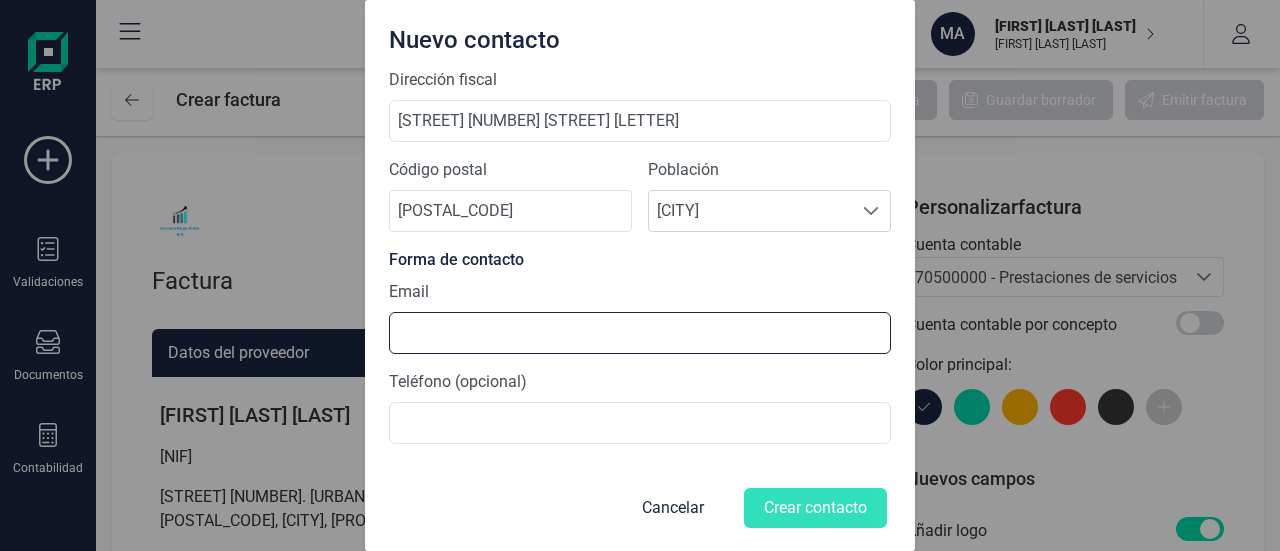 scroll, scrollTop: 232, scrollLeft: 0, axis: vertical 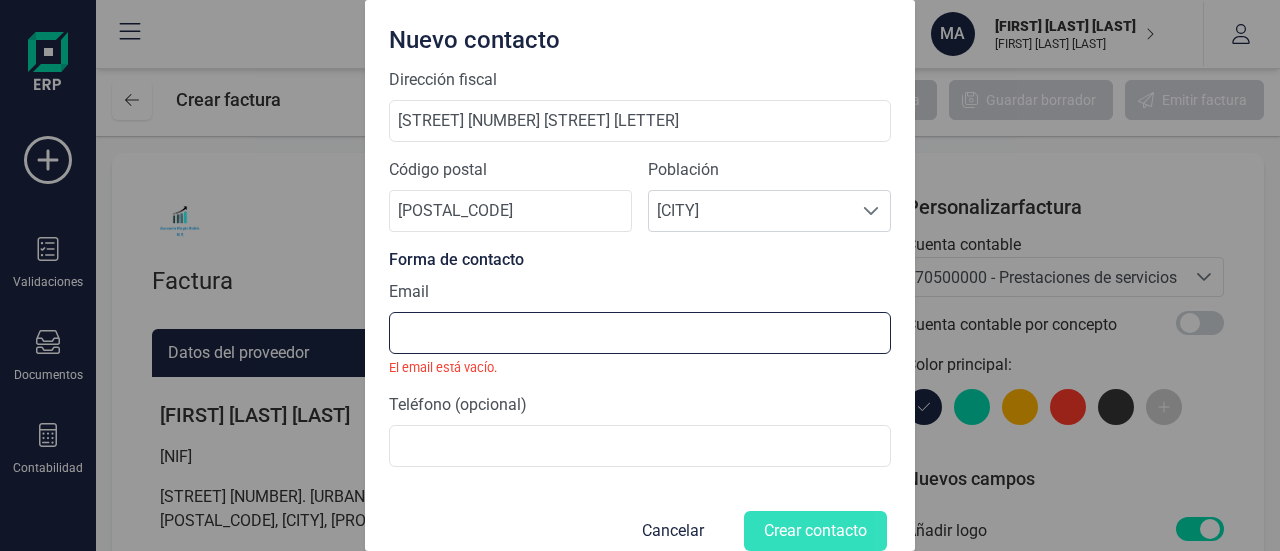 click at bounding box center [640, 333] 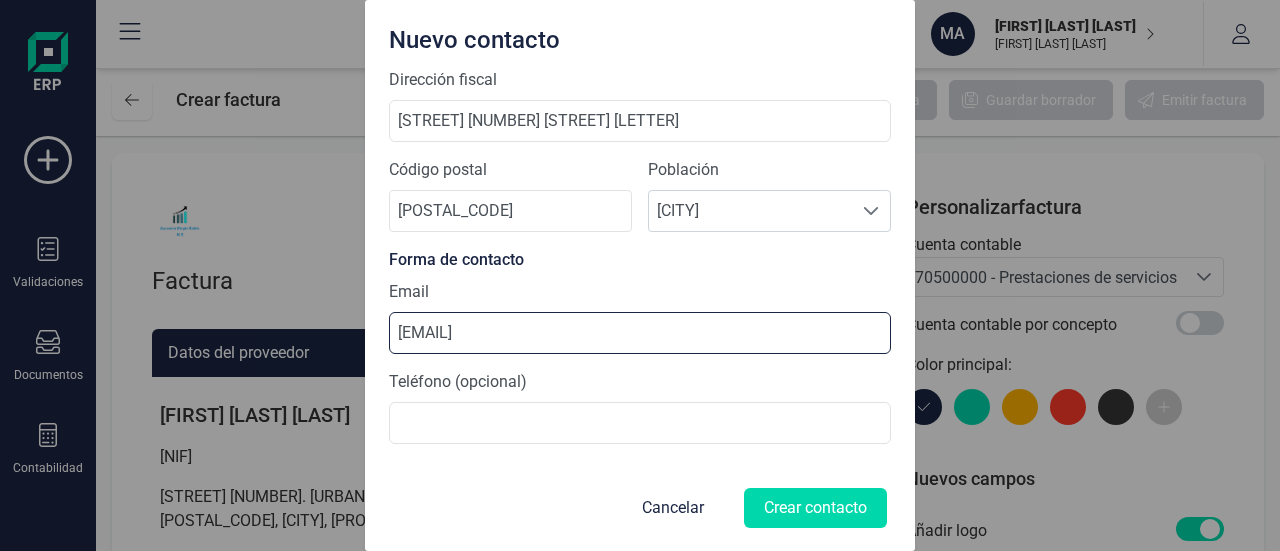 type on "[EMAIL]" 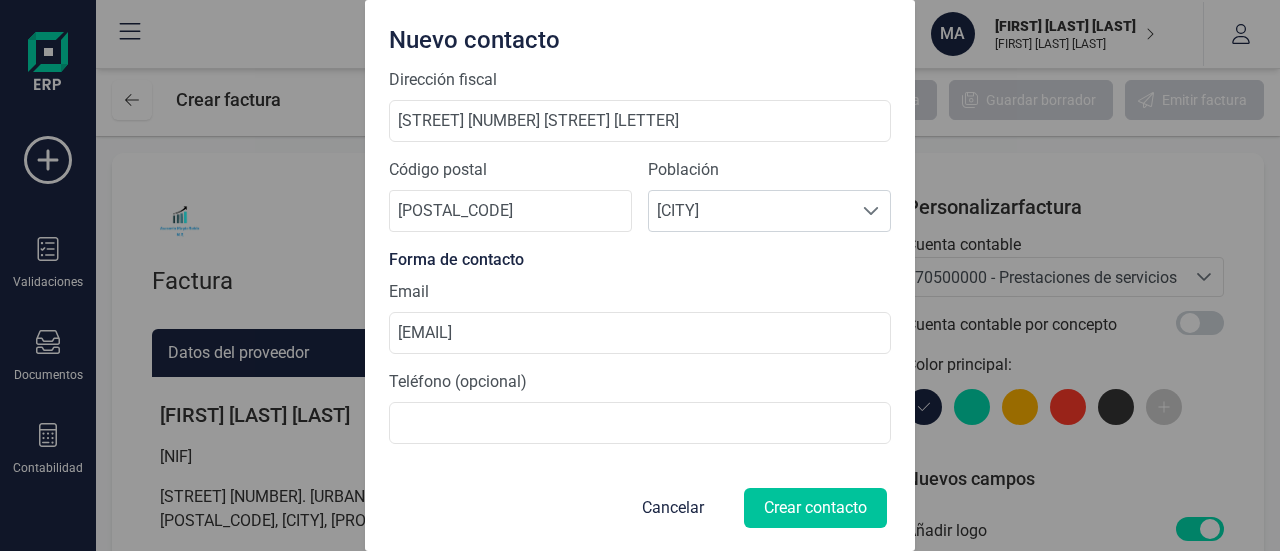 click on "Crear contacto" at bounding box center (815, 508) 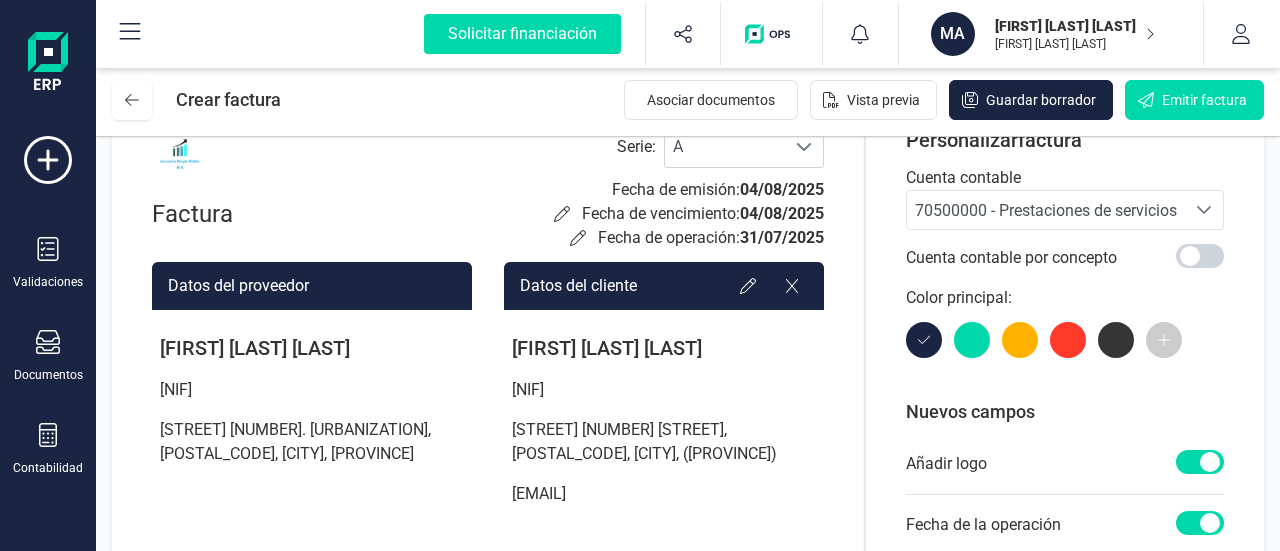 scroll, scrollTop: 0, scrollLeft: 0, axis: both 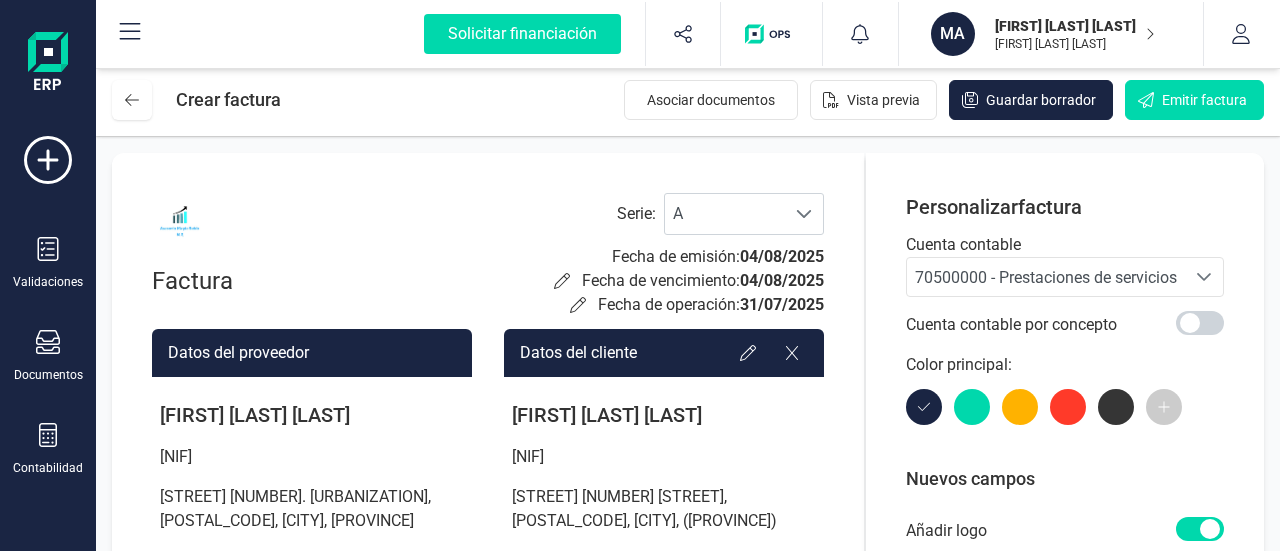 click 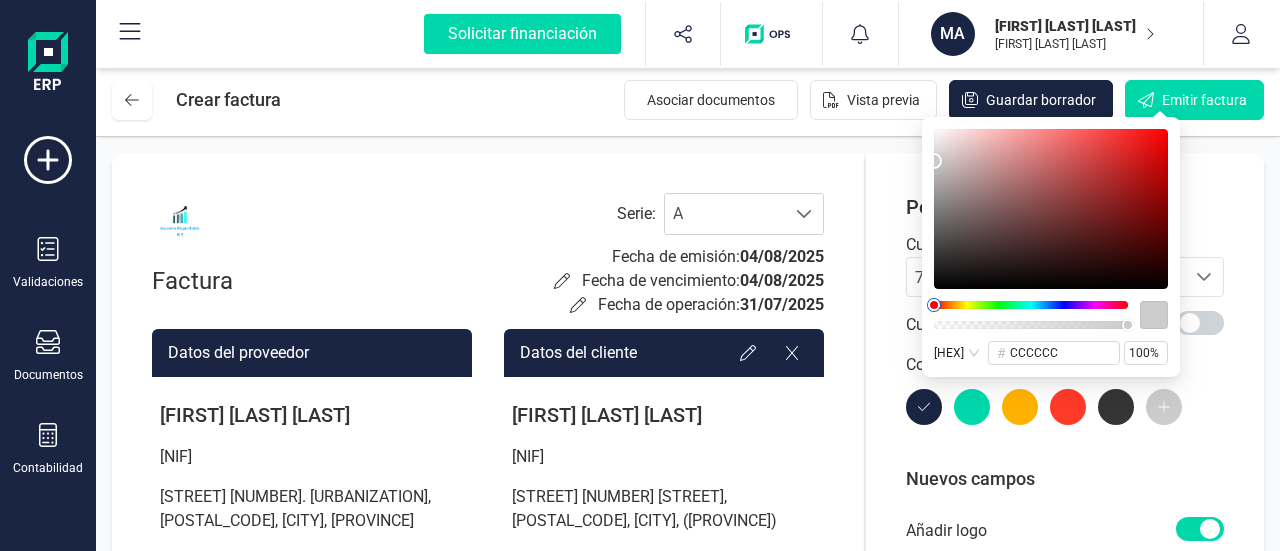 click at bounding box center [1031, 305] 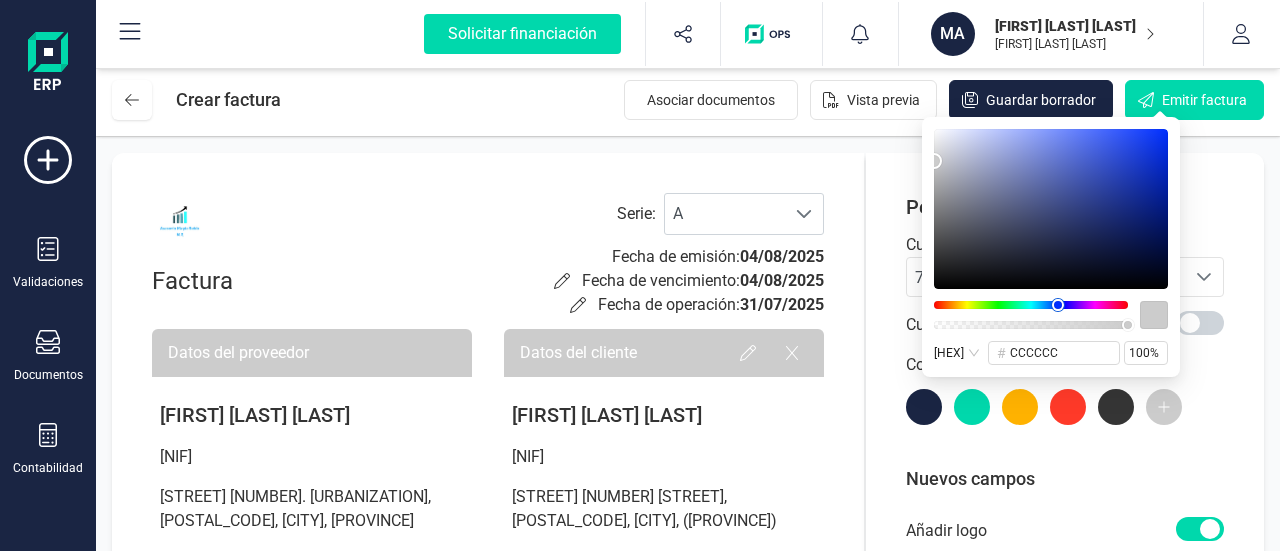 click at bounding box center (1031, 305) 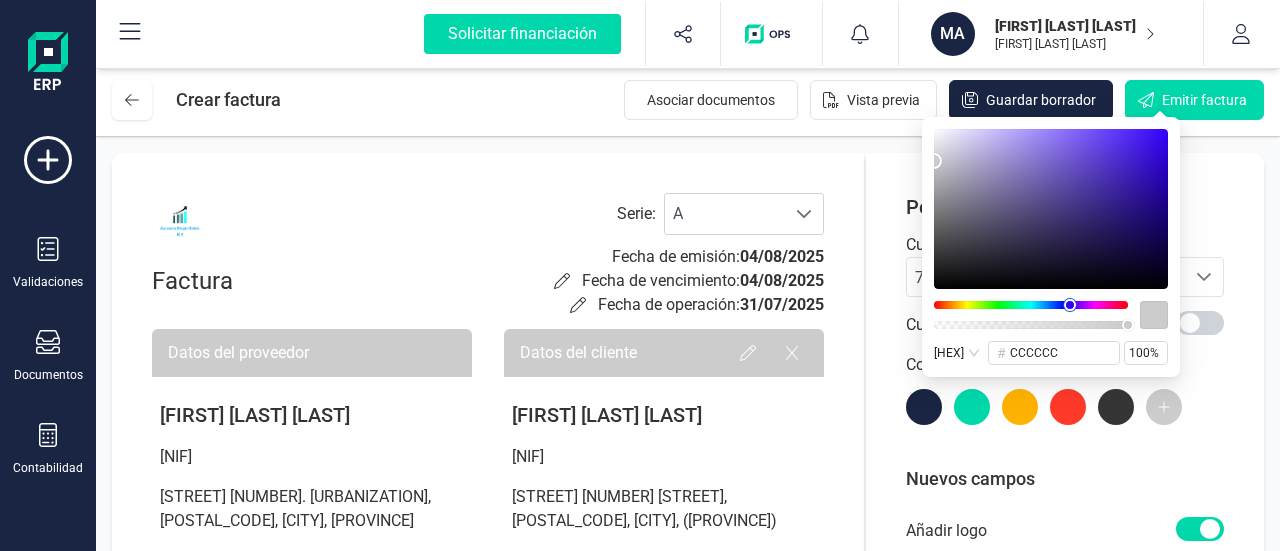 click at bounding box center [1070, 305] 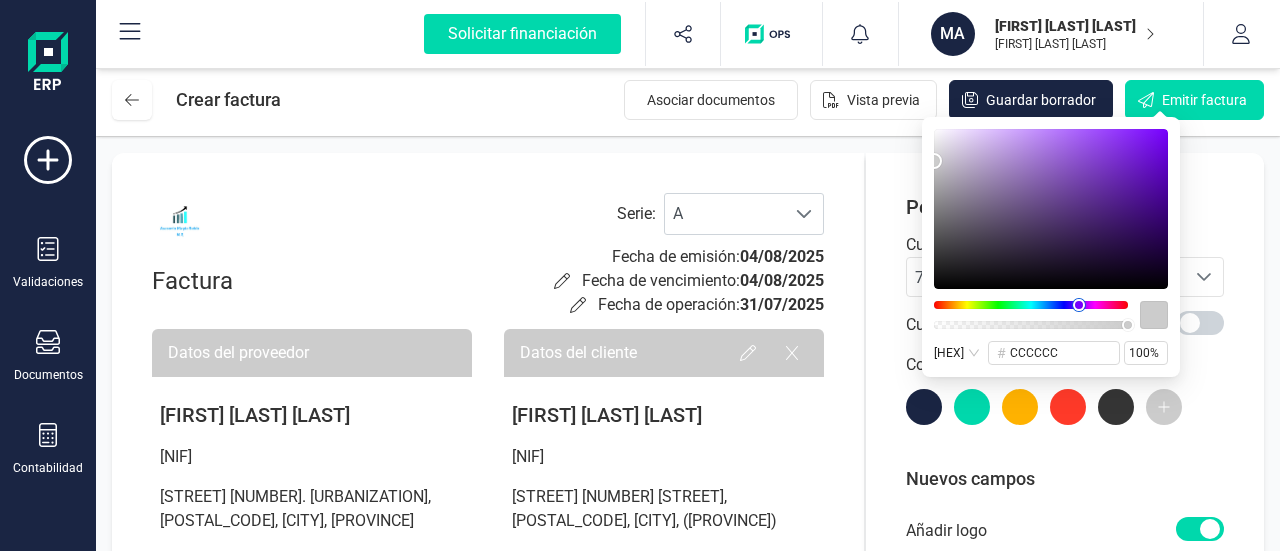 click at bounding box center (1031, 305) 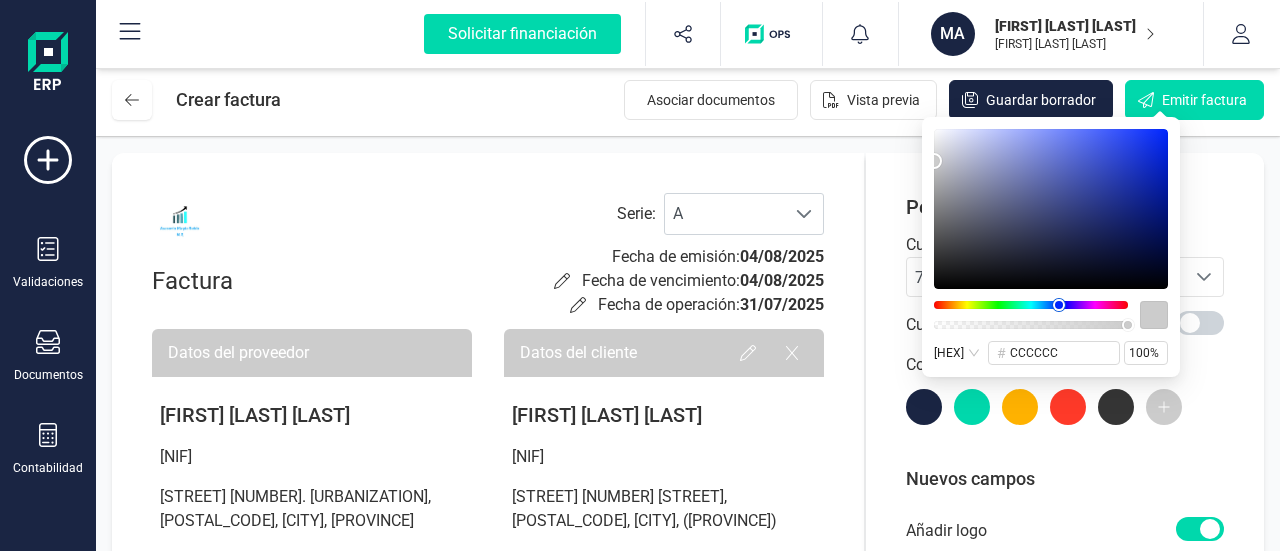 click at bounding box center [1031, 305] 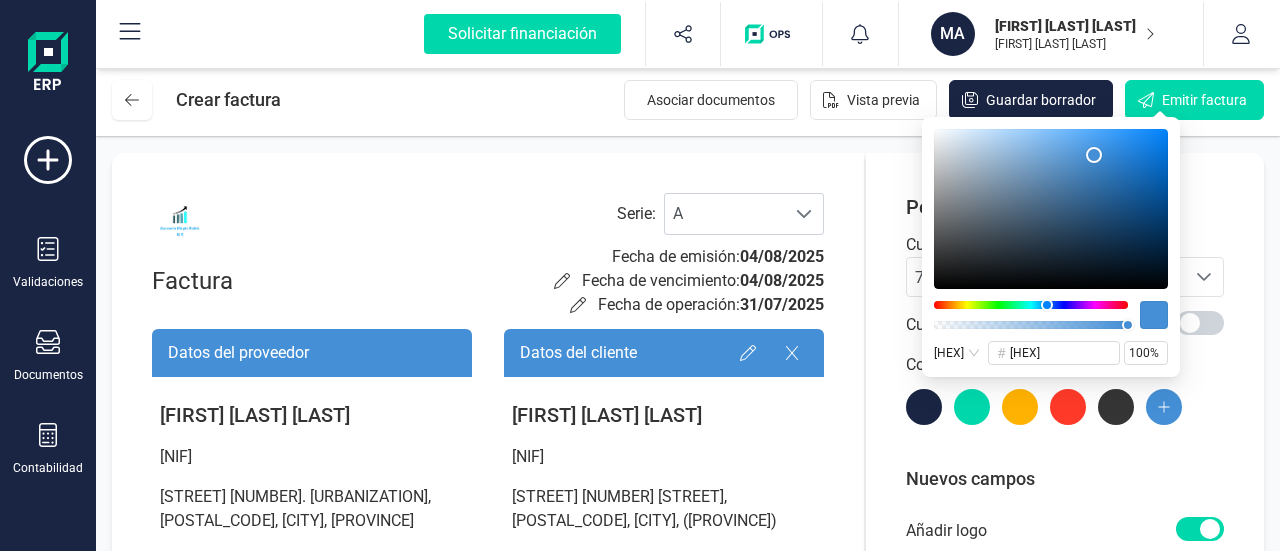 click at bounding box center [1051, 209] 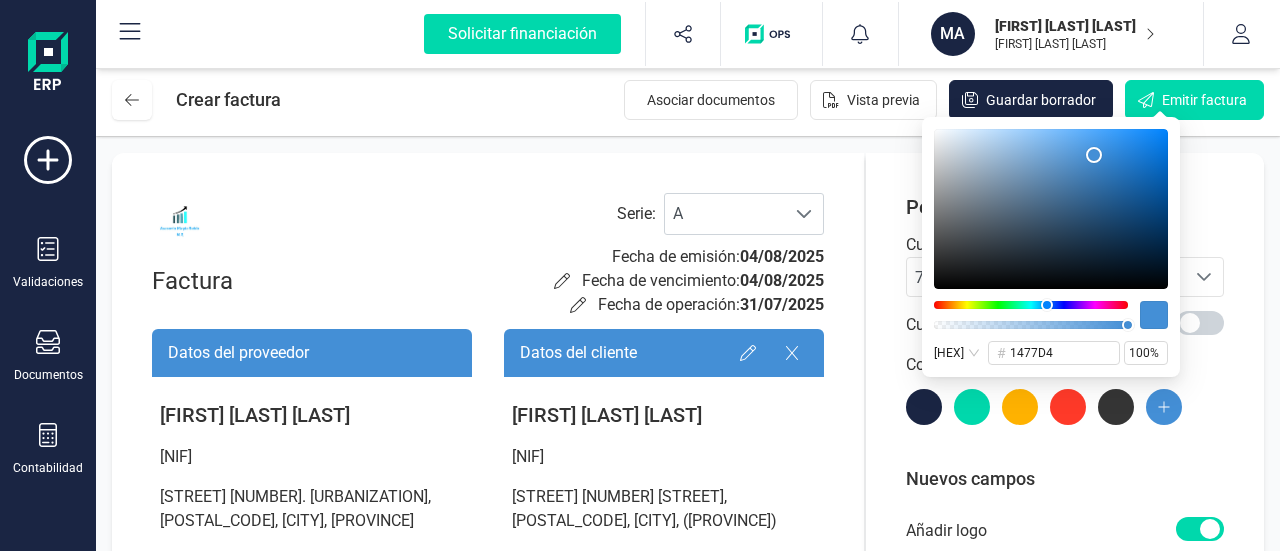 click at bounding box center [1051, 209] 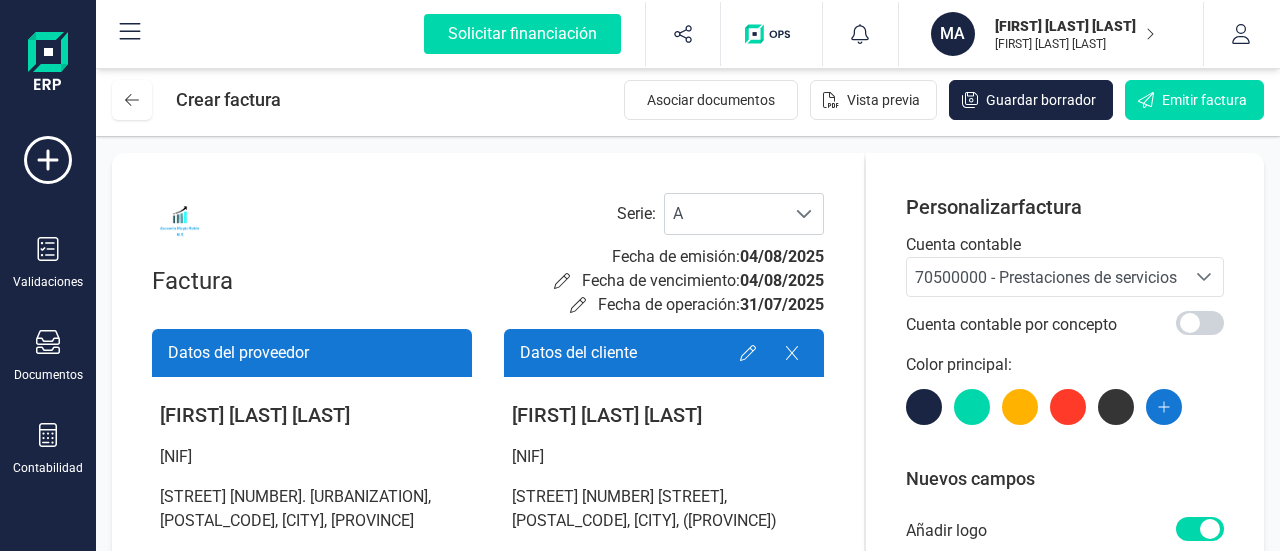 click on "Personalizar factura Cuenta contable 70500000 - Prestaciones de servicios 70500000 - Prestaciones de servicios 70500000 - Prestaciones de servicios Cuenta contable por concepto Color principal: Nuevos campos Añadir logo Fecha de la operación % Descuento Retención Observaciones Forma de pago Días de pago Archivos adjuntos Adjuntar archivos" at bounding box center [1065, 630] 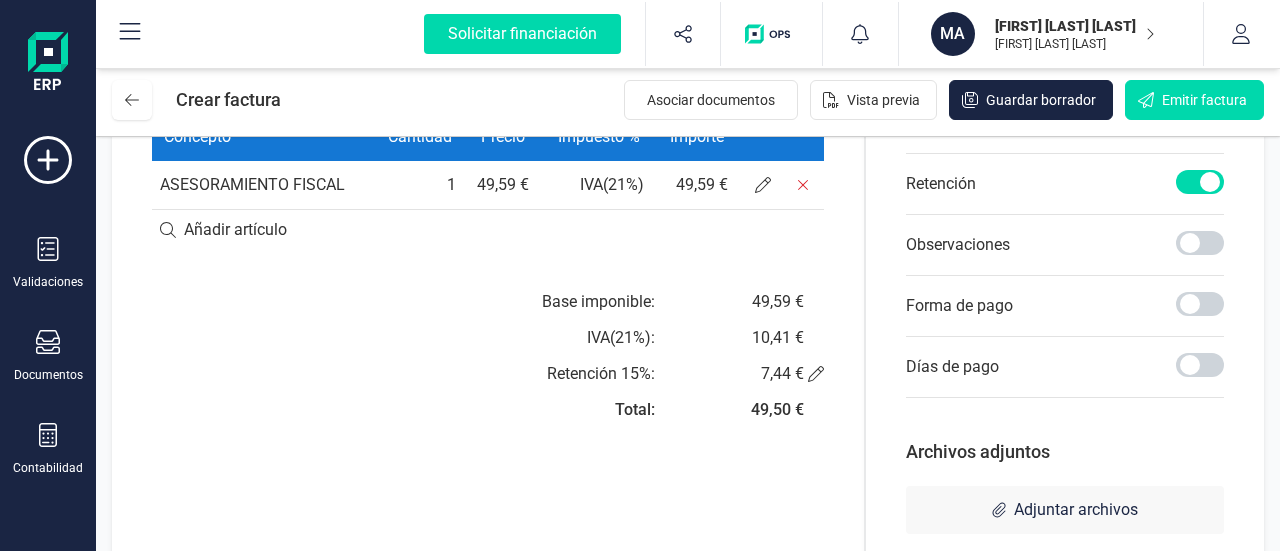 scroll, scrollTop: 570, scrollLeft: 0, axis: vertical 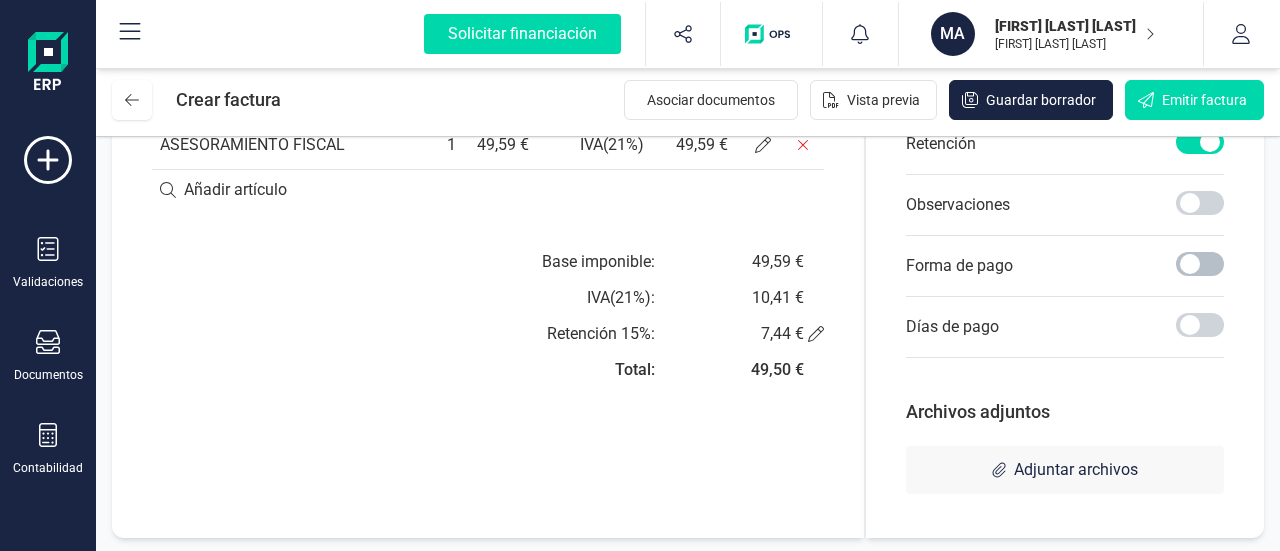 click at bounding box center (1200, 264) 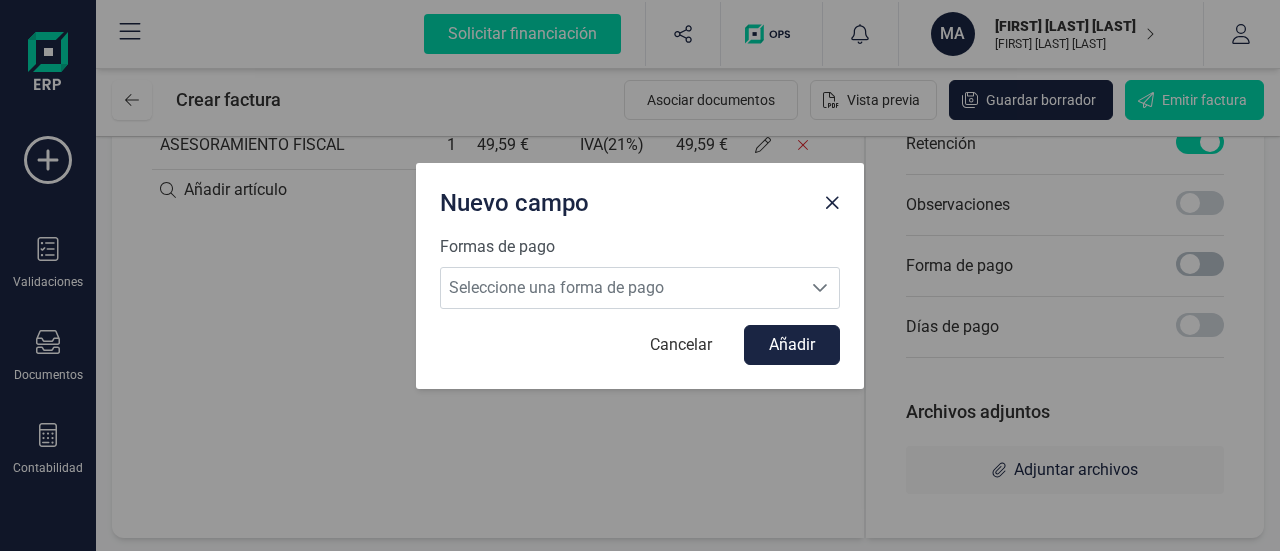 scroll, scrollTop: 10, scrollLeft: 6, axis: both 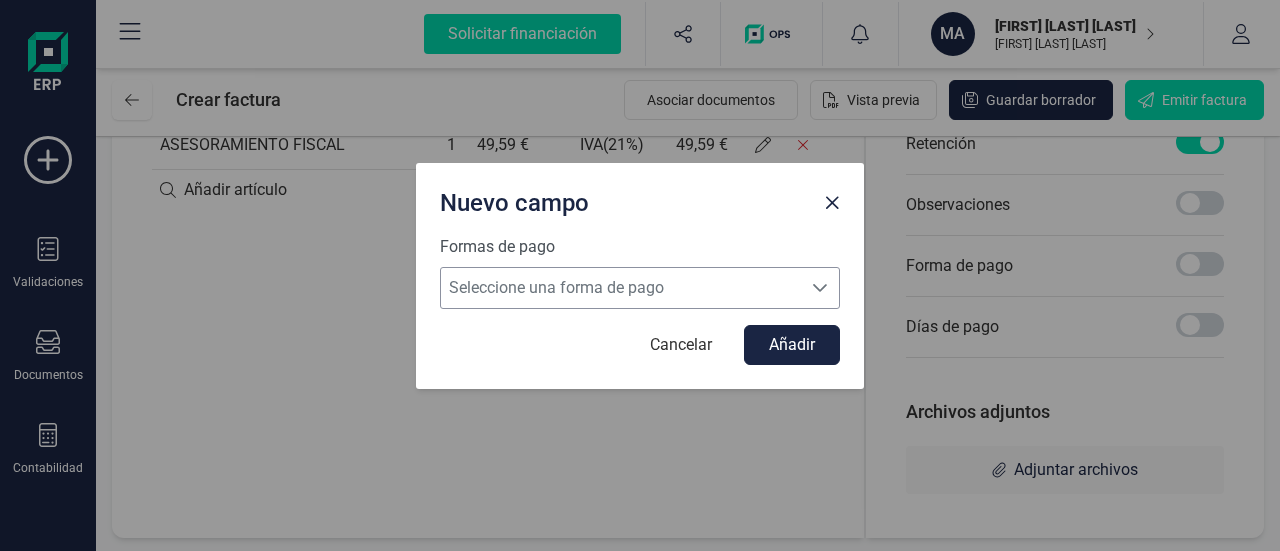 click on "Seleccione una forma de pago" at bounding box center [621, 288] 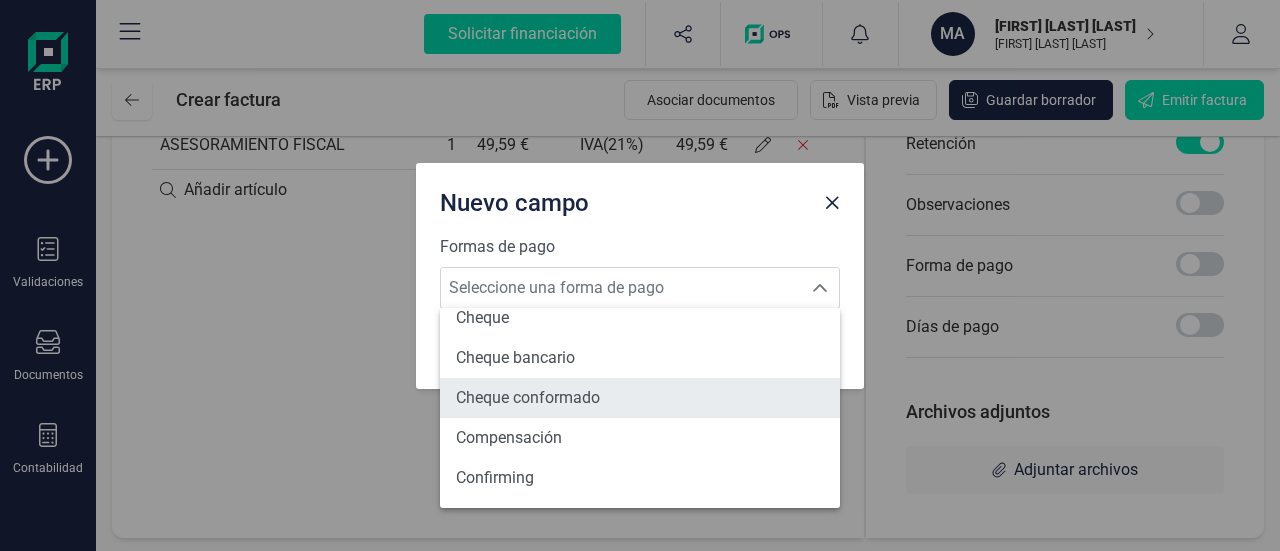 scroll, scrollTop: 100, scrollLeft: 0, axis: vertical 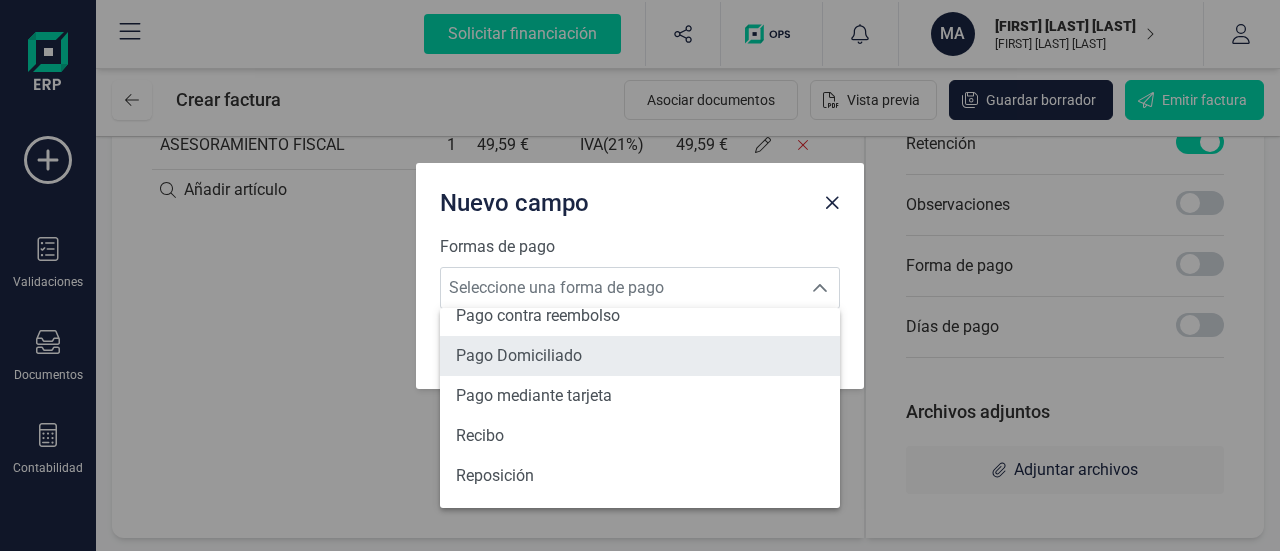 click on "Pago Domiciliado" at bounding box center [640, 356] 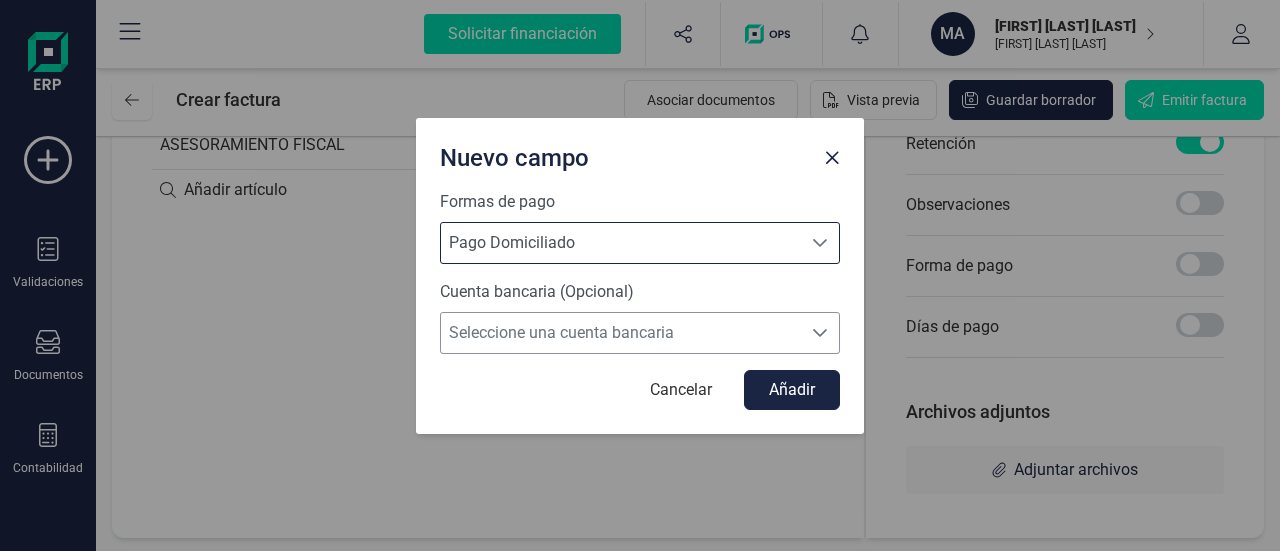 click on "Seleccione una cuenta bancaria" at bounding box center [621, 333] 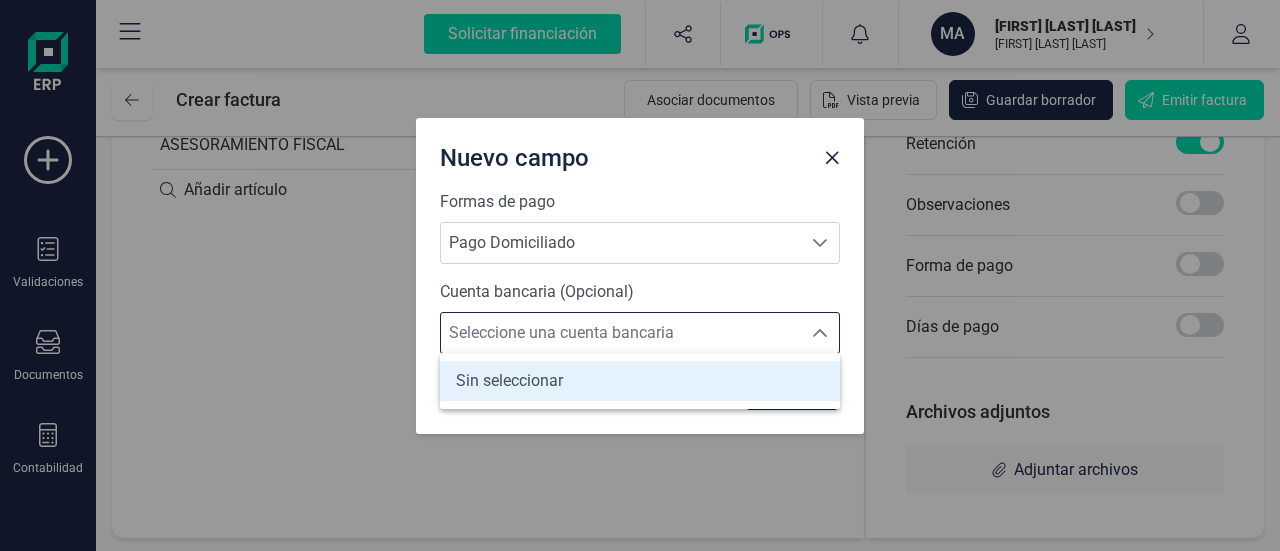 click on "Seleccione una cuenta bancaria" at bounding box center [621, 333] 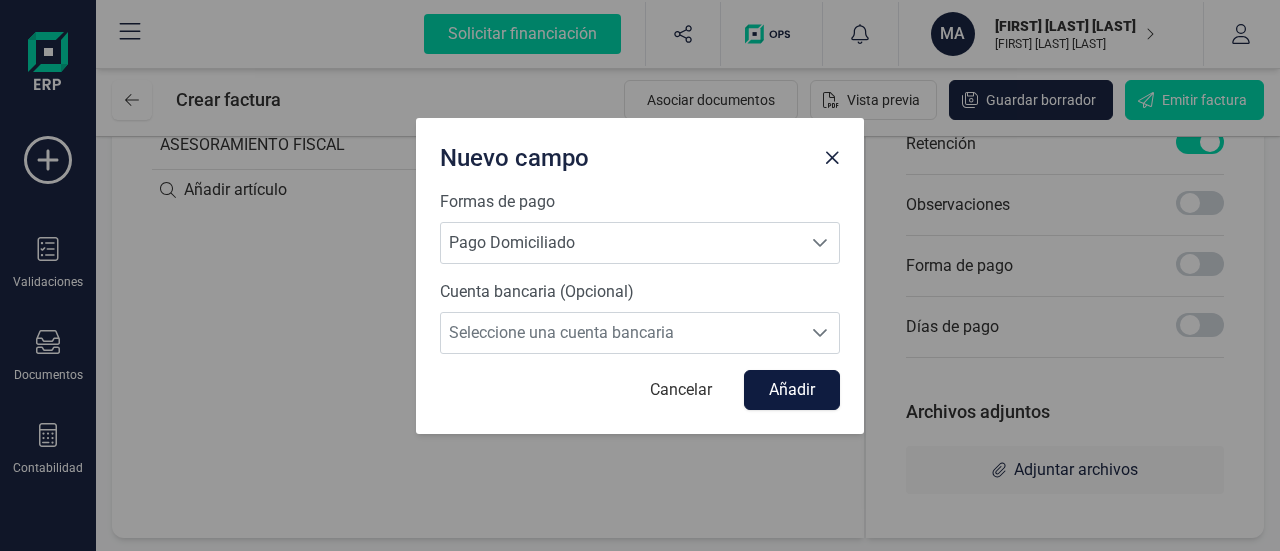 click on "Añadir" at bounding box center (792, 390) 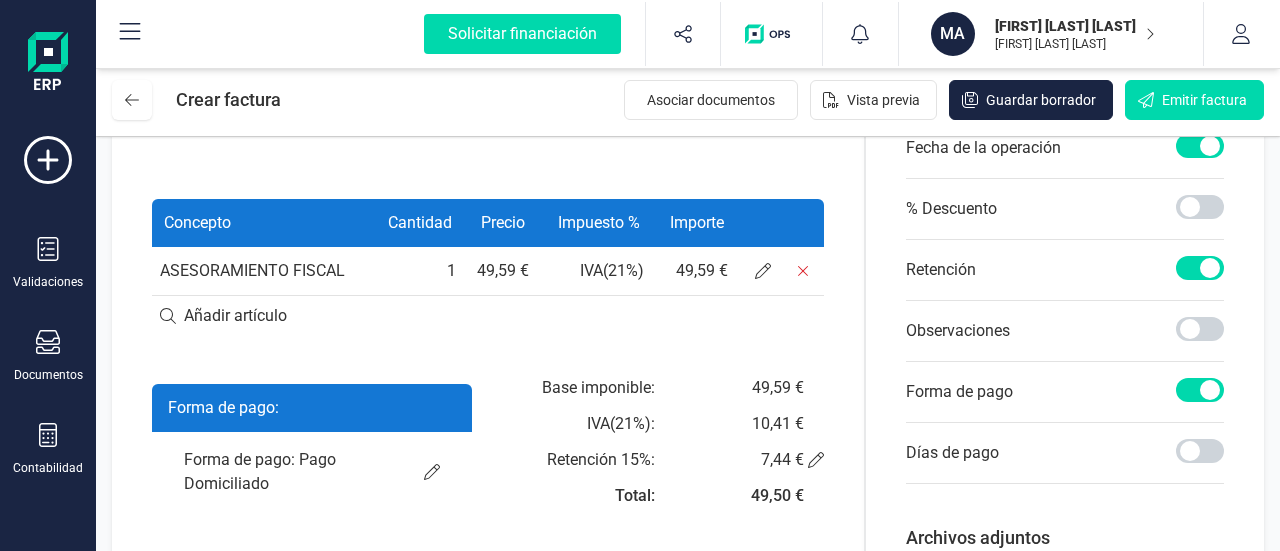scroll, scrollTop: 470, scrollLeft: 0, axis: vertical 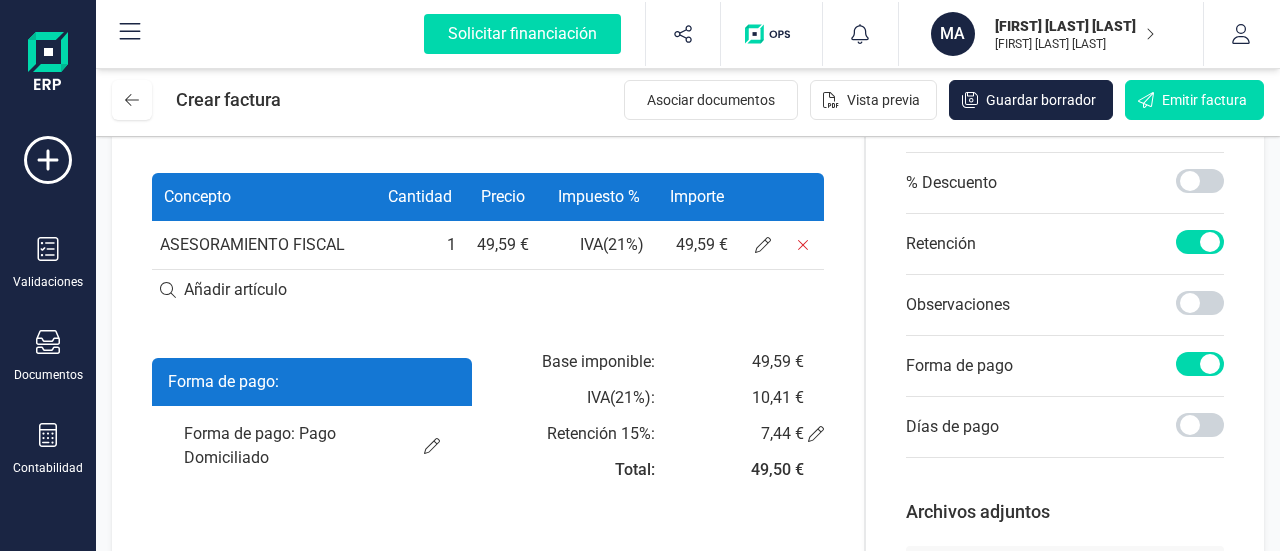 click at bounding box center [1200, 364] 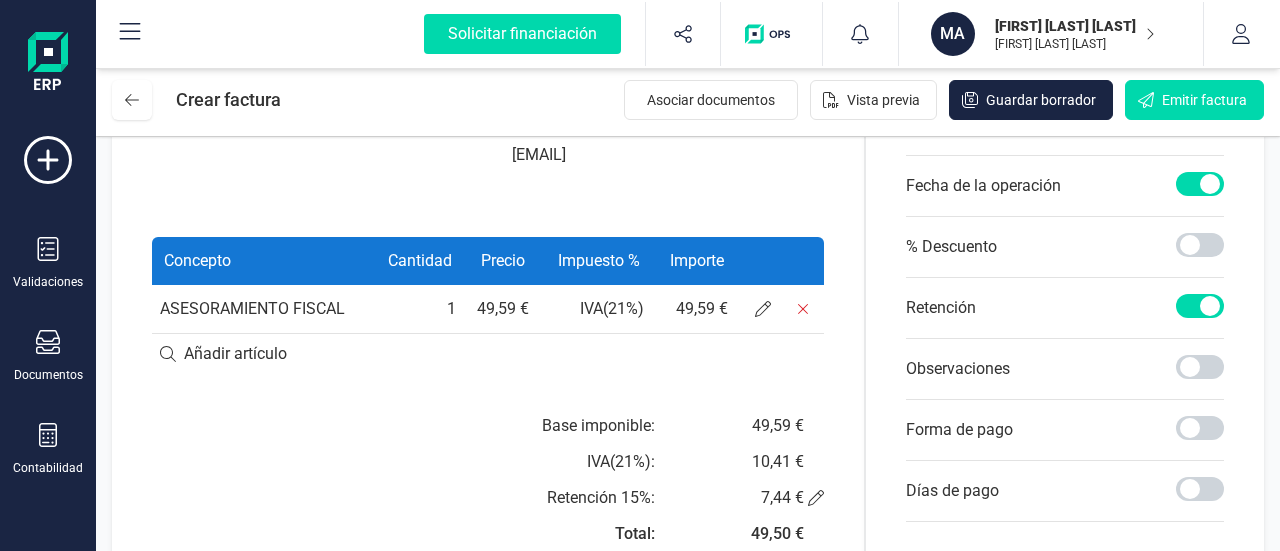 scroll, scrollTop: 270, scrollLeft: 0, axis: vertical 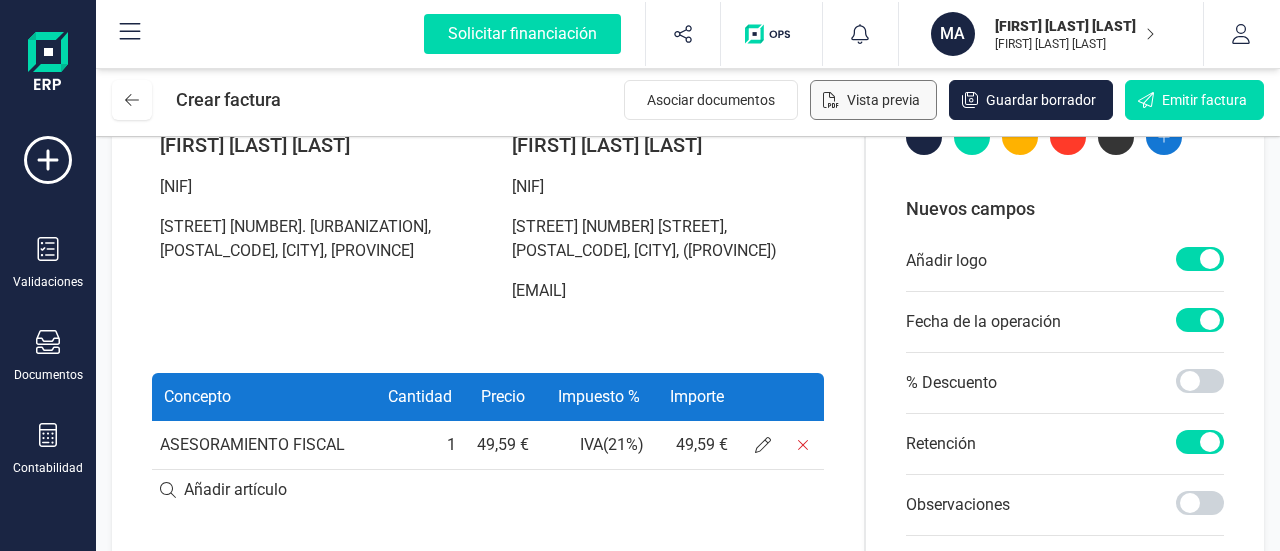 click on "Vista previa" at bounding box center [883, 100] 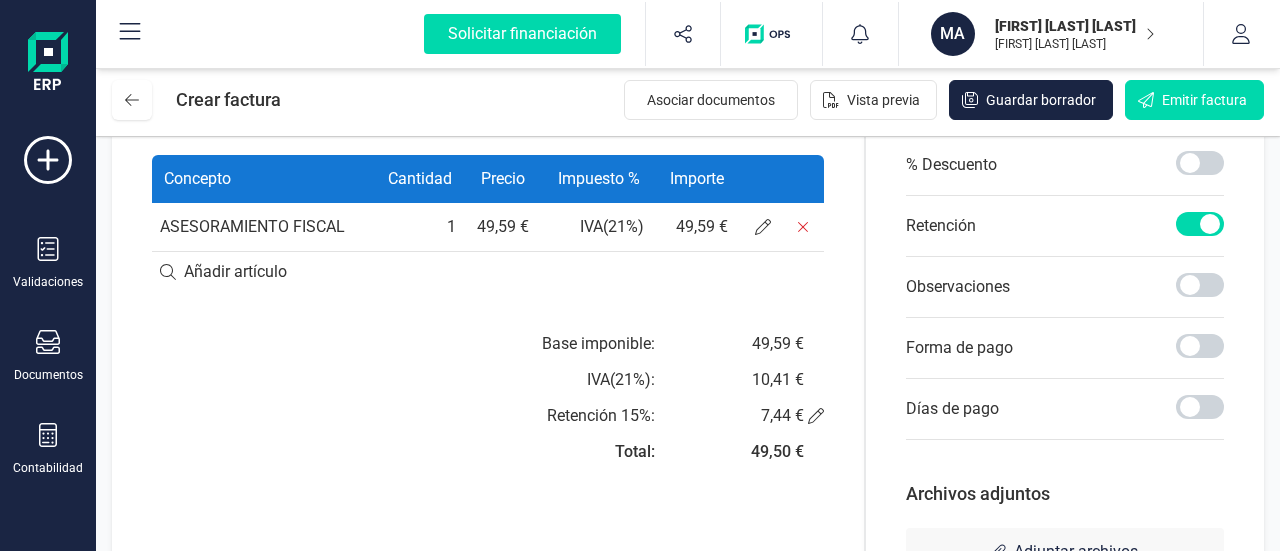 scroll, scrollTop: 470, scrollLeft: 0, axis: vertical 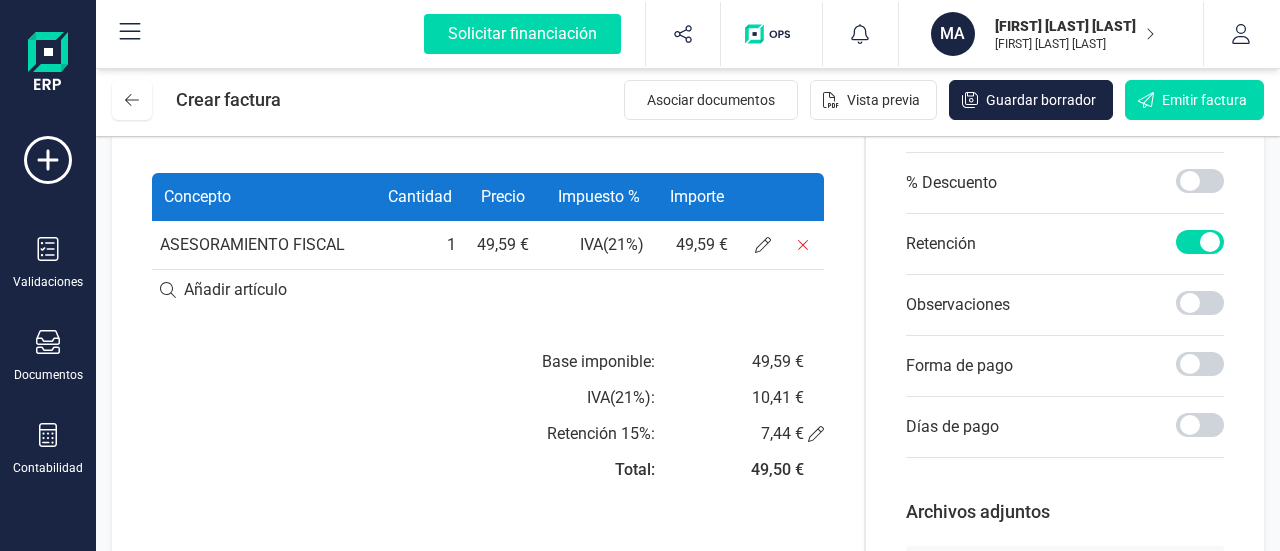 click at bounding box center (488, 290) 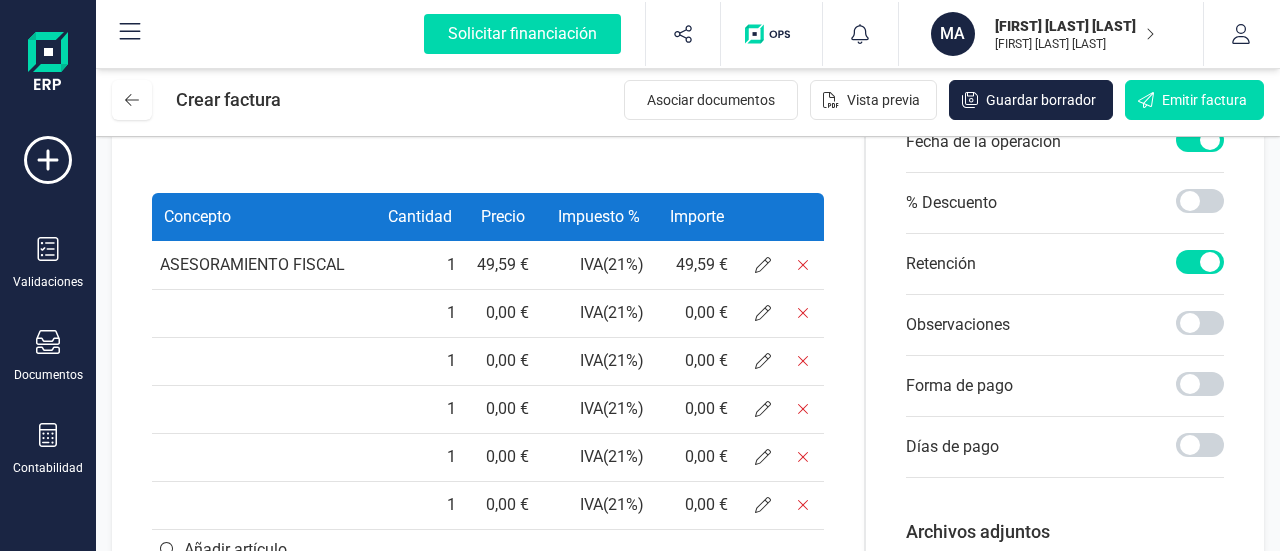 scroll, scrollTop: 470, scrollLeft: 0, axis: vertical 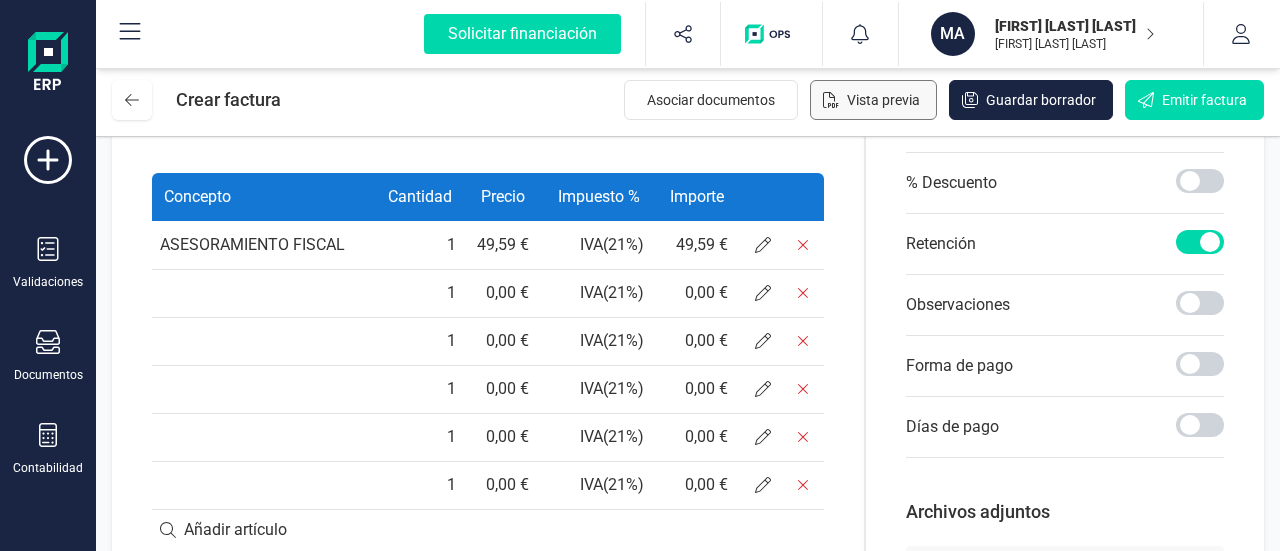 click on "Vista previa" at bounding box center [883, 100] 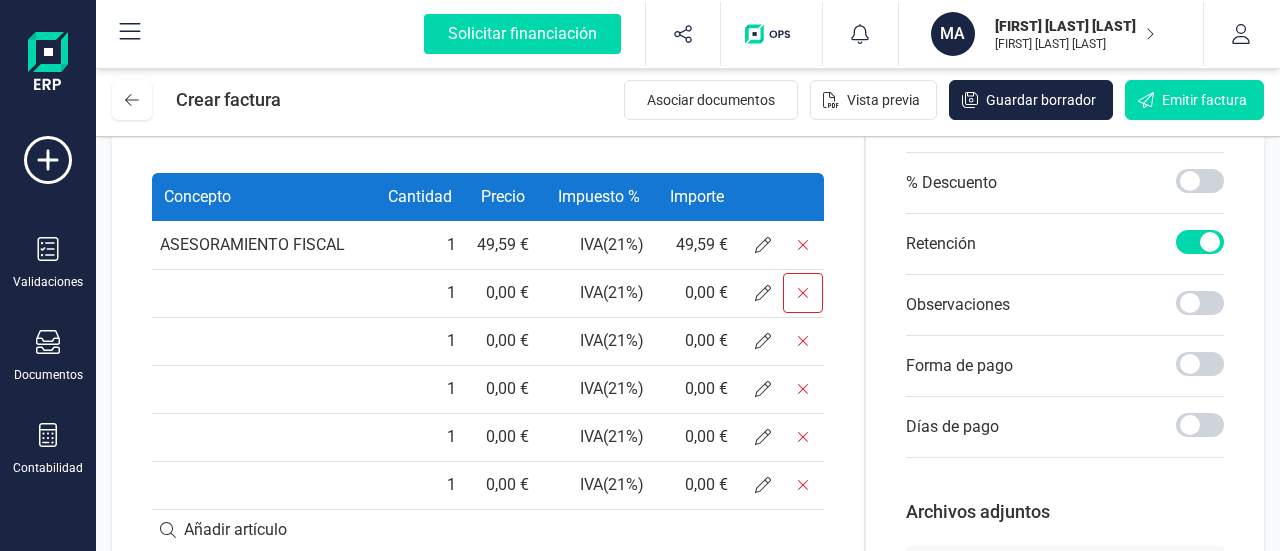 click 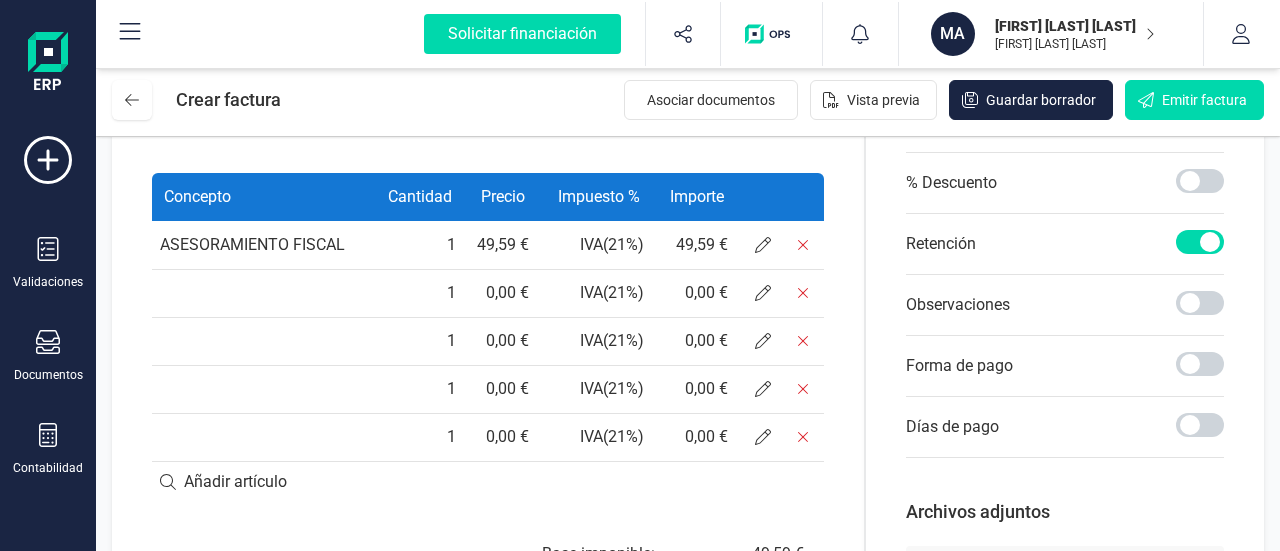 click 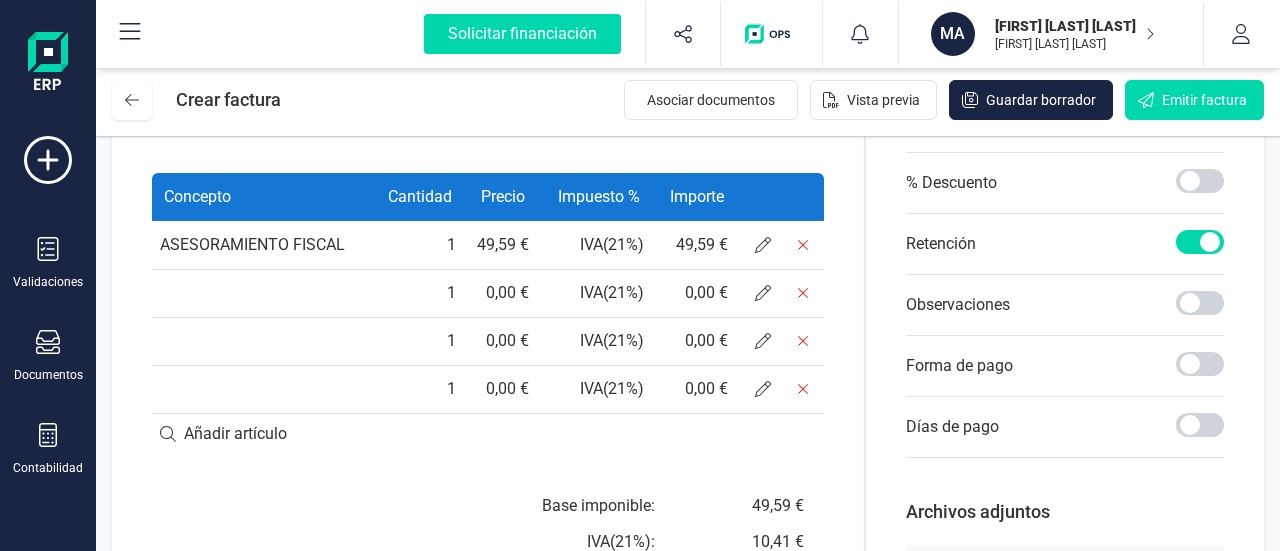 click 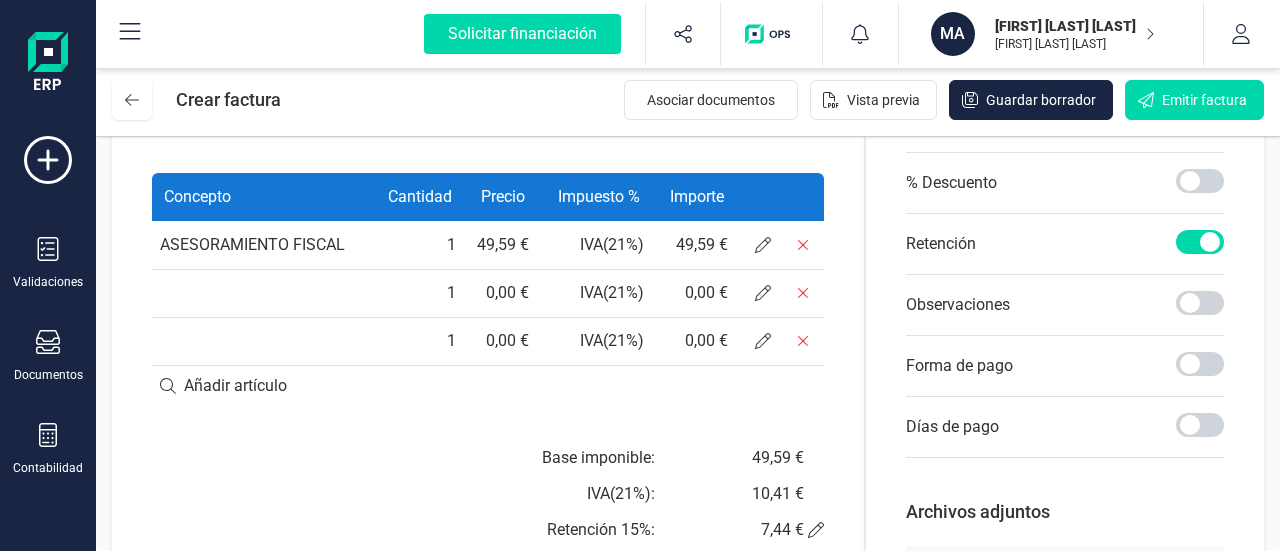 click 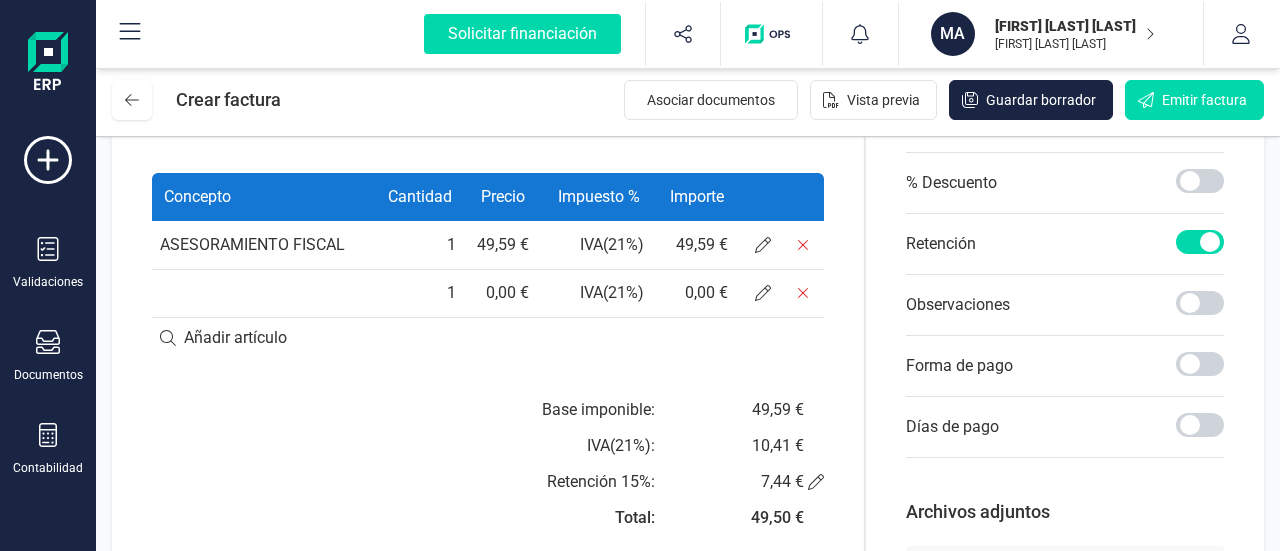 click 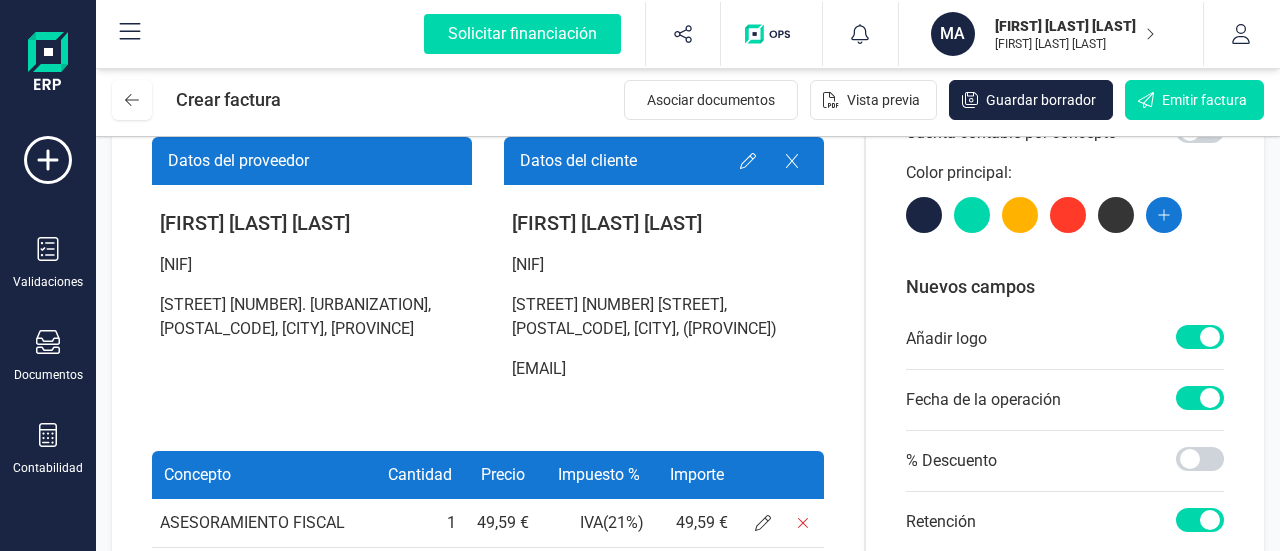 scroll, scrollTop: 500, scrollLeft: 0, axis: vertical 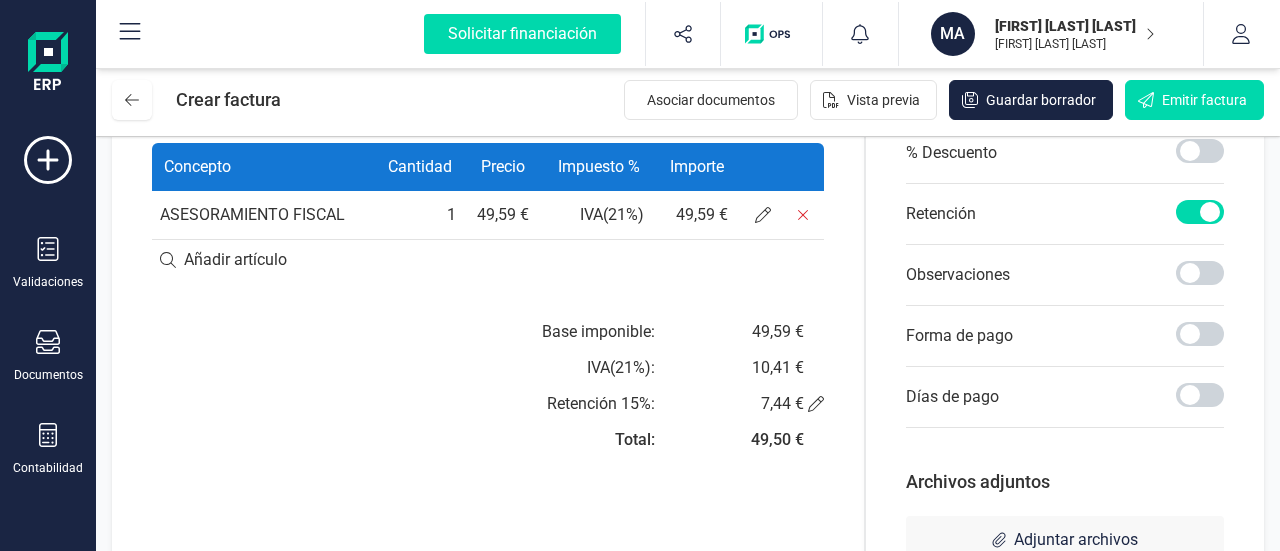 click at bounding box center [488, 260] 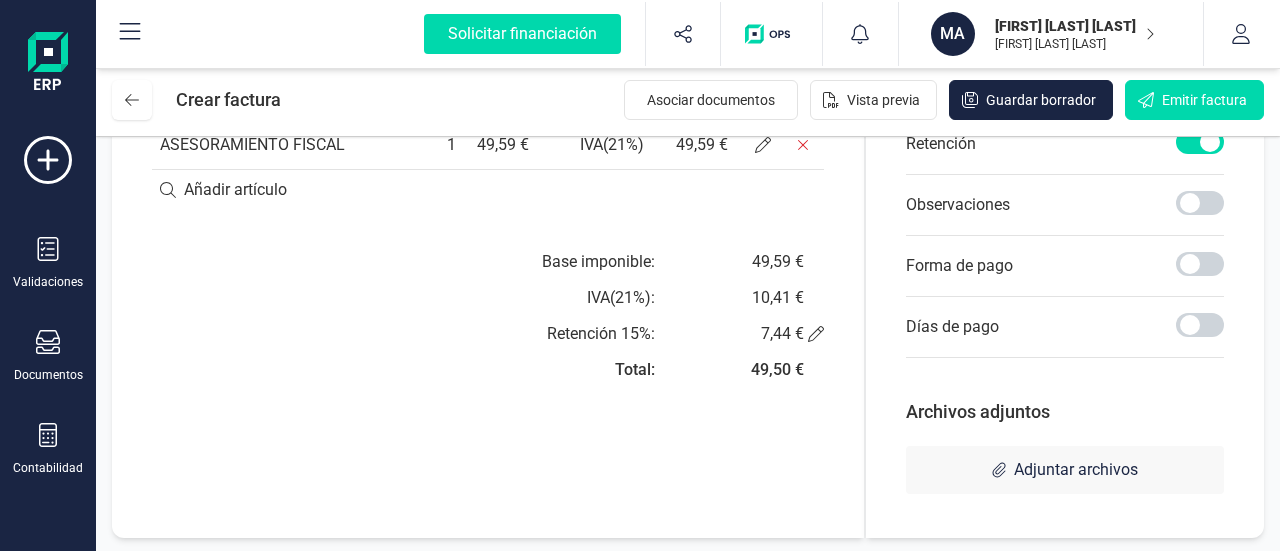 scroll, scrollTop: 470, scrollLeft: 0, axis: vertical 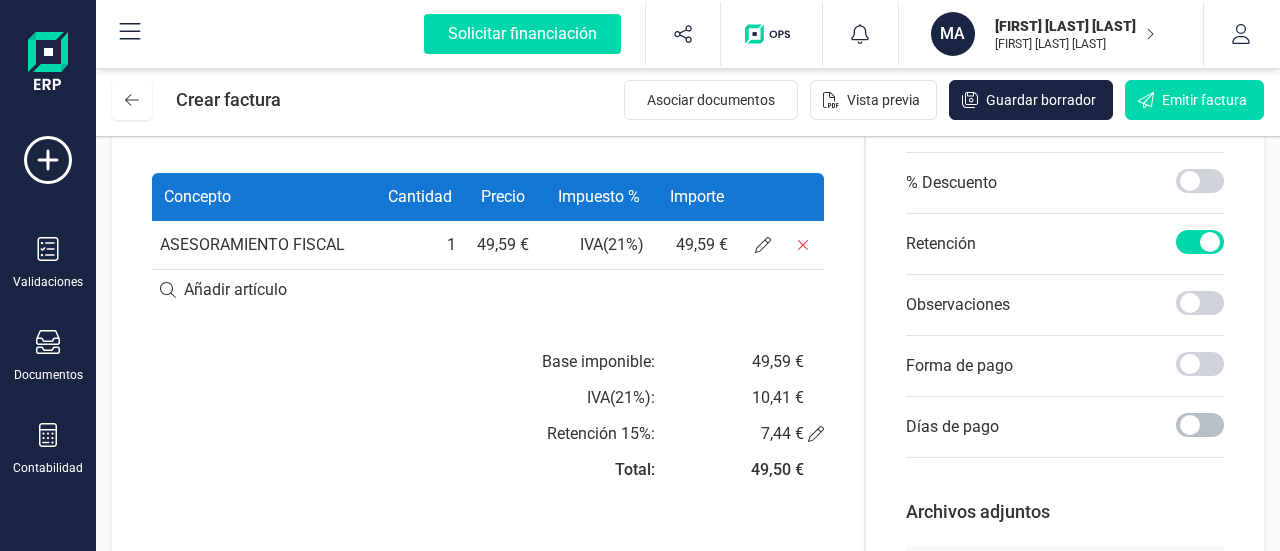 click at bounding box center (1200, 425) 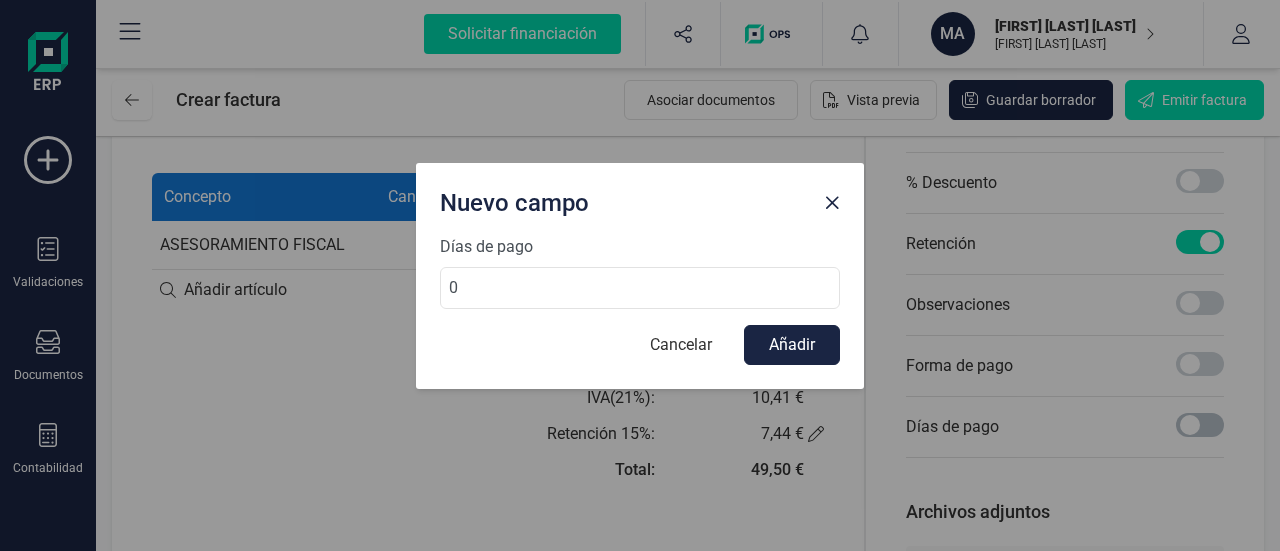 scroll, scrollTop: 10, scrollLeft: 6, axis: both 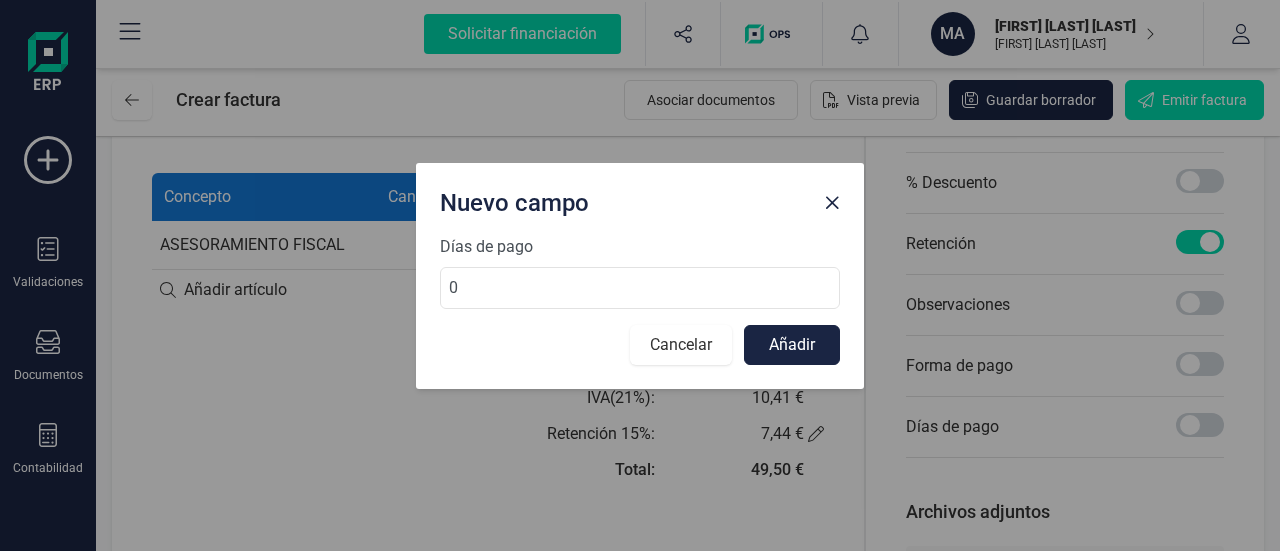 click on "Cancelar" at bounding box center (681, 345) 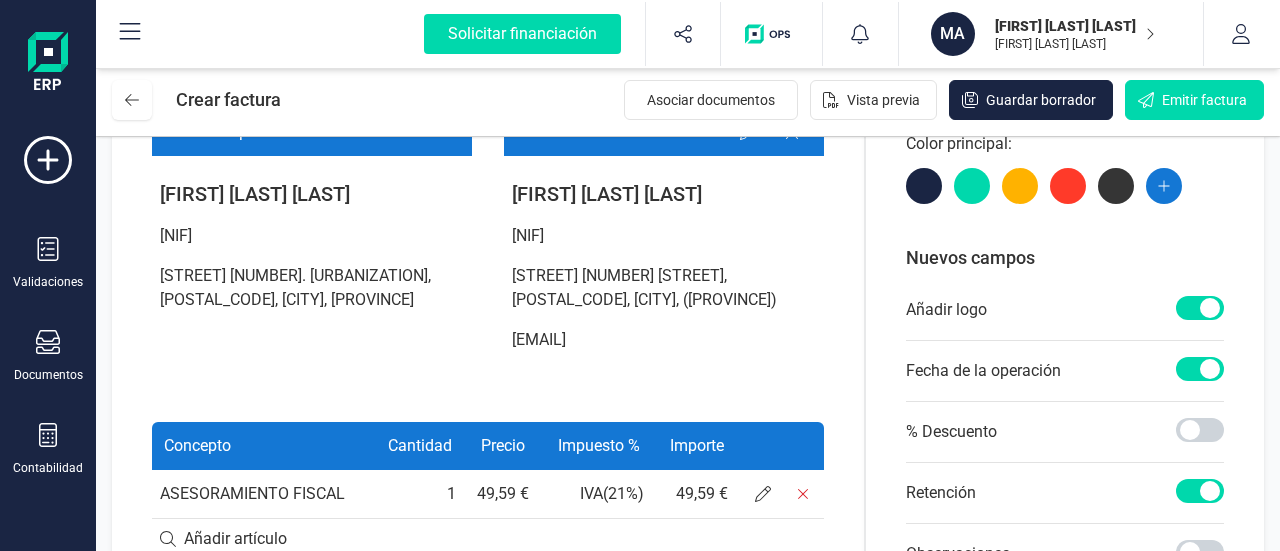 scroll, scrollTop: 70, scrollLeft: 0, axis: vertical 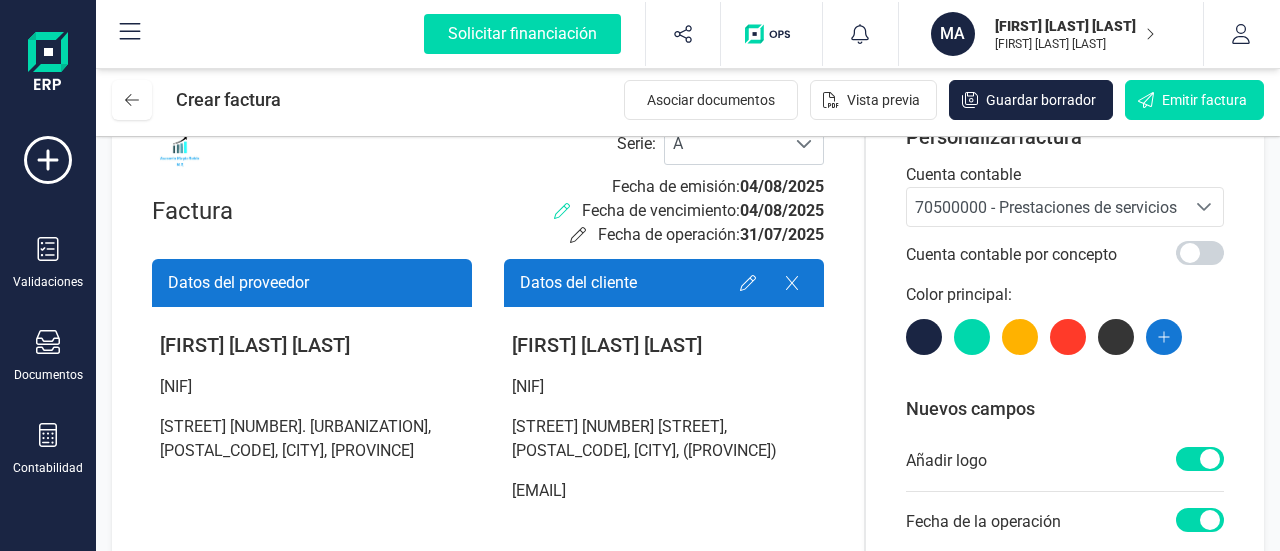 click 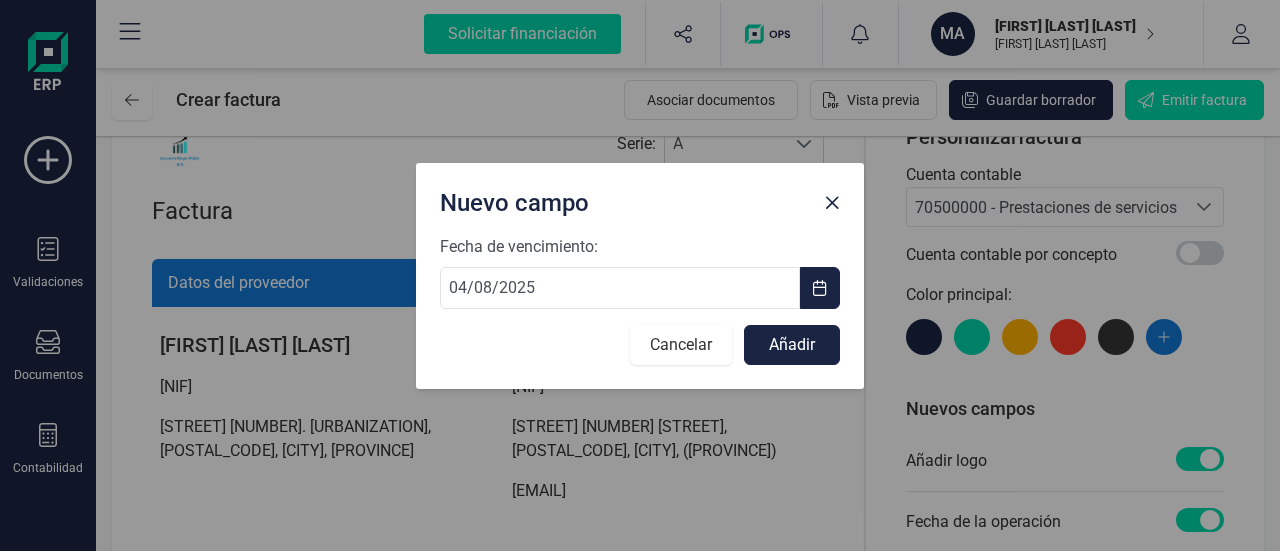 click on "Cancelar" at bounding box center (681, 345) 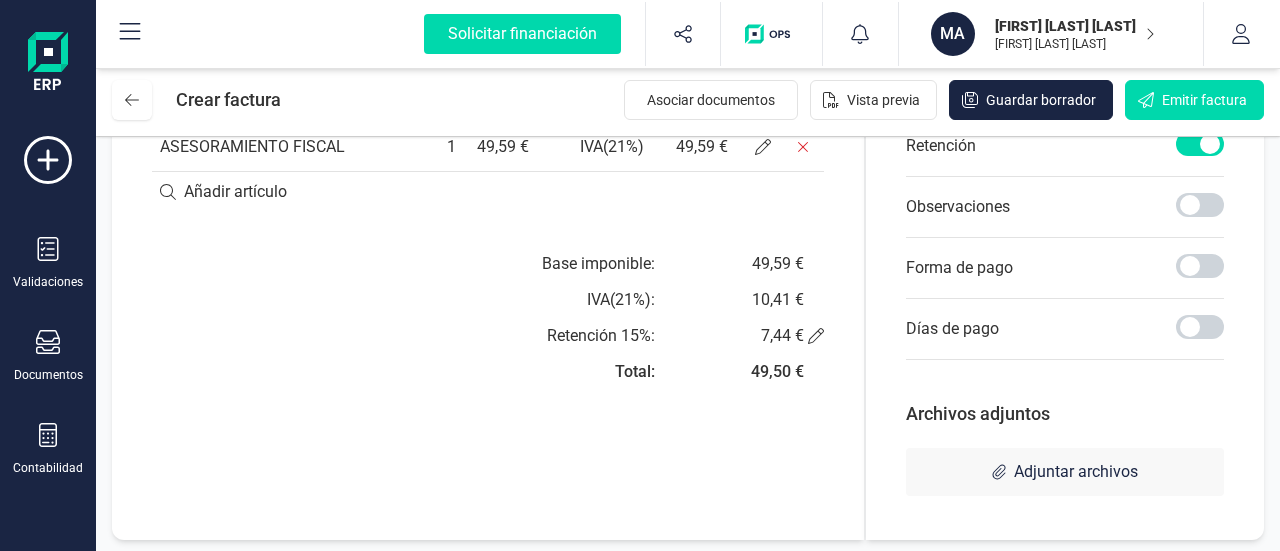 scroll, scrollTop: 570, scrollLeft: 0, axis: vertical 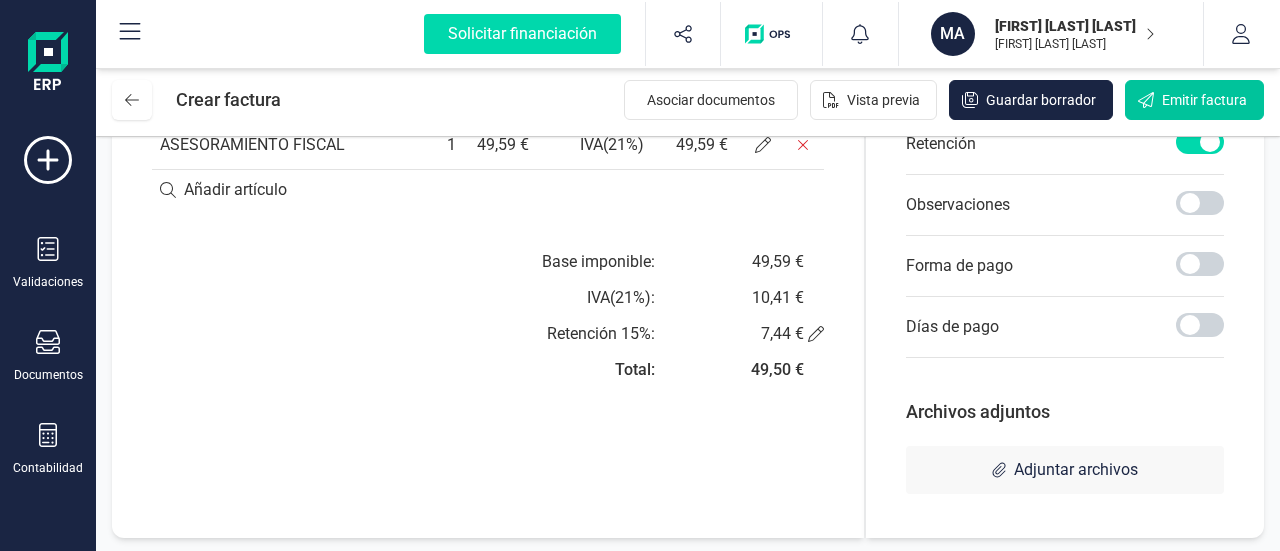click on "Emitir  factura" at bounding box center (1204, 100) 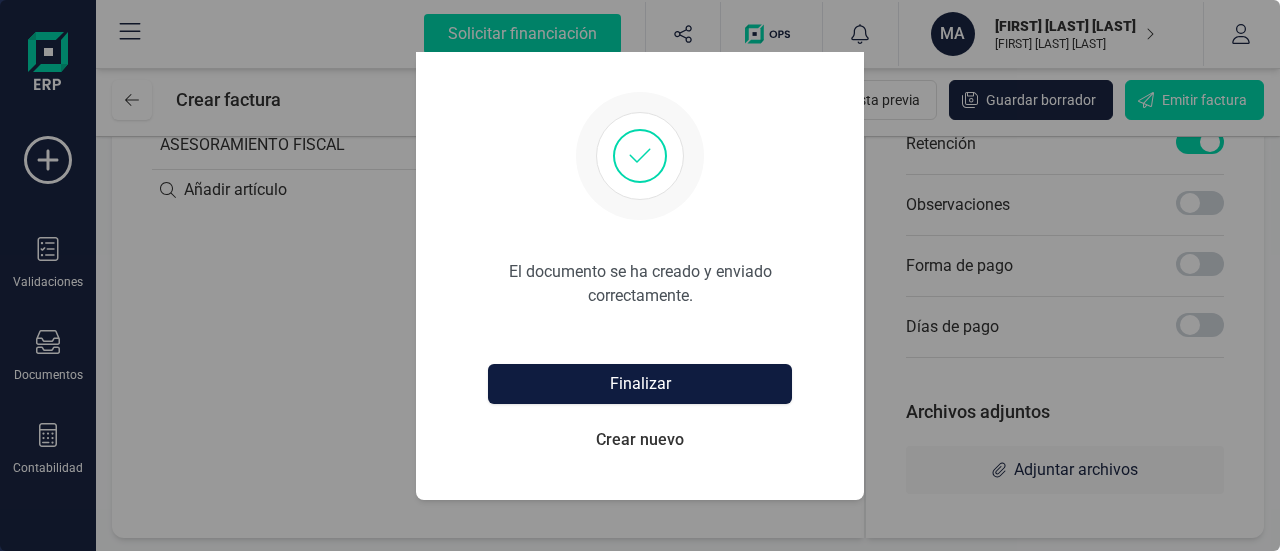 click on "Finalizar" at bounding box center [640, 384] 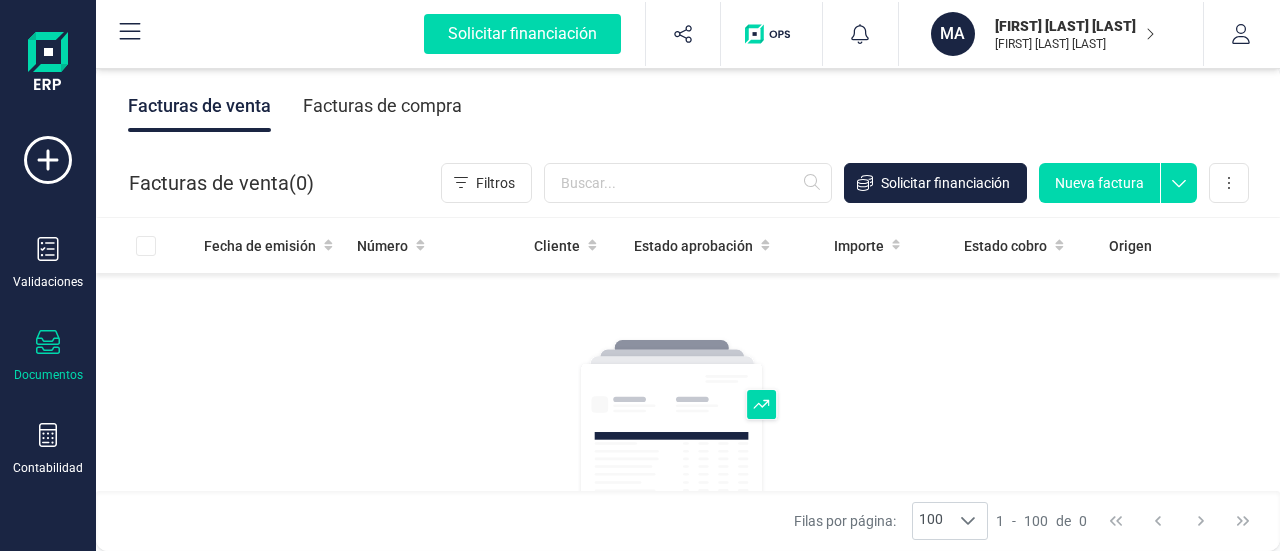 scroll, scrollTop: 0, scrollLeft: 0, axis: both 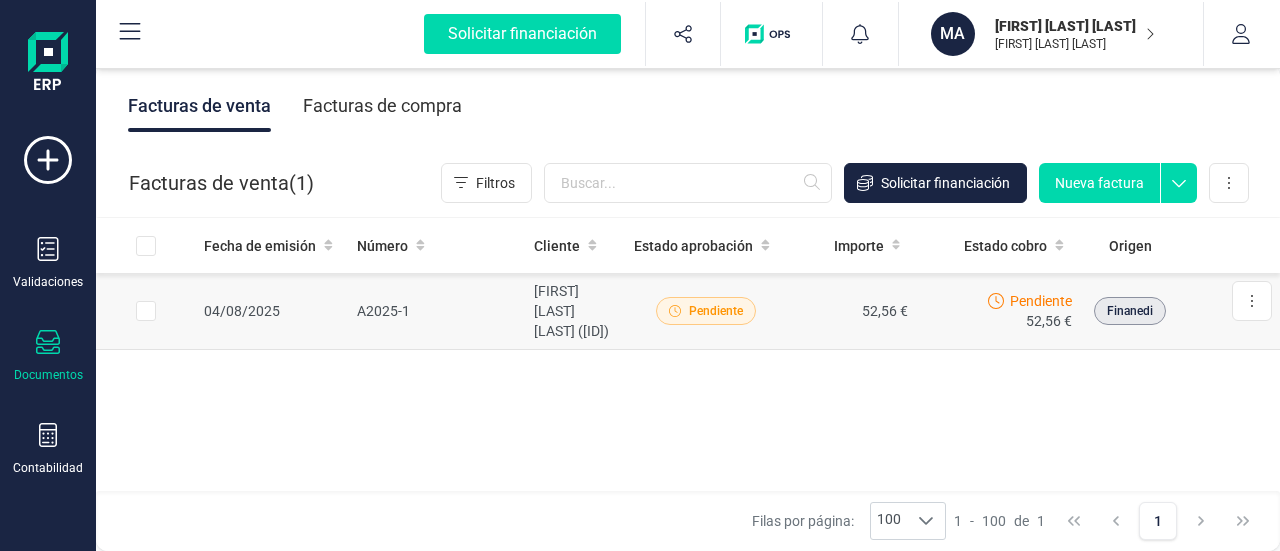 click on "04/08/2025" at bounding box center [272, 311] 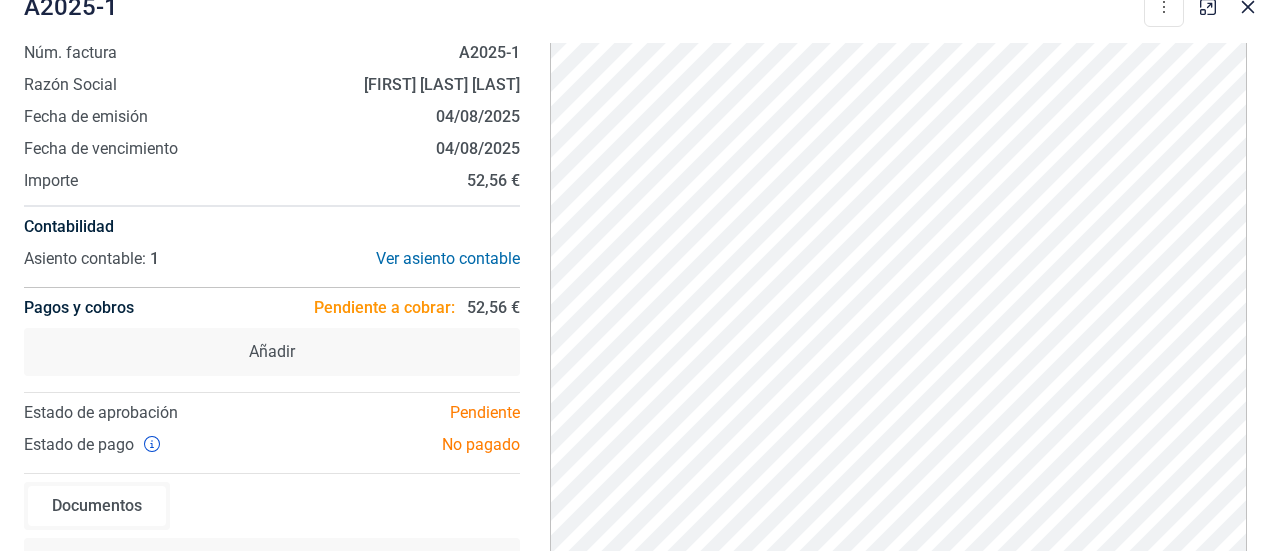 scroll, scrollTop: 0, scrollLeft: 0, axis: both 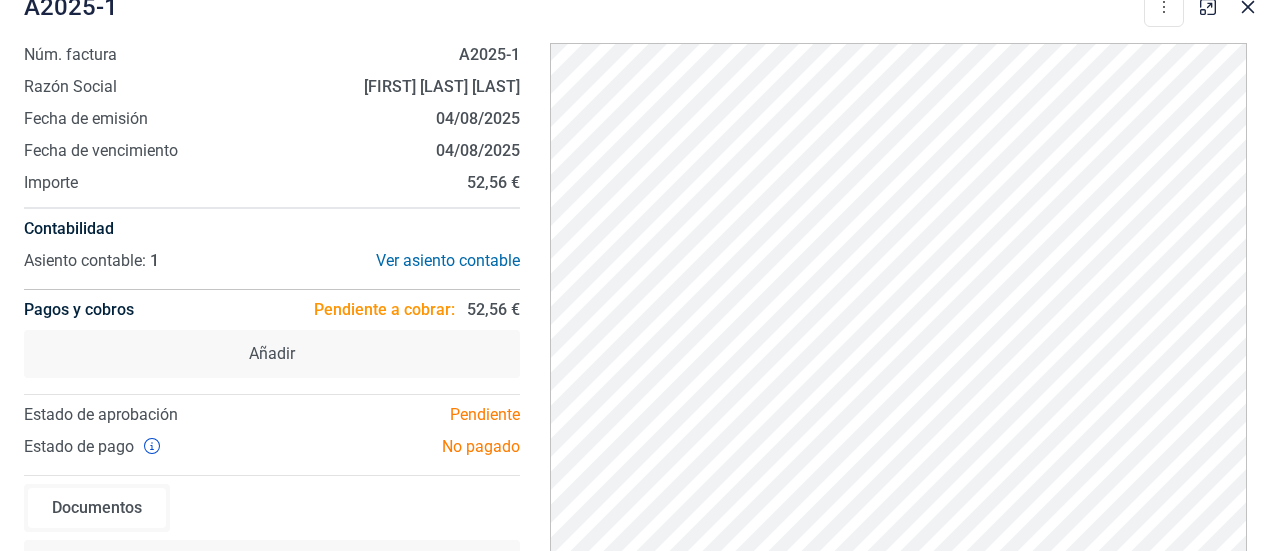 click on "04/08/2025" at bounding box center (478, 118) 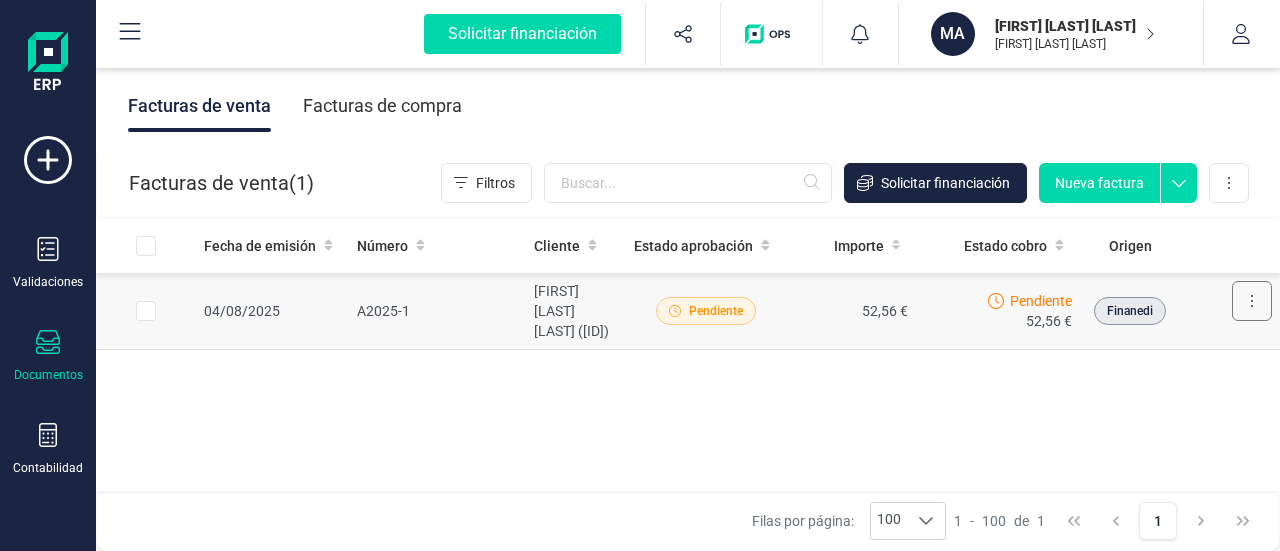 click at bounding box center (1252, 301) 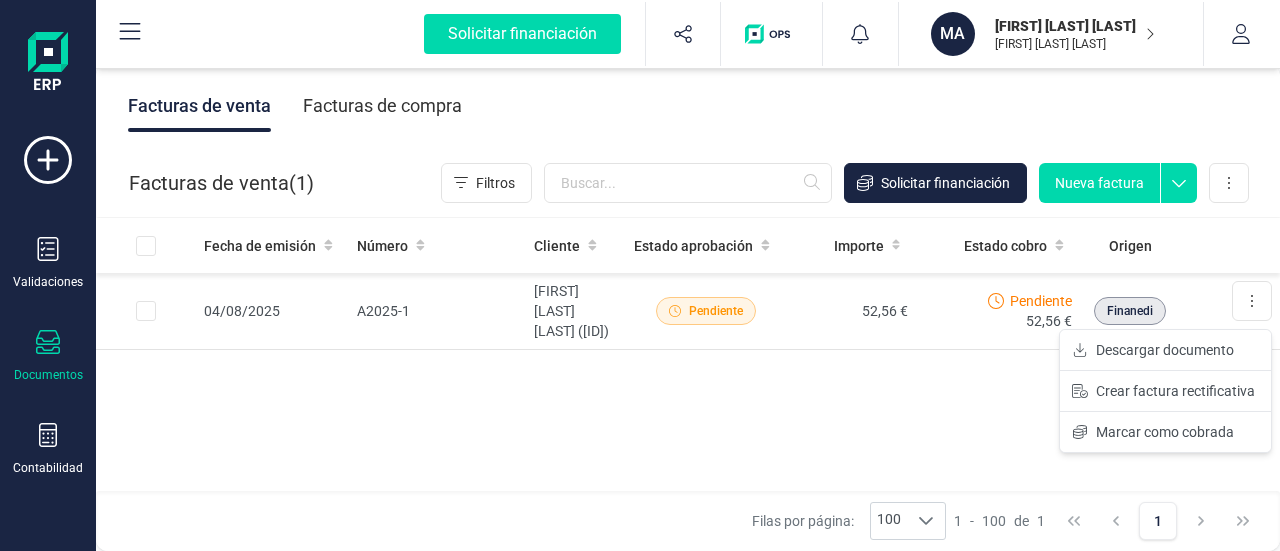 click on "Fecha de emisión [DATE] [ID] [FIRST] [LAST] [LAST] ([ID]) Pendiente 52,56 € Pendiente 52,56 € Finanedi   Descargar documento Crear factura rectificativa Marcar como cobrada" at bounding box center (688, 355) 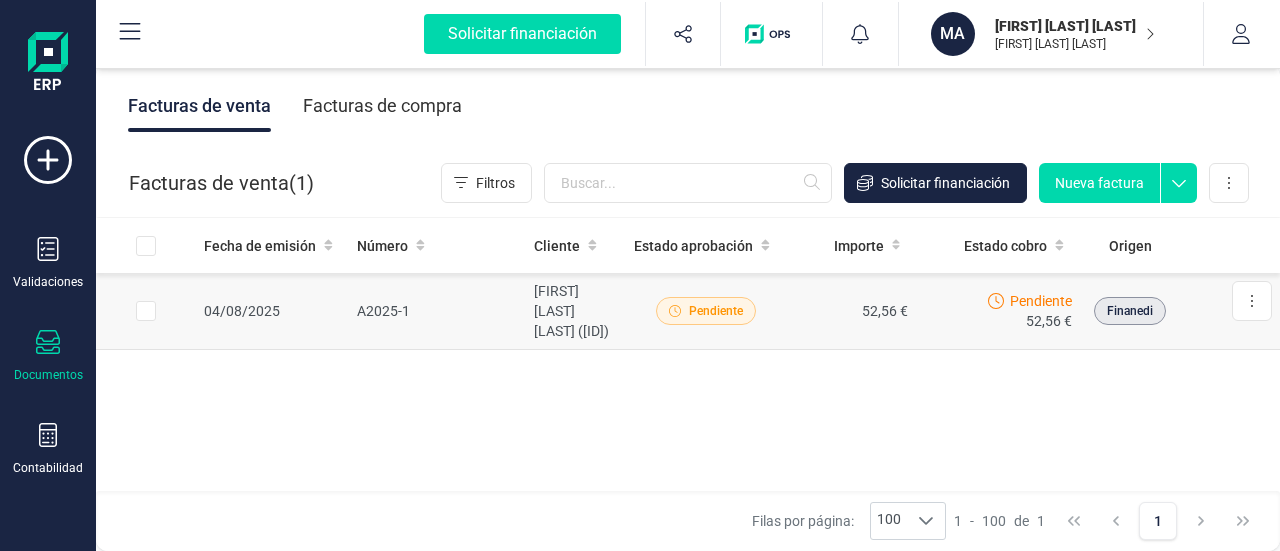 click on "A2025-1" at bounding box center [438, 311] 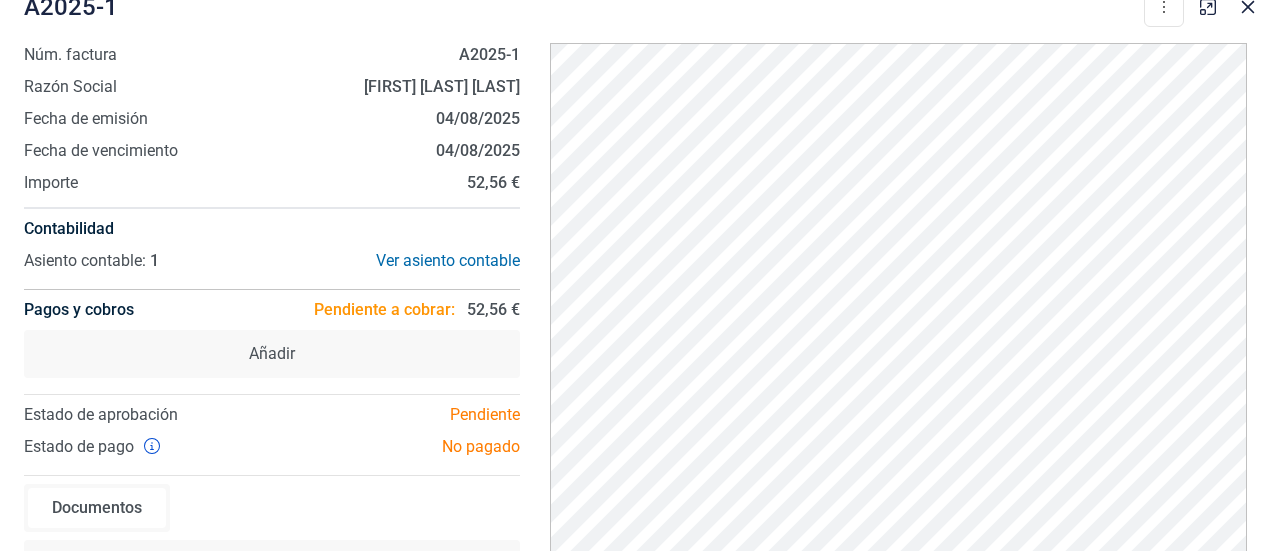 click on "A2025-1" at bounding box center (489, 54) 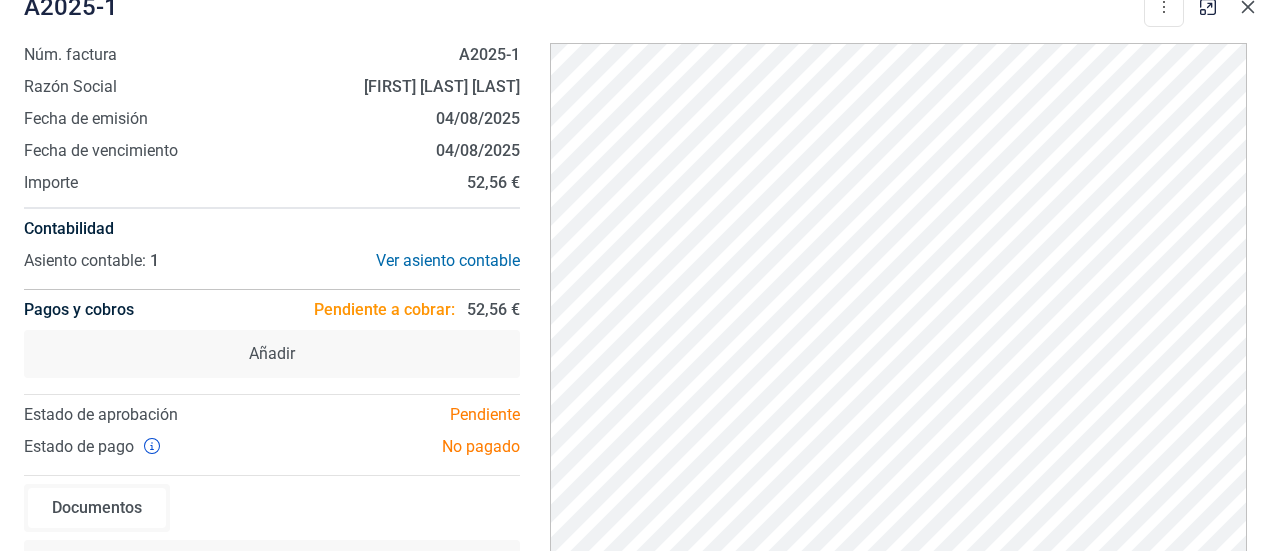 click at bounding box center [1248, 7] 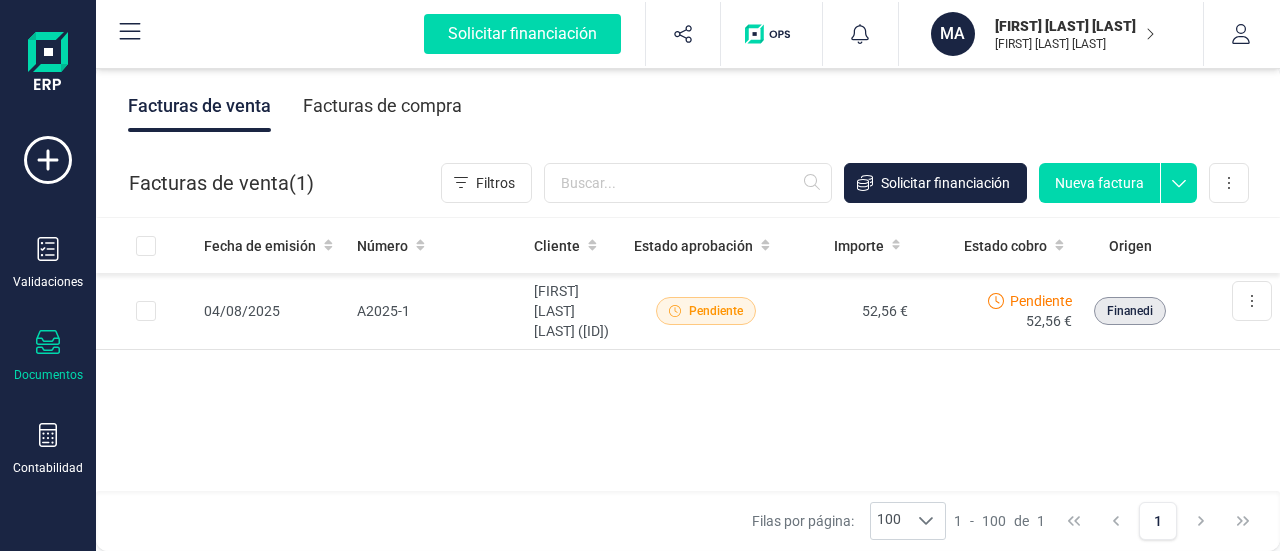 click on "Nueva factura" at bounding box center (1099, 183) 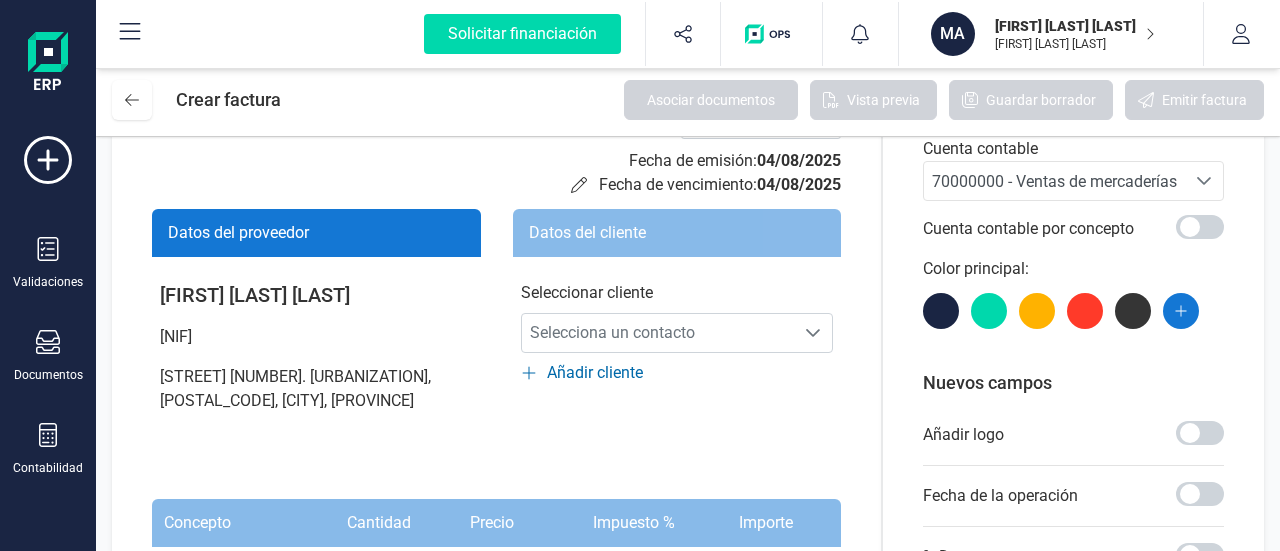 scroll, scrollTop: 0, scrollLeft: 0, axis: both 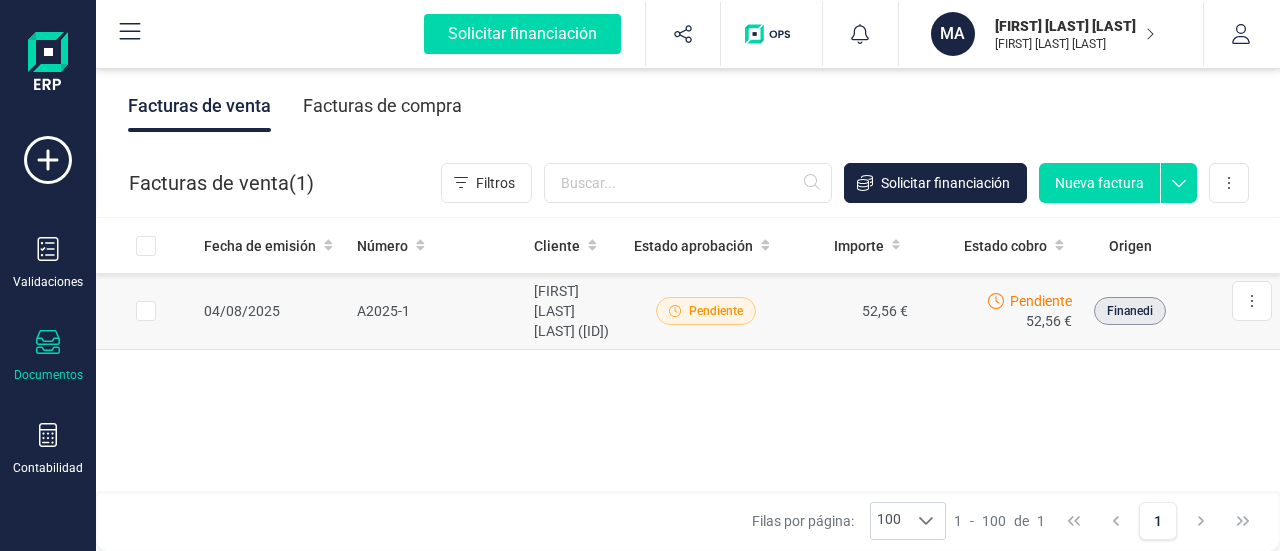 click at bounding box center (146, 311) 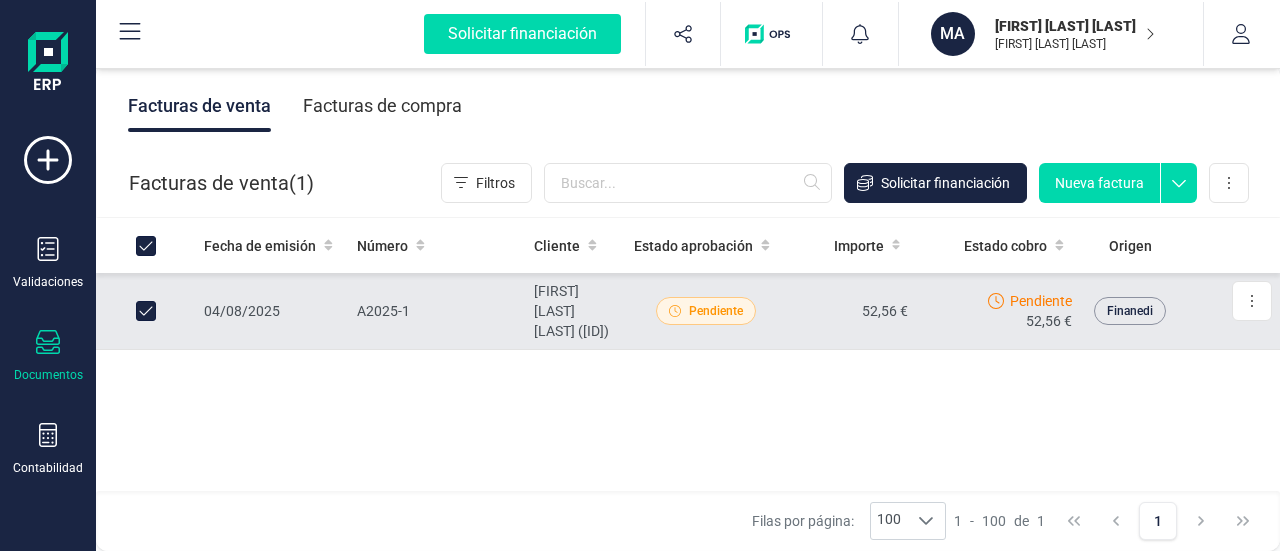click 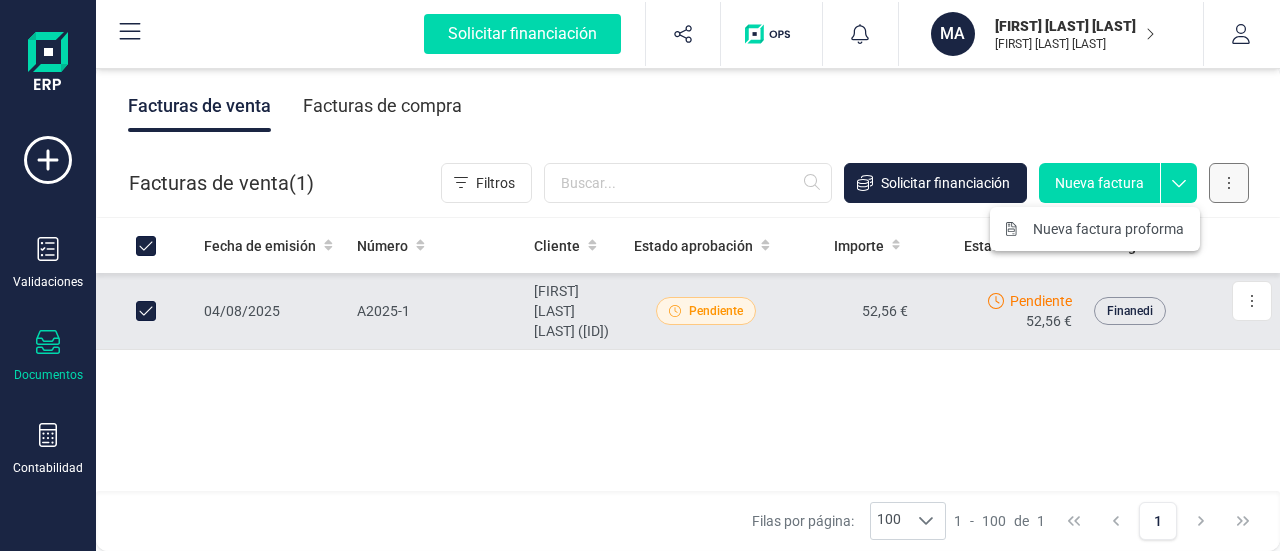 click at bounding box center [1229, 183] 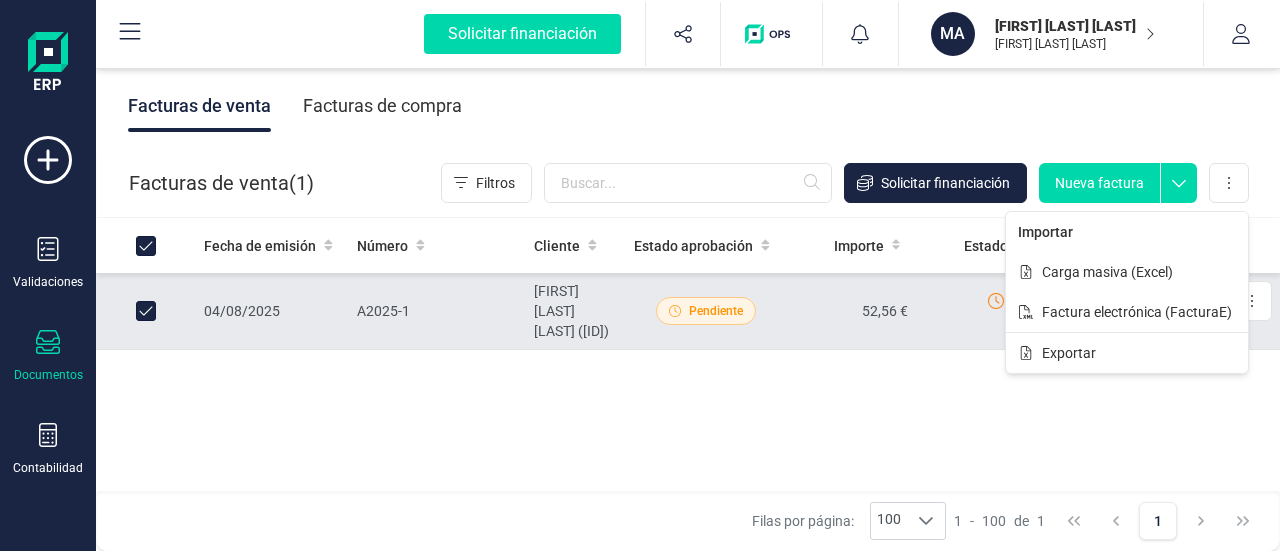 click on "Fecha de emisión [DATE] [ID] [FIRST] [LAST] [LAST] ([ID]) Pendiente 52,56 € Pendiente 52,56 € Finanedi   Descargar documento Crear factura rectificativa Marcar como cobrada" at bounding box center (688, 355) 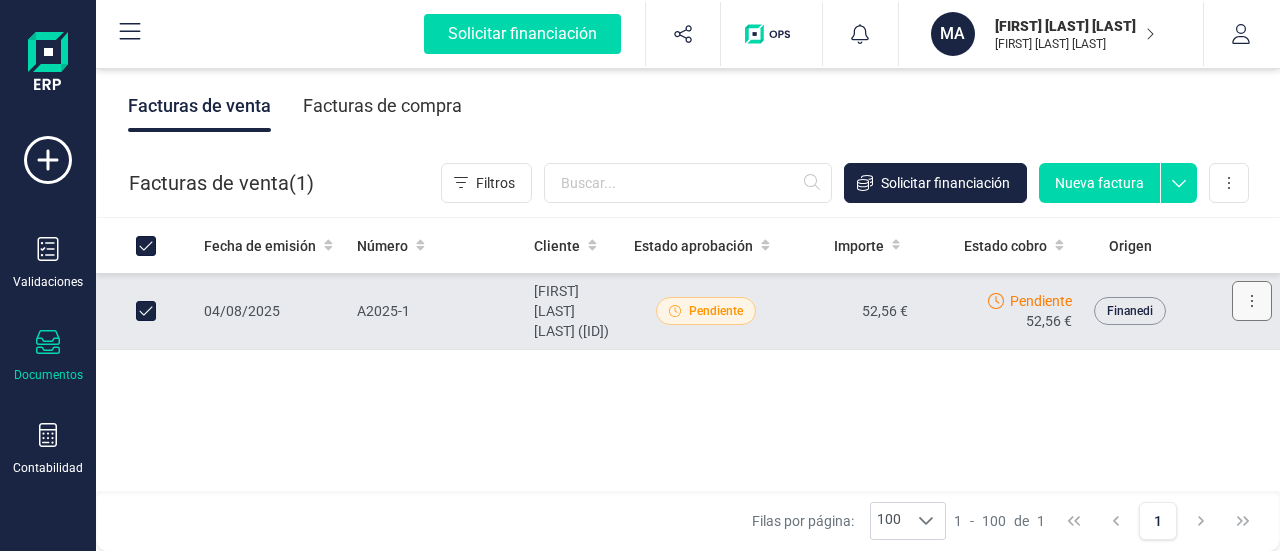 click 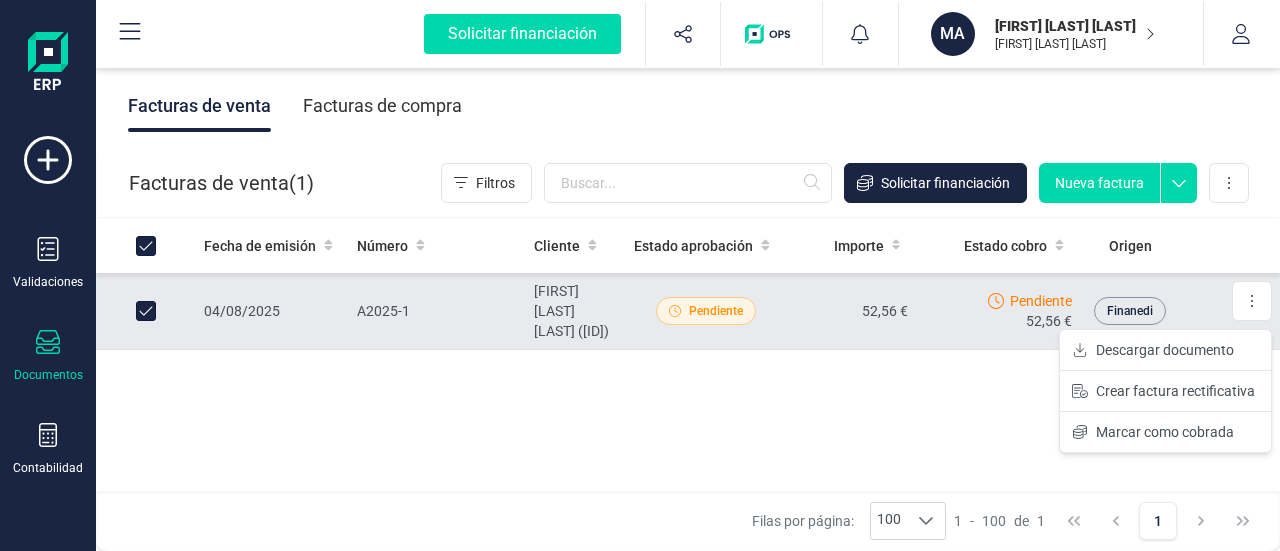 click on "Filas por página: 100 100 100 1 - 100 de 1 1" at bounding box center (688, 521) 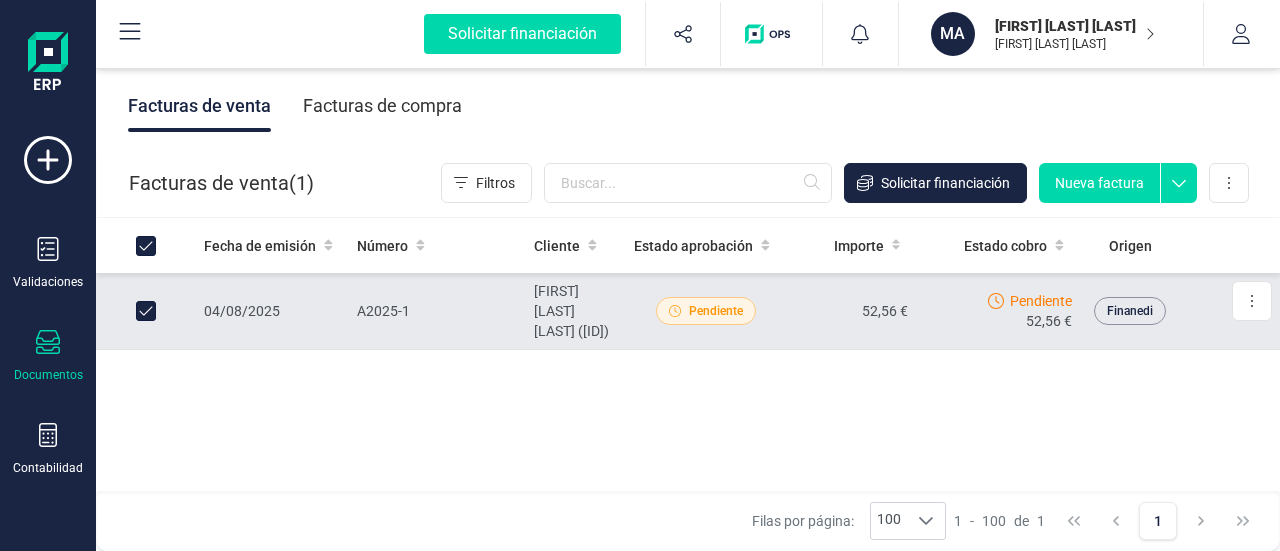 drag, startPoint x: 350, startPoint y: 319, endPoint x: 302, endPoint y: 421, distance: 112.72977 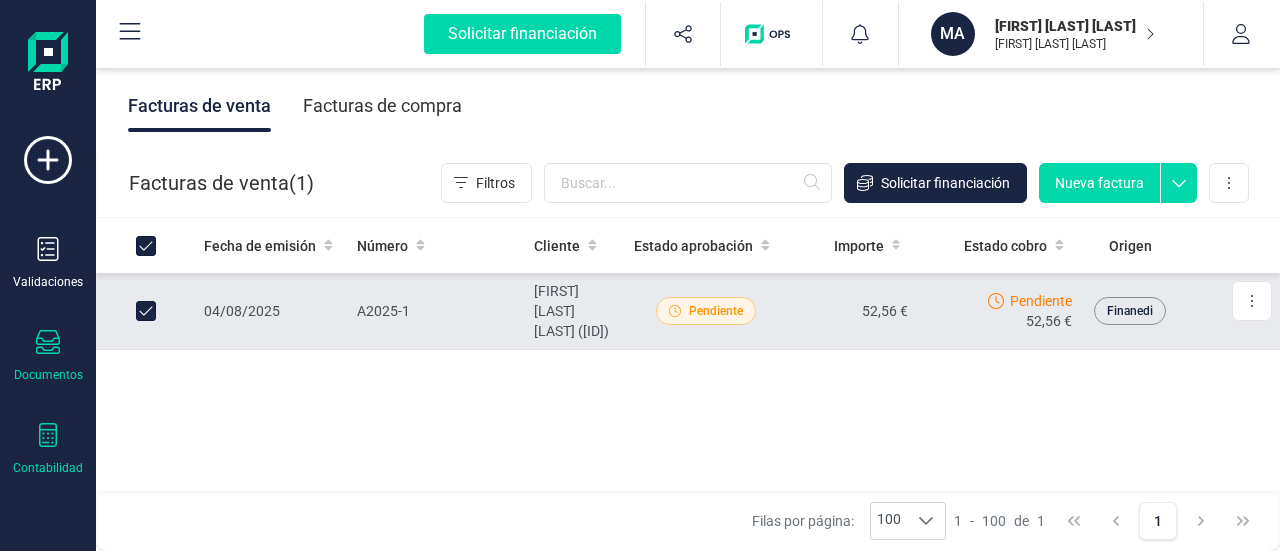 click 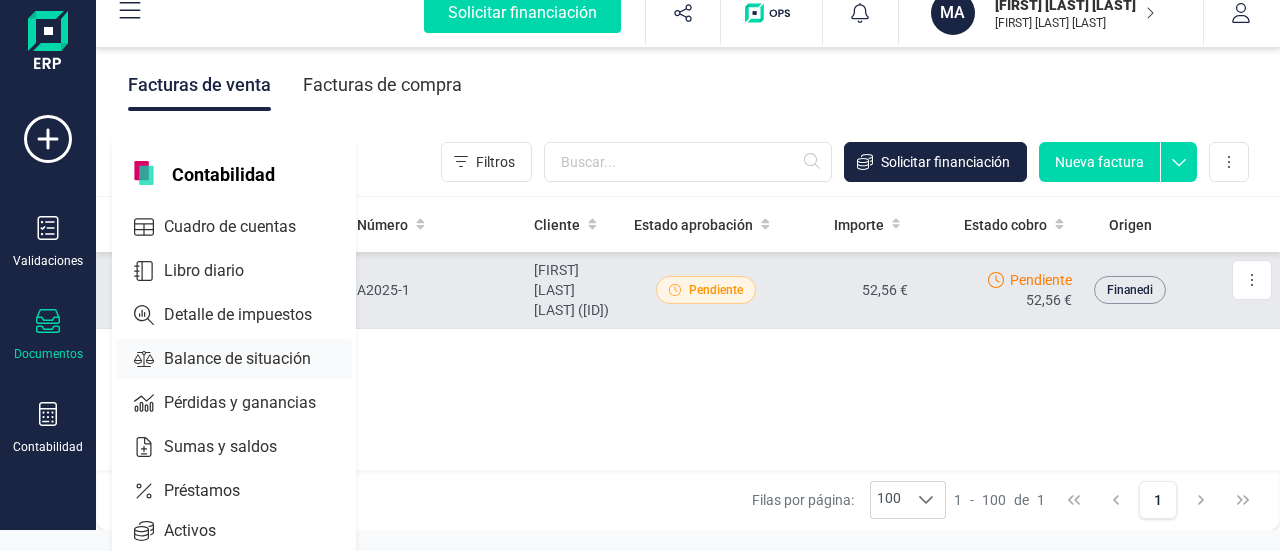 scroll, scrollTop: 0, scrollLeft: 0, axis: both 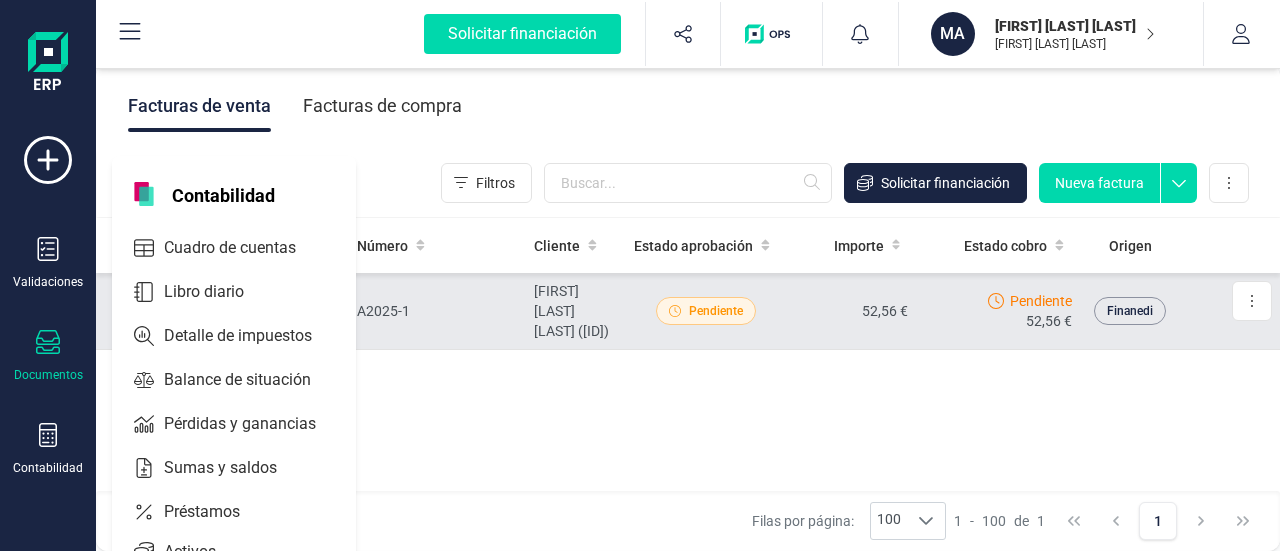 click on "Fecha de emisión [DATE] [ID] [FIRST] [LAST] [LAST] ([ID]) Pendiente 52,56 € Pendiente 52,56 € Finanedi   Descargar documento Crear factura rectificativa Marcar como cobrada" at bounding box center [688, 355] 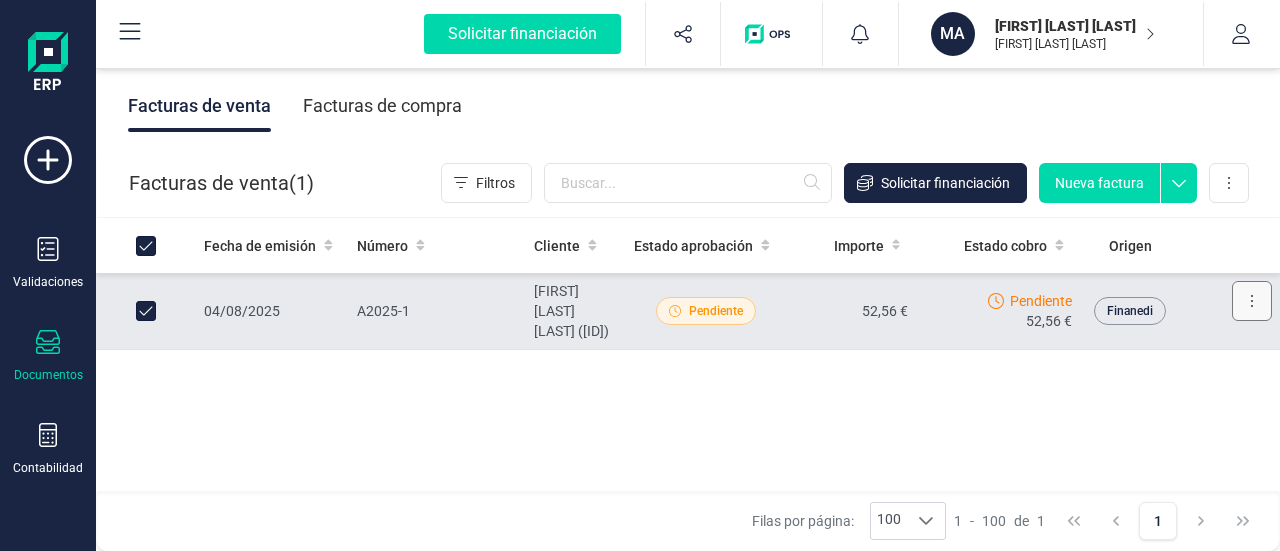 click at bounding box center [1252, 301] 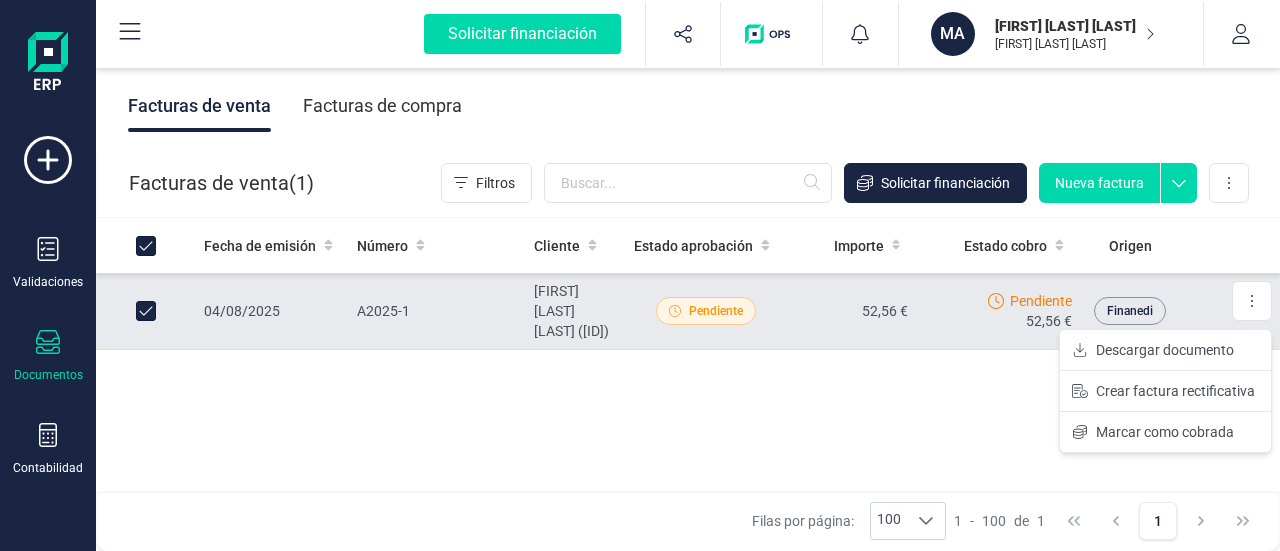 click on "Pendiente" at bounding box center (716, 311) 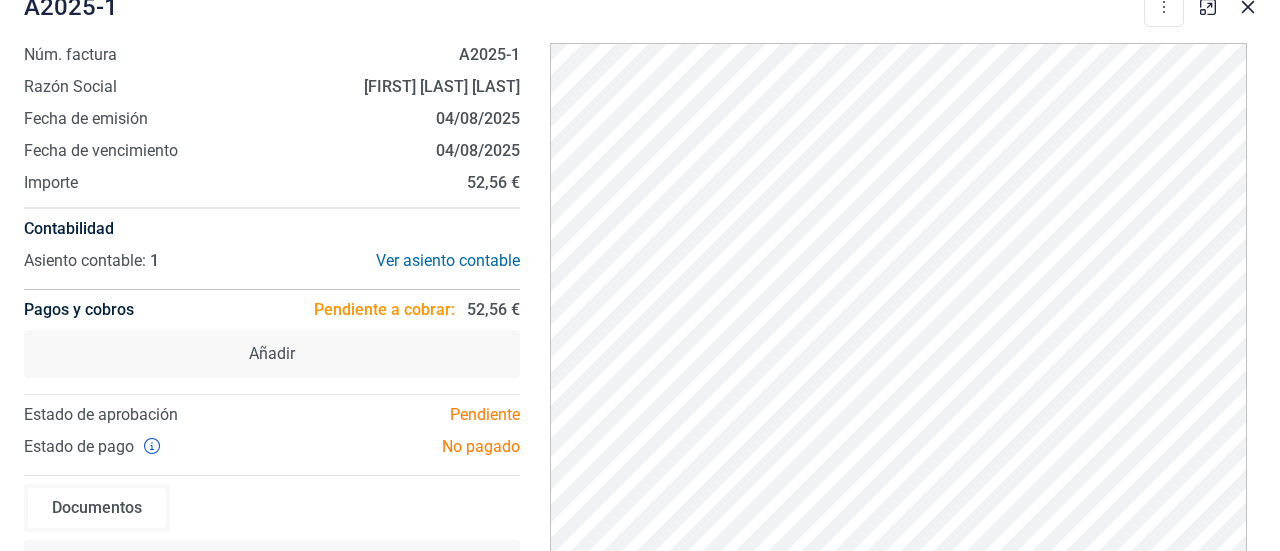 click on "Pendiente a cobrar:" at bounding box center [384, 310] 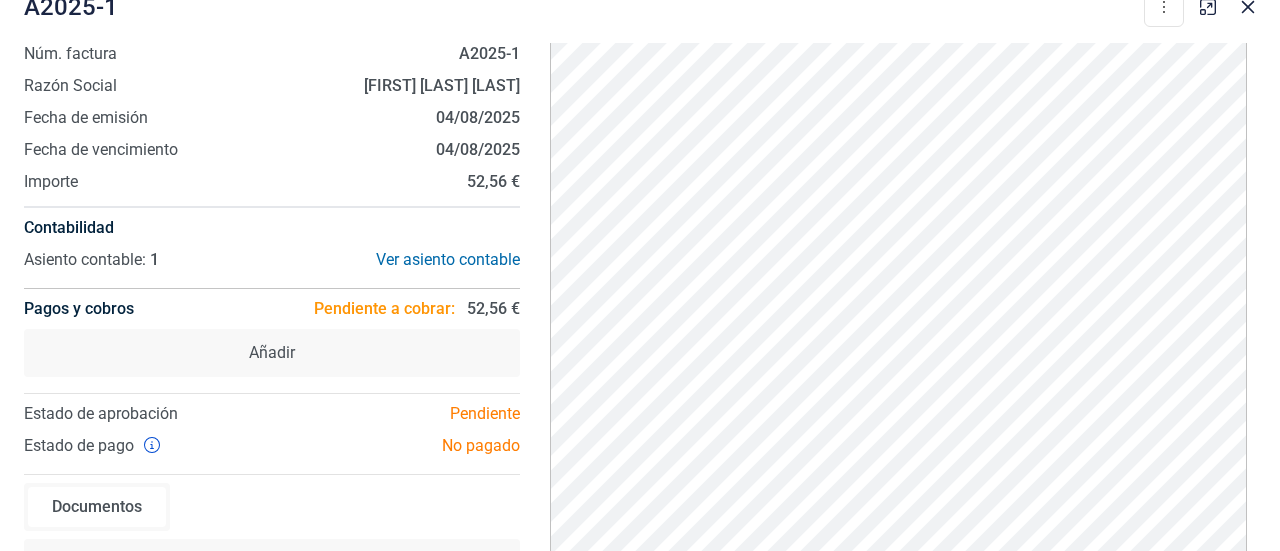 scroll, scrollTop: 0, scrollLeft: 0, axis: both 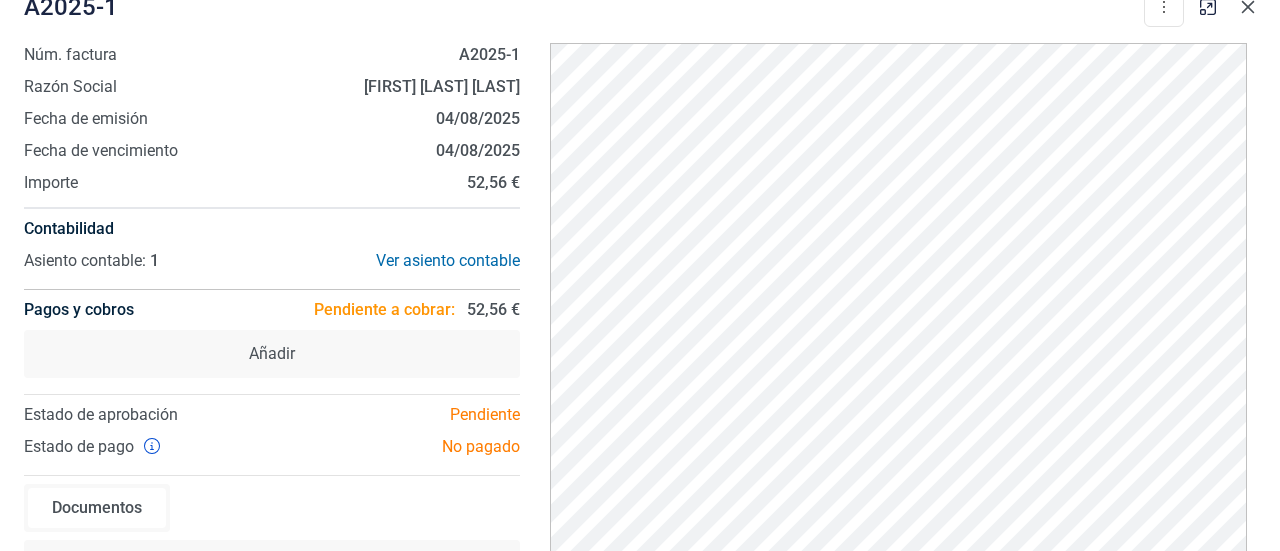 click at bounding box center (1248, 7) 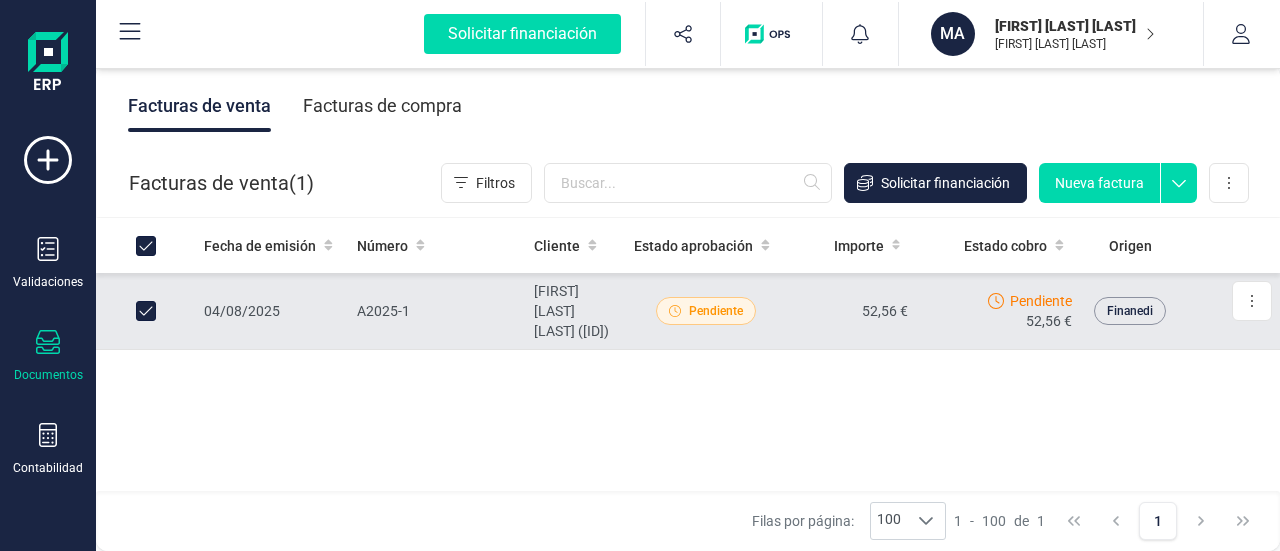 click 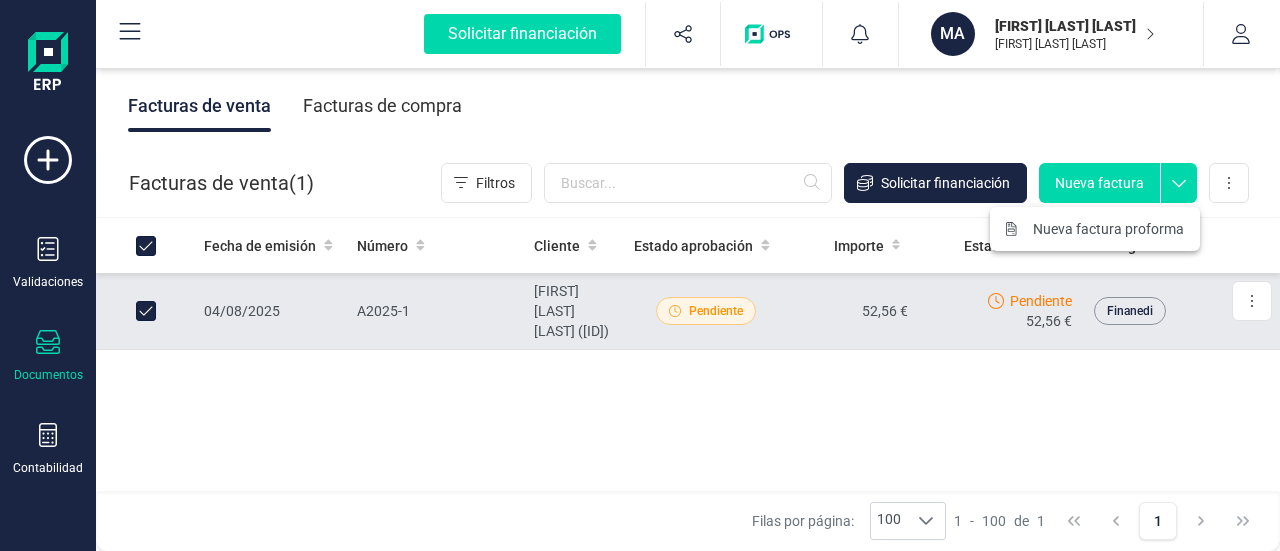 click 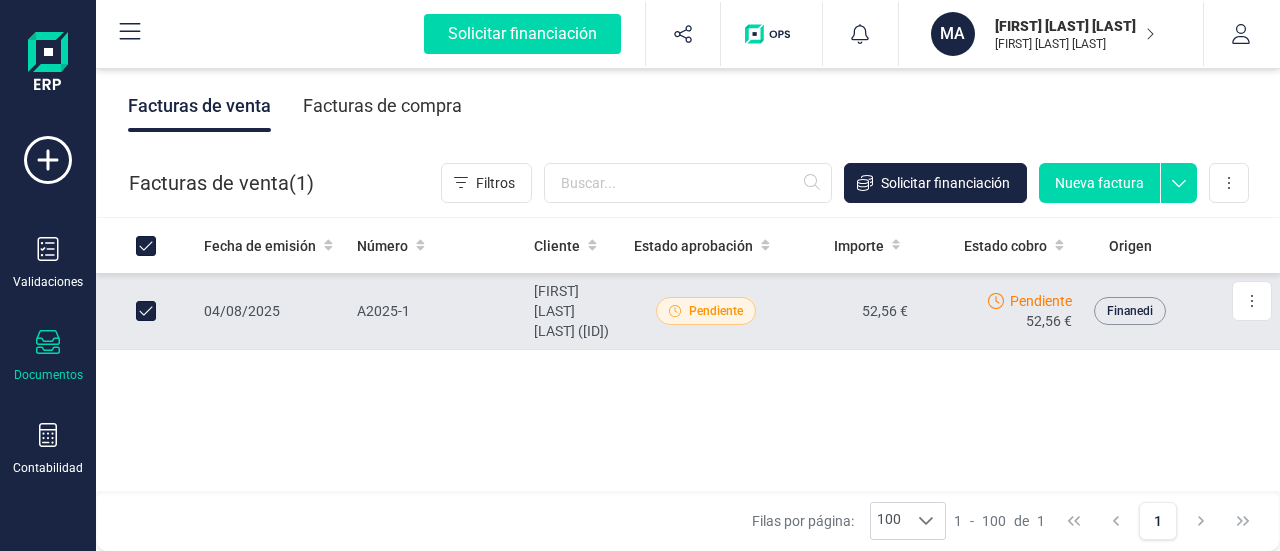 click on "Nueva factura" at bounding box center [1099, 183] 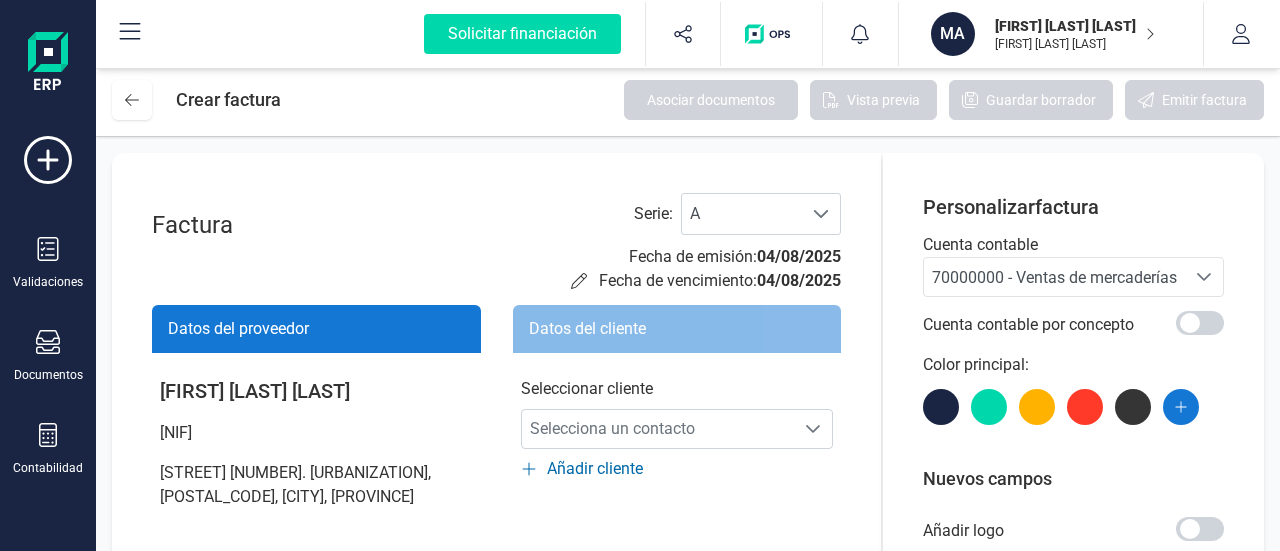 click on "70000000 - Ventas de mercaderías" at bounding box center (1054, 277) 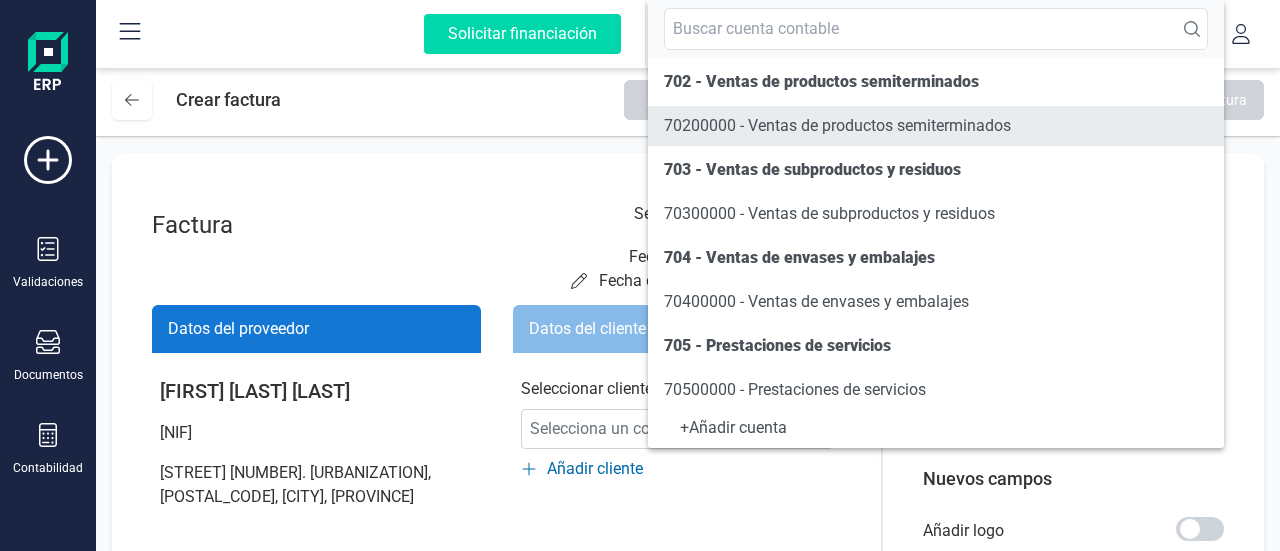 scroll, scrollTop: 200, scrollLeft: 0, axis: vertical 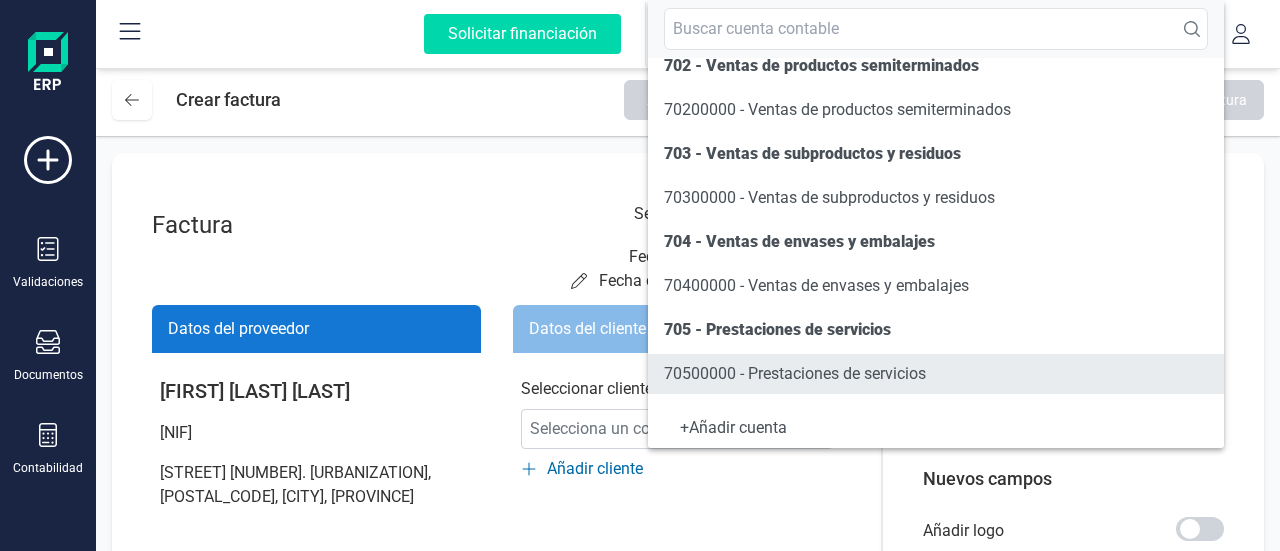 click on "70500000 - Prestaciones de servicios" at bounding box center [936, 374] 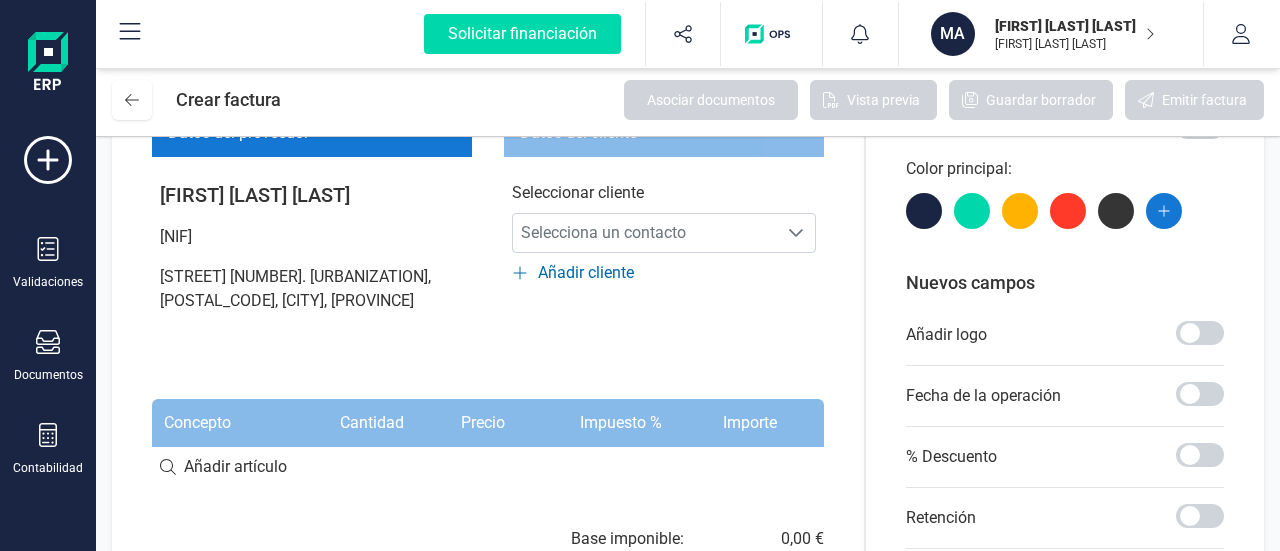 scroll, scrollTop: 200, scrollLeft: 0, axis: vertical 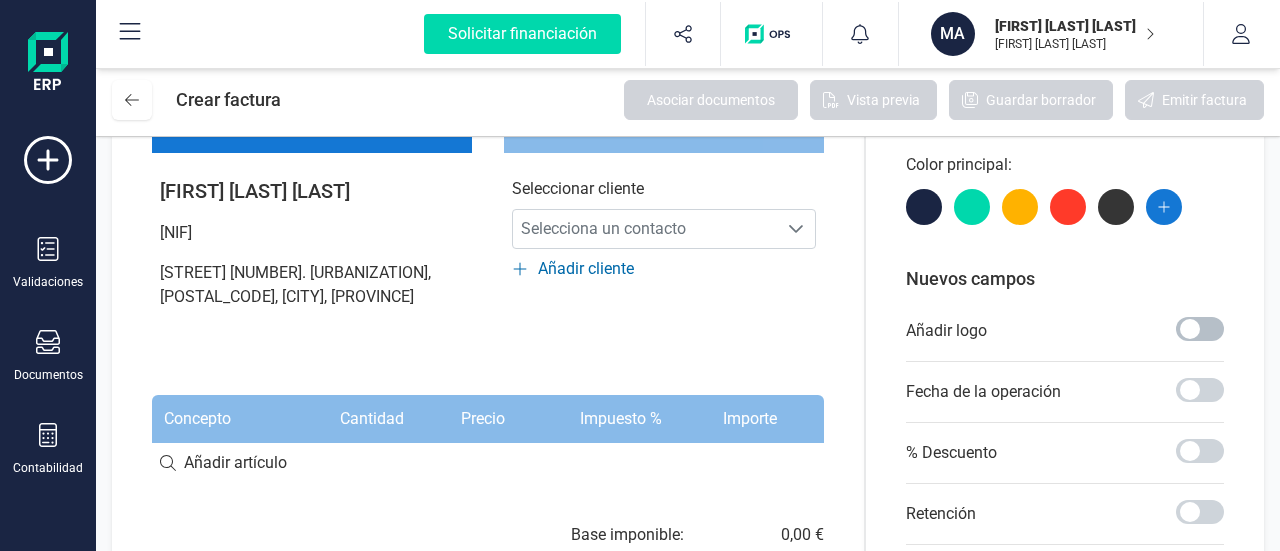 click at bounding box center (1200, 329) 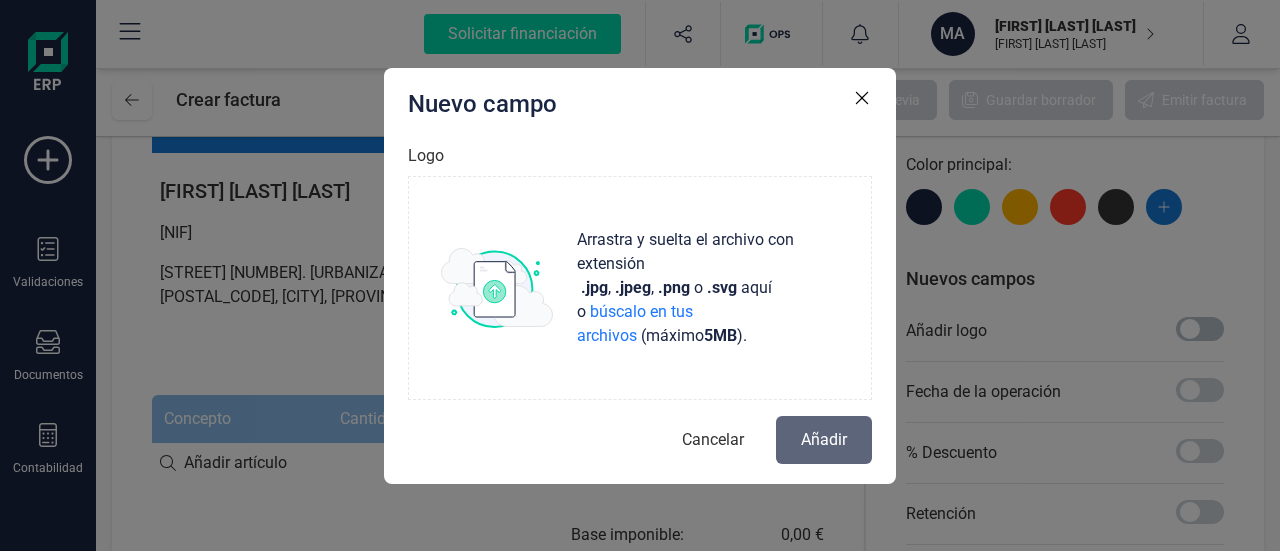 scroll, scrollTop: 10, scrollLeft: 6, axis: both 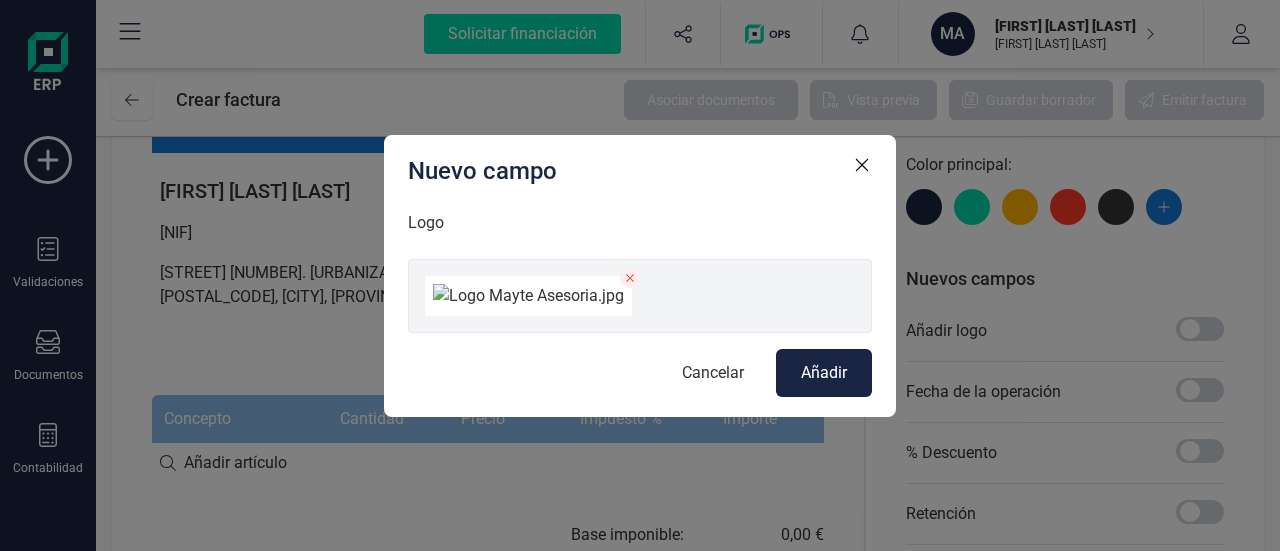 click on "Añadir" at bounding box center (824, 373) 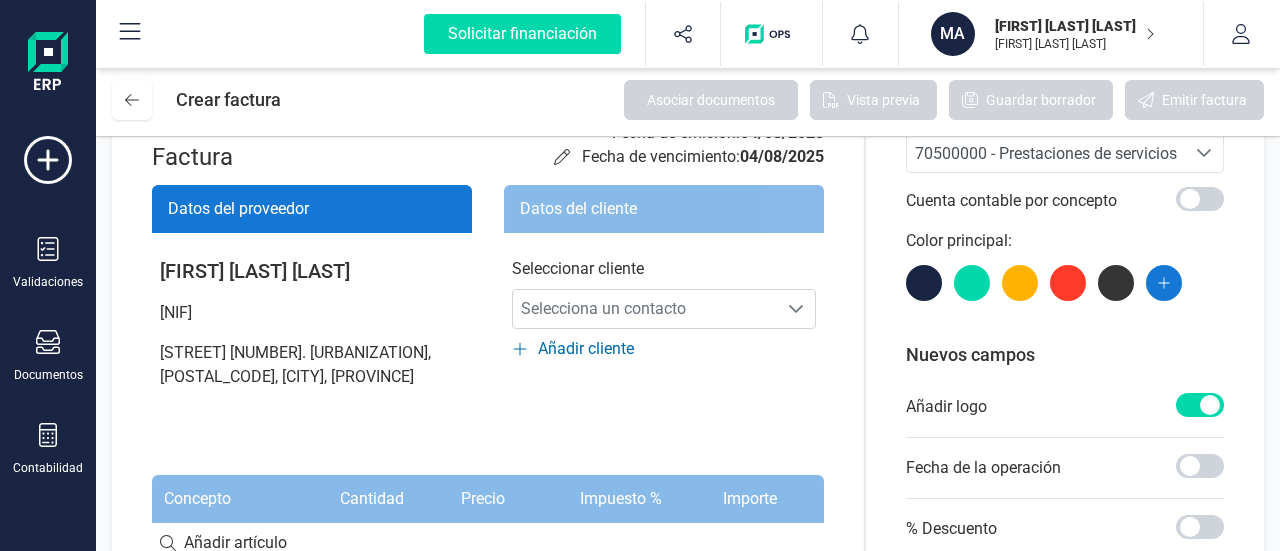scroll, scrollTop: 156, scrollLeft: 0, axis: vertical 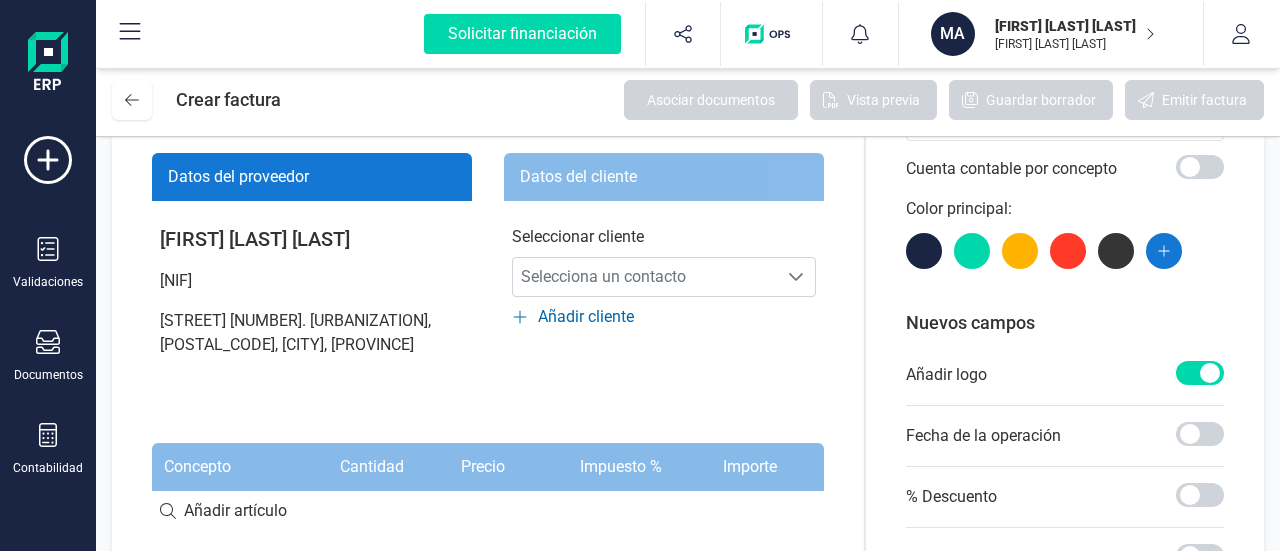 click at bounding box center (488, 511) 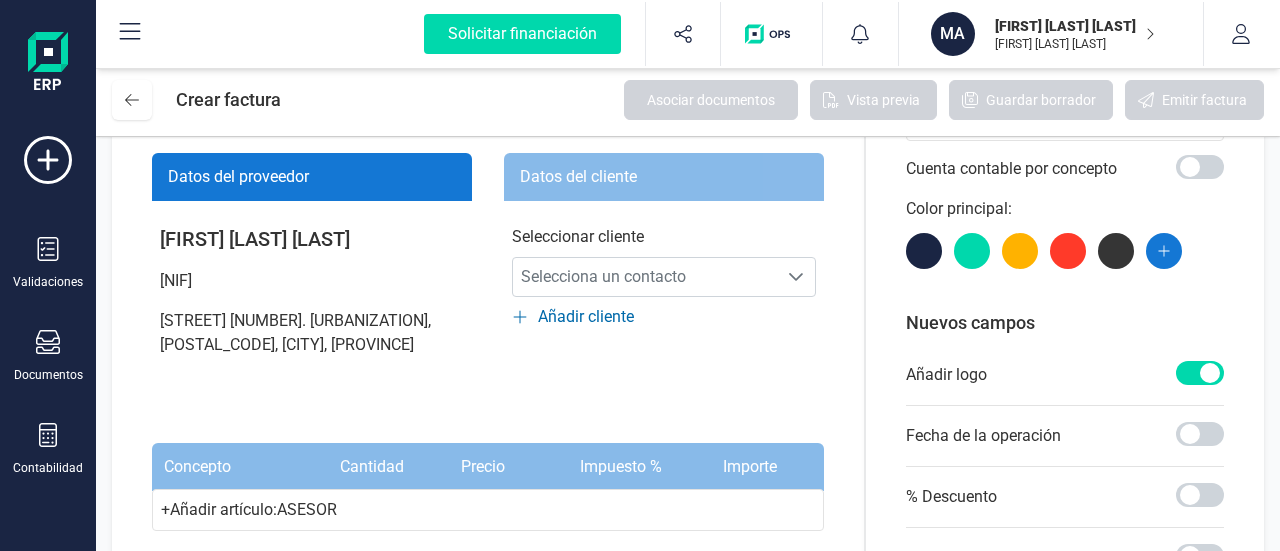 type on "A" 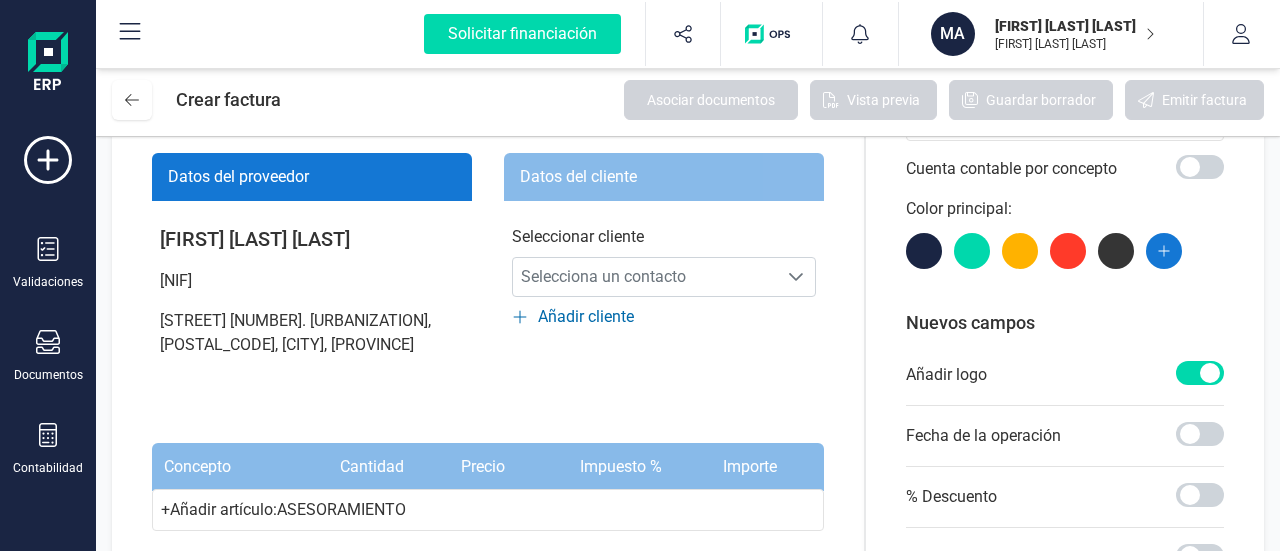 type on "ASESORAMIENTO" 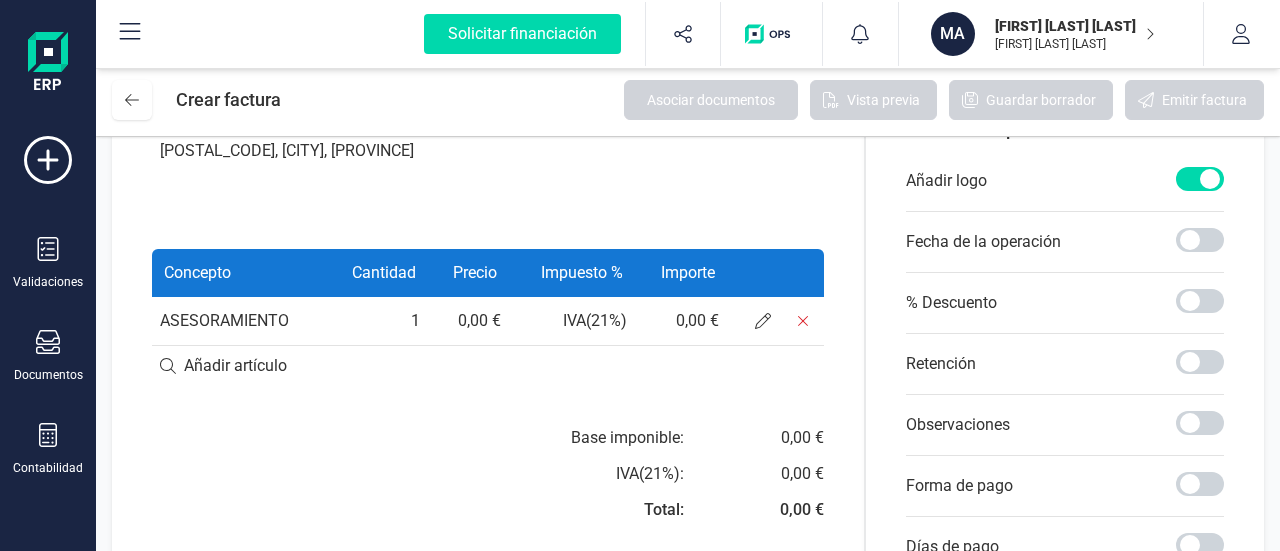 scroll, scrollTop: 356, scrollLeft: 0, axis: vertical 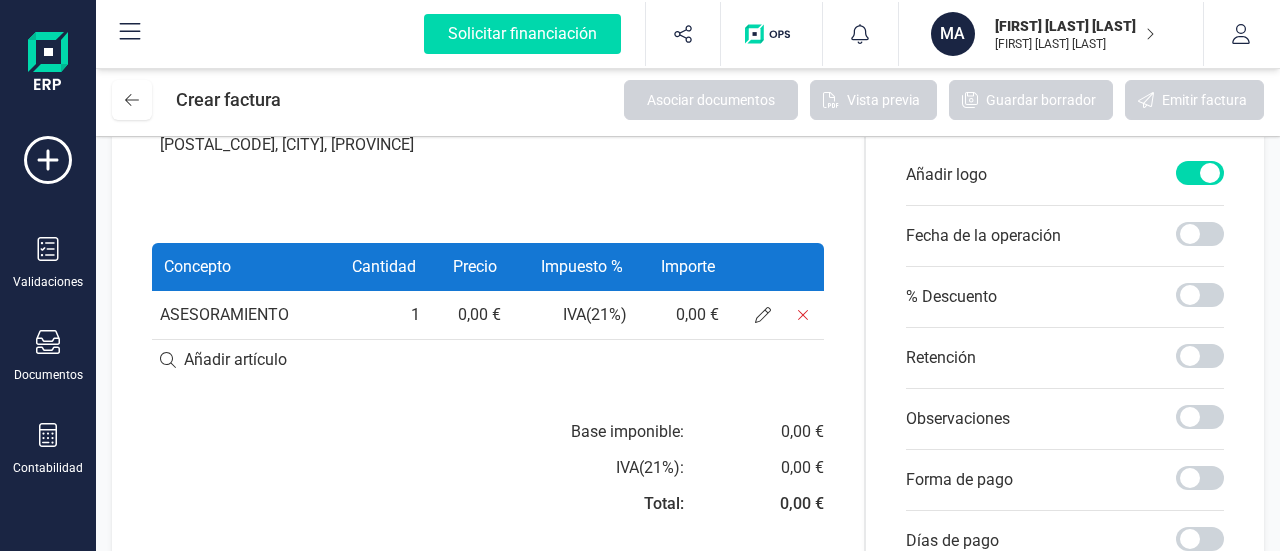 click on "ASESORAMIENTO" at bounding box center (238, 315) 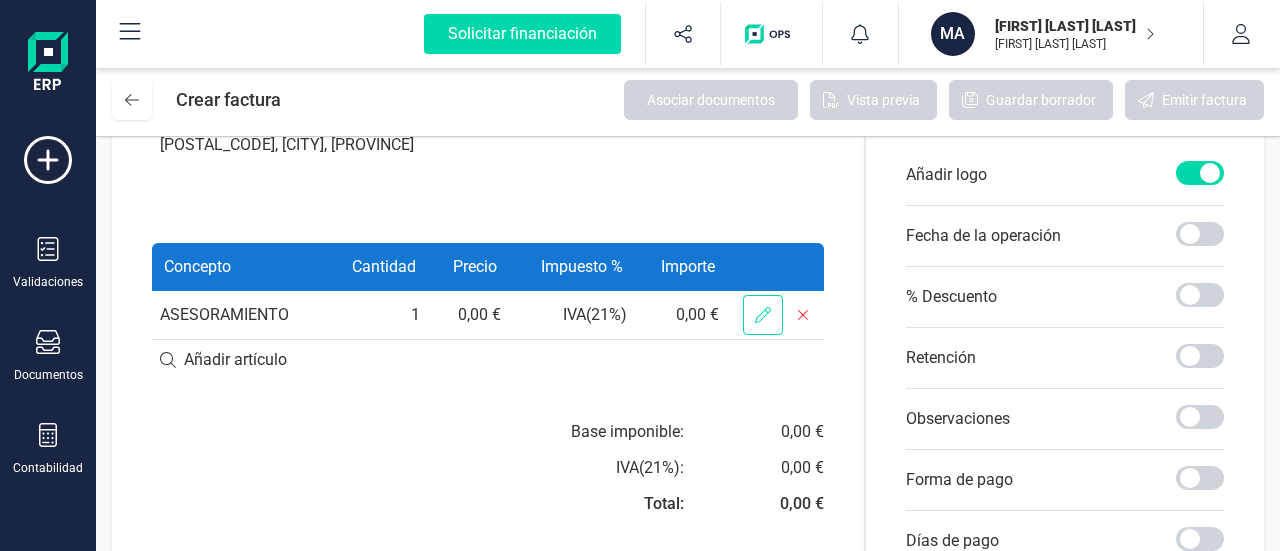 click 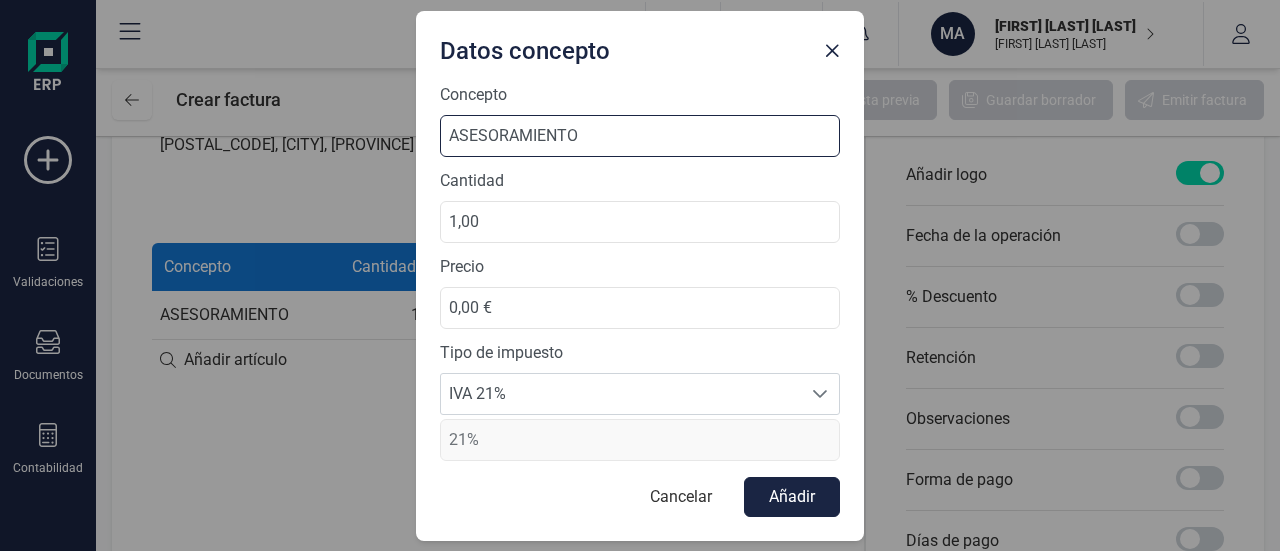 click on "ASESORAMIENTO" at bounding box center (640, 136) 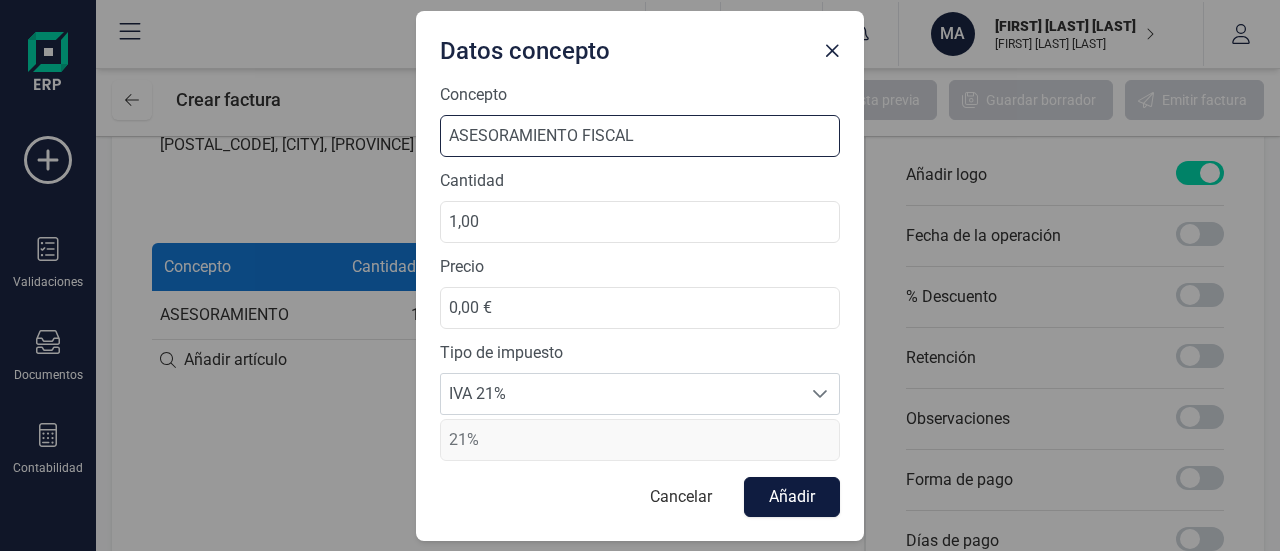 type on "ASESORAMIENTO FISCAL" 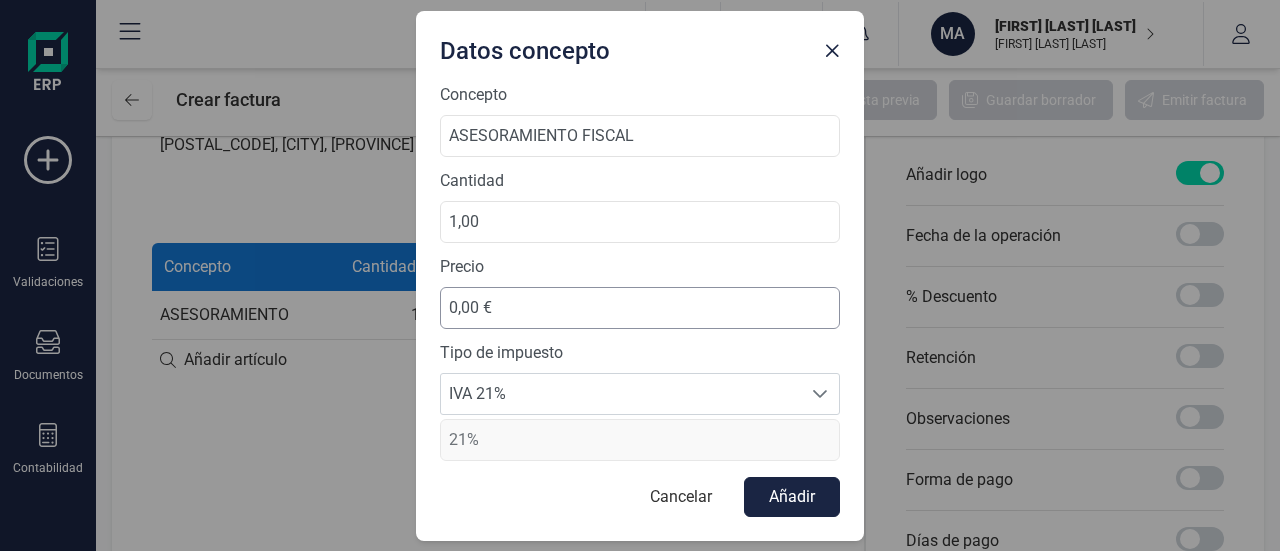 drag, startPoint x: 777, startPoint y: 480, endPoint x: 528, endPoint y: 305, distance: 304.34518 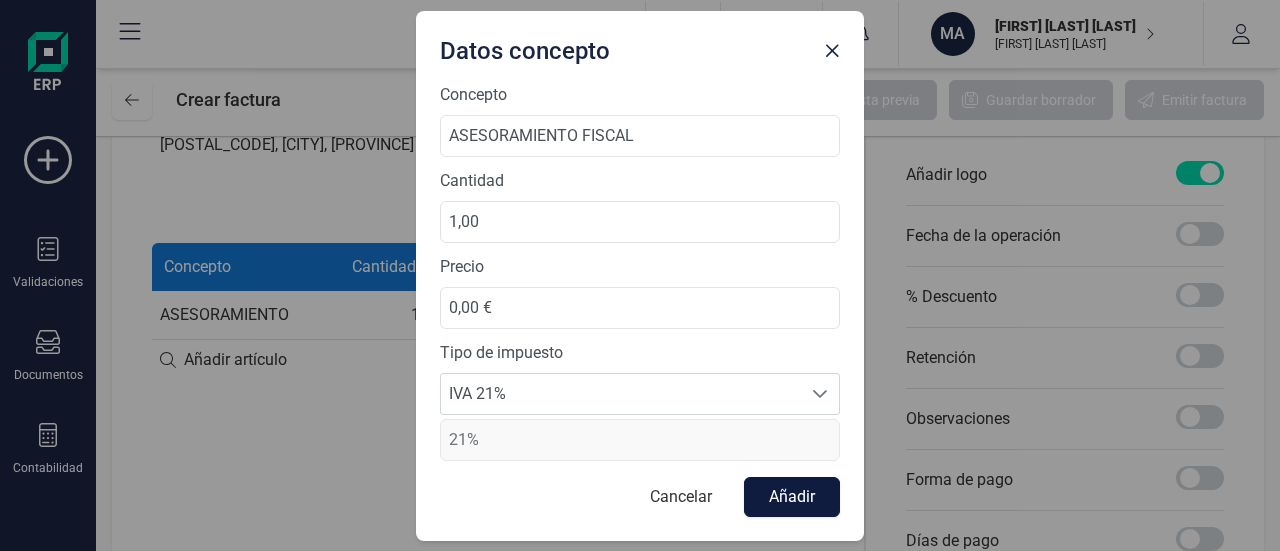 click on "Añadir" at bounding box center (792, 497) 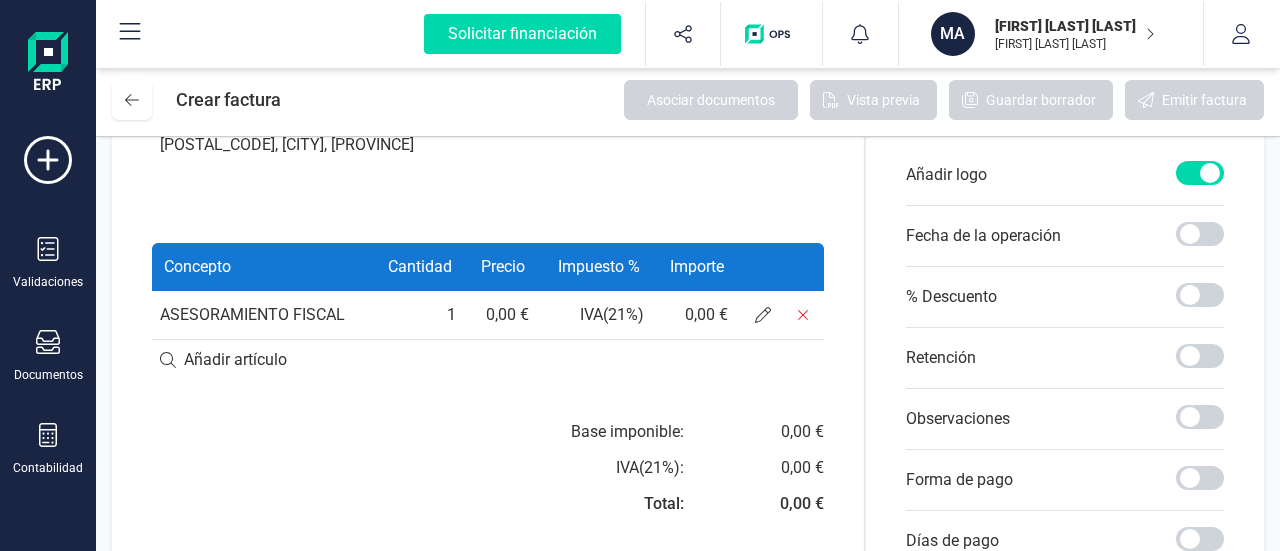 drag, startPoint x: 539, startPoint y: 349, endPoint x: 510, endPoint y: 346, distance: 29.15476 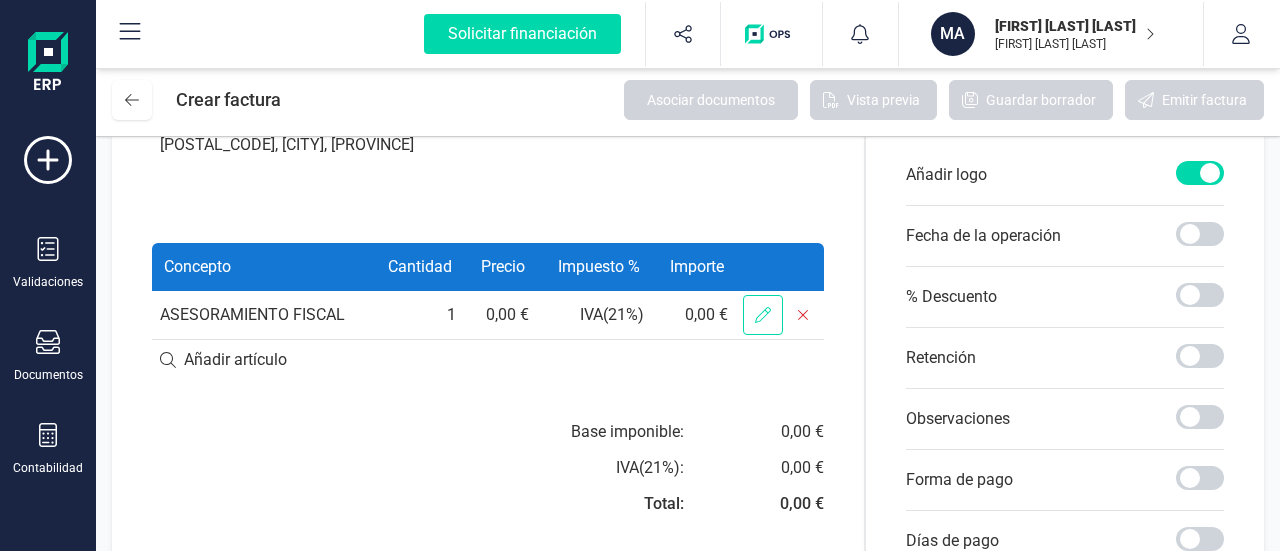 click 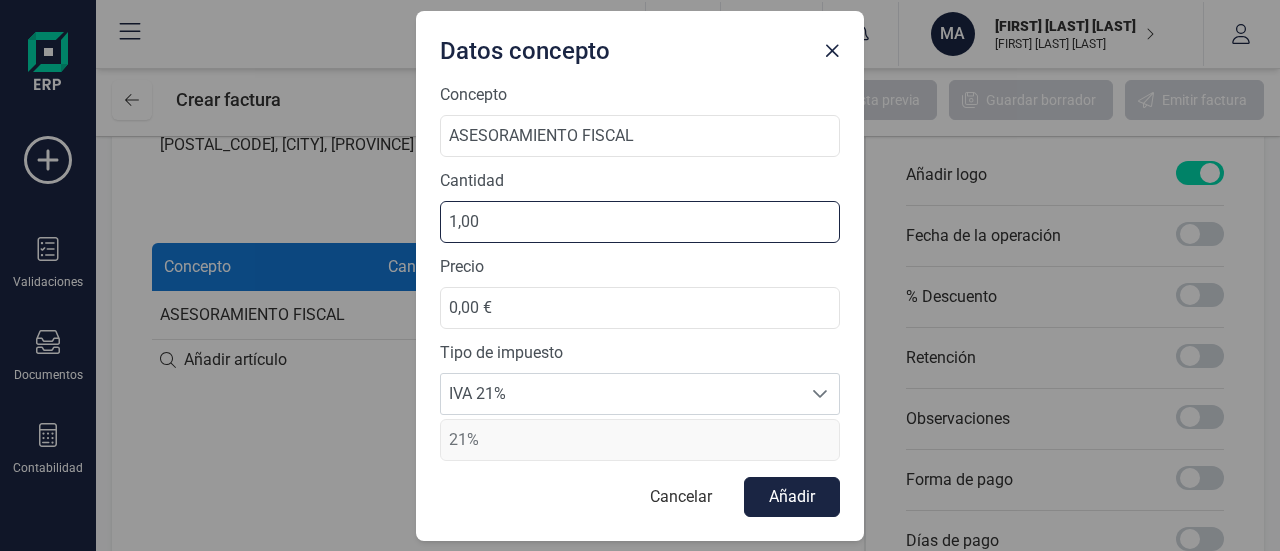 drag, startPoint x: 508, startPoint y: 214, endPoint x: 446, endPoint y: 255, distance: 74.330345 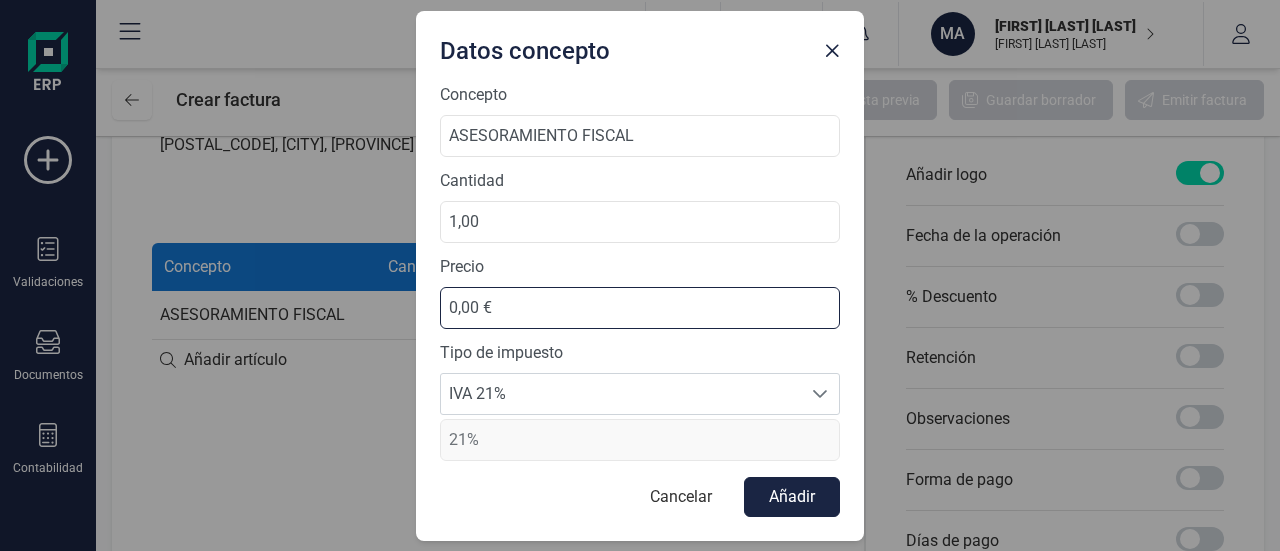 drag, startPoint x: 524, startPoint y: 305, endPoint x: 298, endPoint y: 312, distance: 226.10838 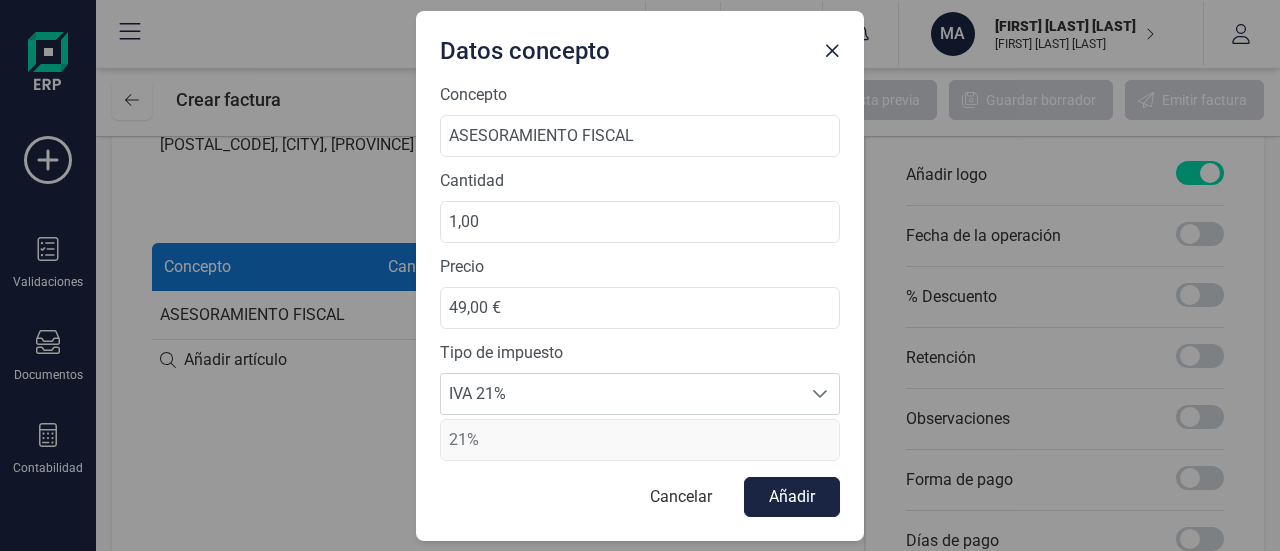 scroll, scrollTop: 12, scrollLeft: 87, axis: both 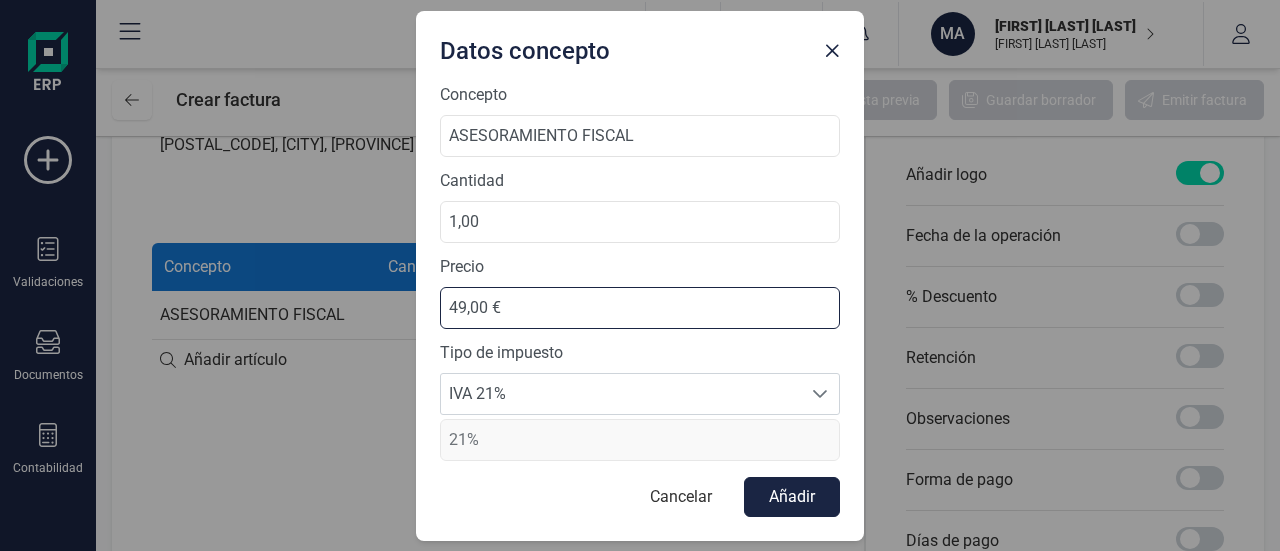 drag, startPoint x: 535, startPoint y: 305, endPoint x: 241, endPoint y: 305, distance: 294 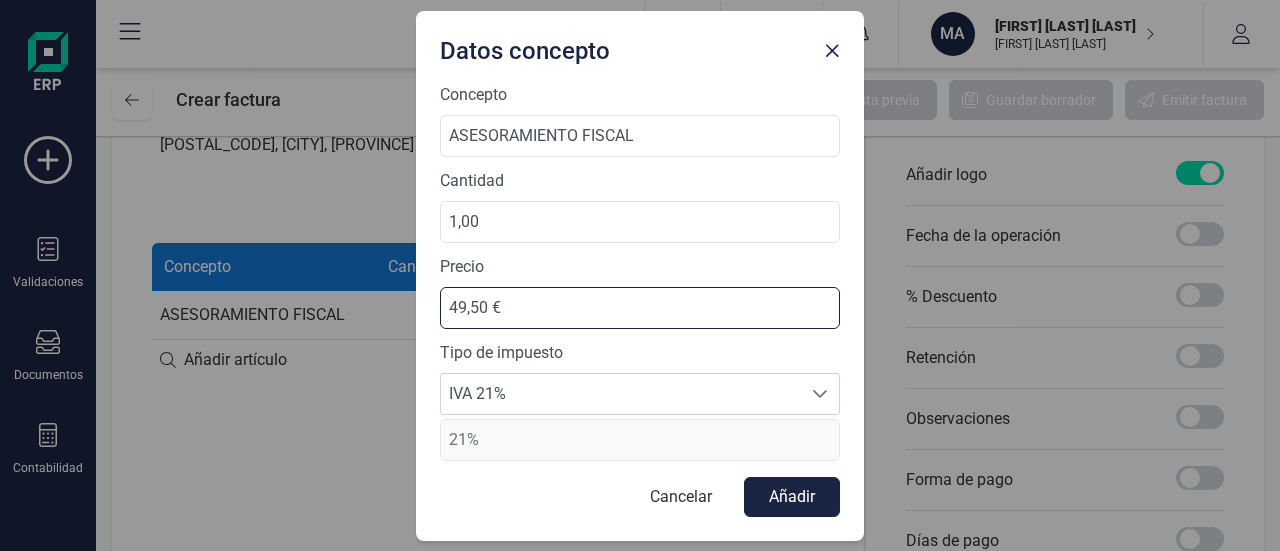 type on "49,59 €" 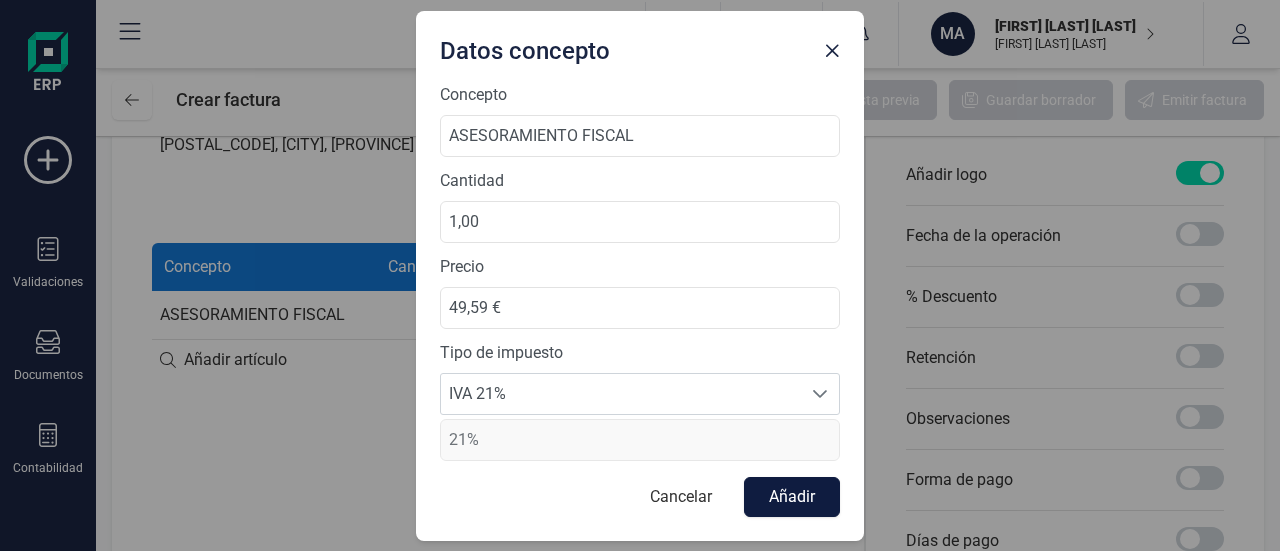 click on "Añadir" at bounding box center (792, 497) 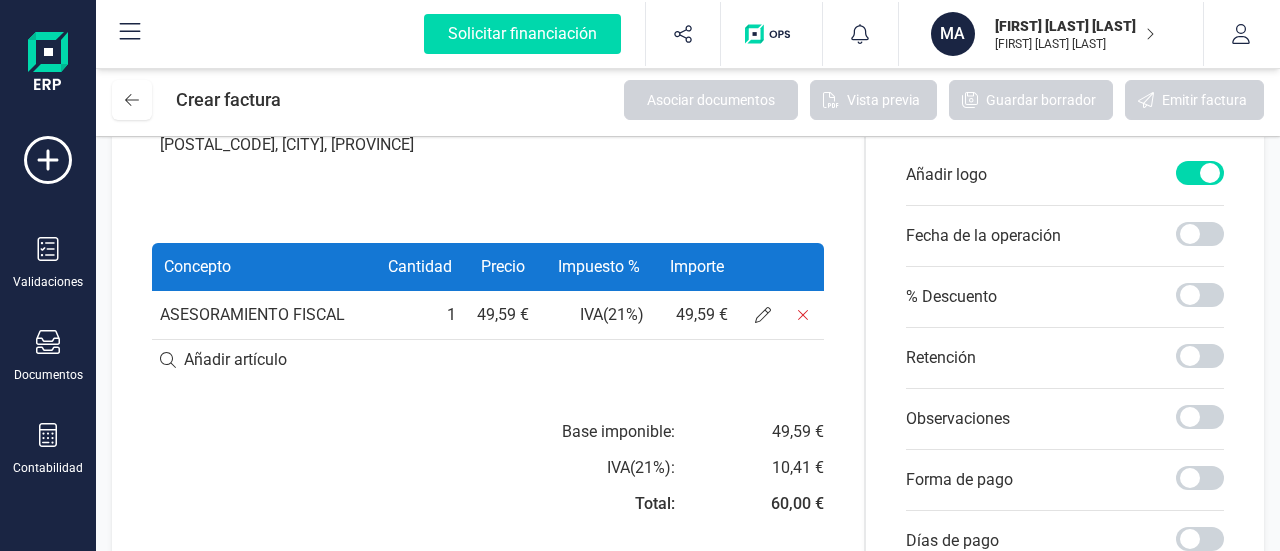 scroll, scrollTop: 556, scrollLeft: 0, axis: vertical 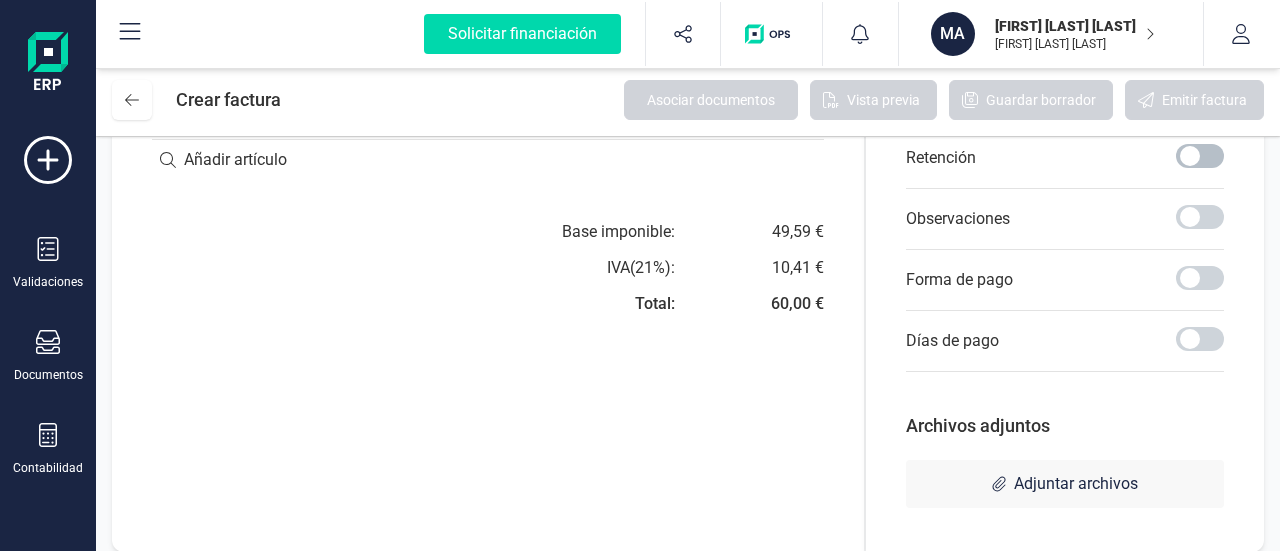 click at bounding box center (1200, 156) 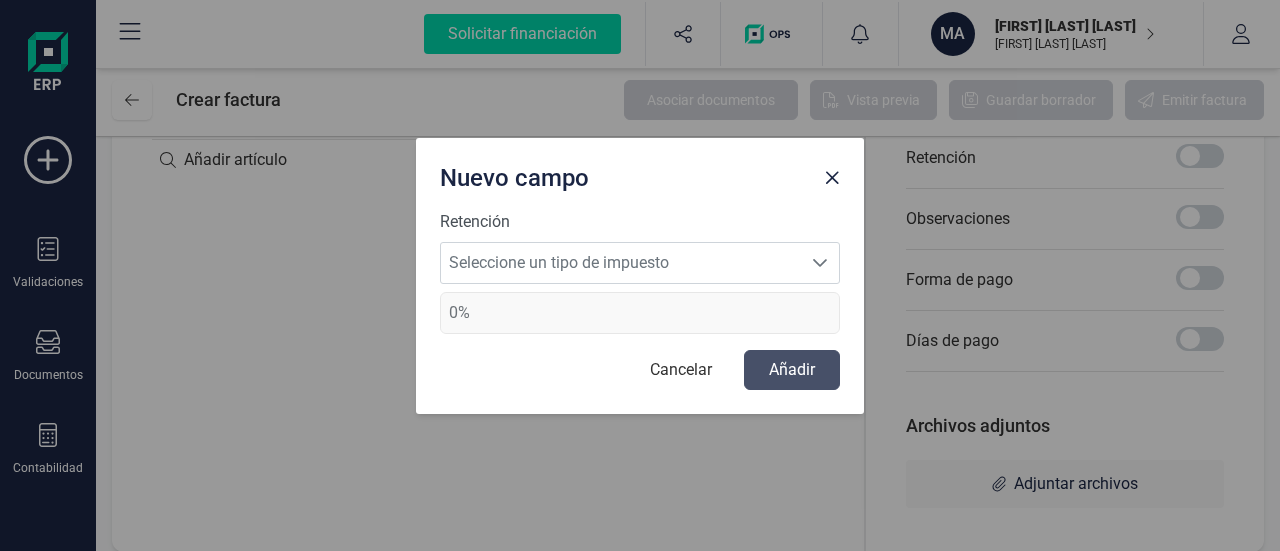 scroll, scrollTop: 10, scrollLeft: 6, axis: both 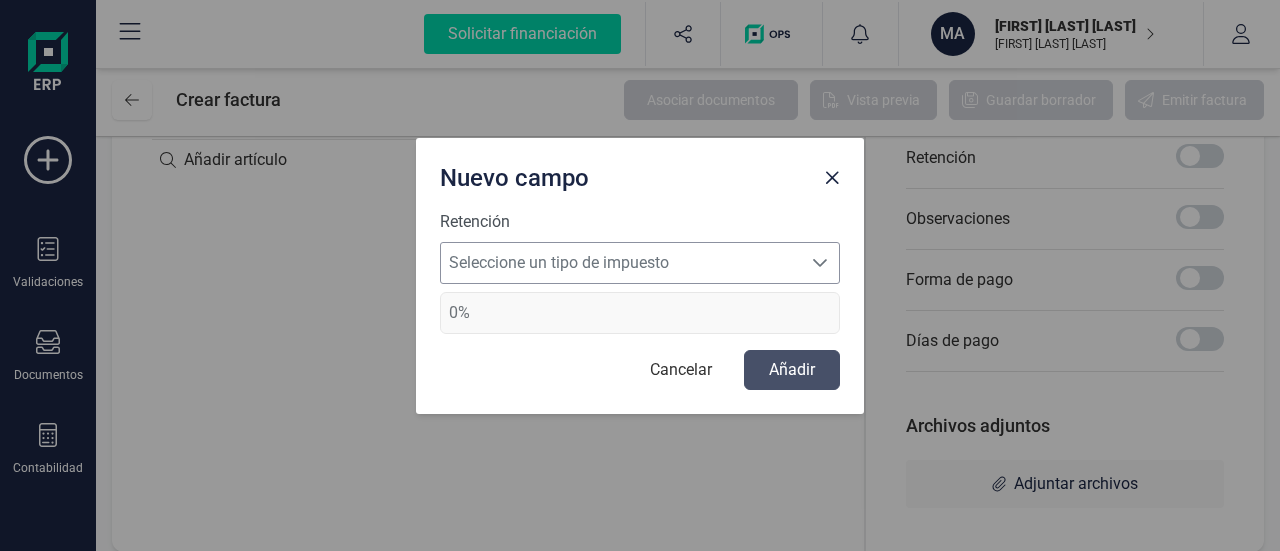 click on "Seleccione un tipo de impuesto" at bounding box center [621, 263] 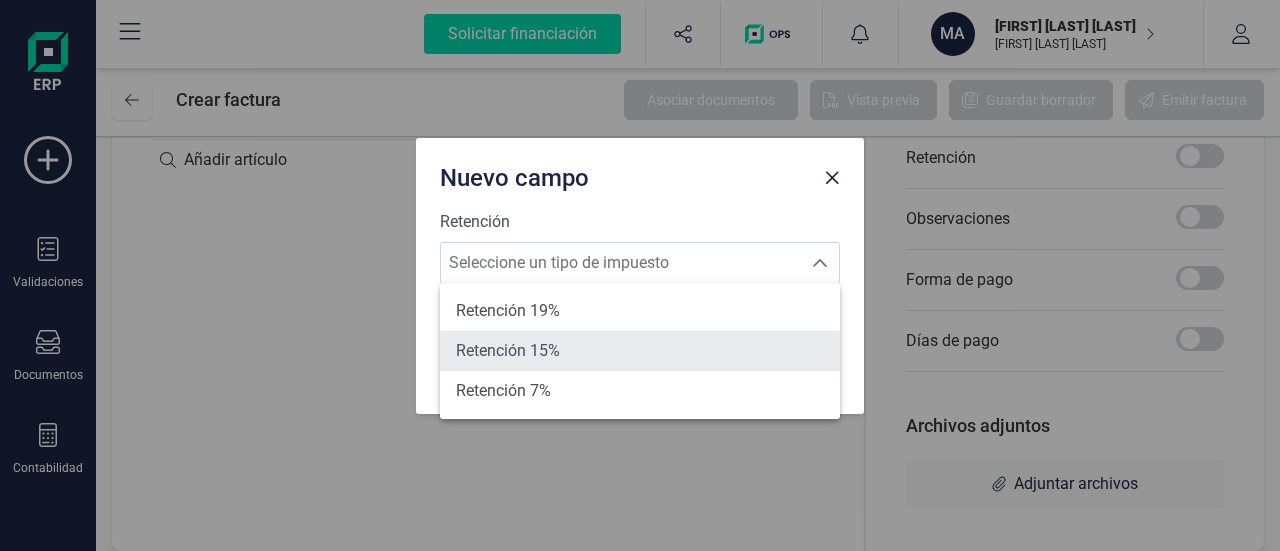click on "Retención 15%" at bounding box center (508, 351) 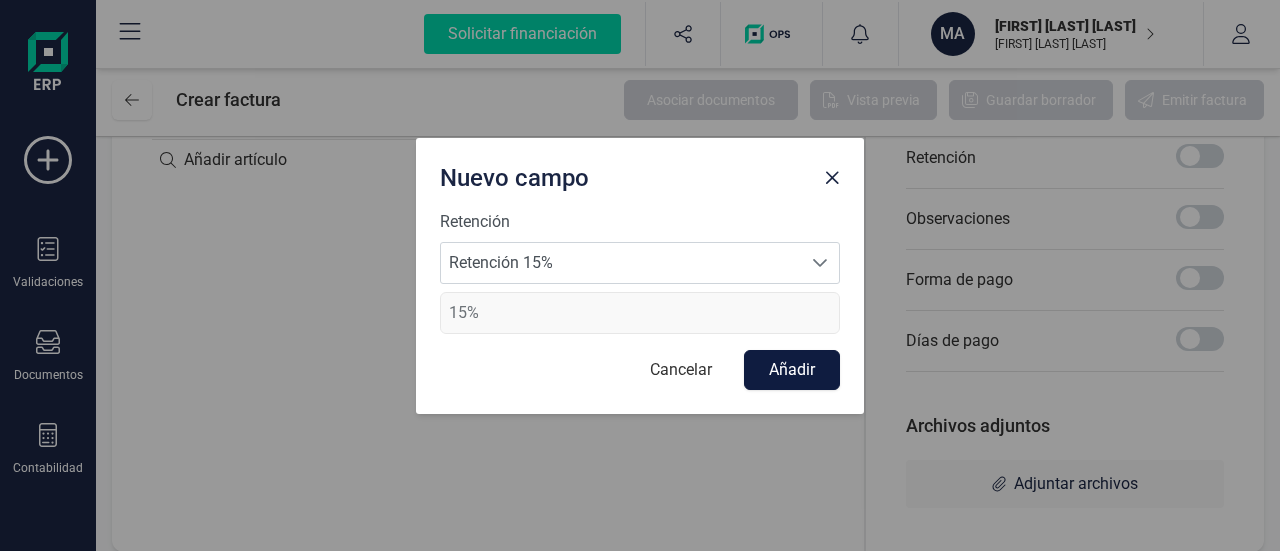 click on "Añadir" at bounding box center [792, 370] 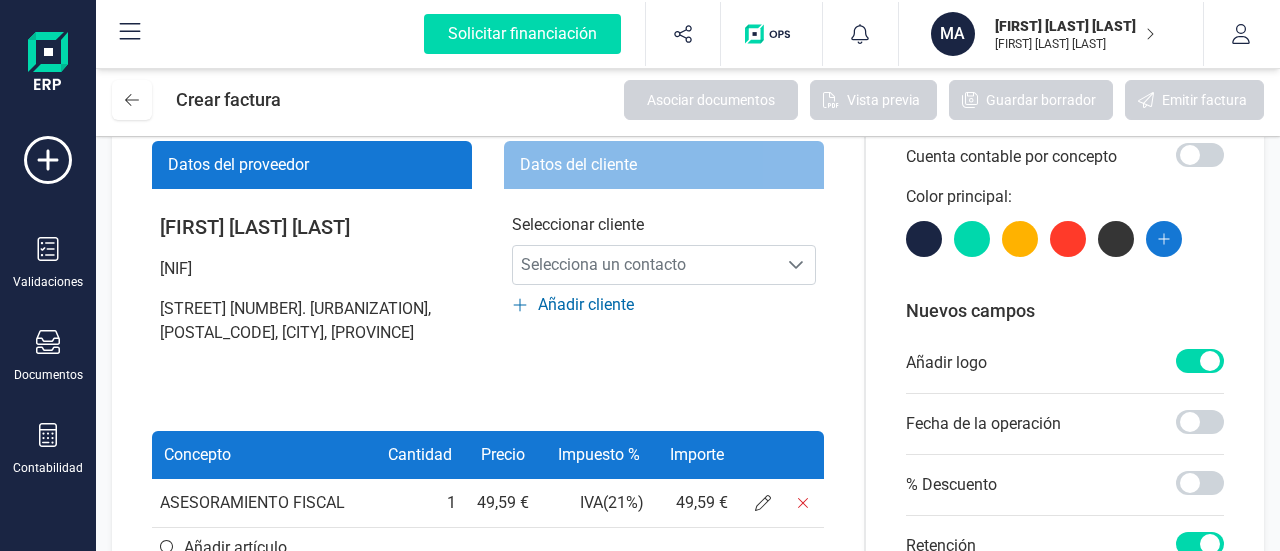 scroll, scrollTop: 200, scrollLeft: 0, axis: vertical 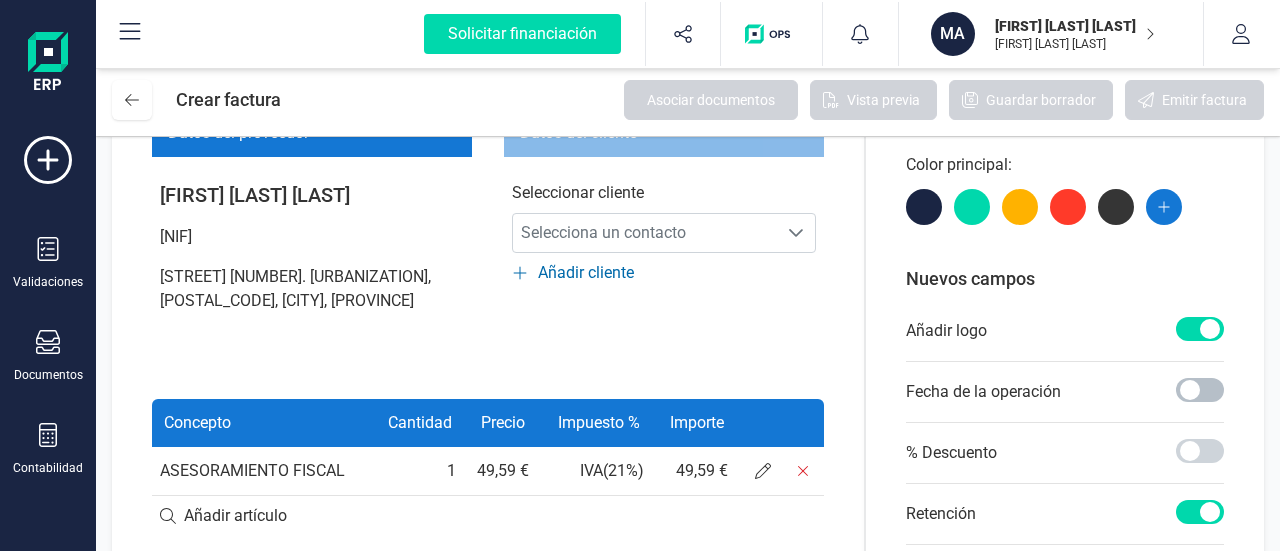 click at bounding box center [1200, 390] 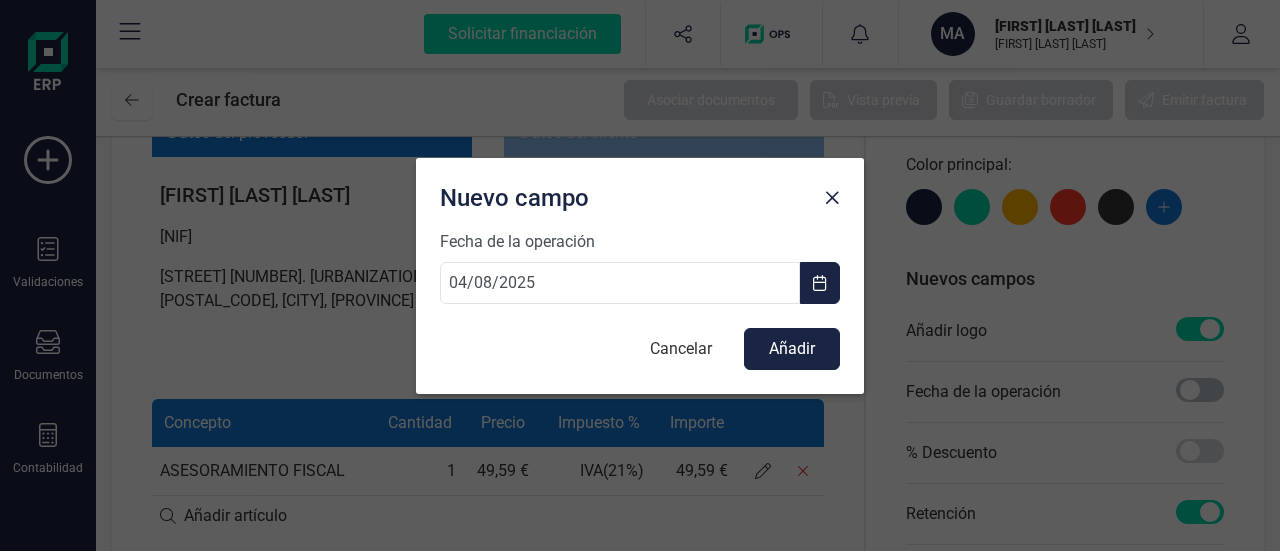 scroll, scrollTop: 10, scrollLeft: 6, axis: both 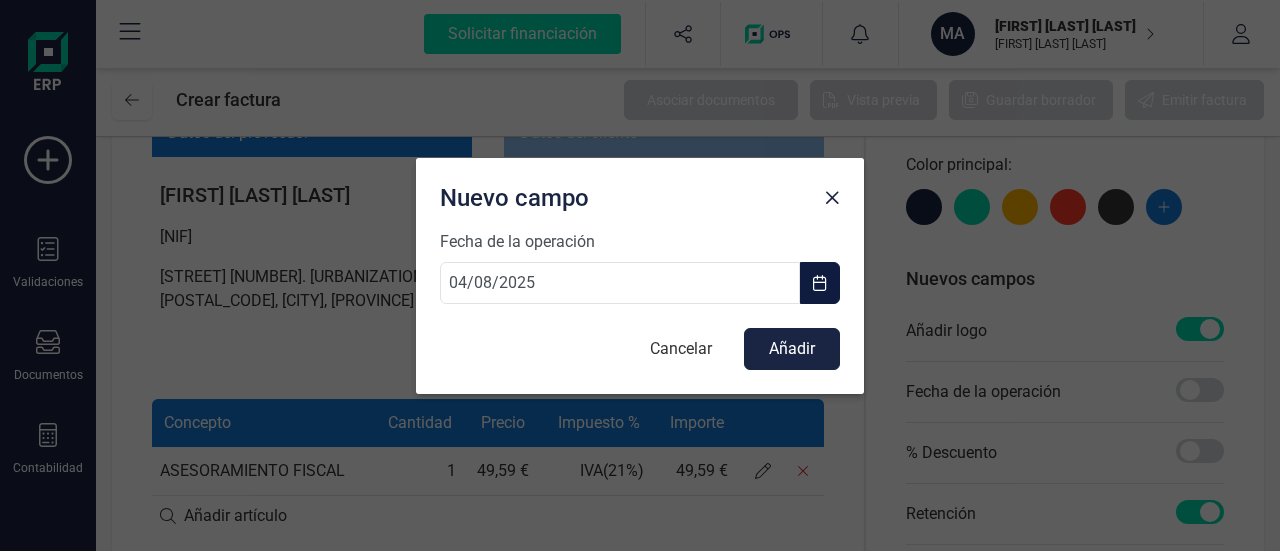 click at bounding box center [820, 283] 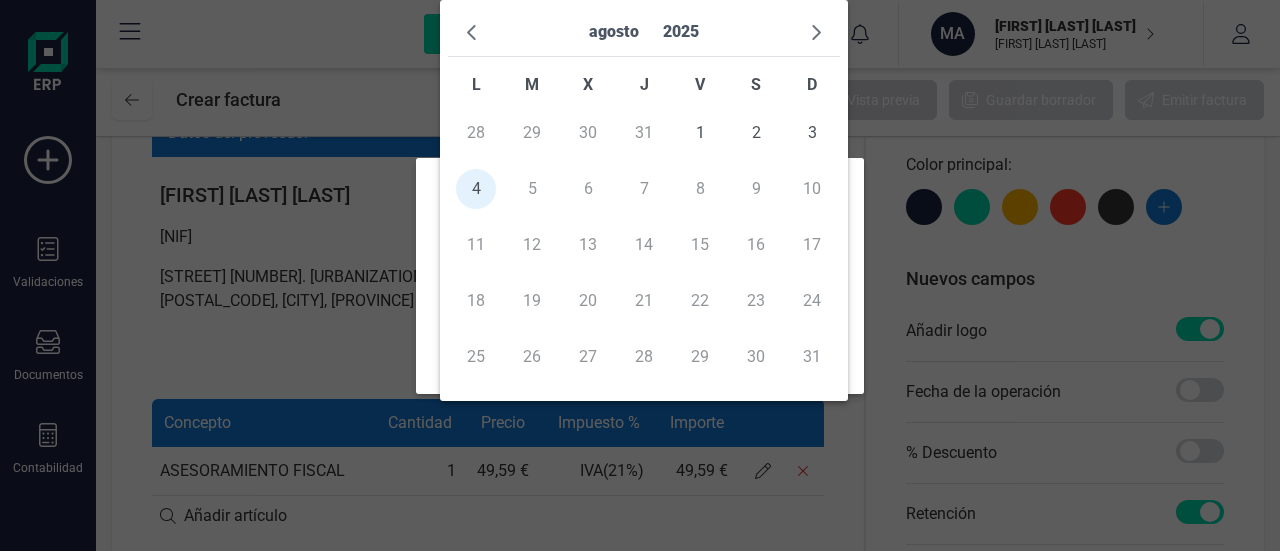 click on "31" at bounding box center (644, 133) 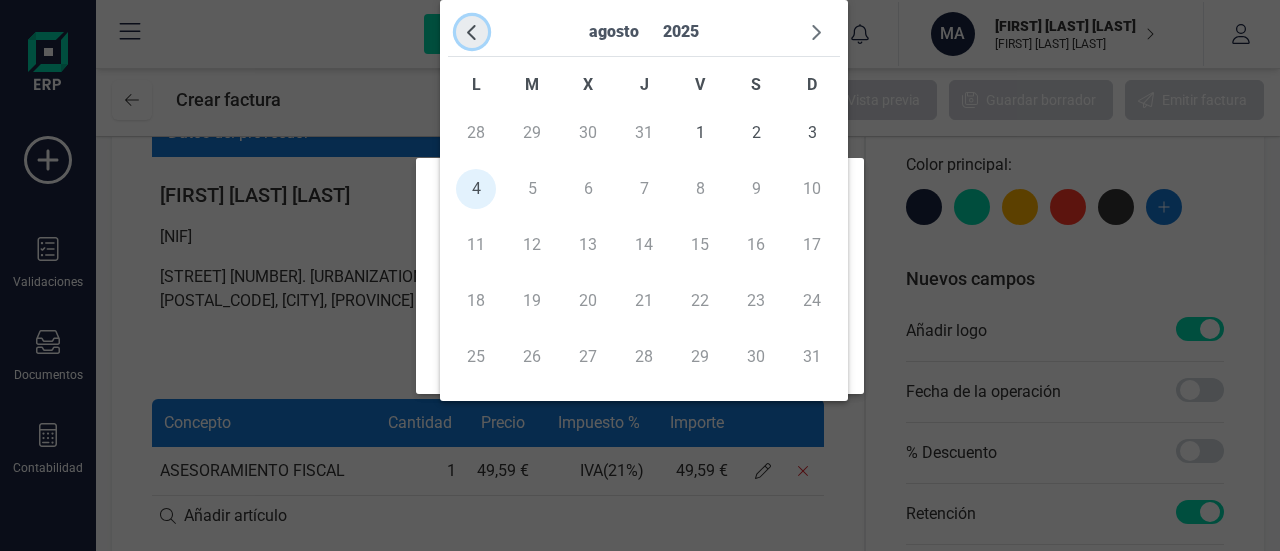 click at bounding box center (472, 32) 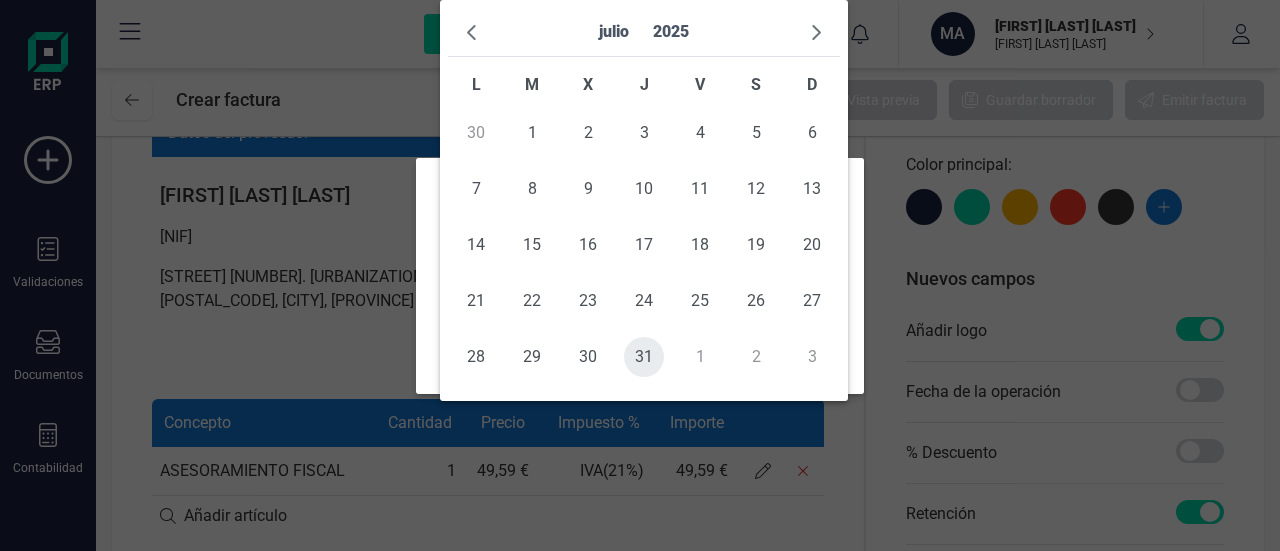 click on "31" at bounding box center (644, 357) 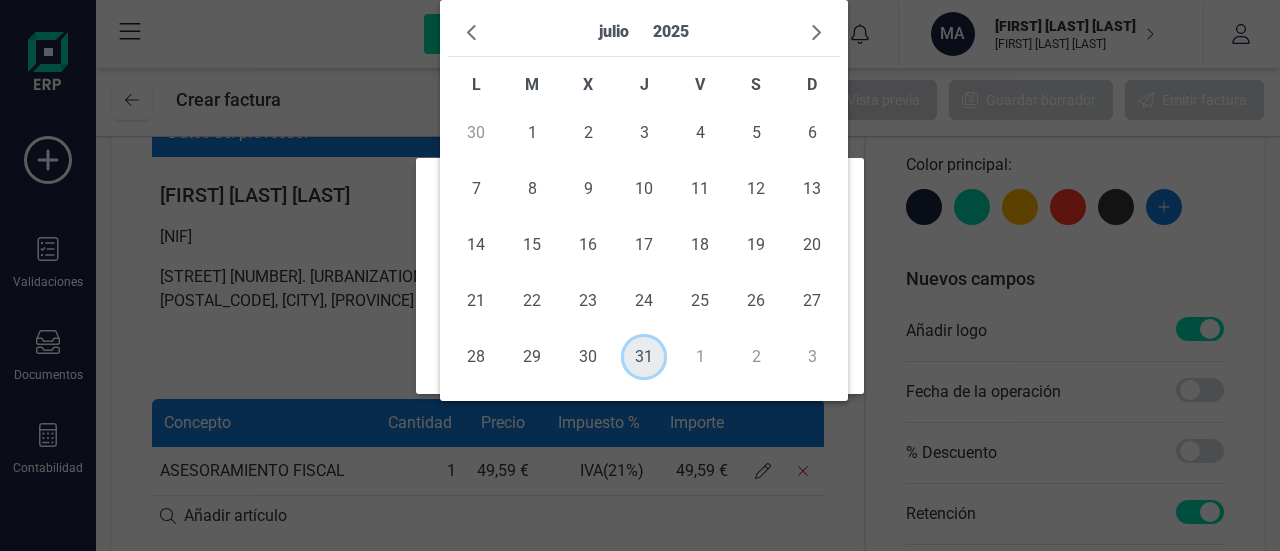type on "31/07/2025" 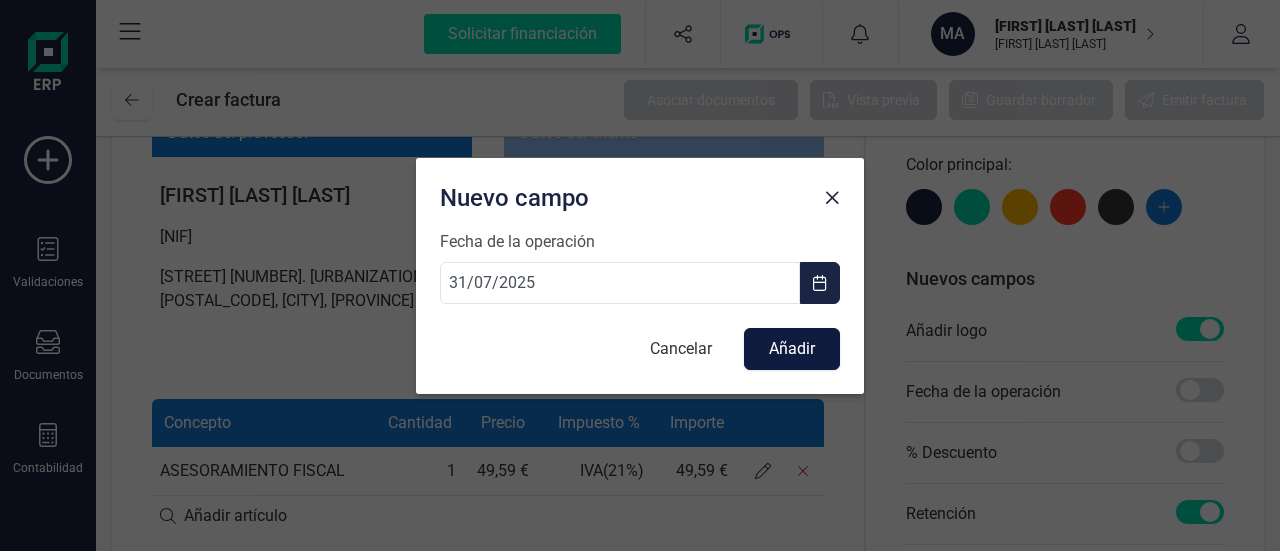 click on "Añadir" at bounding box center [792, 349] 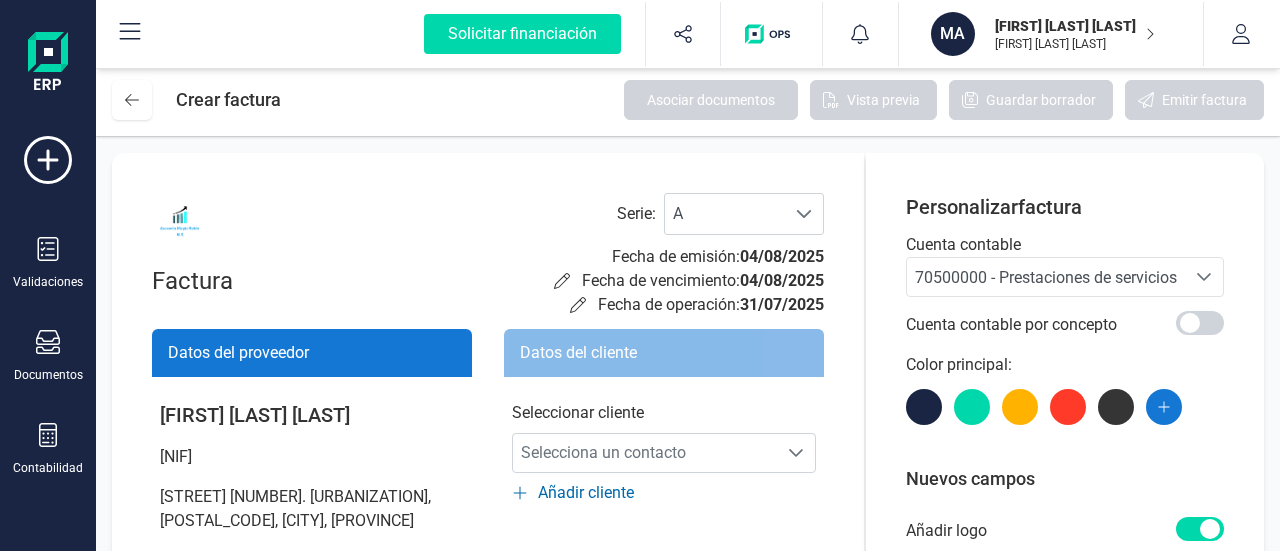 scroll, scrollTop: 100, scrollLeft: 0, axis: vertical 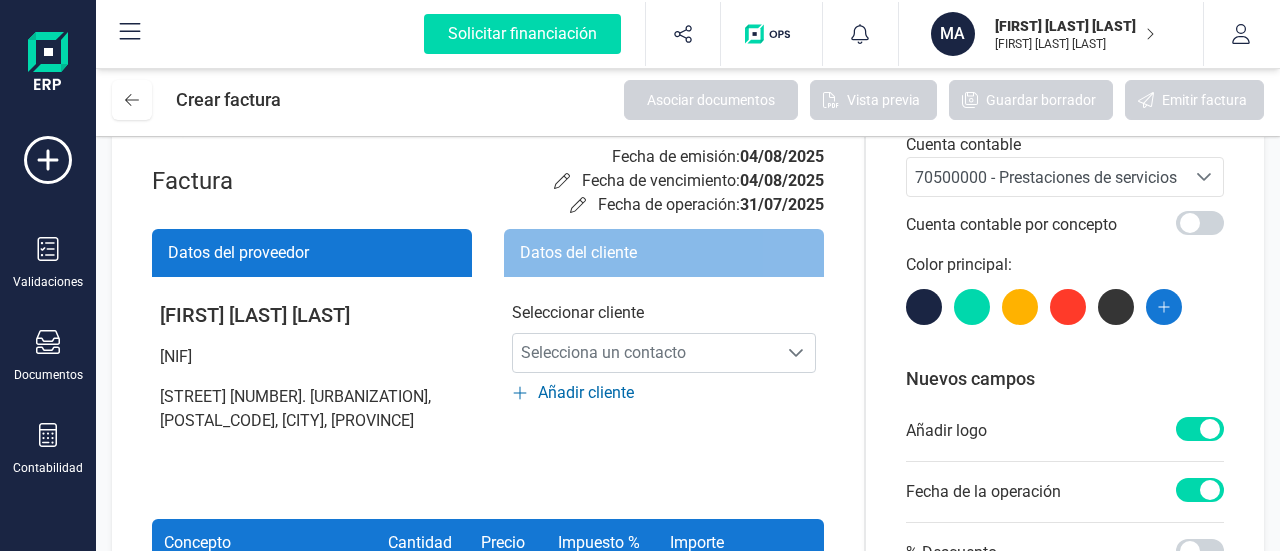 click on "Añadir    cliente" at bounding box center (586, 393) 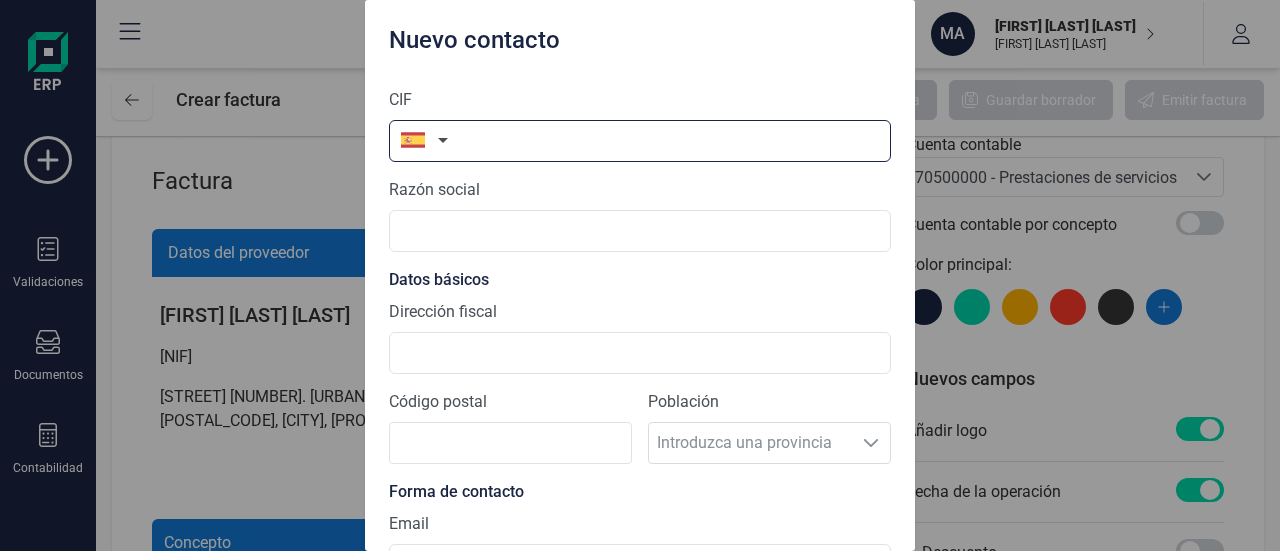 click at bounding box center (640, 141) 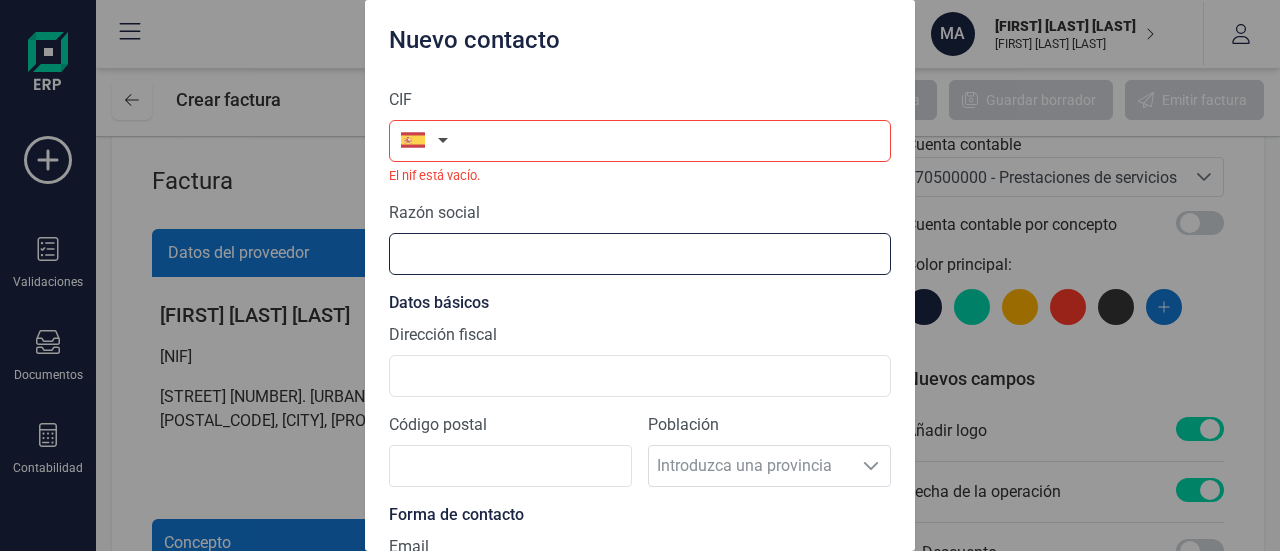 click on "Razón social" at bounding box center (640, 238) 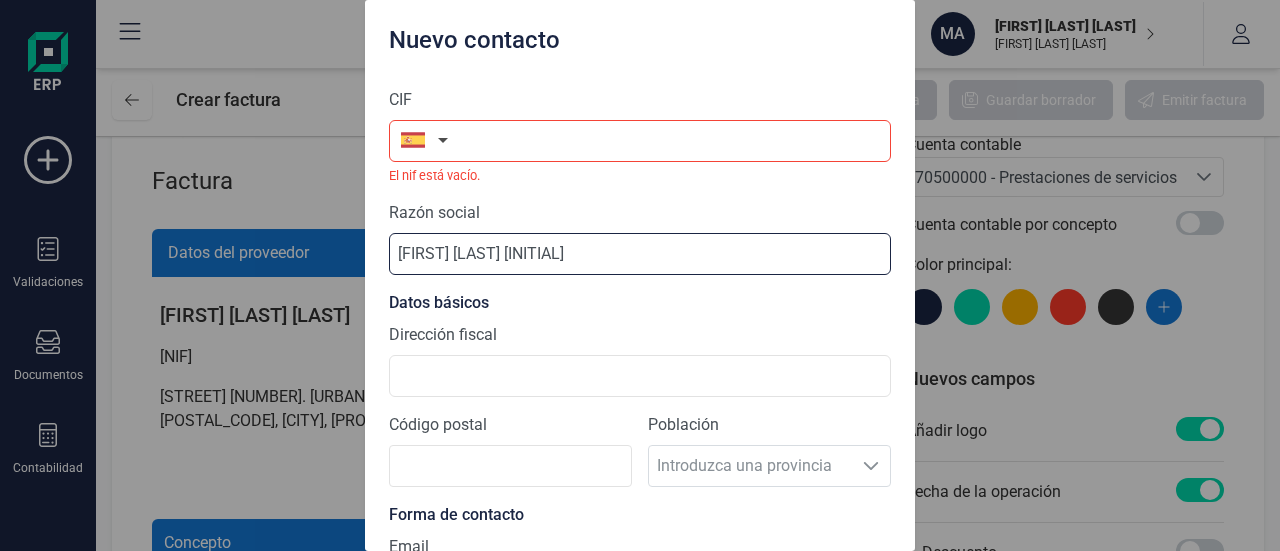 type on "[FIRST] [LAST] [INITIAL]" 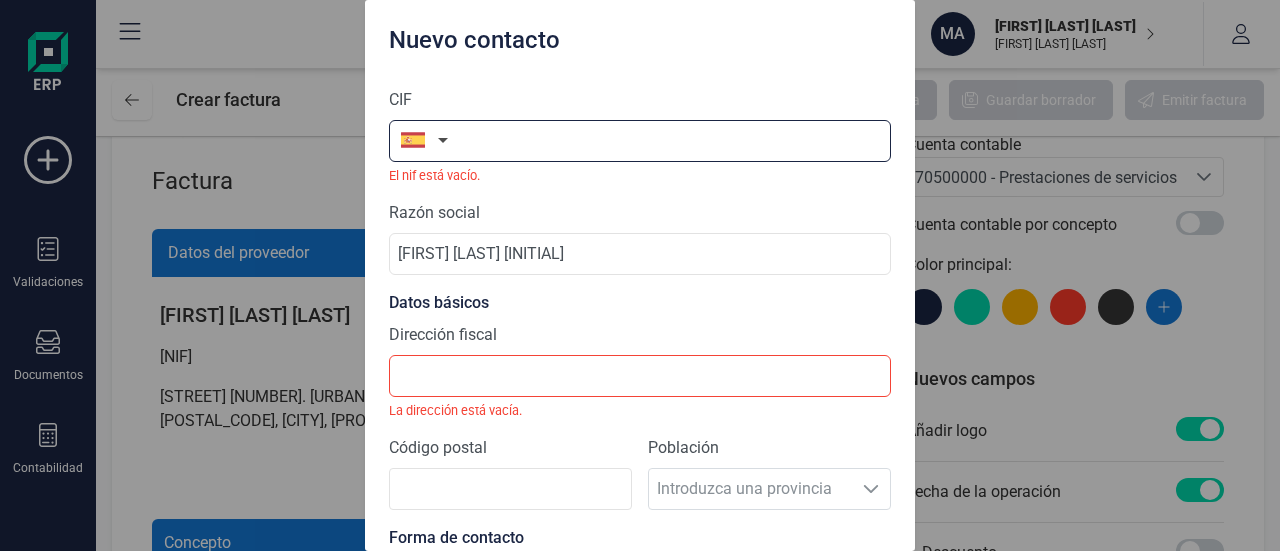 click at bounding box center [640, 141] 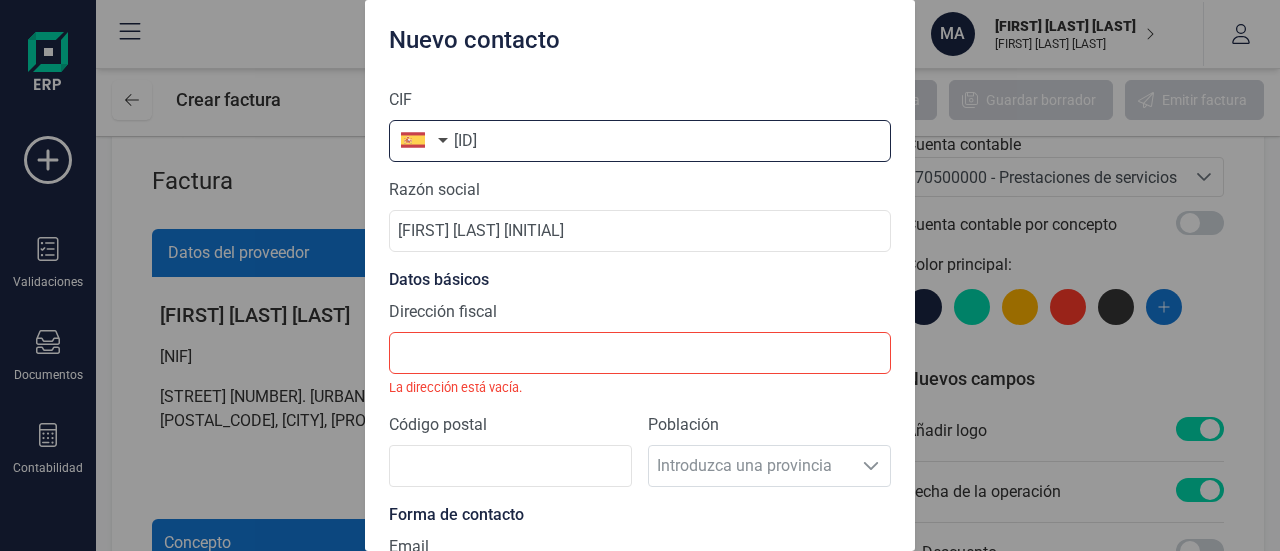type on "[ID]" 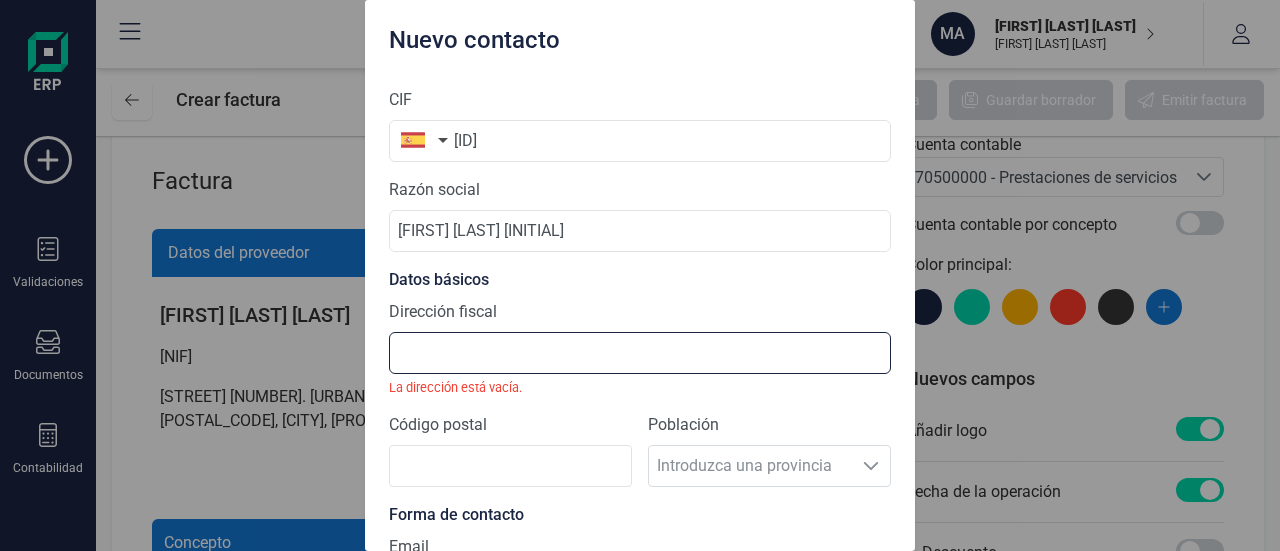 click on "Dirección fiscal" at bounding box center [640, 353] 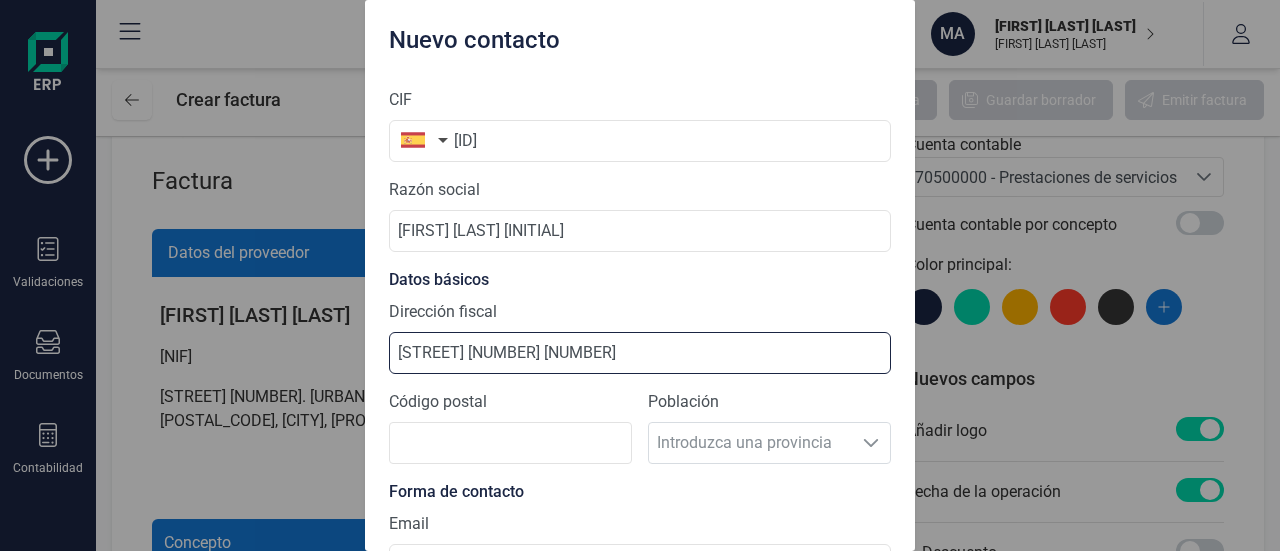 type on "[STREET] [NUMBER] [NUMBER]" 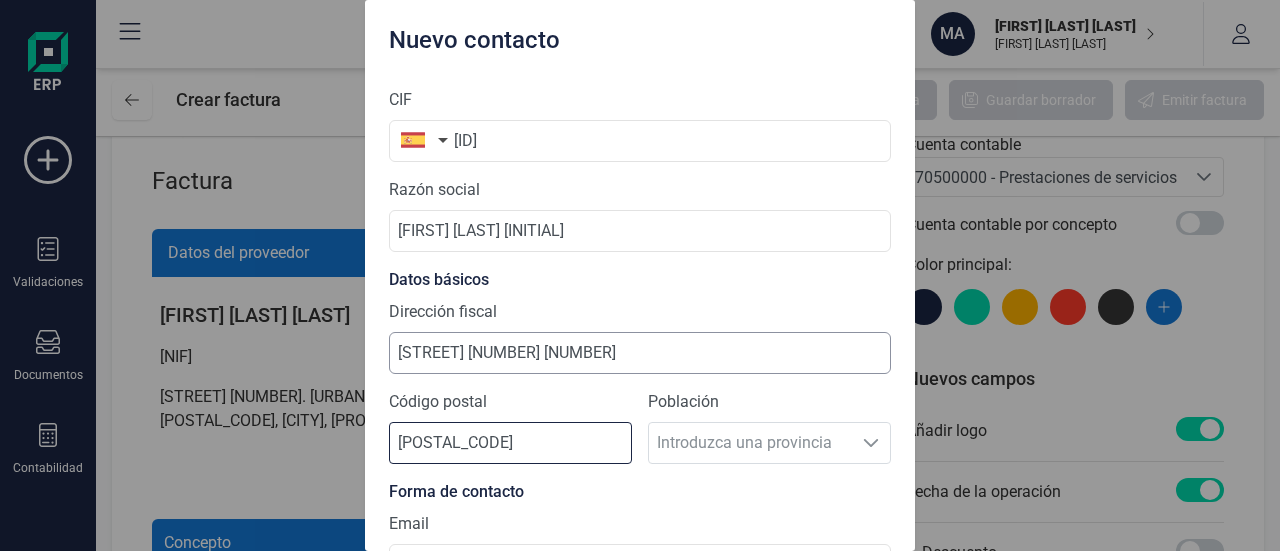 type on "[POSTAL_CODE]" 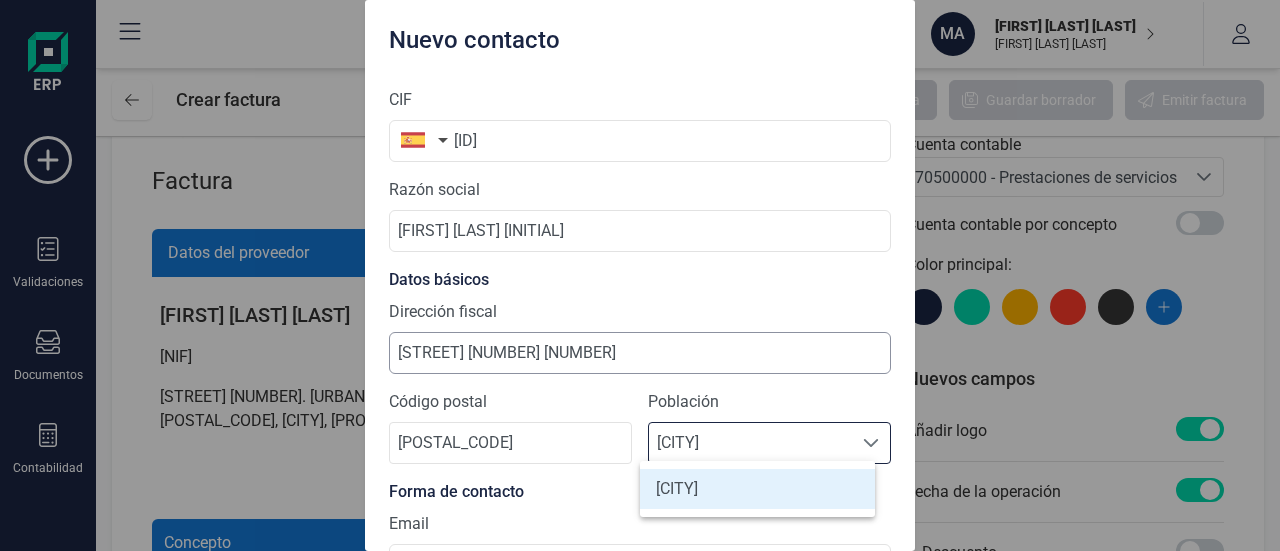 scroll, scrollTop: 12, scrollLeft: 87, axis: both 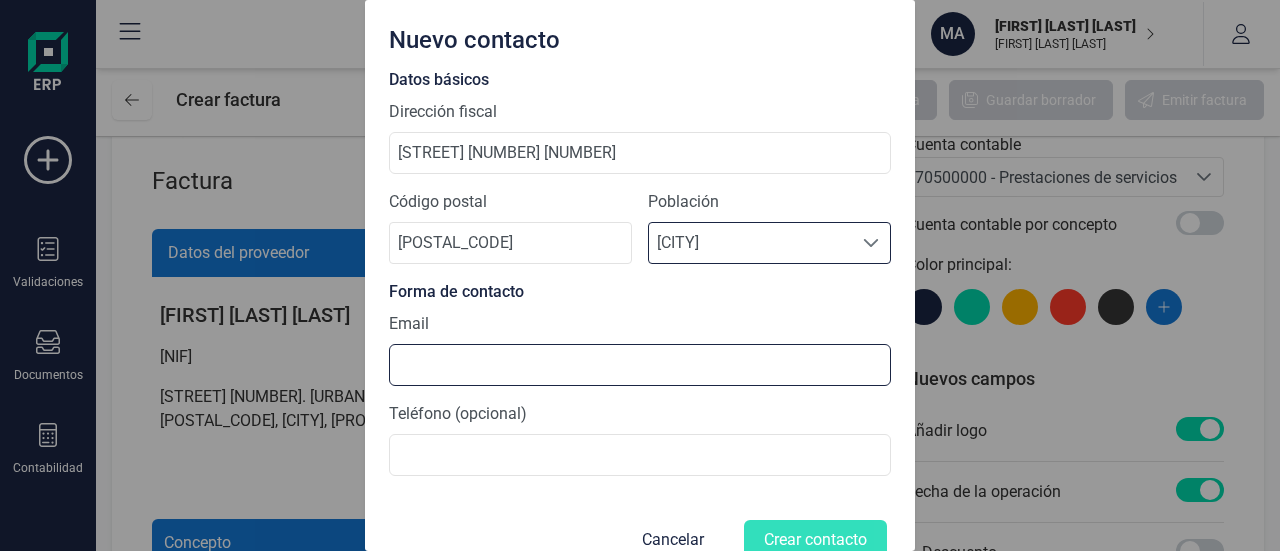 click at bounding box center (640, 365) 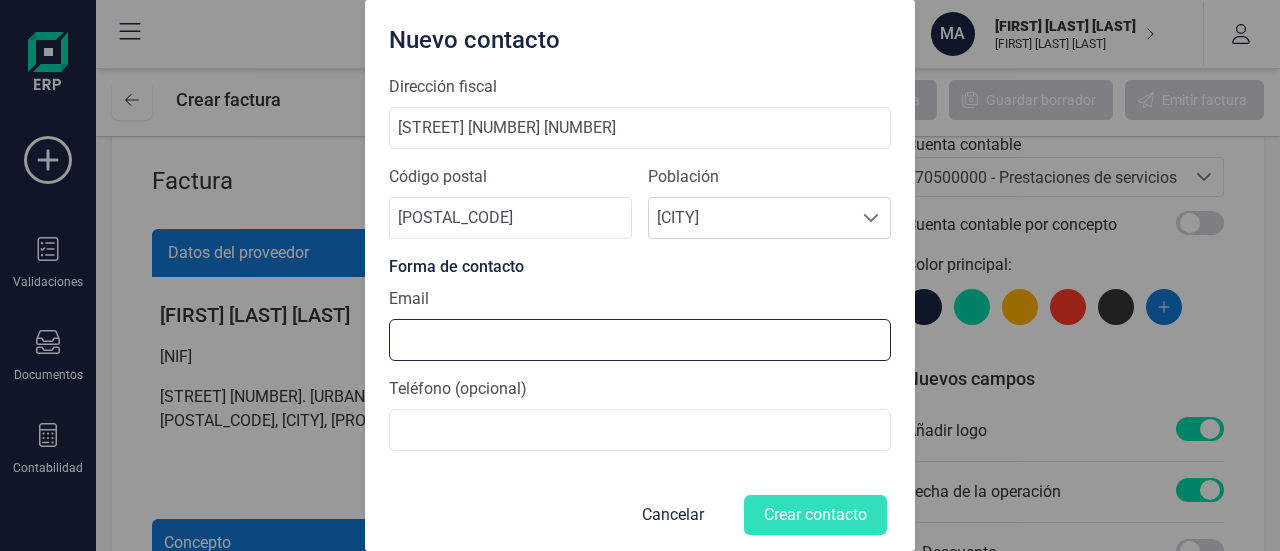 scroll, scrollTop: 232, scrollLeft: 0, axis: vertical 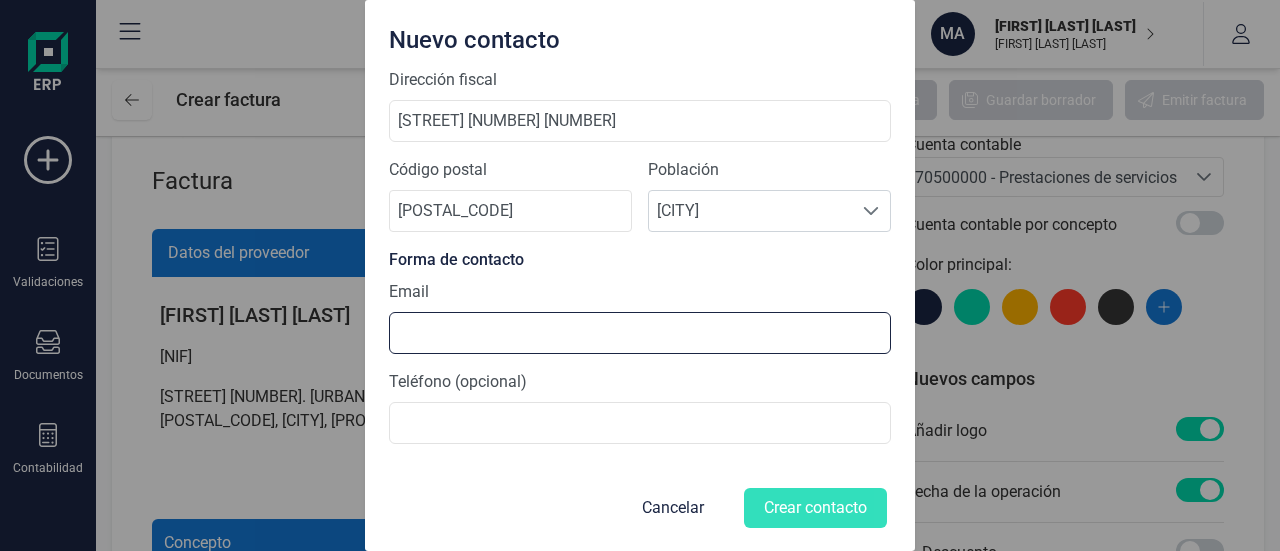 click at bounding box center (640, 333) 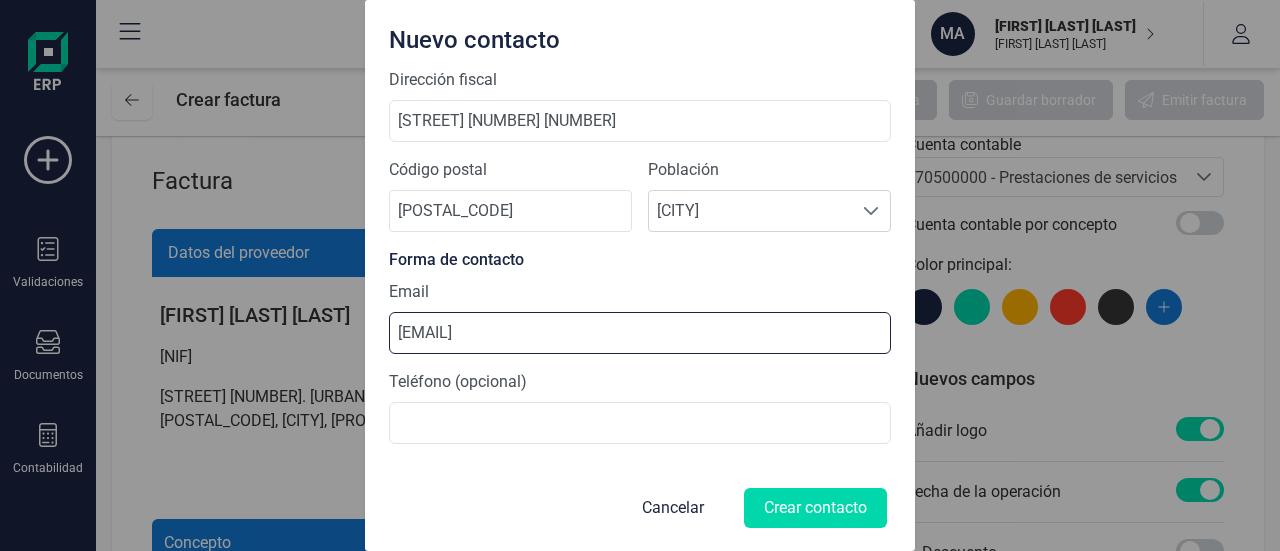 type on "[EMAIL]" 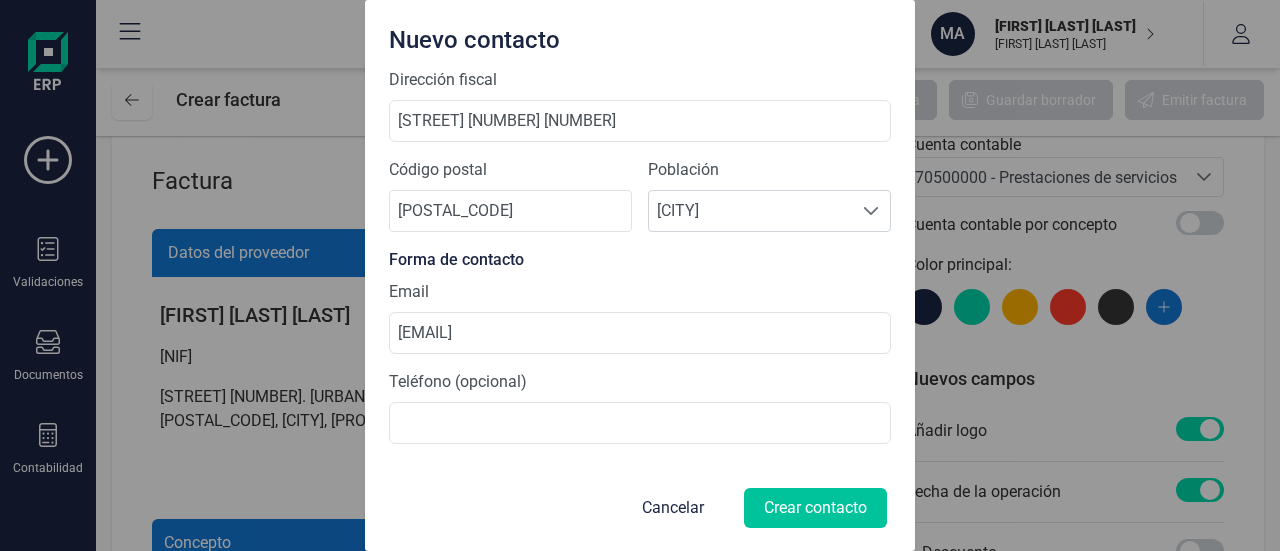 click on "Crear contacto" at bounding box center [815, 508] 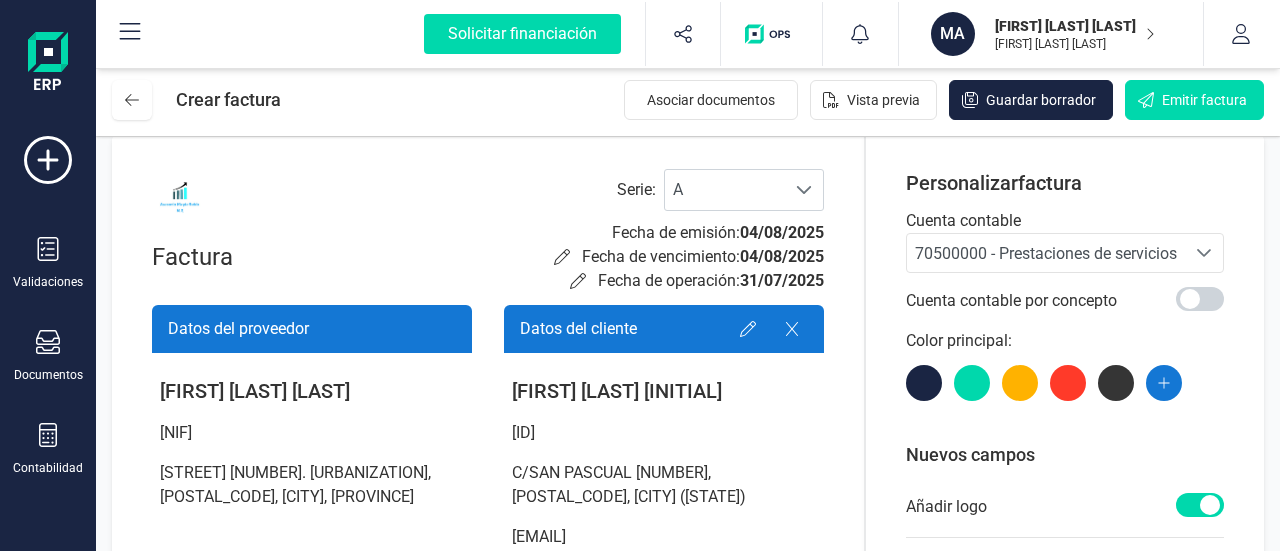 scroll, scrollTop: 0, scrollLeft: 0, axis: both 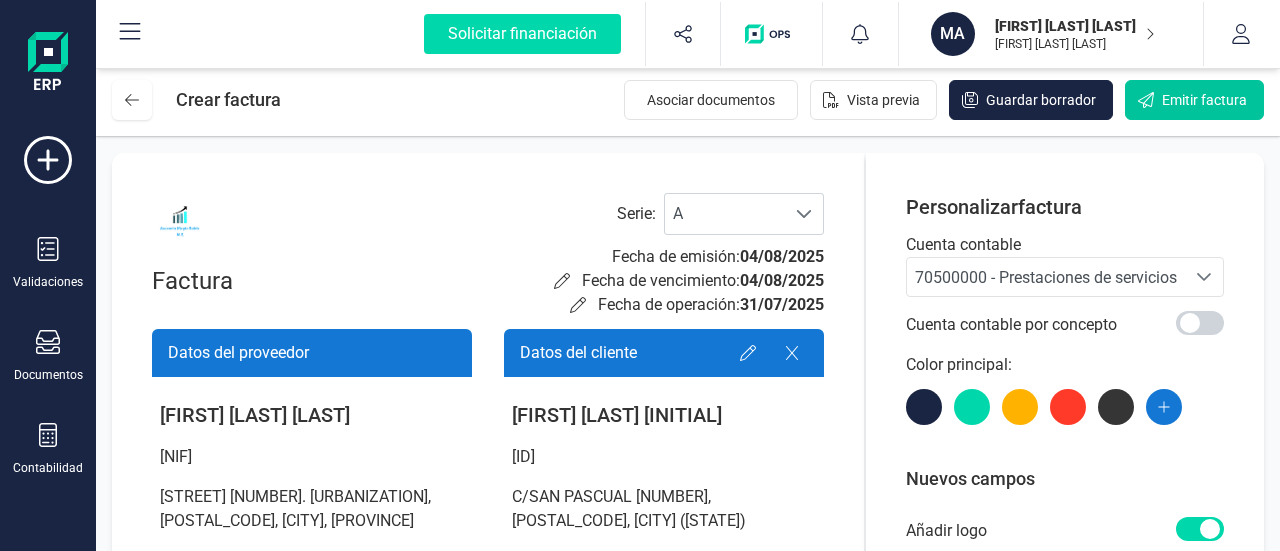 click on "Emitir  factura" at bounding box center [1204, 100] 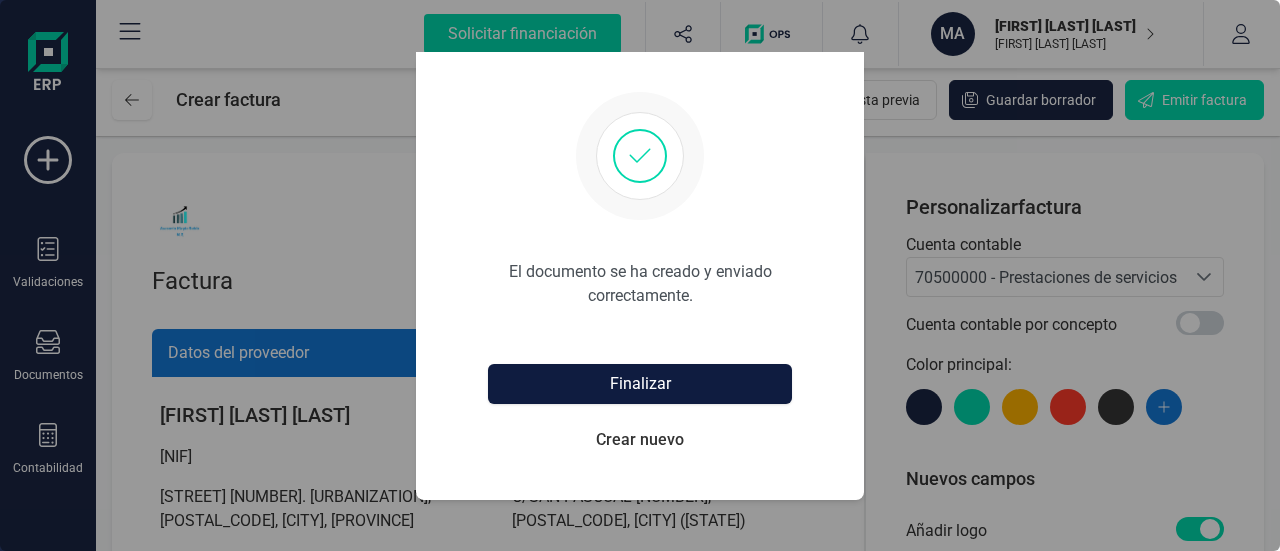 click on "Finalizar" at bounding box center [640, 384] 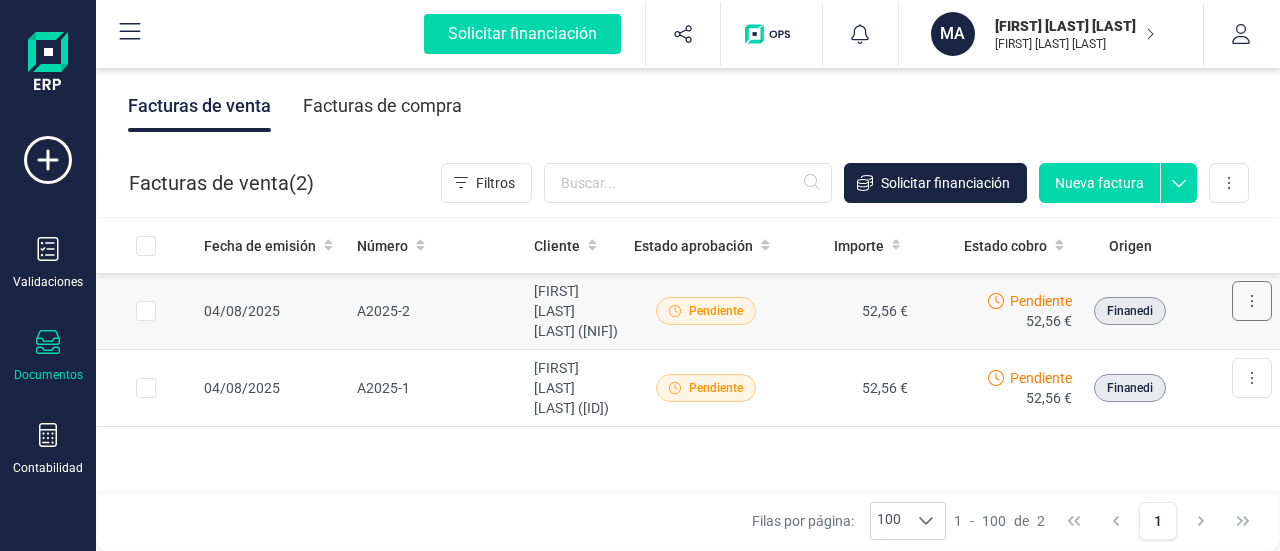 click at bounding box center (1252, 301) 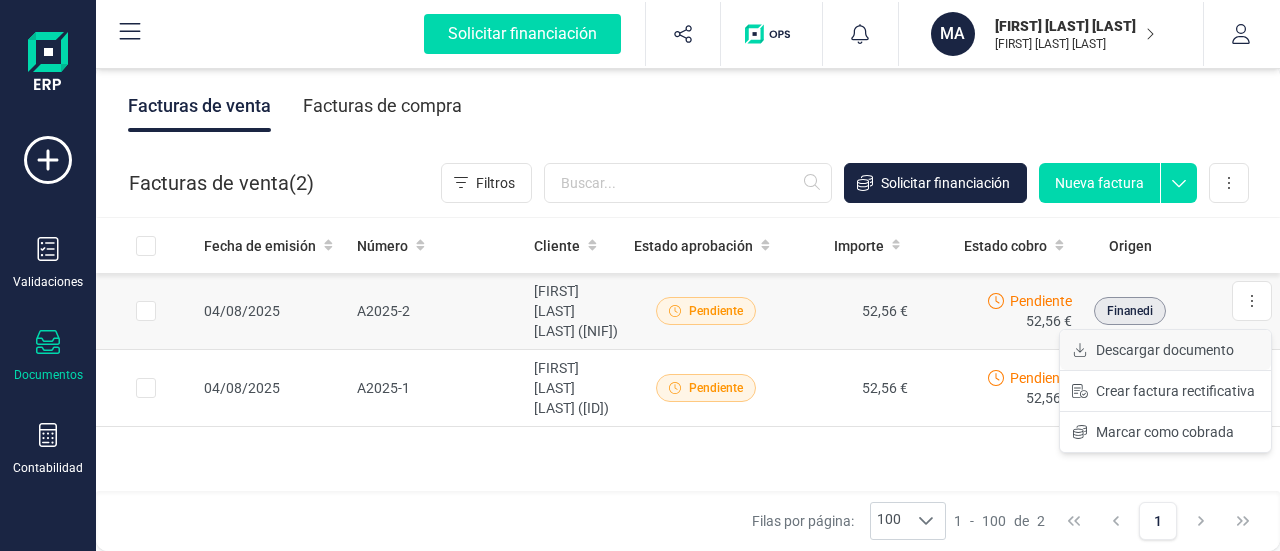 click on "Descargar documento" at bounding box center (1165, 350) 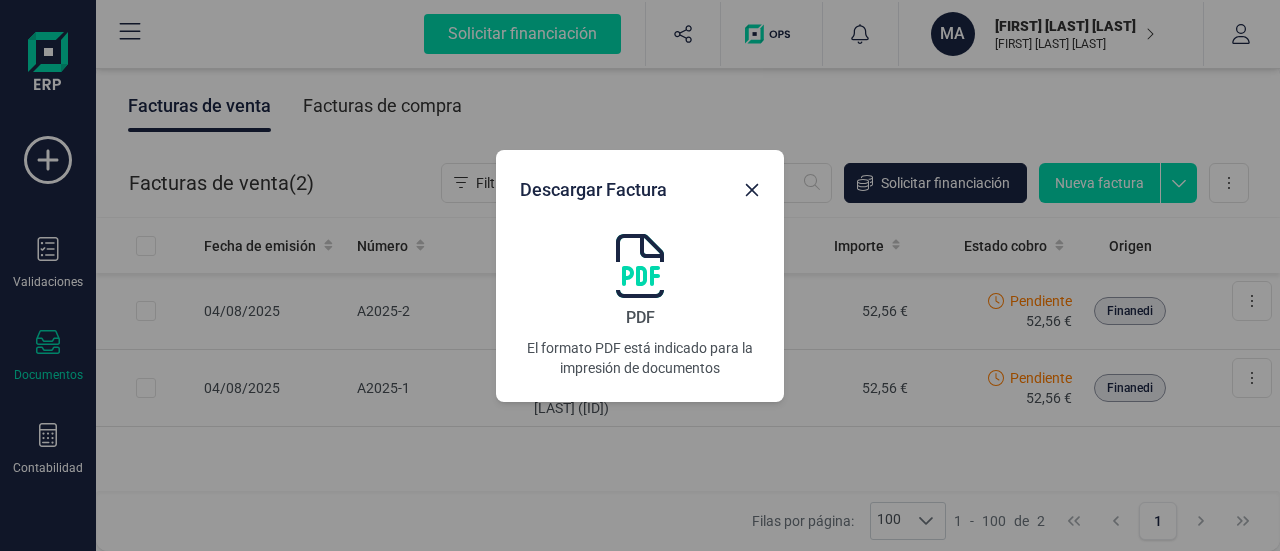 click at bounding box center [640, 266] 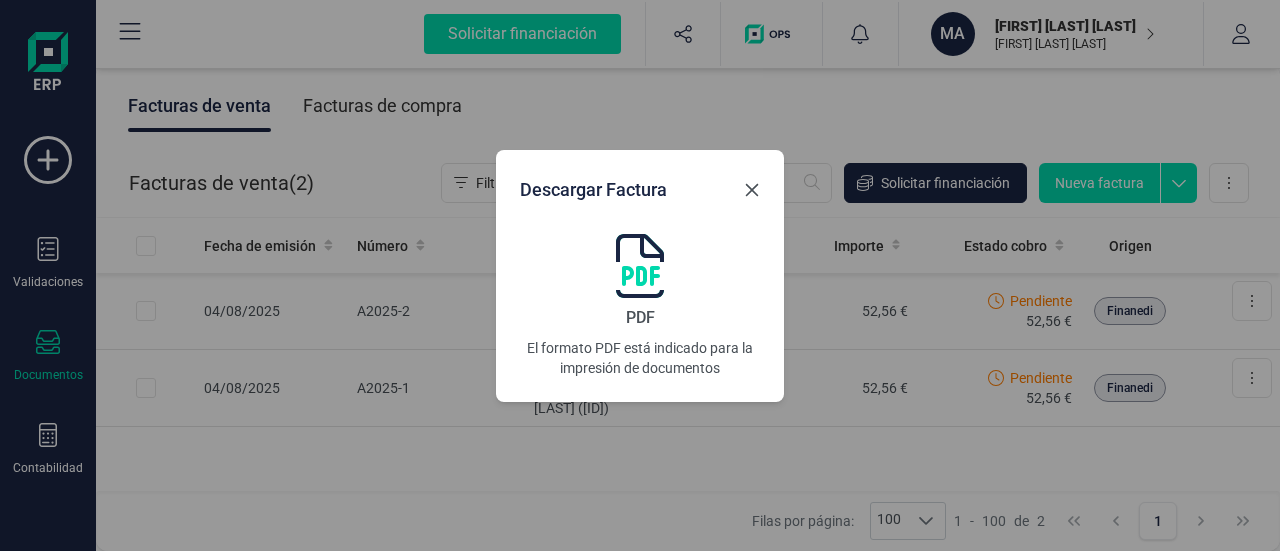 click 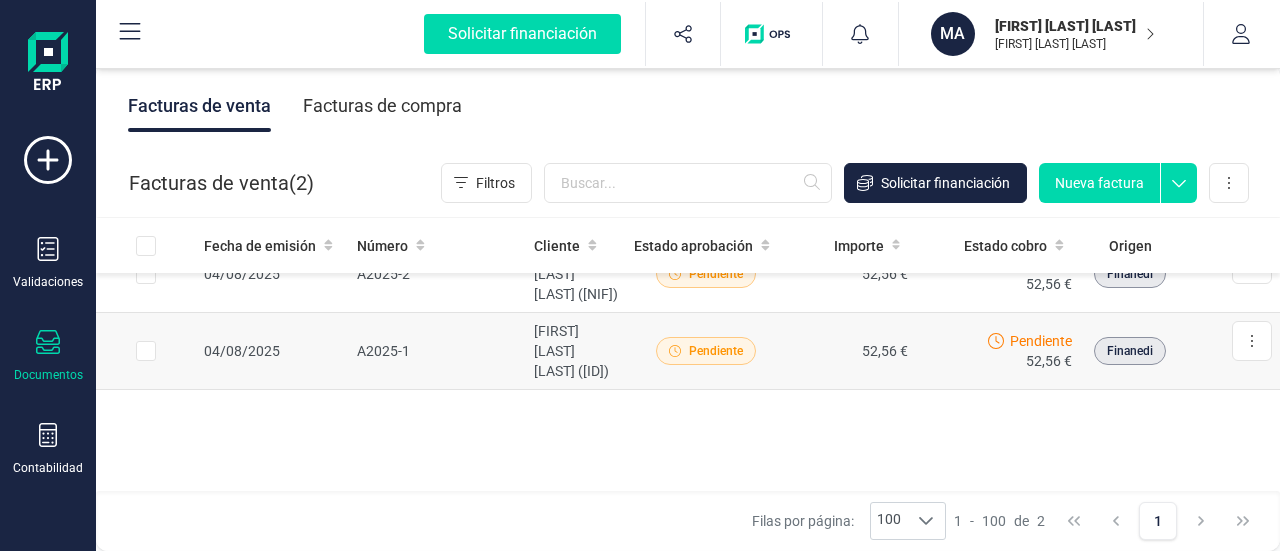 scroll, scrollTop: 0, scrollLeft: 0, axis: both 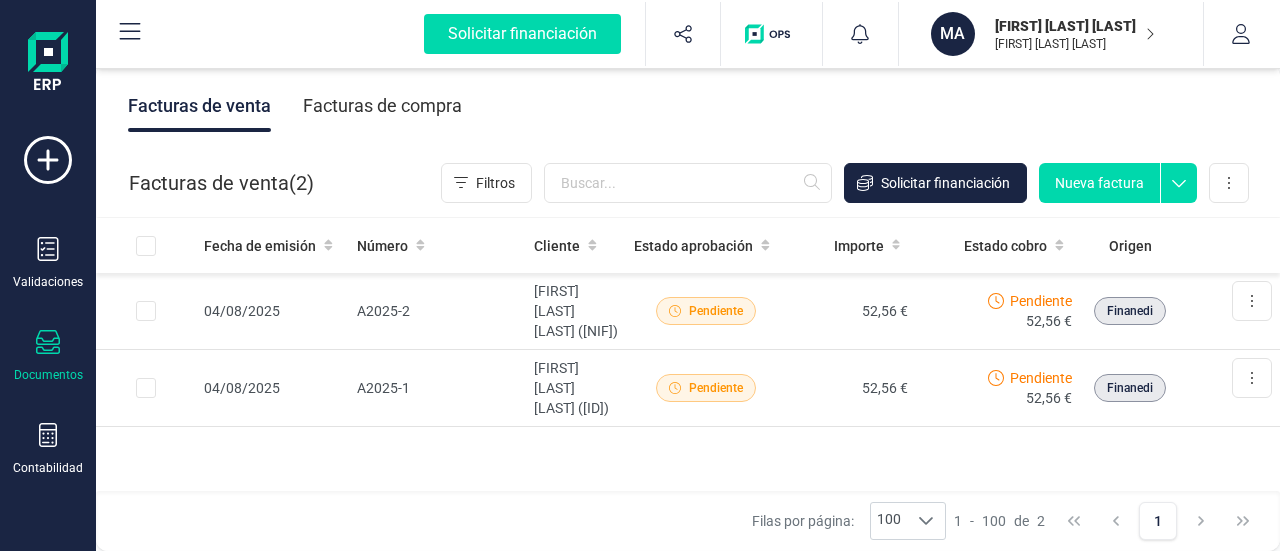 click 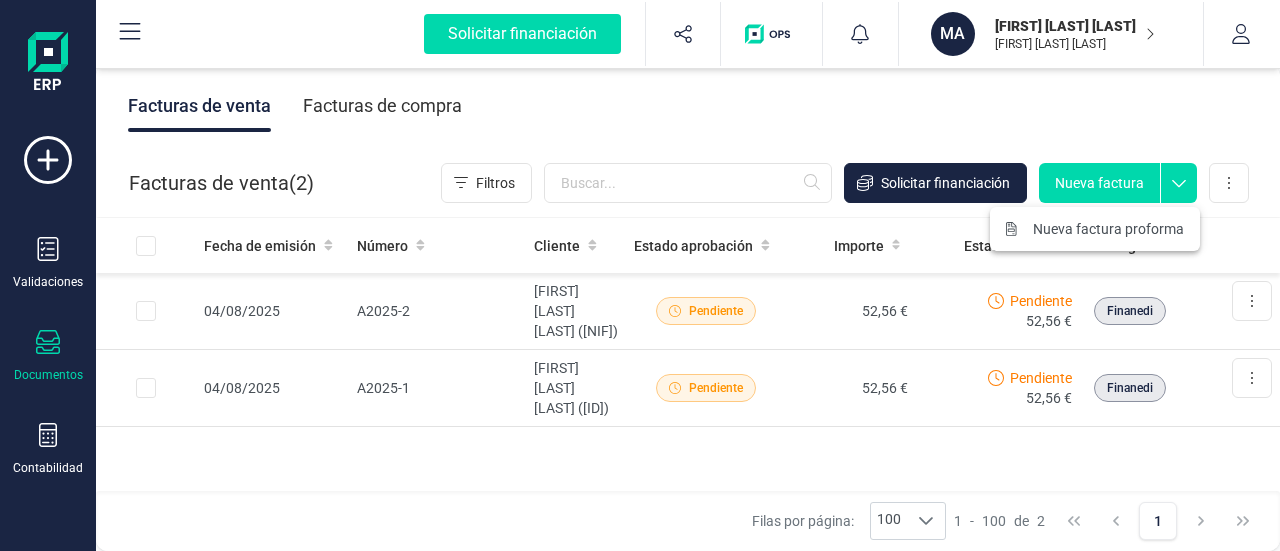 click 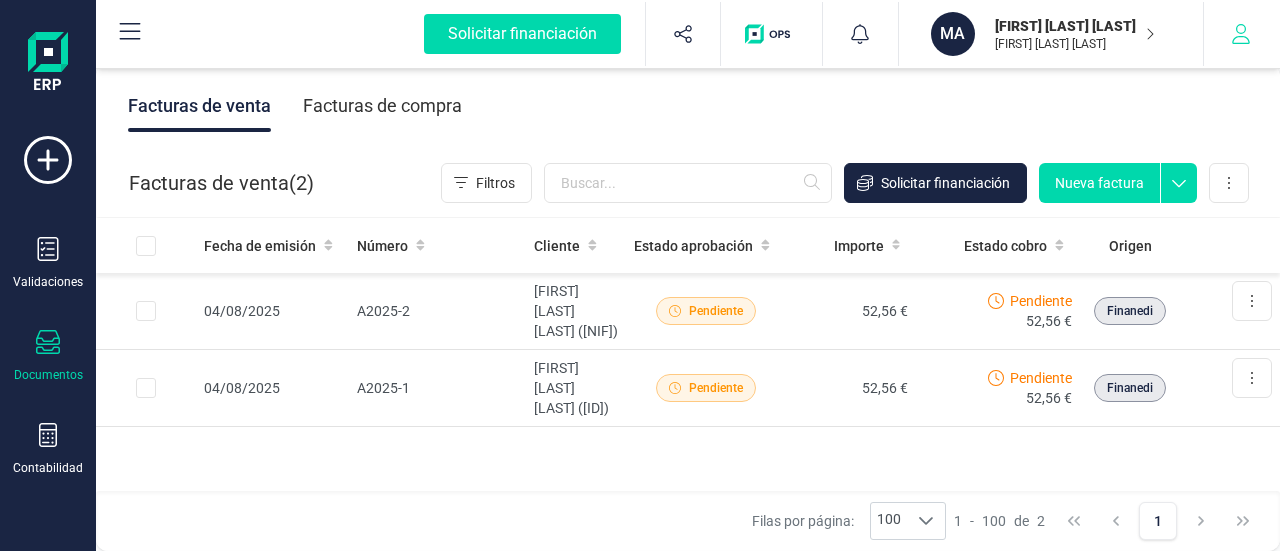 click at bounding box center (1241, 34) 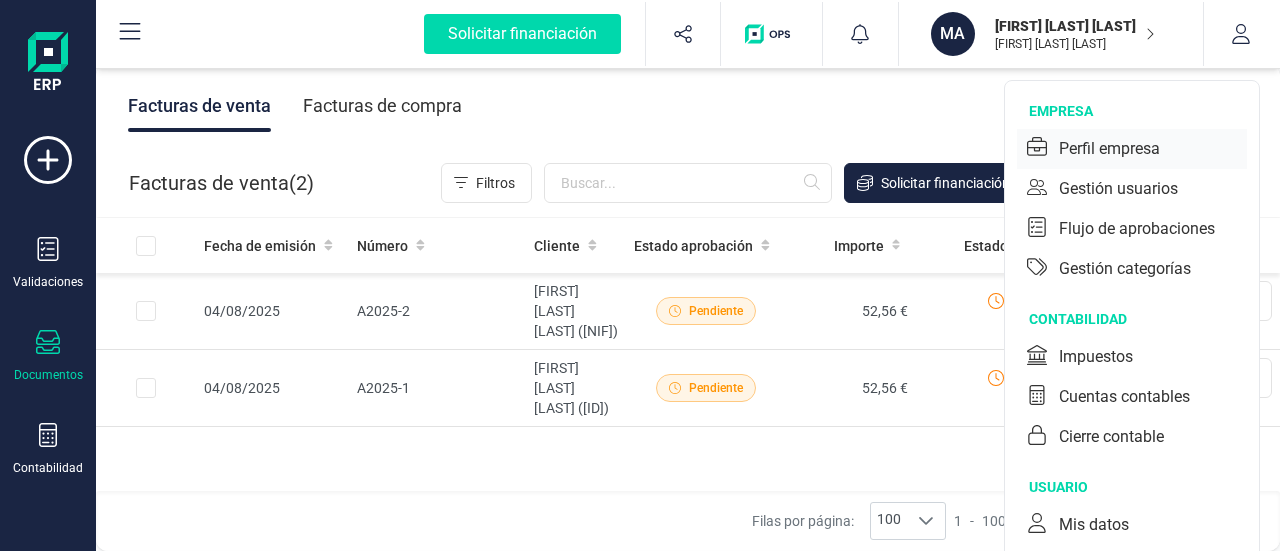 click on "Perfil empresa" at bounding box center (1132, 149) 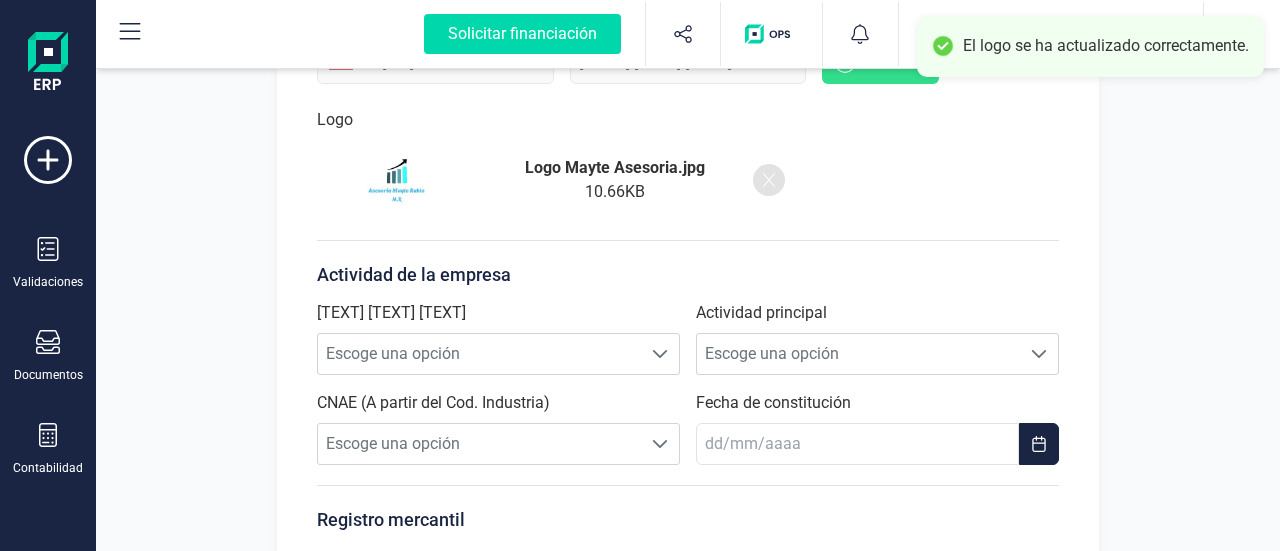 scroll, scrollTop: 400, scrollLeft: 0, axis: vertical 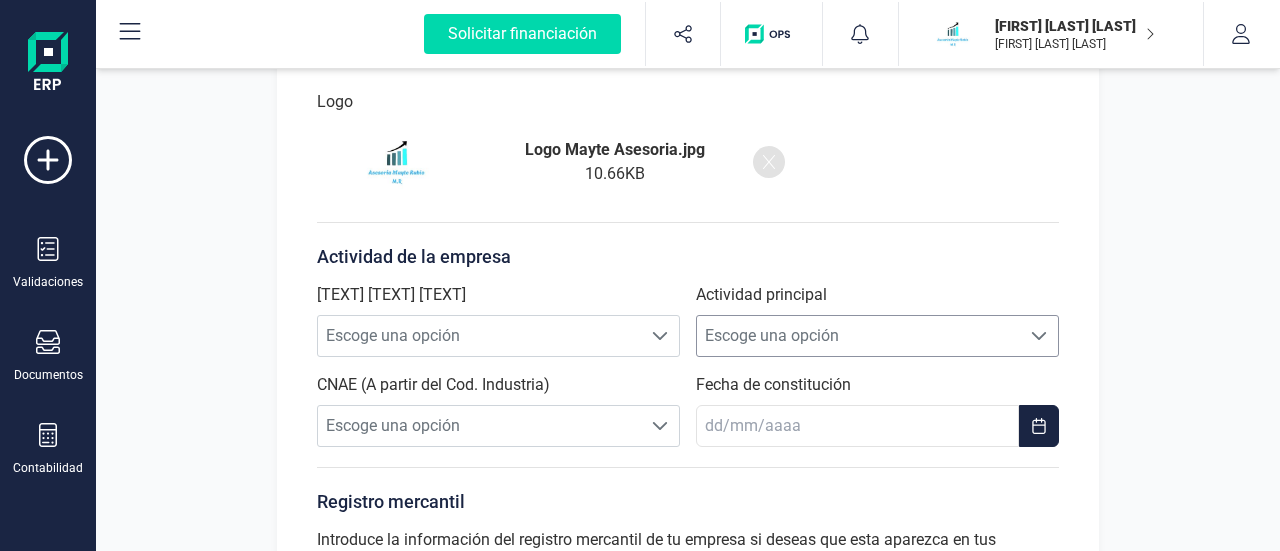 click on "Escoge una opción" at bounding box center [858, 336] 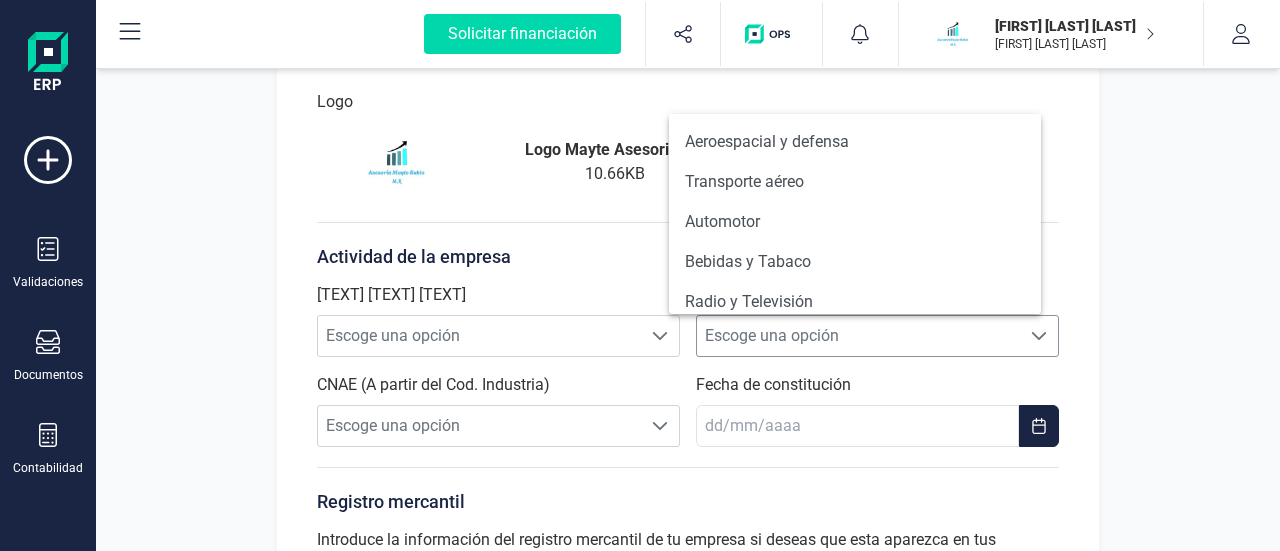 click on "Escoge una opción" at bounding box center [858, 336] 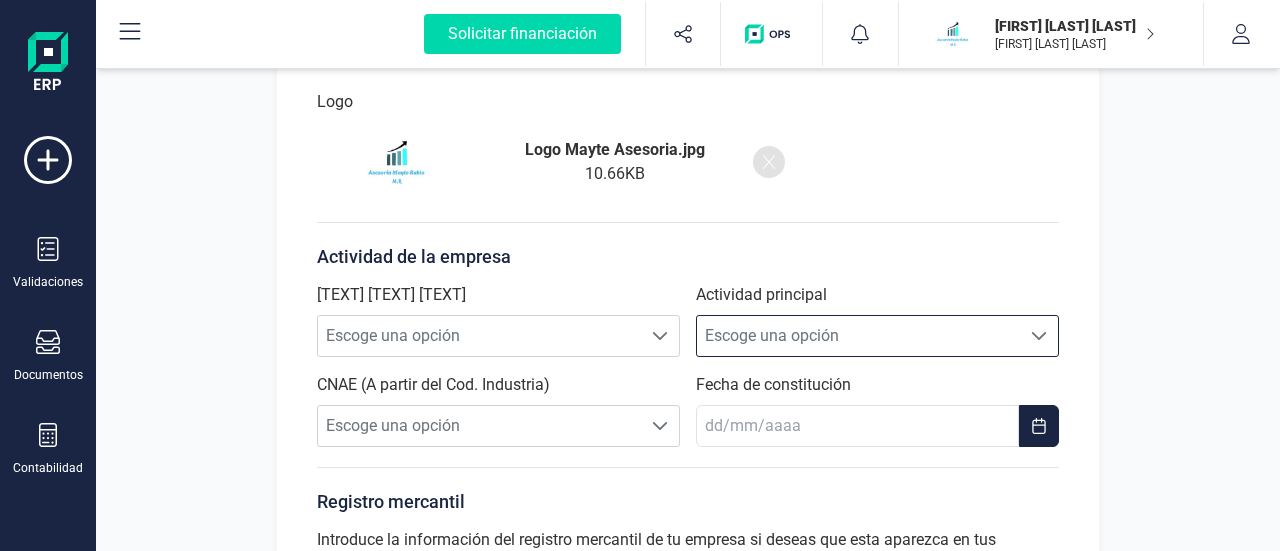 click on "Perfil empresa Integraciones Importa los datos de tu antiguo ERP a FinanEDI de forma fácil y rápida. Haz clic aquí para comenzar. Empresa Direcciones Datos de contacto Cuentas bancarias NIF [NIF] Razón Social [FIRST] [LAST] [LAST] Validada Logo Logo [TEXT] [TEXT].jpg 10.66 KB Actividad de la empresa Provincia registro mercantil Escoge una opción Escoge una opción Actividad principal Escoge una opción Escoge una opción CNAE (A partir del Cod. Industria) Escoge una opción Escoge una opción Fecha de constitución Registro mercantil Introduce la información del registro mercantil de tu empresa si deseas que esta aparezca en tus documentos. Guardar" at bounding box center [688, 250] 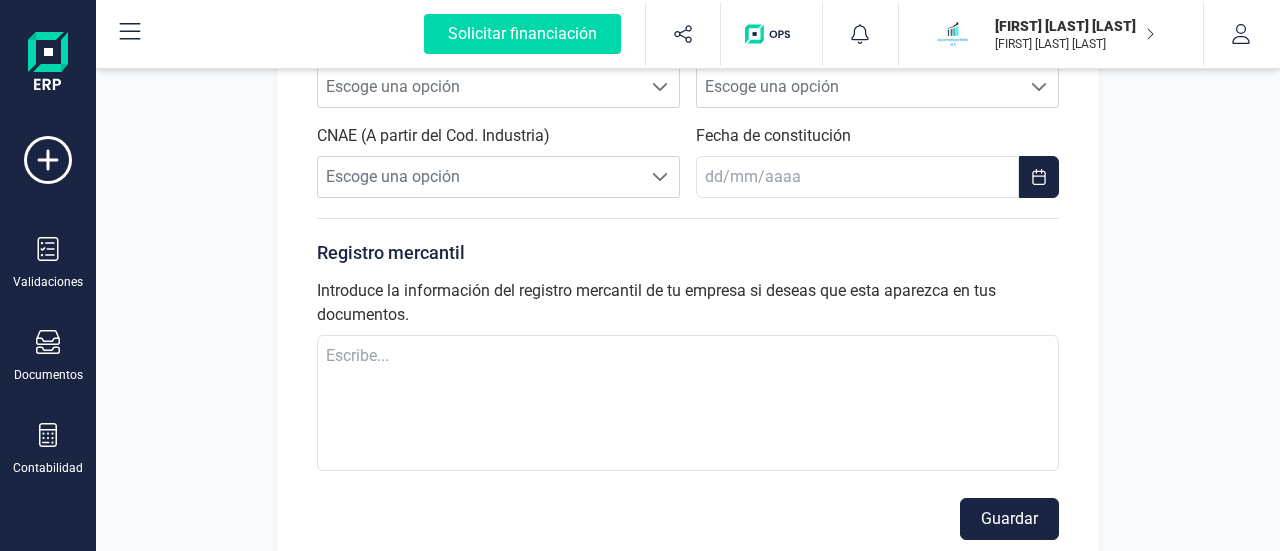 scroll, scrollTop: 682, scrollLeft: 0, axis: vertical 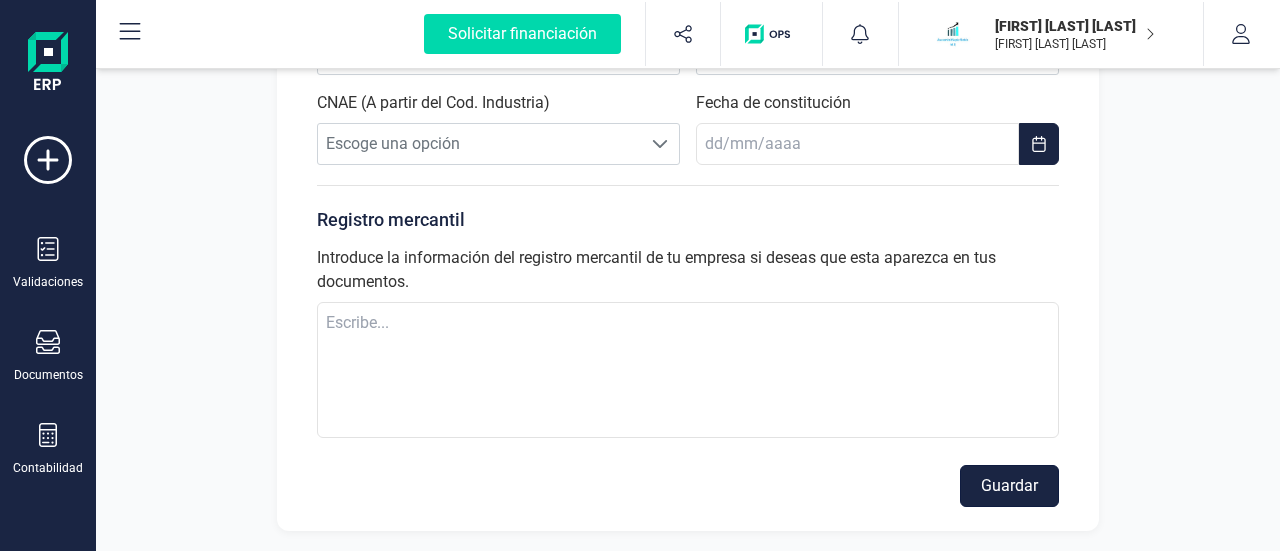 click on "Guardar" at bounding box center (1009, 486) 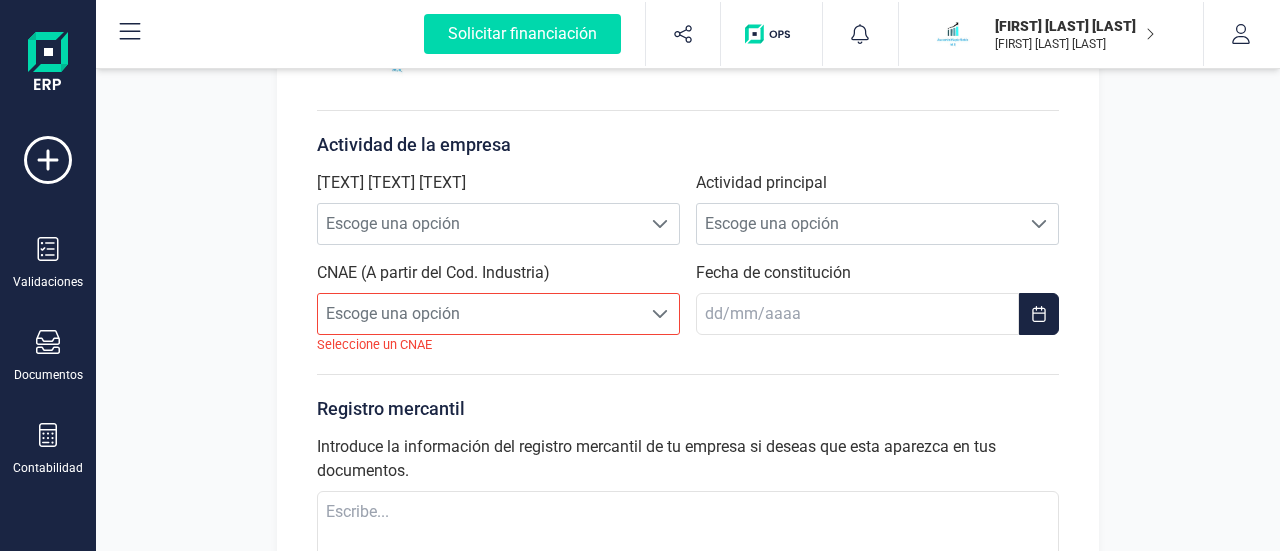 scroll, scrollTop: 482, scrollLeft: 0, axis: vertical 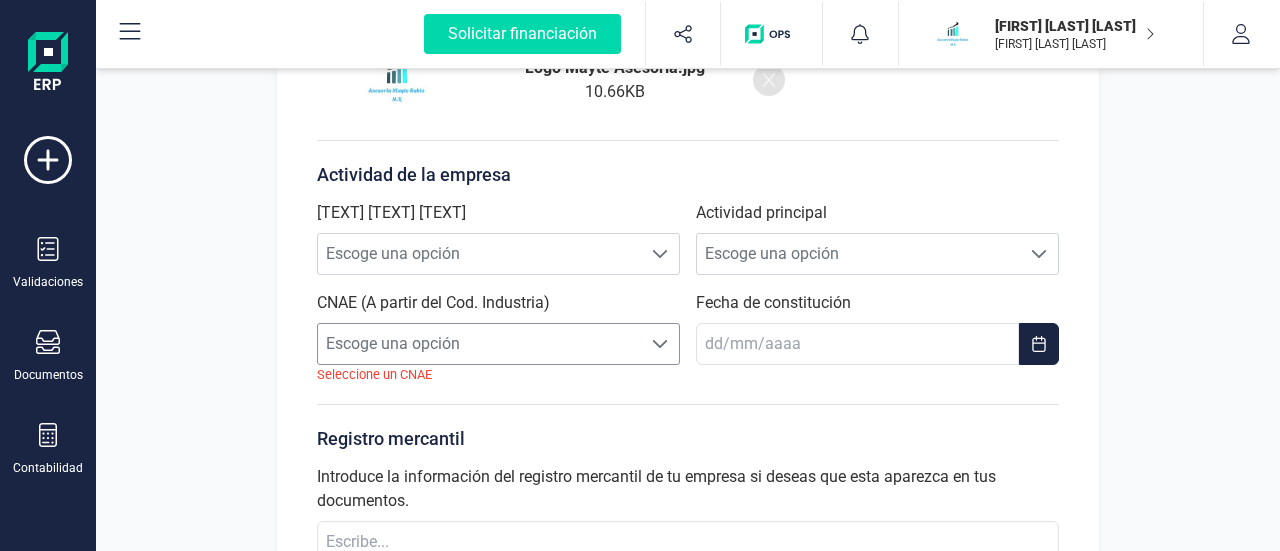 click on "Escoge una opción" at bounding box center [479, 344] 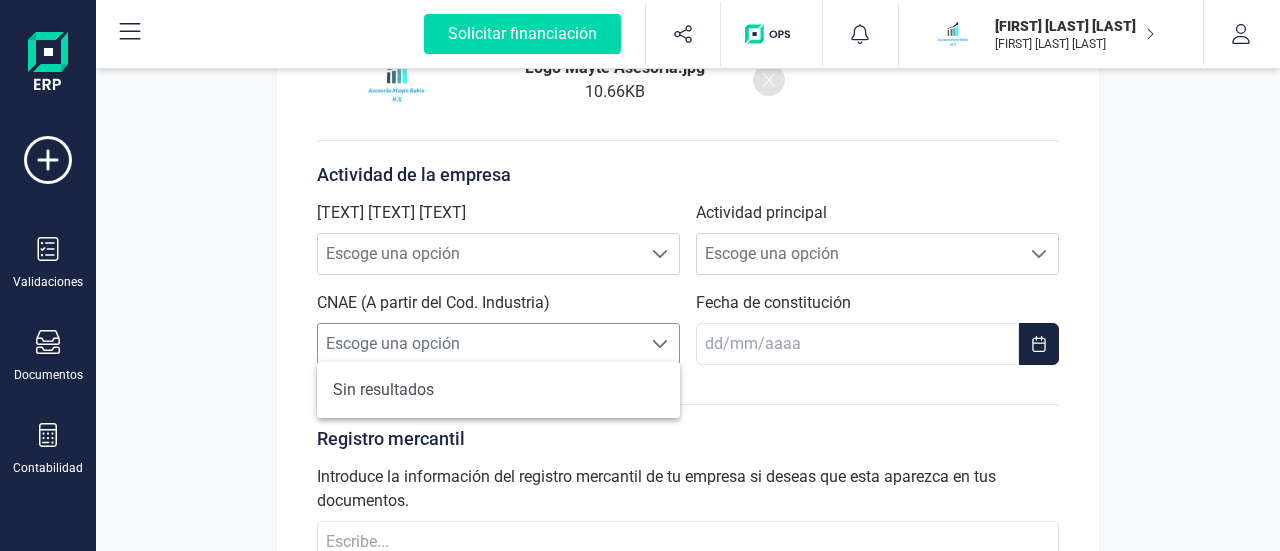 click on "Escoge una opción" at bounding box center [479, 344] 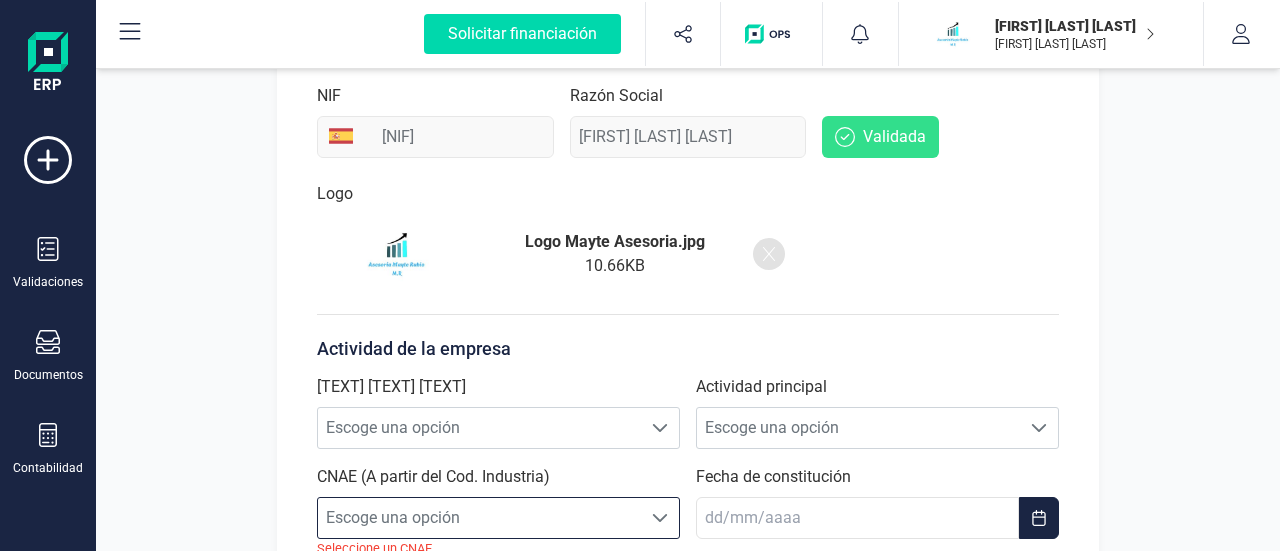 scroll, scrollTop: 282, scrollLeft: 0, axis: vertical 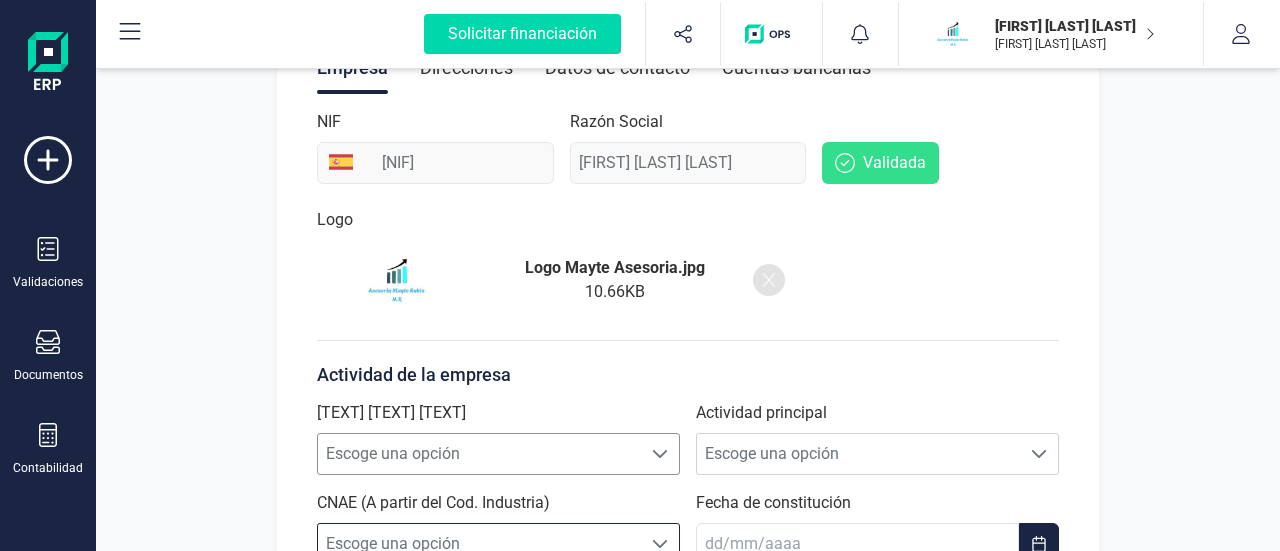 click on "Escoge una opción" at bounding box center [479, 454] 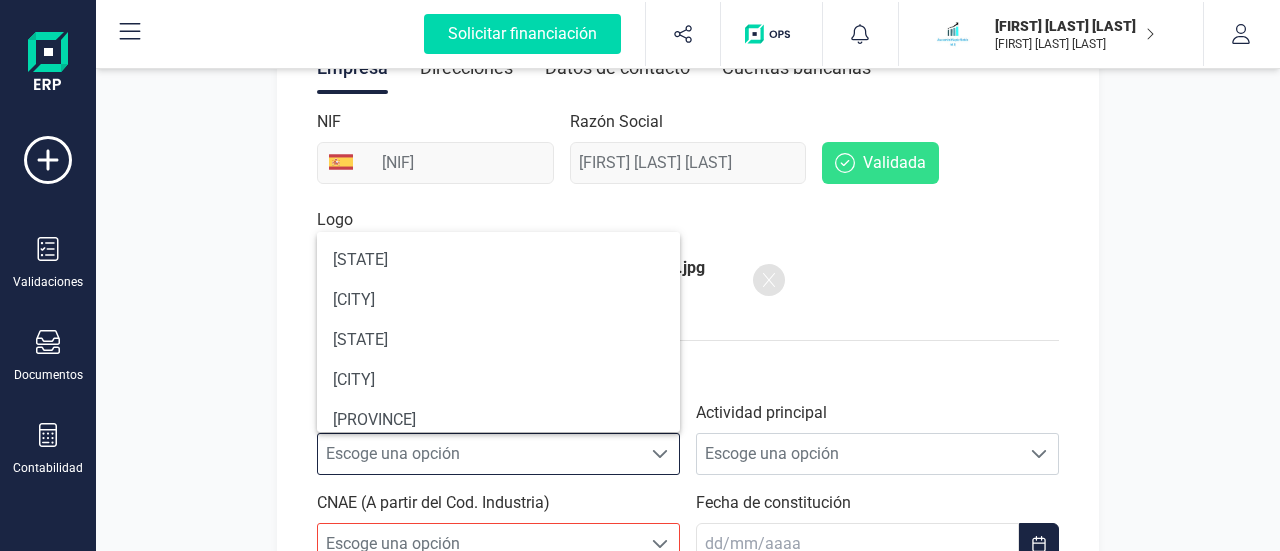 scroll, scrollTop: 12, scrollLeft: 87, axis: both 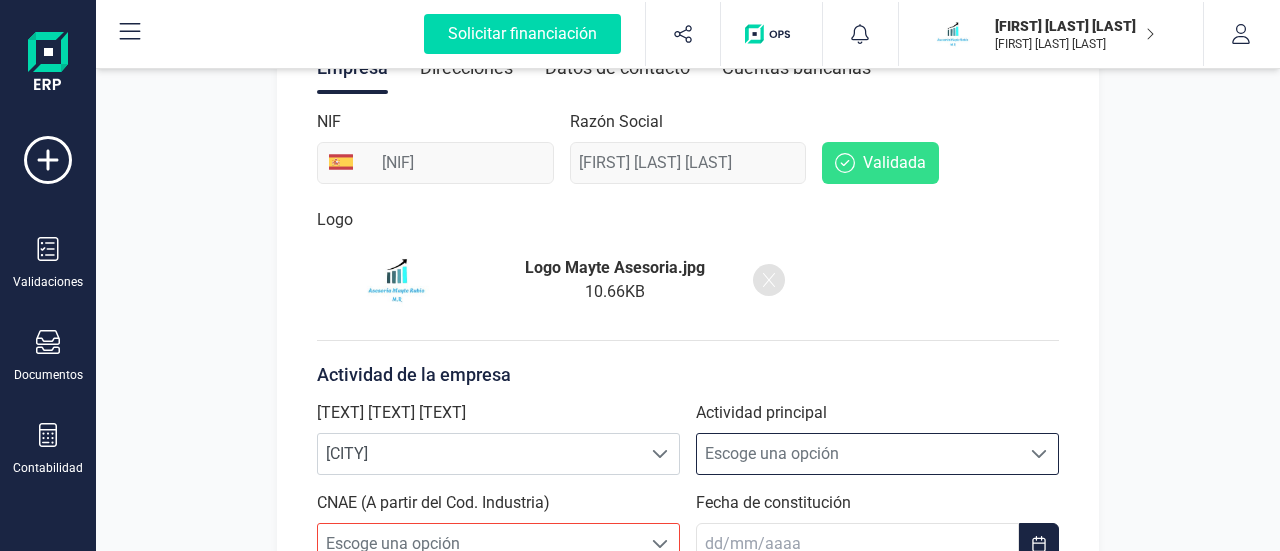 click on "Escoge una opción" at bounding box center (858, 454) 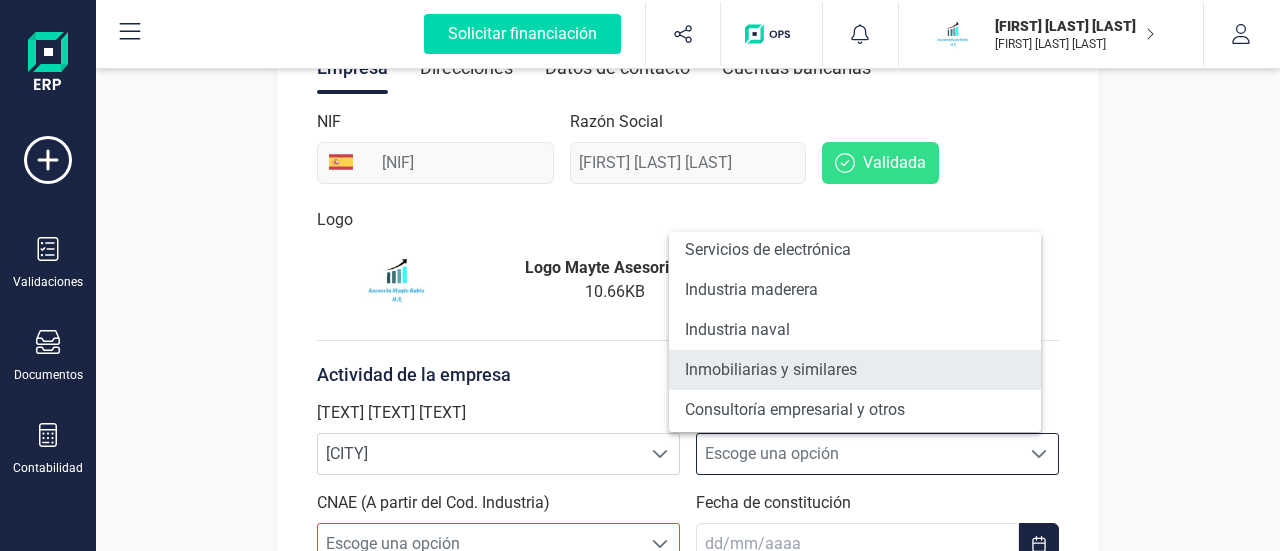 scroll, scrollTop: 1736, scrollLeft: 0, axis: vertical 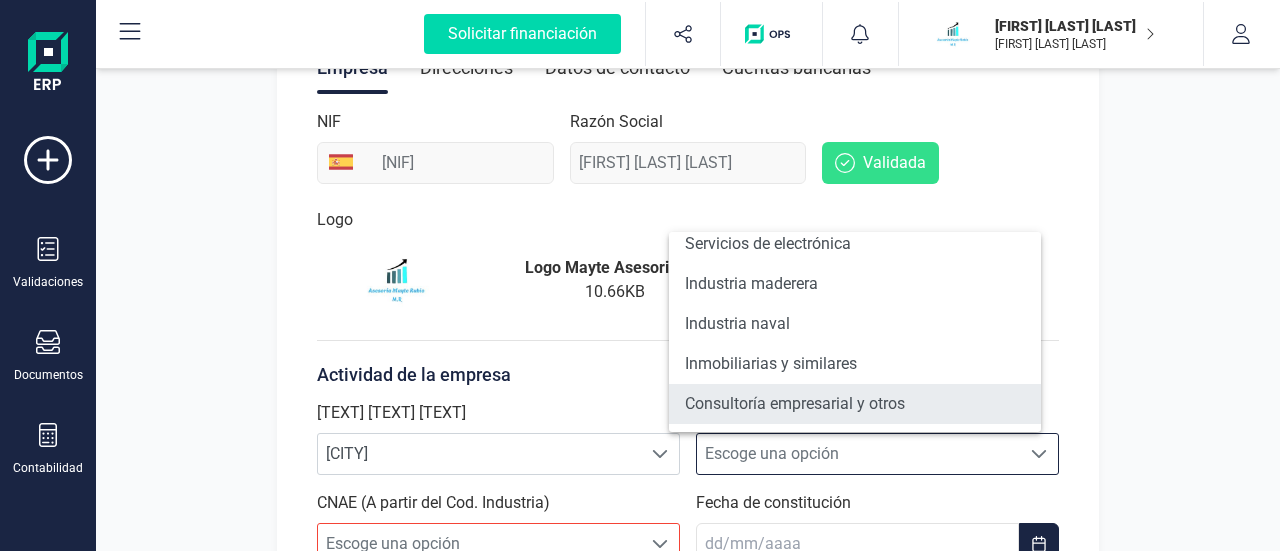 click on "Consultoría empresarial y otros" at bounding box center (855, 404) 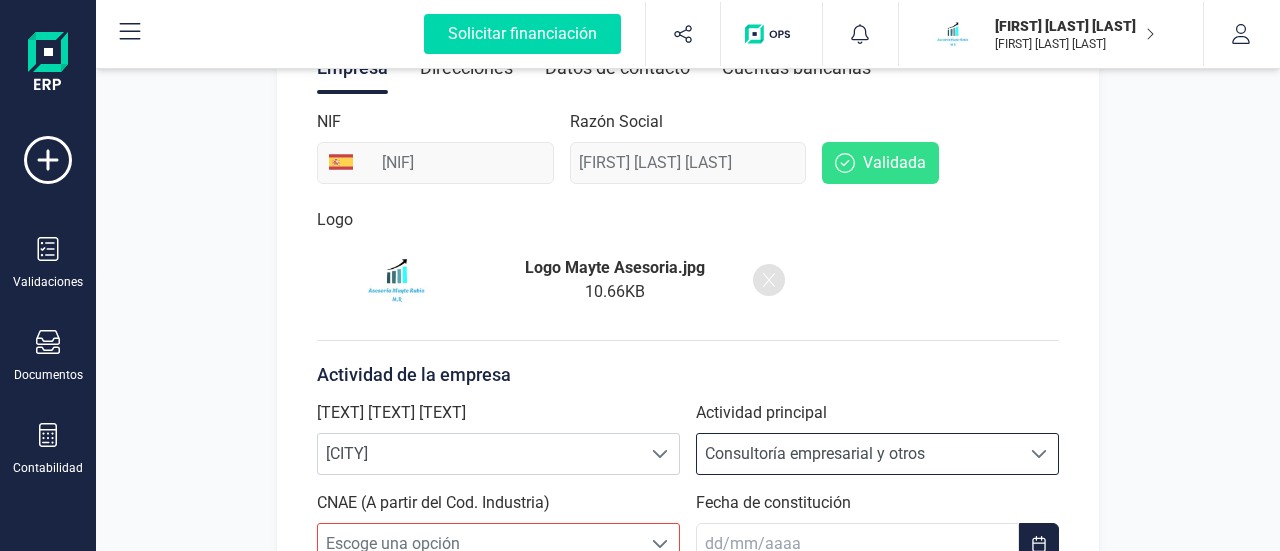 click on "Empresa Direcciones Datos de contacto Cuentas bancarias NIF [NIF] Razón Social [FIRST] [LAST] [LAST] Validada Logo Logo [TEXT] [TEXT].jpg 10.66 KB Actividad de la empresa Provincia registro mercantil Escoge una opción [PROVINCE] [PROVINCE] Actividad principal Escoge una opción Escoge una opción CNAE (A partir del Cod. Industria) Escoge una opción Escoge una opción Fecha de constitución Registro mercantil Introduce la información del registro mercantil de tu empresa si deseas que esta aparezca en tus documentos. Guardar" at bounding box center (688, 484) 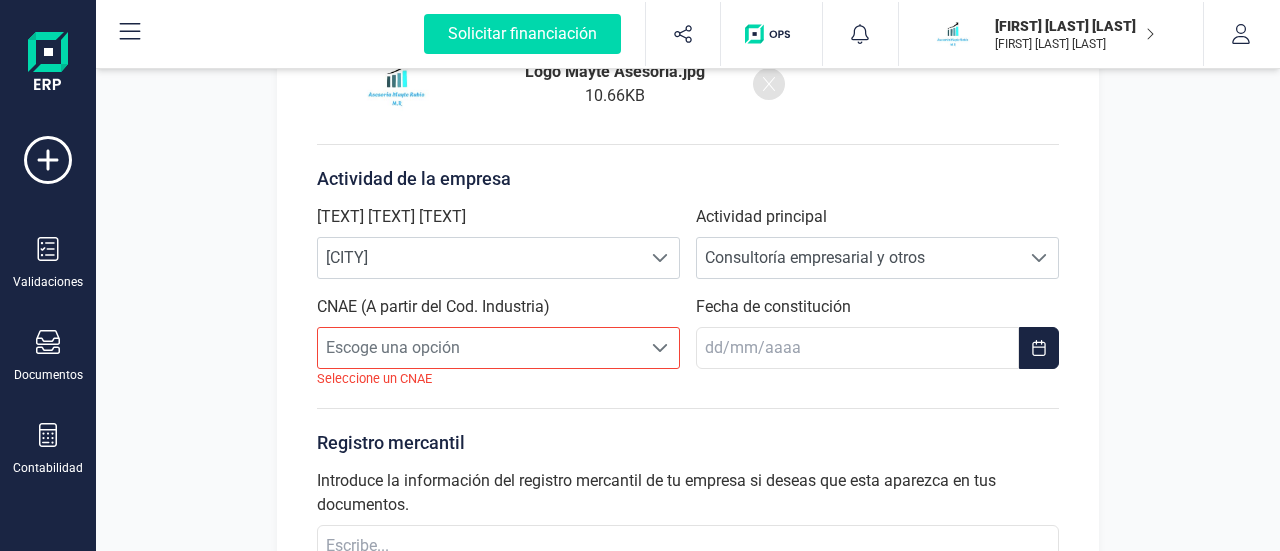 scroll, scrollTop: 482, scrollLeft: 0, axis: vertical 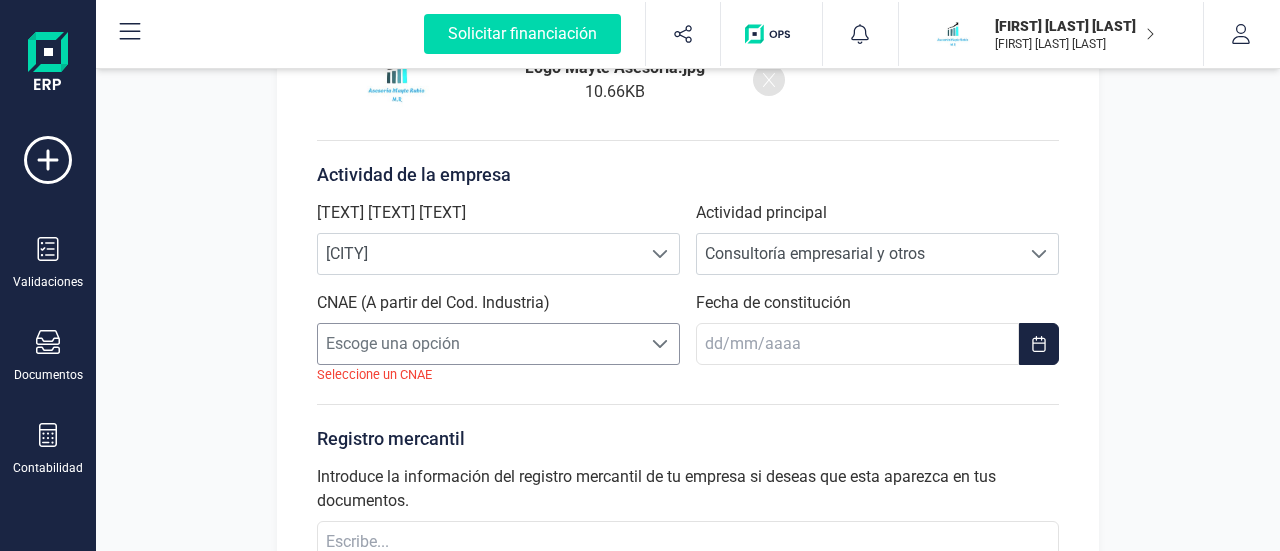 click on "Escoge una opción" at bounding box center [479, 344] 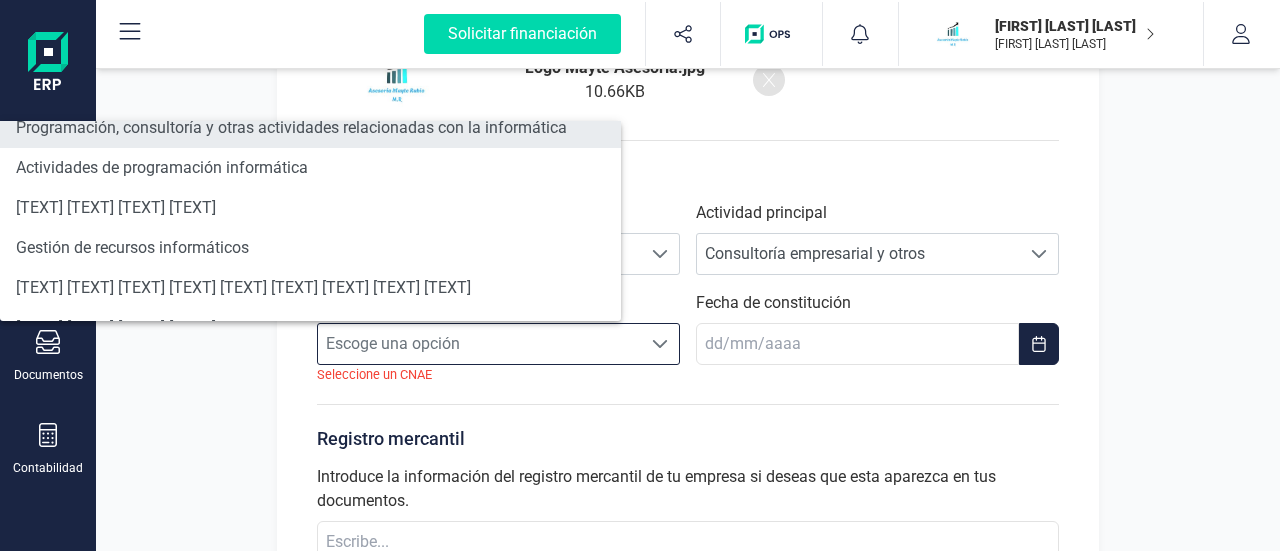 scroll, scrollTop: 200, scrollLeft: 0, axis: vertical 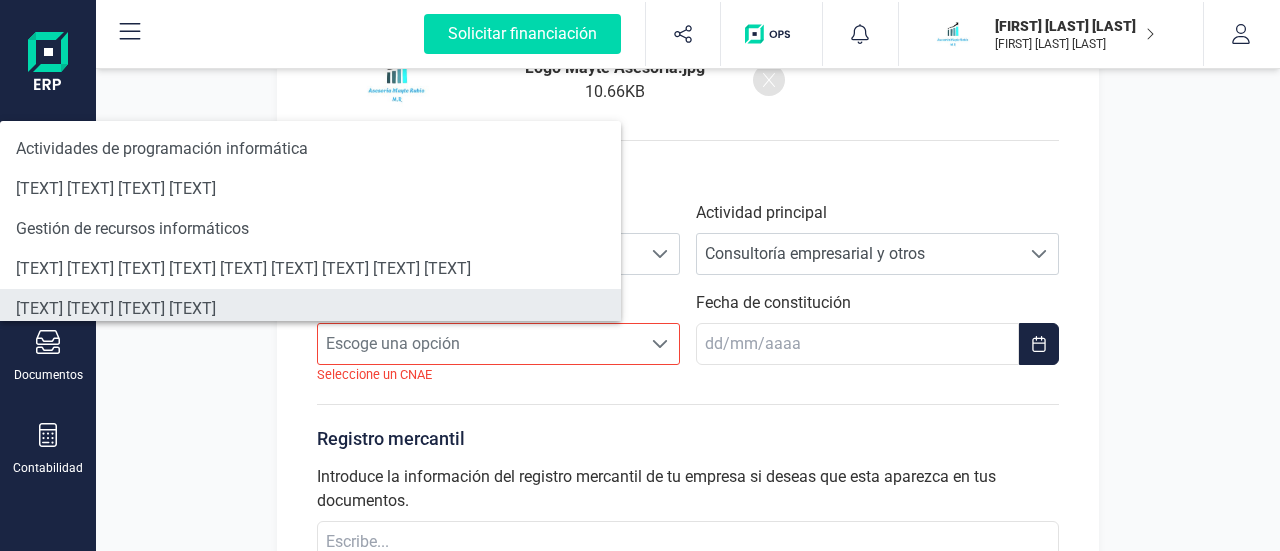 click on "[TEXT] [TEXT] [TEXT] [TEXT]" at bounding box center (310, 309) 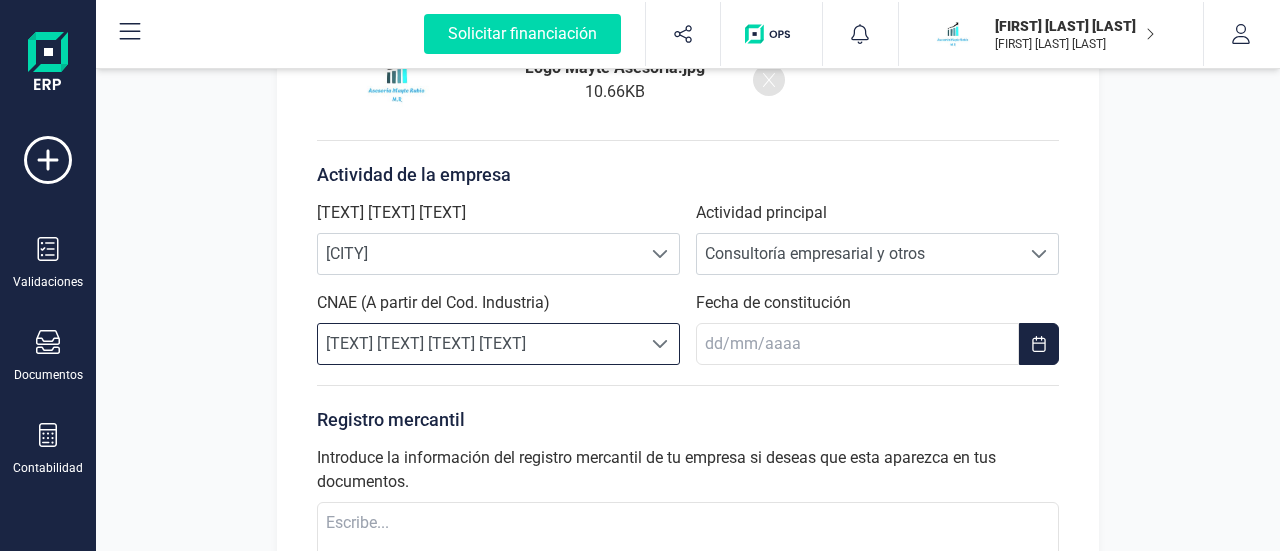 scroll, scrollTop: 682, scrollLeft: 0, axis: vertical 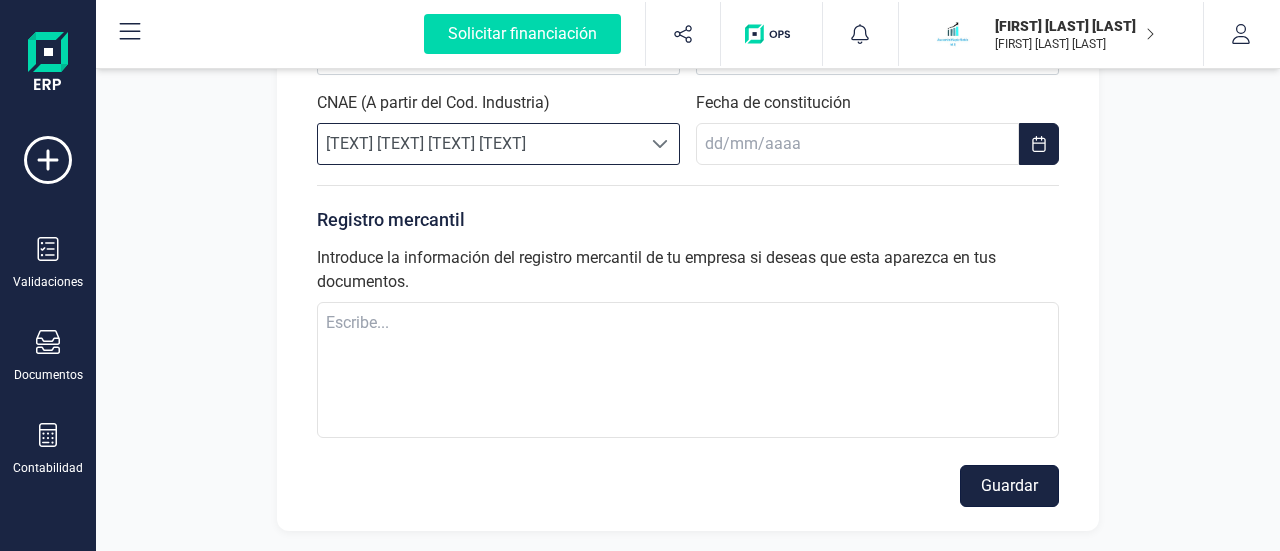 click on "Guardar" at bounding box center [1009, 486] 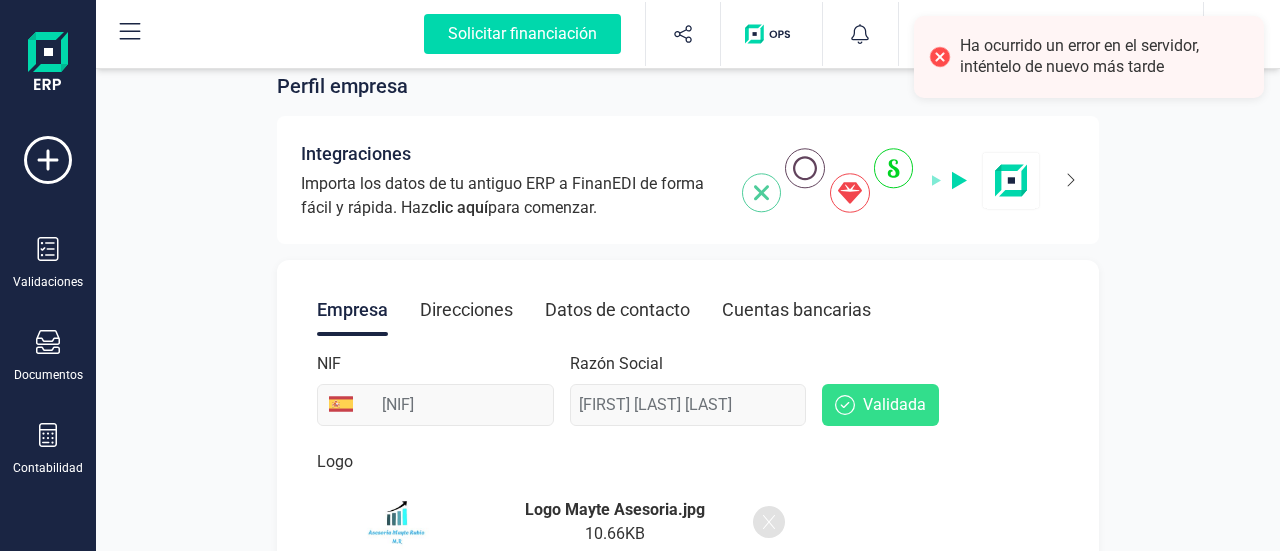 scroll, scrollTop: 0, scrollLeft: 0, axis: both 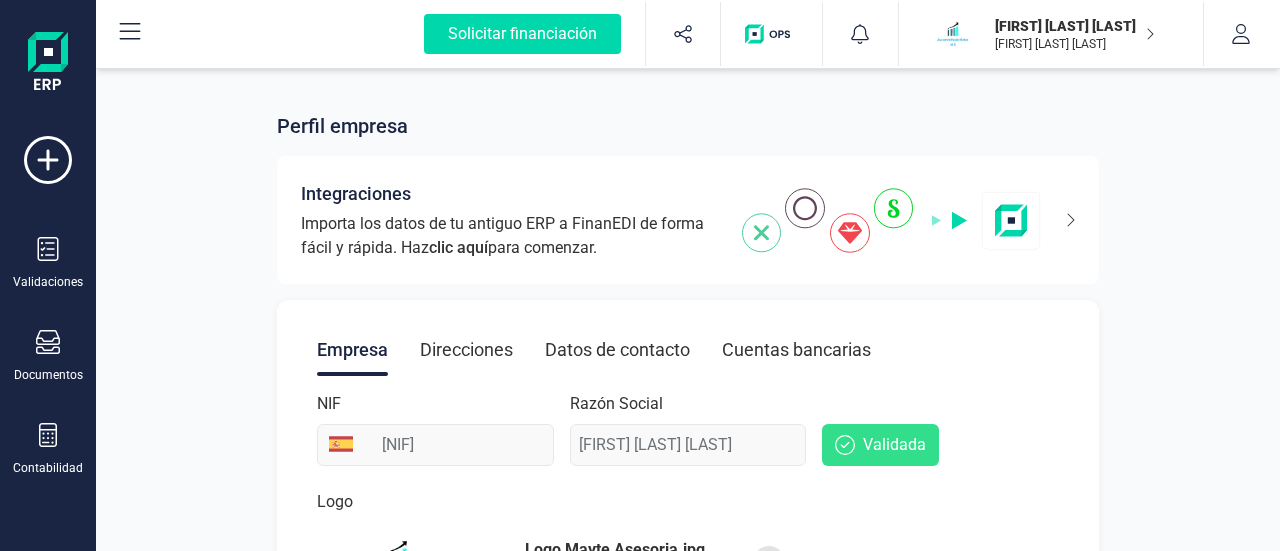 click on "Direcciones" at bounding box center [466, 350] 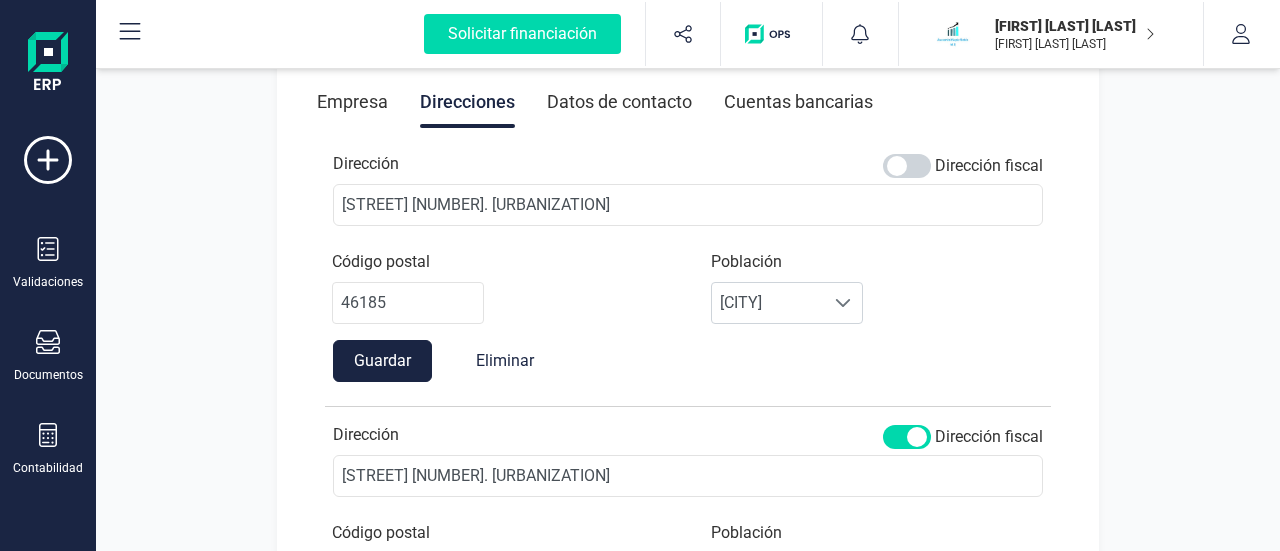 scroll, scrollTop: 49, scrollLeft: 0, axis: vertical 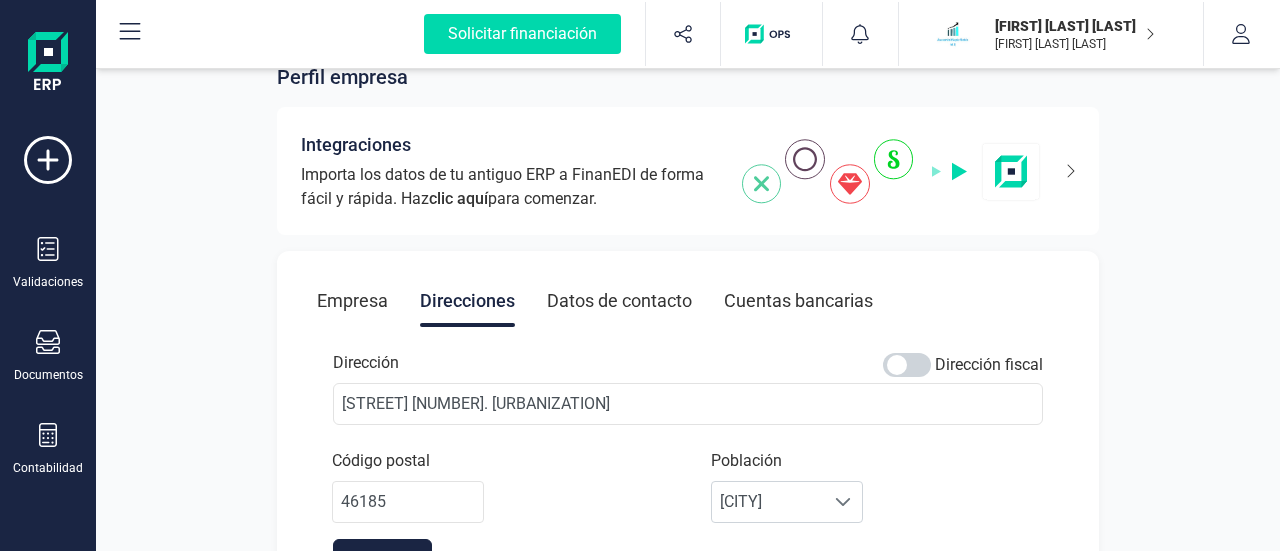 click on "Datos de contacto" at bounding box center (619, 301) 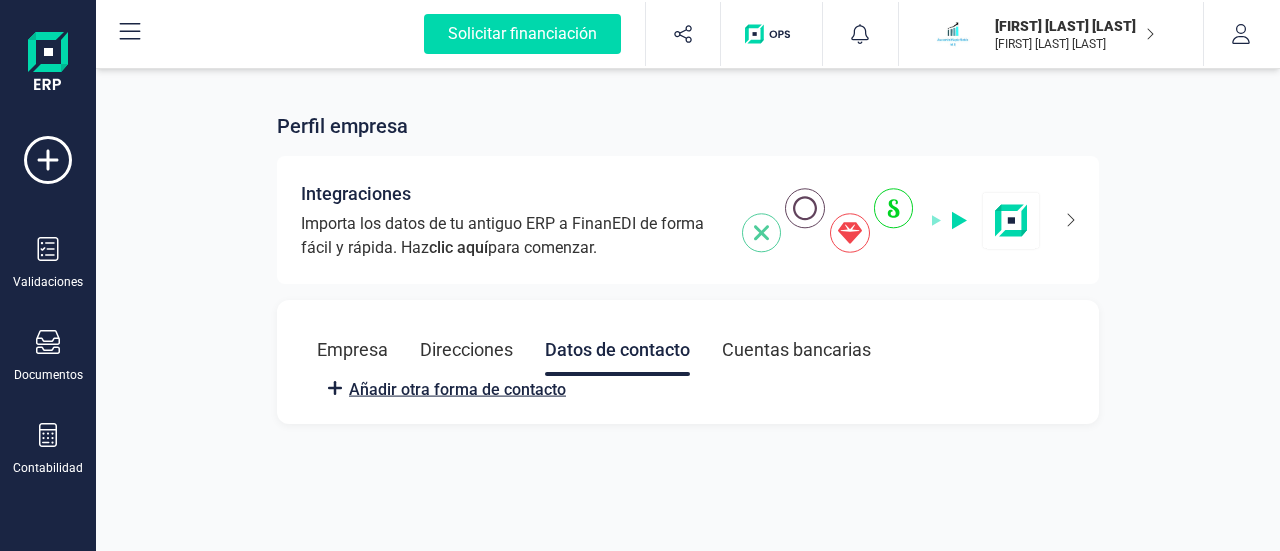 click on "Añadir otra forma de contacto" at bounding box center (457, 390) 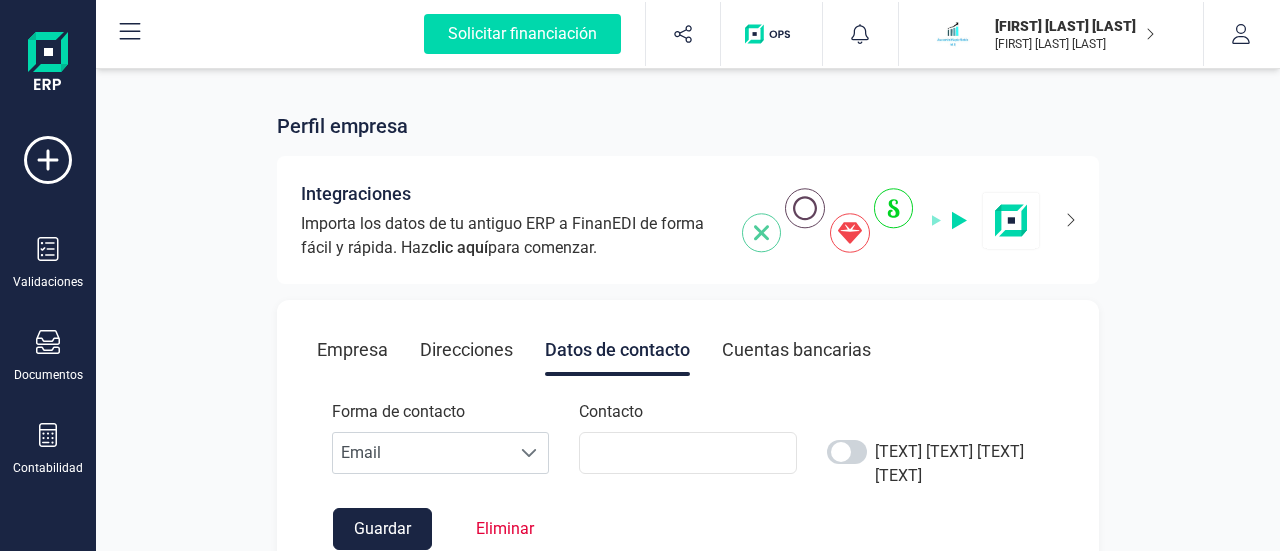 scroll, scrollTop: 94, scrollLeft: 0, axis: vertical 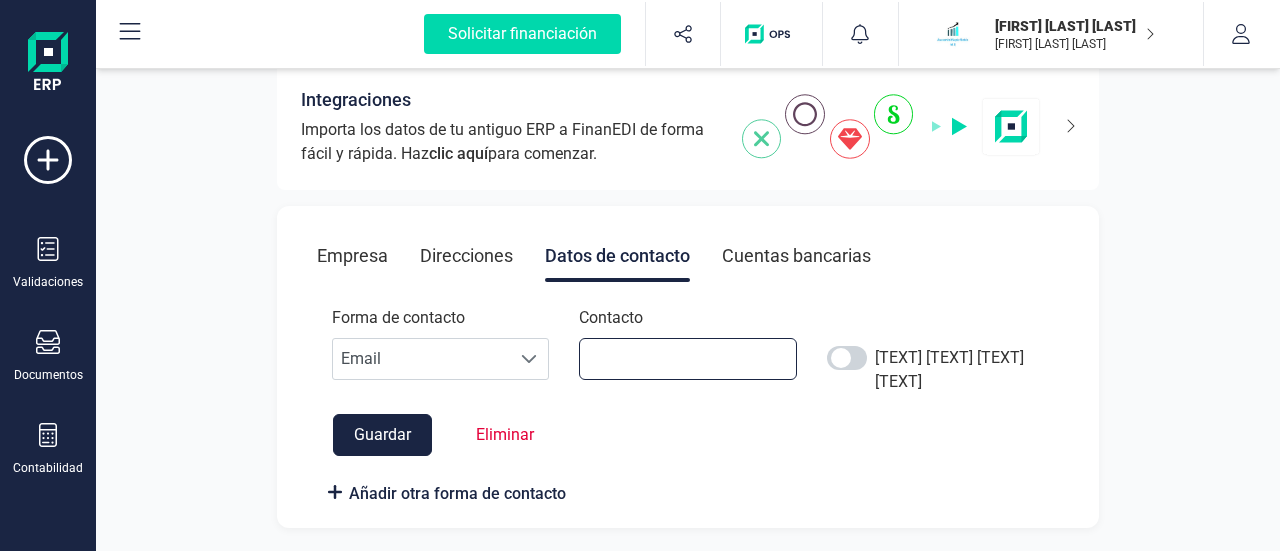 click at bounding box center (687, 359) 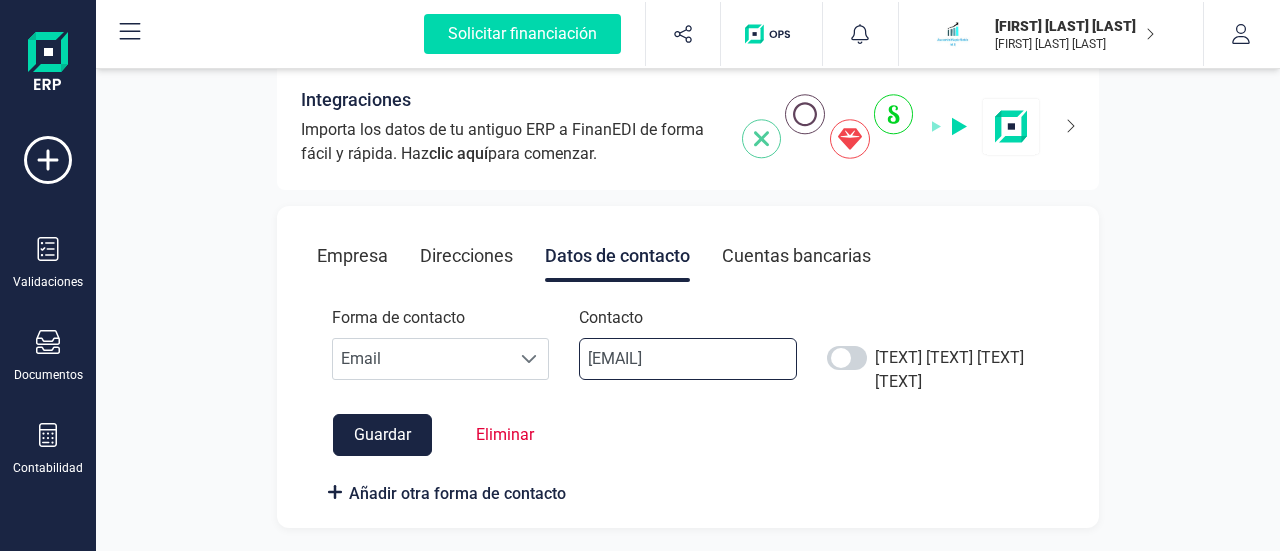 scroll, scrollTop: 0, scrollLeft: 27, axis: horizontal 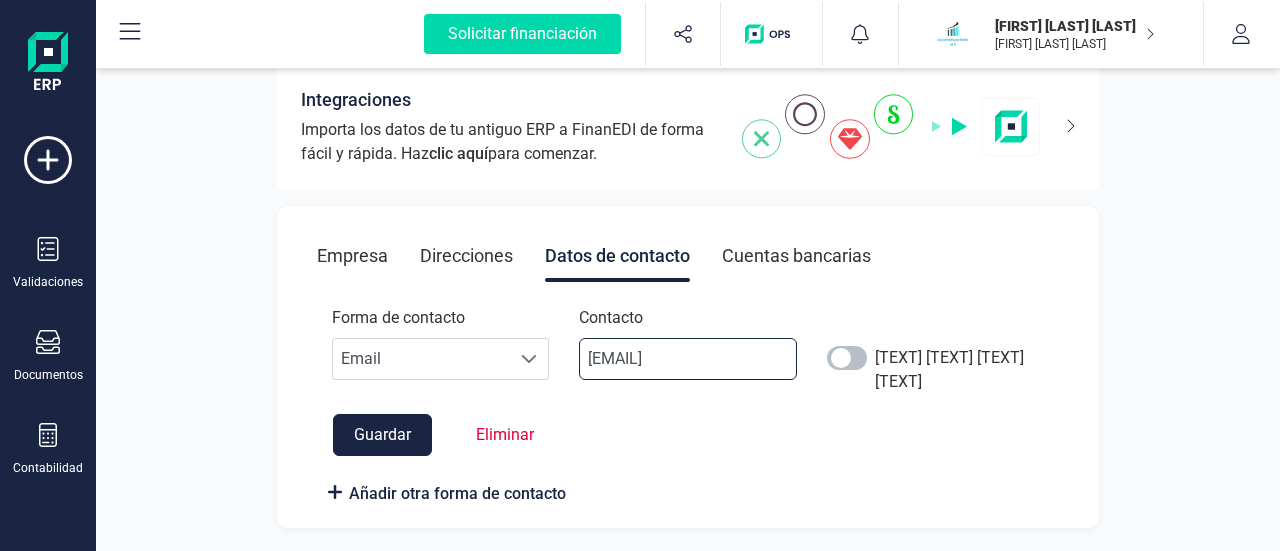 type on "[EMAIL]" 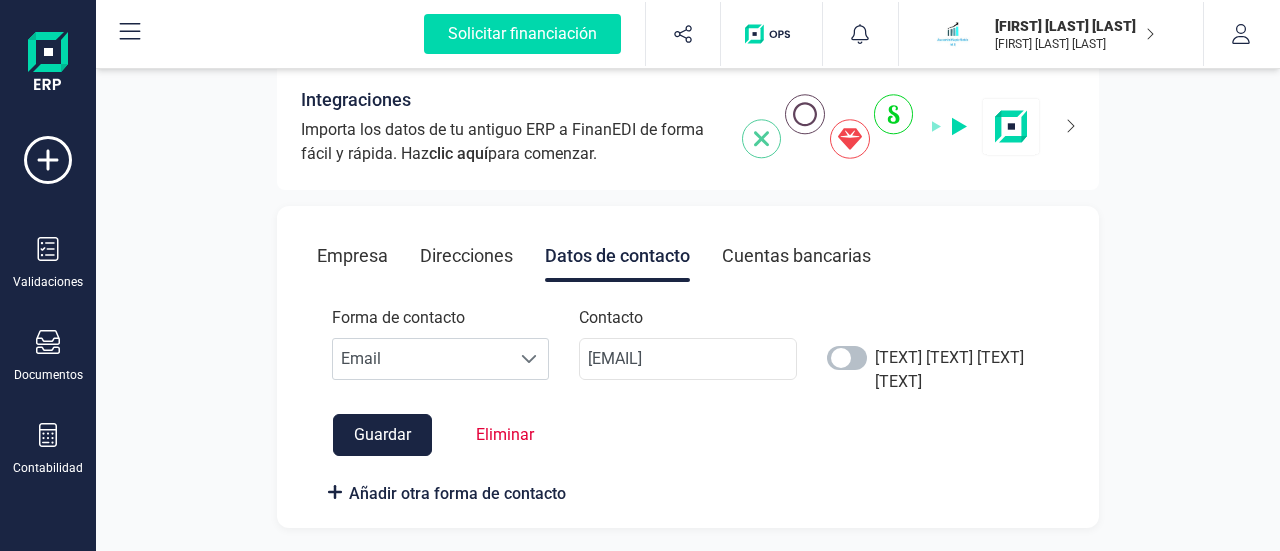 scroll, scrollTop: 0, scrollLeft: 0, axis: both 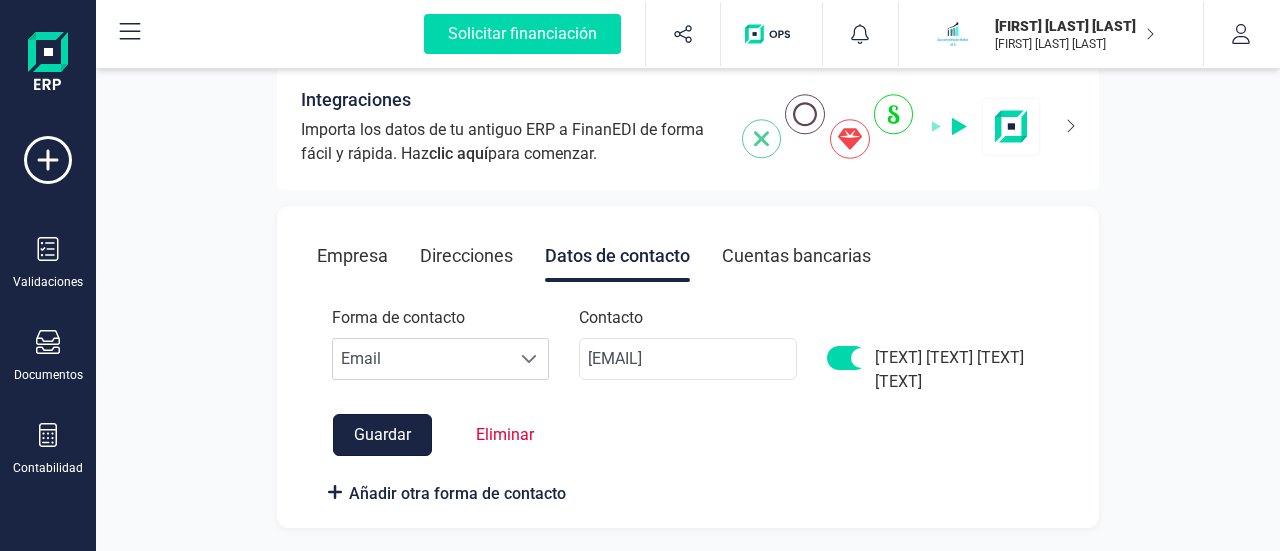 click on "Guardar" at bounding box center (382, 435) 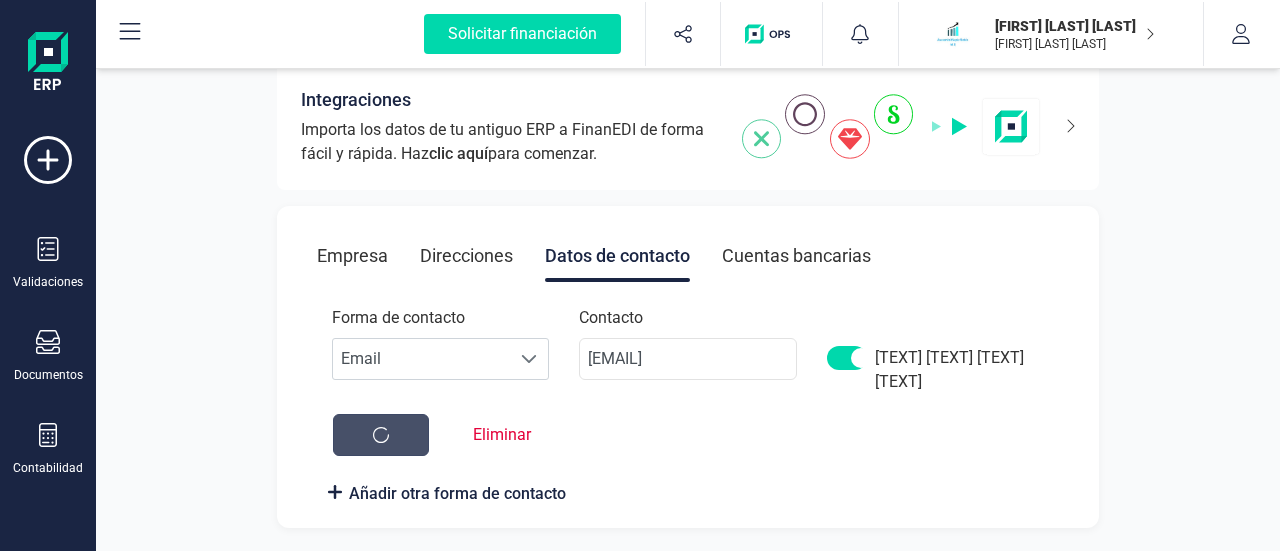 scroll, scrollTop: 0, scrollLeft: 0, axis: both 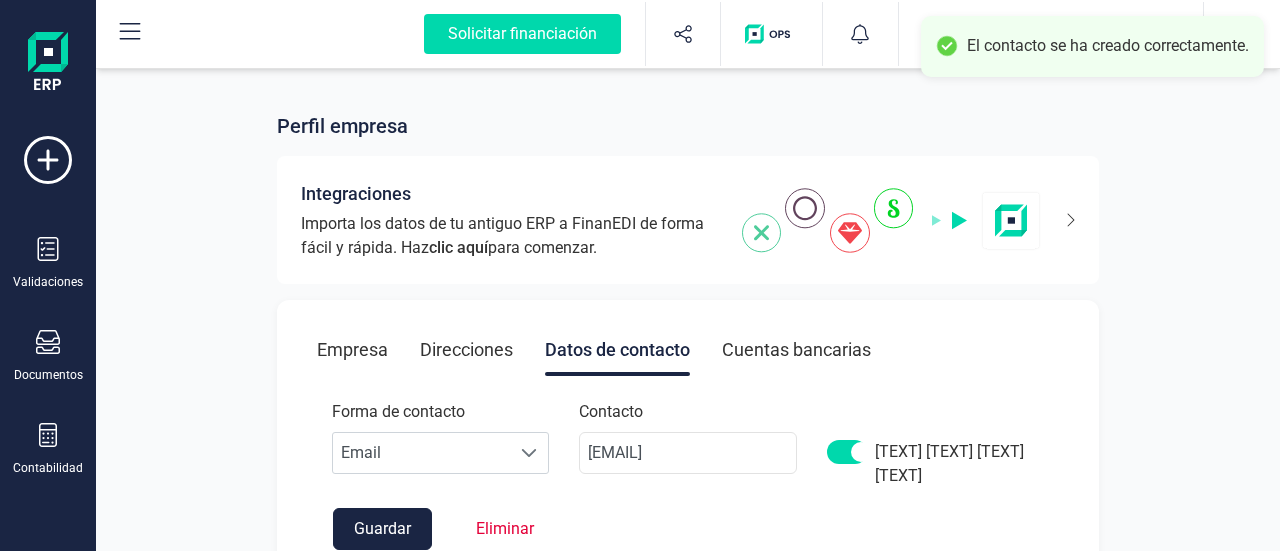 click on "Empresa" at bounding box center (352, 350) 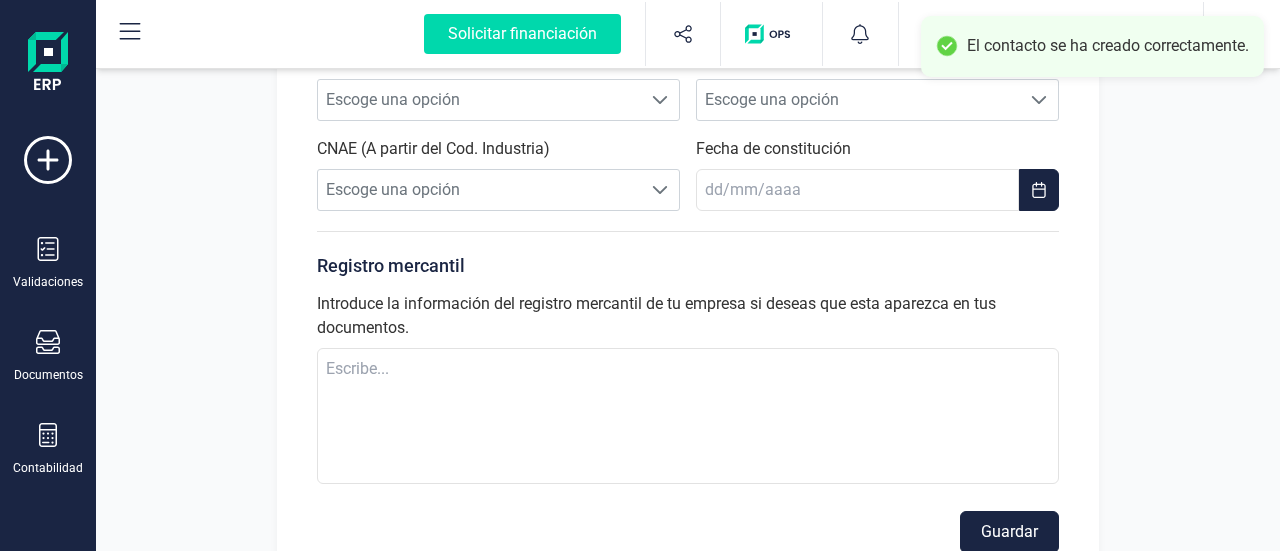 scroll, scrollTop: 682, scrollLeft: 0, axis: vertical 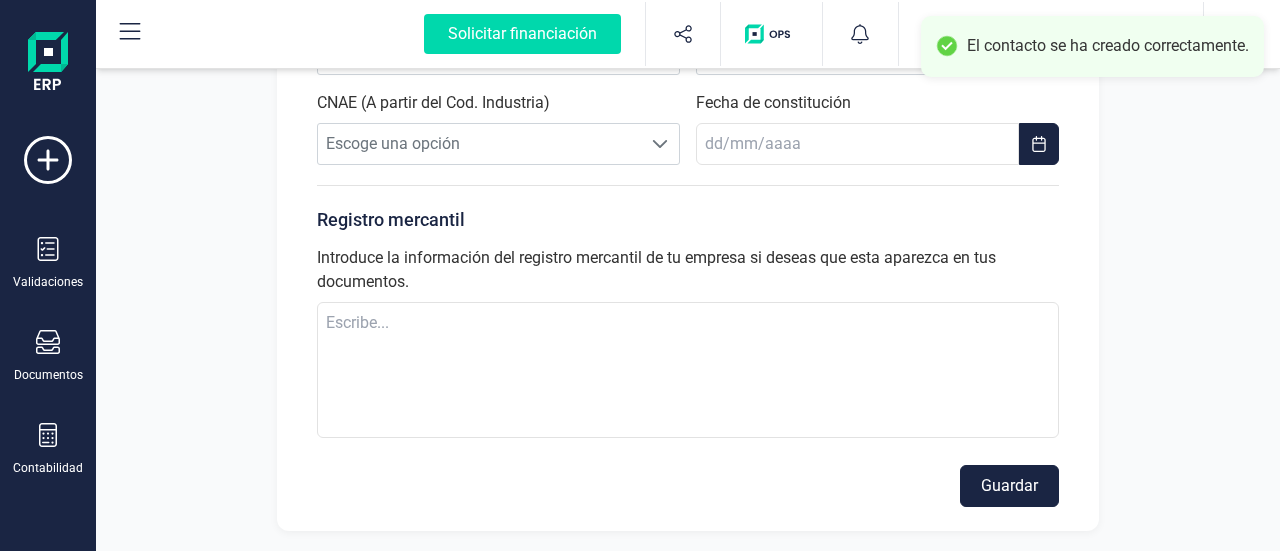 click on "Guardar" at bounding box center [1009, 486] 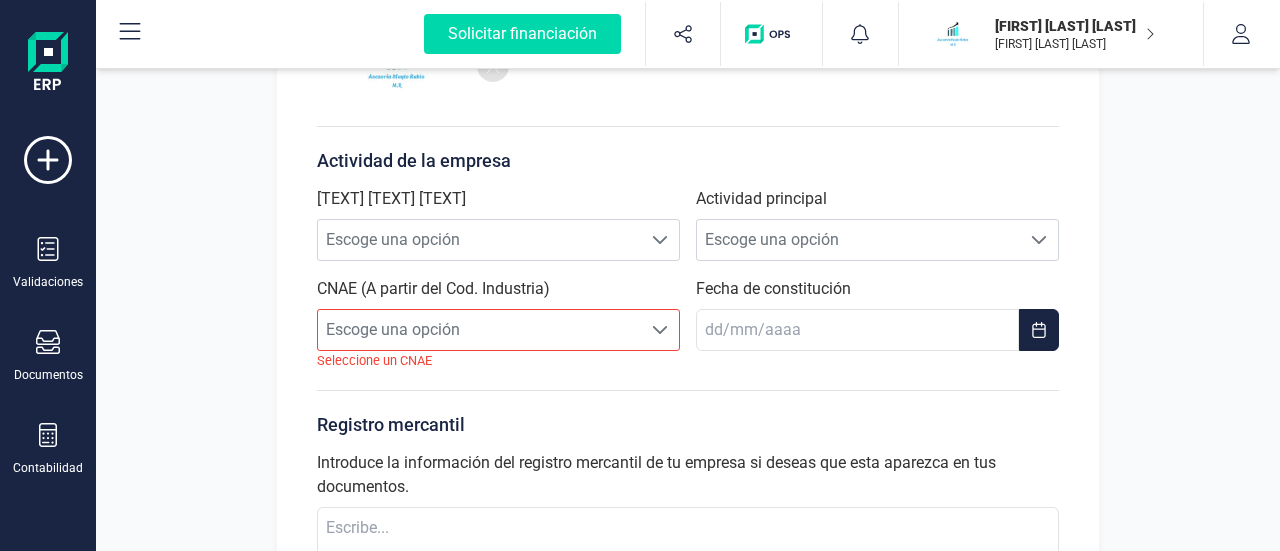 scroll, scrollTop: 482, scrollLeft: 0, axis: vertical 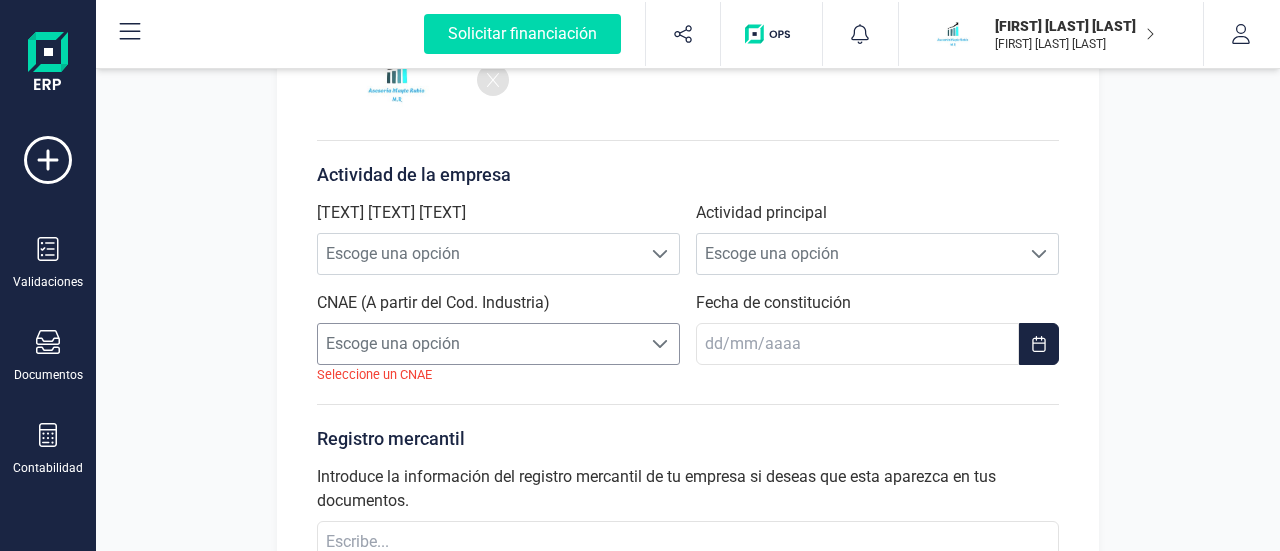 click on "Escoge una opción" at bounding box center [479, 344] 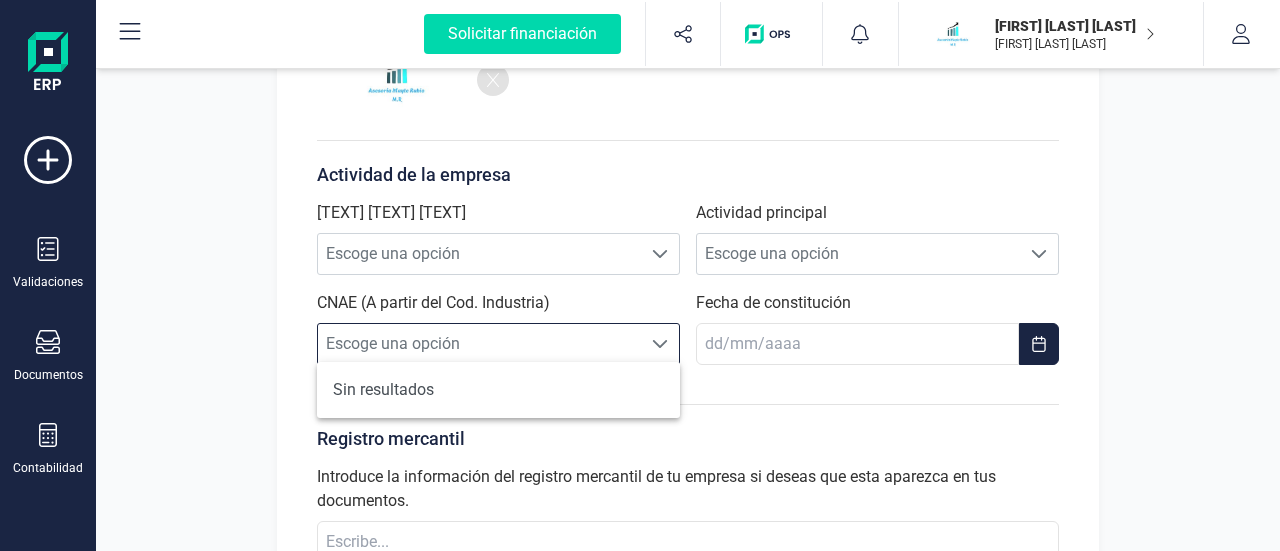click on "Escoge una opción" at bounding box center [479, 344] 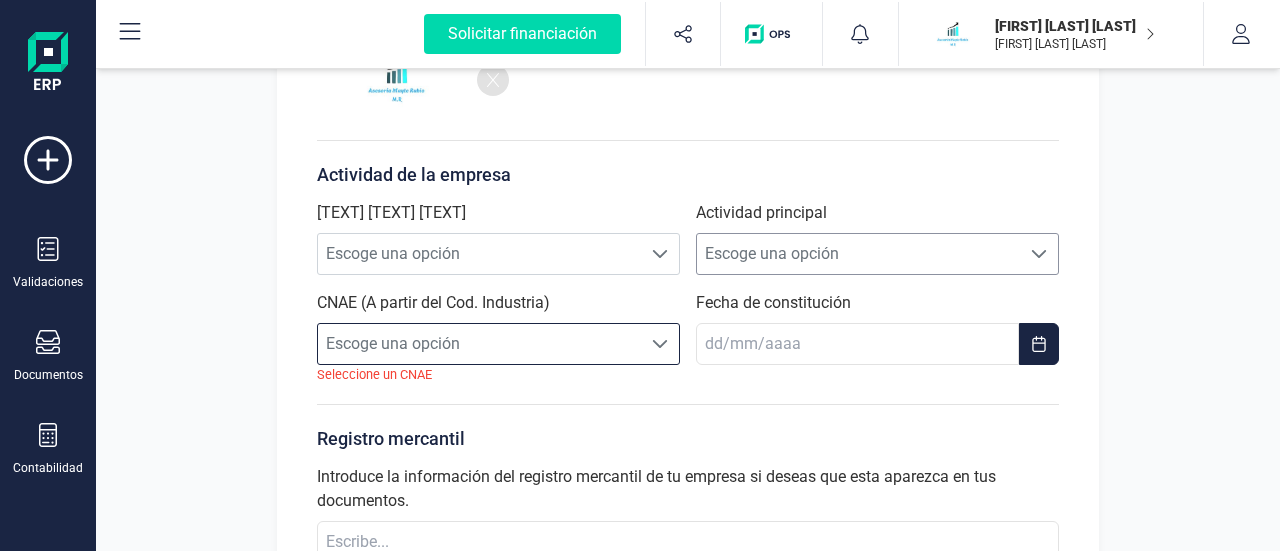 click on "Escoge una opción" at bounding box center (858, 254) 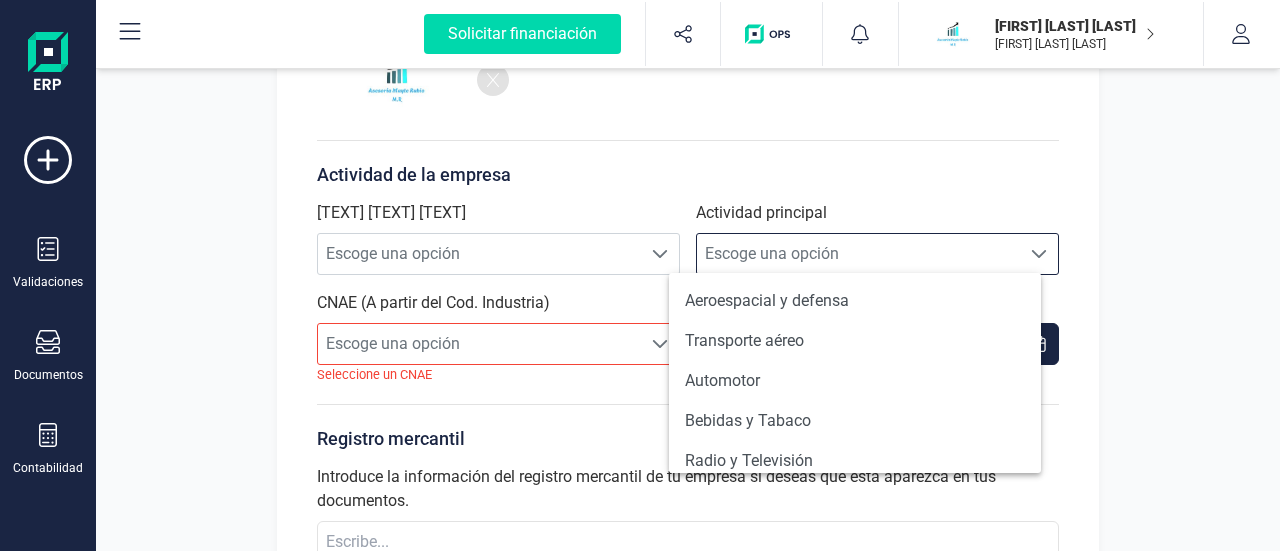 scroll, scrollTop: 12, scrollLeft: 87, axis: both 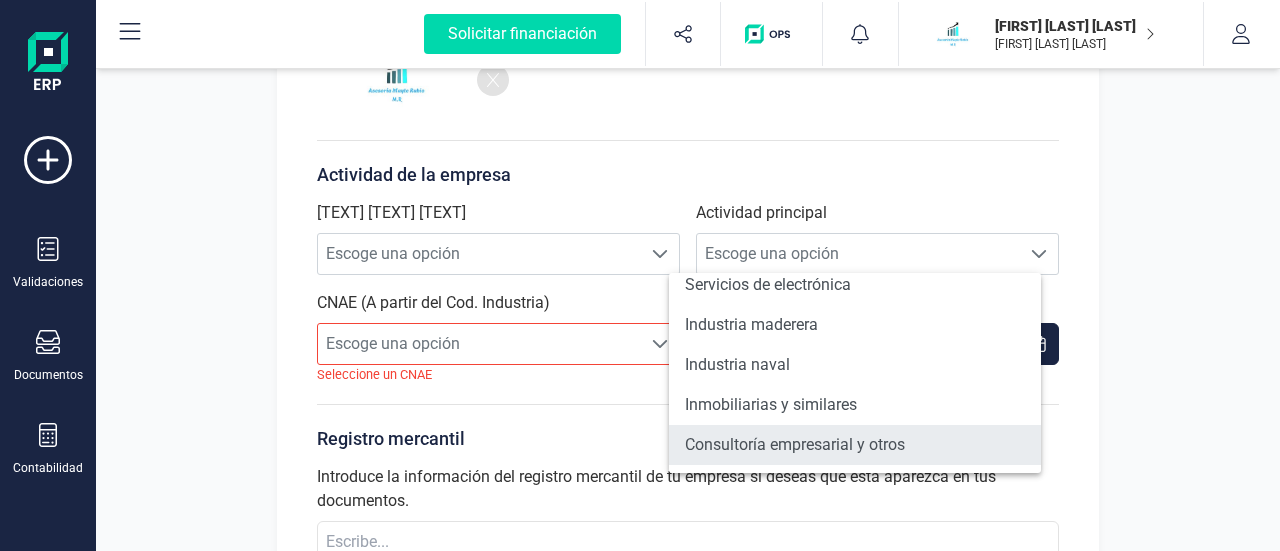 click on "Consultoría empresarial y otros" at bounding box center (855, 445) 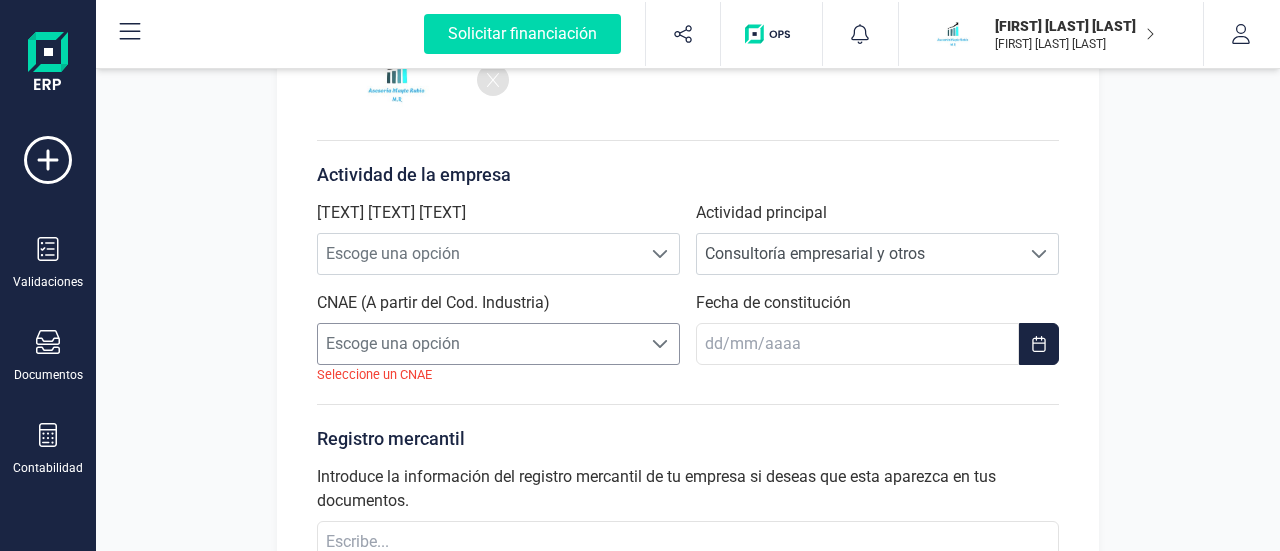 click on "Escoge una opción" at bounding box center (479, 344) 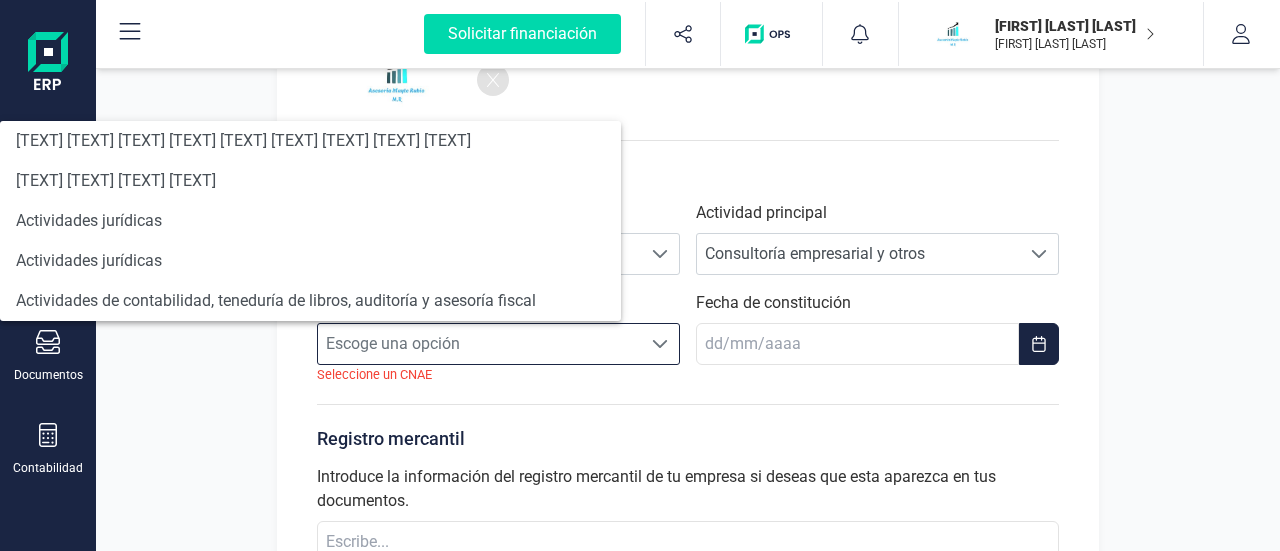 scroll, scrollTop: 302, scrollLeft: 0, axis: vertical 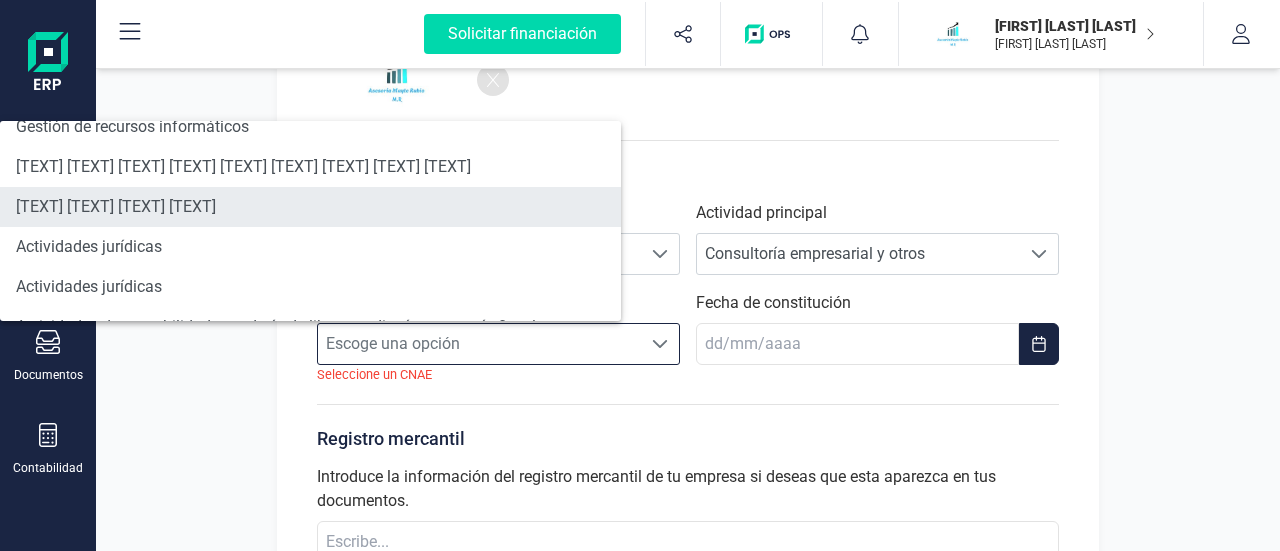 click on "[TEXT] [TEXT] [TEXT] [TEXT]" at bounding box center [310, 207] 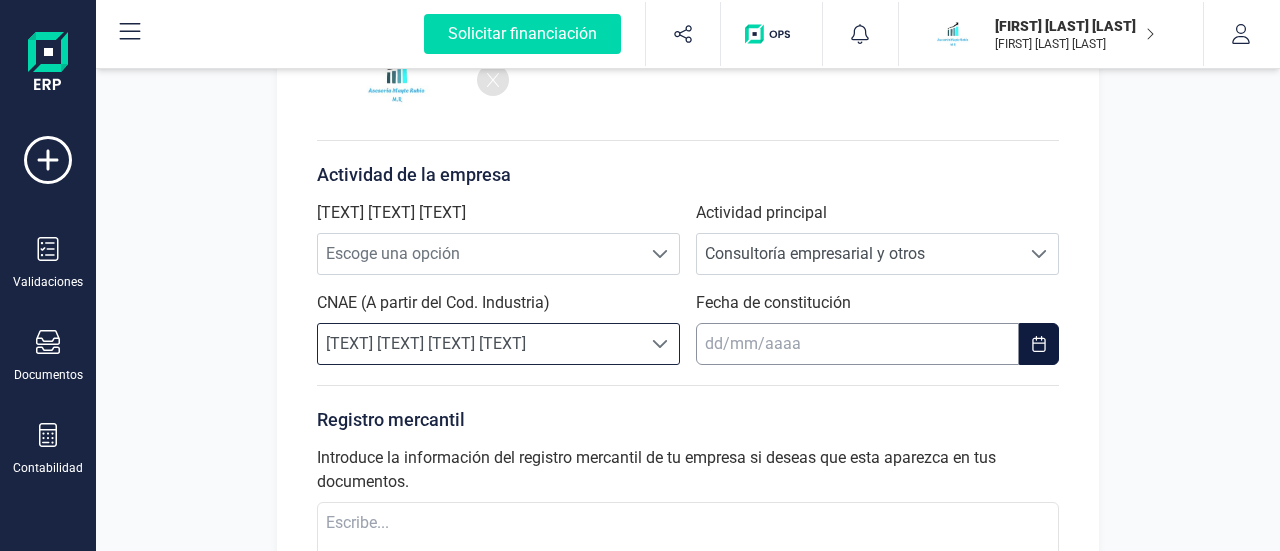 click on "Solicitar financiación Validaciones Documentos Documentos Presupuestos Pedidos Albaranes Facturas Facturas proforma Facturas recurrentes Tickets Contabilidad Contabilidad Cuadro de cuentas Libro diario Detalle de impuestos Balance de situación Pérdidas y ganancias Sumas y saldos Préstamos Activos Tesorería Tesorería Cuentas bancarias Pagos y cobros Cartera Remesas Devoluciones de ingresos Contactos Inventario Inventario Artículos Catálogos Categorías   Importar Importar Facturas Productos Contactos Activos   OCR Aplicaciones OPS Compartir herramienta Solicitar financiación Importaciones completadas   0 / 0 [FIRST] [LAST] [FIRST] [LAST] [FIRST] [LAST] [FIRST] [LAST] empresa Seleccione la empresa a usar MA [FIRST] [LAST] empresa Perfil empresa Gestión usuarios Flujo de aprobaciones Gestión categorías contabilidad Impuestos Cuentas contables Cierre contable usuario Mis datos Mis empresas Cerrar sesión Perfil empresa Integraciones Empresa" at bounding box center (640, 275) 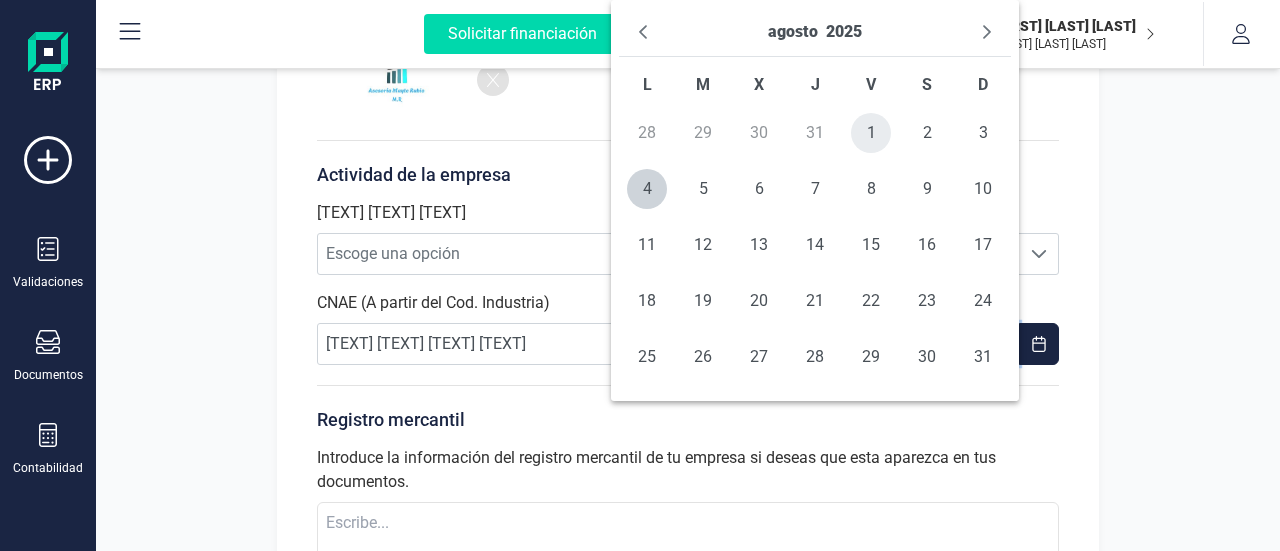 click on "1" at bounding box center (871, 133) 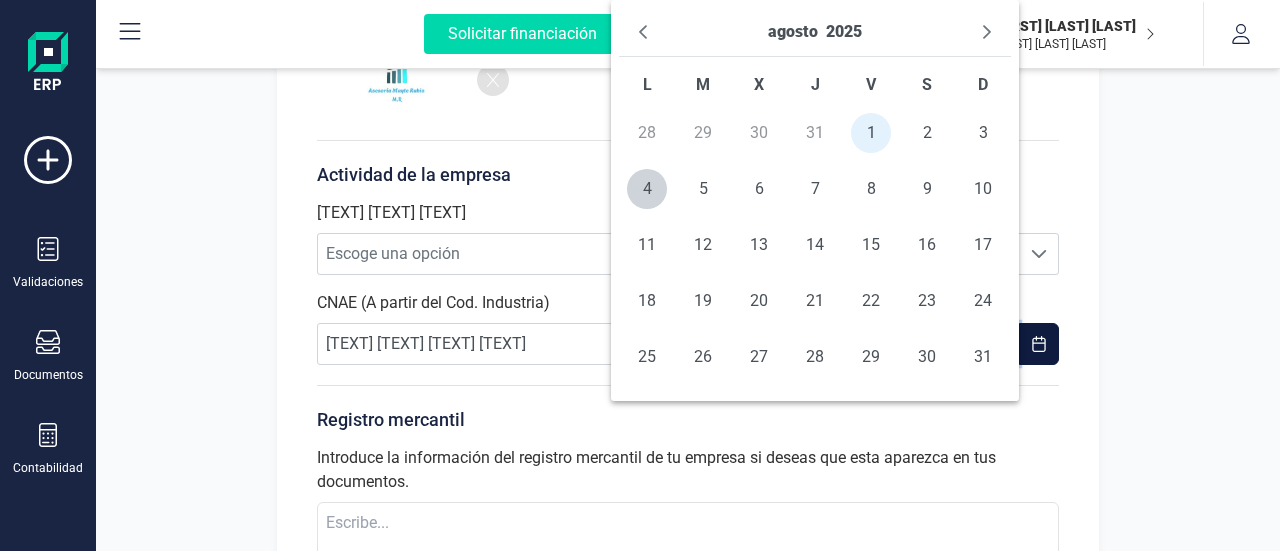 click on "Solicitar financiación Validaciones Documentos Documentos Presupuestos Pedidos Albaranes Facturas Facturas proforma Facturas recurrentes Tickets Contabilidad Contabilidad Cuadro de cuentas Libro diario Detalle de impuestos Balance de situación Pérdidas y ganancias Sumas y saldos Préstamos Activos Tesorería Tesorería Cuentas bancarias Pagos y cobros Cartera Remesas Devoluciones de ingresos Contactos Inventario Inventario Artículos Catálogos Categorías   Importar Importar Facturas Productos Contactos Activos   OCR Aplicaciones OPS Compartir herramienta Solicitar financiación Importaciones completadas   0 / 0 [FIRST] [LAST] [FIRST] [LAST] [FIRST] [LAST] [FIRST] [LAST] empresa Seleccione la empresa a usar MA [FIRST] [LAST] empresa Perfil empresa Gestión usuarios Flujo de aprobaciones Gestión categorías contabilidad Impuestos Cuentas contables Cierre contable usuario Mis datos Mis empresas Cerrar sesión Perfil empresa Integraciones Empresa" at bounding box center [640, 275] 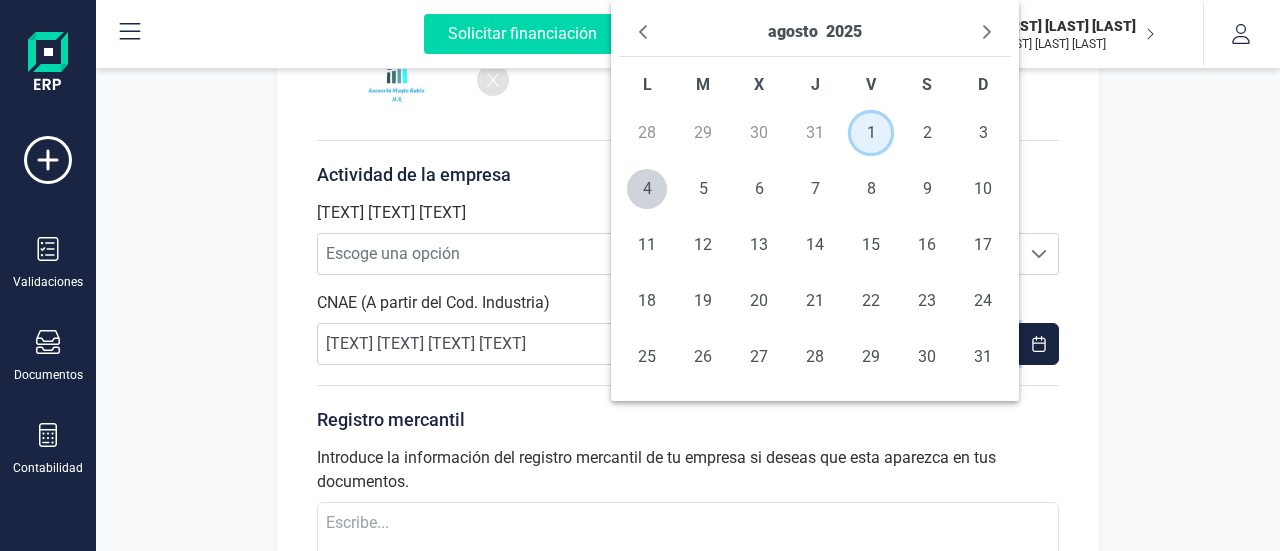 click on "1" at bounding box center [871, 133] 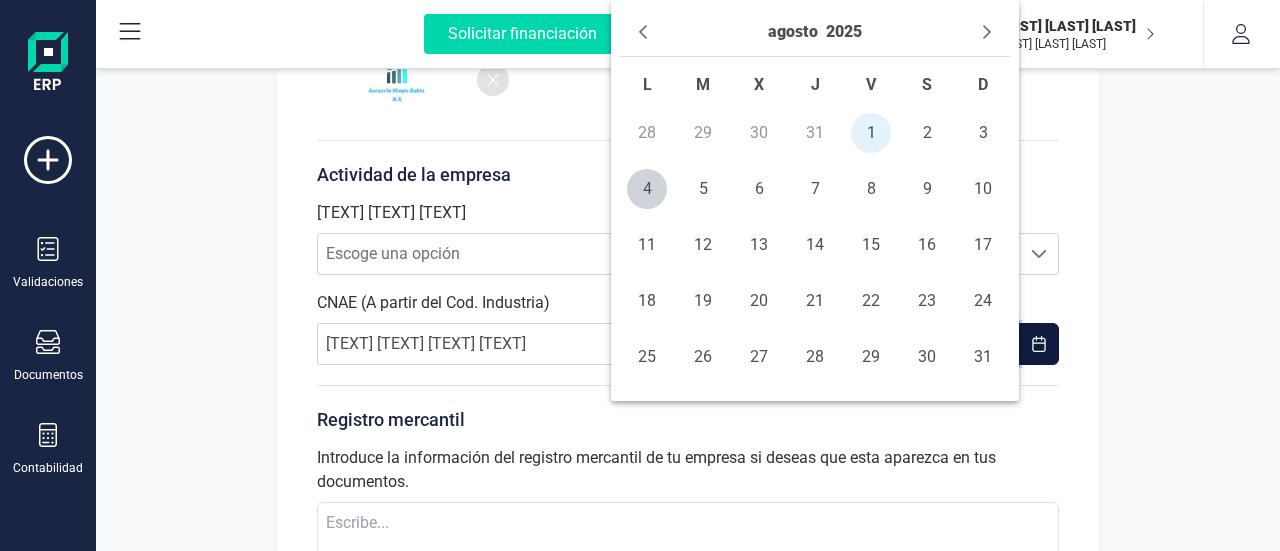 click on "Solicitar financiación Validaciones Documentos Documentos Presupuestos Pedidos Albaranes Facturas Facturas proforma Facturas recurrentes Tickets Contabilidad Contabilidad Cuadro de cuentas Libro diario Detalle de impuestos Balance de situación Pérdidas y ganancias Sumas y saldos Préstamos Activos Tesorería Tesorería Cuentas bancarias Pagos y cobros Cartera Remesas Devoluciones de ingresos Contactos Inventario Inventario Artículos Catálogos Categorías   Importar Importar Facturas Productos Contactos Activos   OCR Aplicaciones OPS Compartir herramienta Solicitar financiación Importaciones completadas   0 / 0 [FIRST] [LAST] [FIRST] [LAST] [FIRST] [LAST] [FIRST] [LAST] empresa Seleccione la empresa a usar MA [FIRST] [LAST] empresa Perfil empresa Gestión usuarios Flujo de aprobaciones Gestión categorías contabilidad Impuestos Cuentas contables Cierre contable usuario Mis datos Mis empresas Cerrar sesión Perfil empresa Integraciones Empresa" at bounding box center (640, 275) 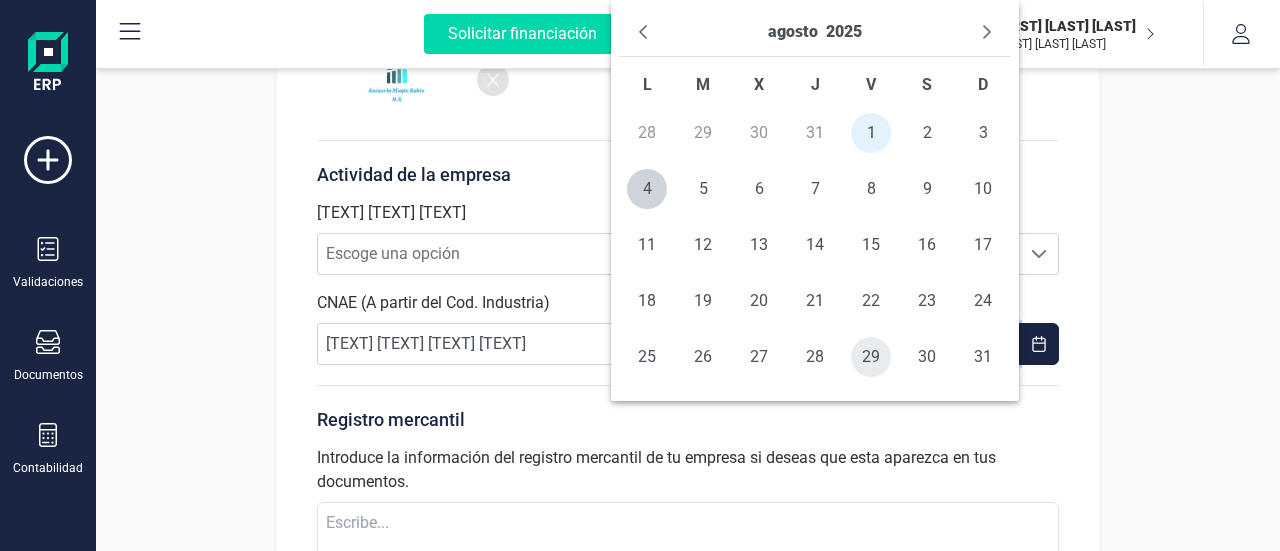 click on "29" at bounding box center [871, 357] 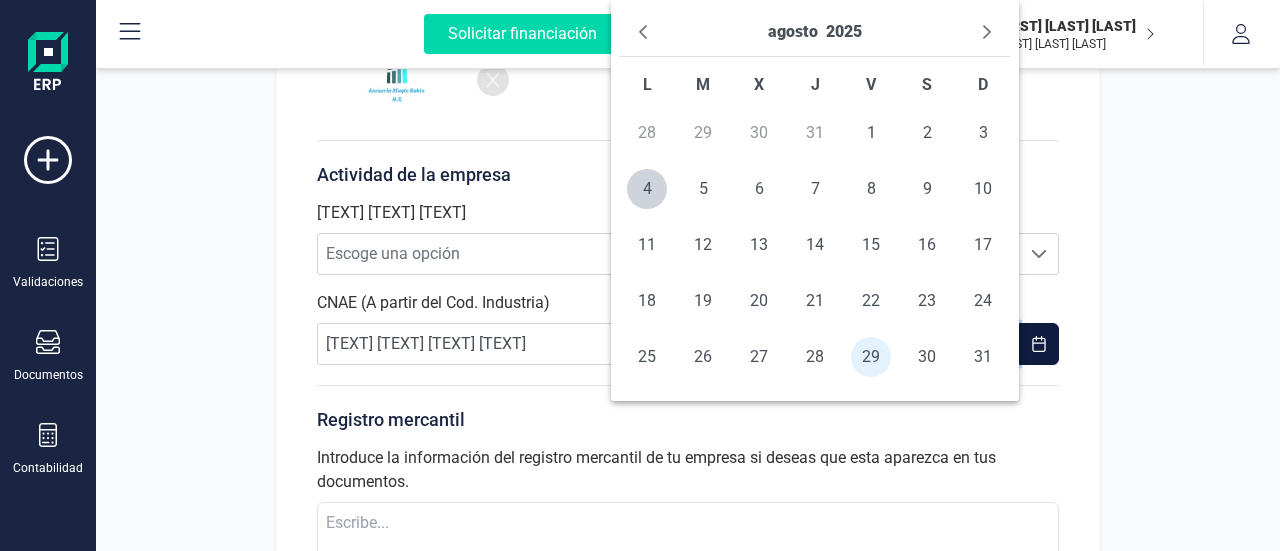 click on "Solicitar financiación Validaciones Documentos Documentos Presupuestos Pedidos Albaranes Facturas Facturas proforma Facturas recurrentes Tickets Contabilidad Contabilidad Cuadro de cuentas Libro diario Detalle de impuestos Balance de situación Pérdidas y ganancias Sumas y saldos Préstamos Activos Tesorería Tesorería Cuentas bancarias Pagos y cobros Cartera Remesas Devoluciones de ingresos Contactos Inventario Inventario Artículos Catálogos Categorías   Importar Importar Facturas Productos Contactos Activos   OCR Aplicaciones OPS Compartir herramienta Solicitar financiación Importaciones completadas   0 / 0 [FIRST] [LAST] [FIRST] [LAST] [FIRST] [LAST] [FIRST] [LAST] empresa Seleccione la empresa a usar MA [FIRST] [LAST] empresa Perfil empresa Gestión usuarios Flujo de aprobaciones Gestión categorías contabilidad Impuestos Cuentas contables Cierre contable usuario Mis datos Mis empresas Cerrar sesión Perfil empresa Integraciones Empresa" at bounding box center (640, 275) 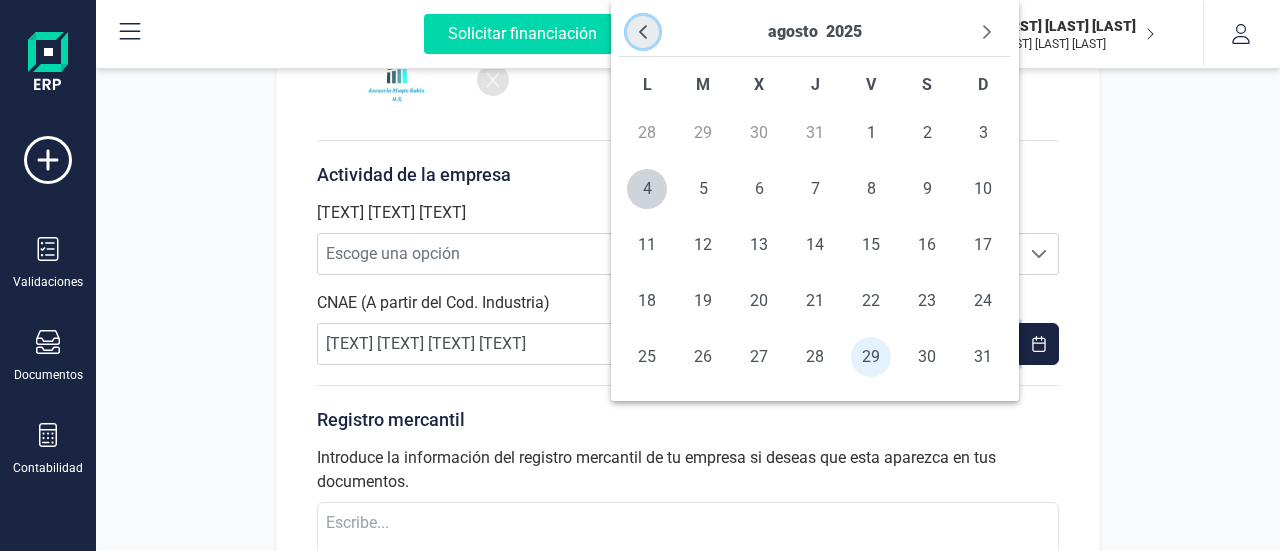 click 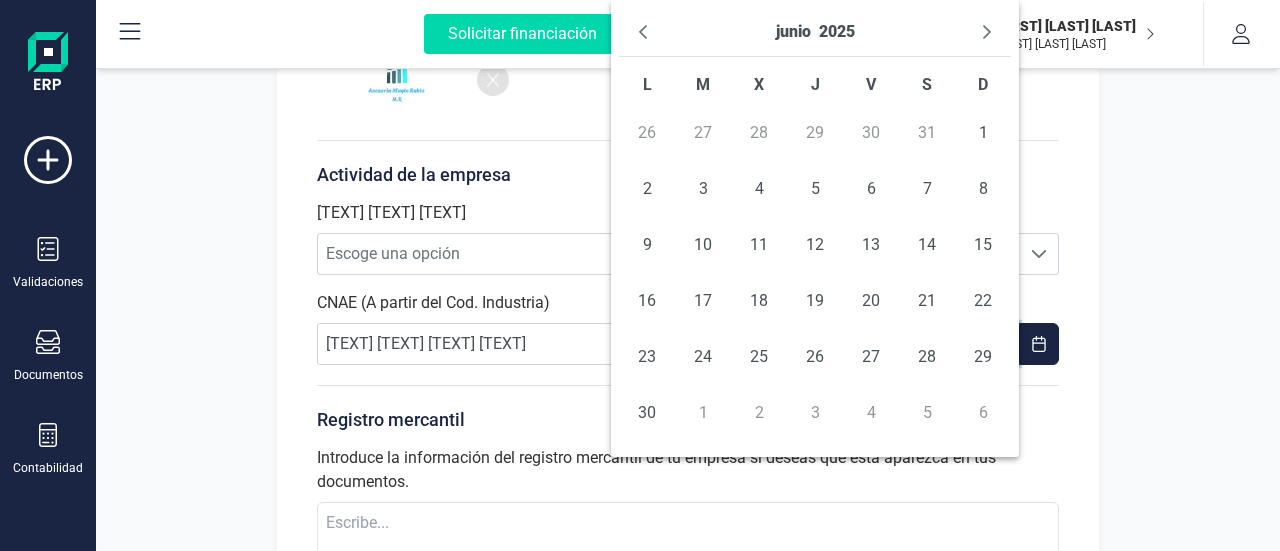 click 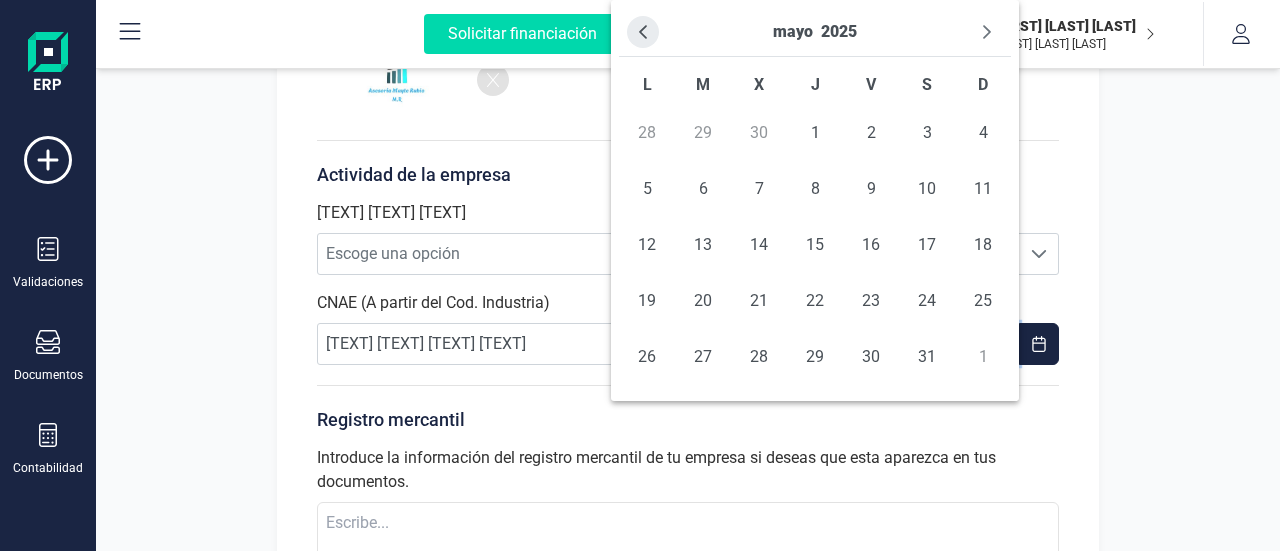 click 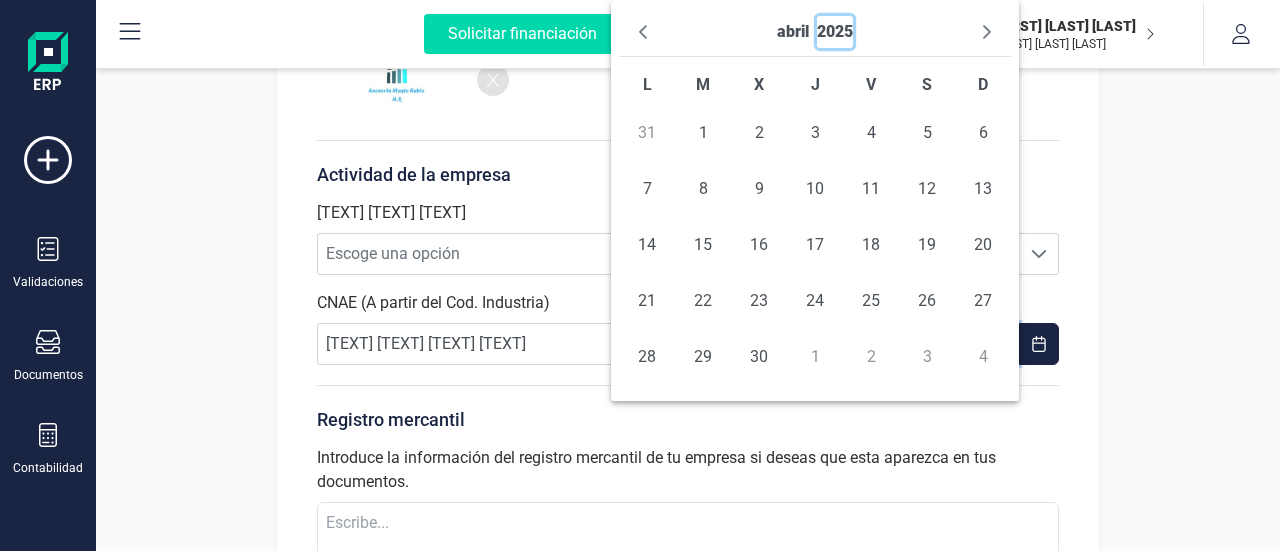 click on "2025" at bounding box center [835, 32] 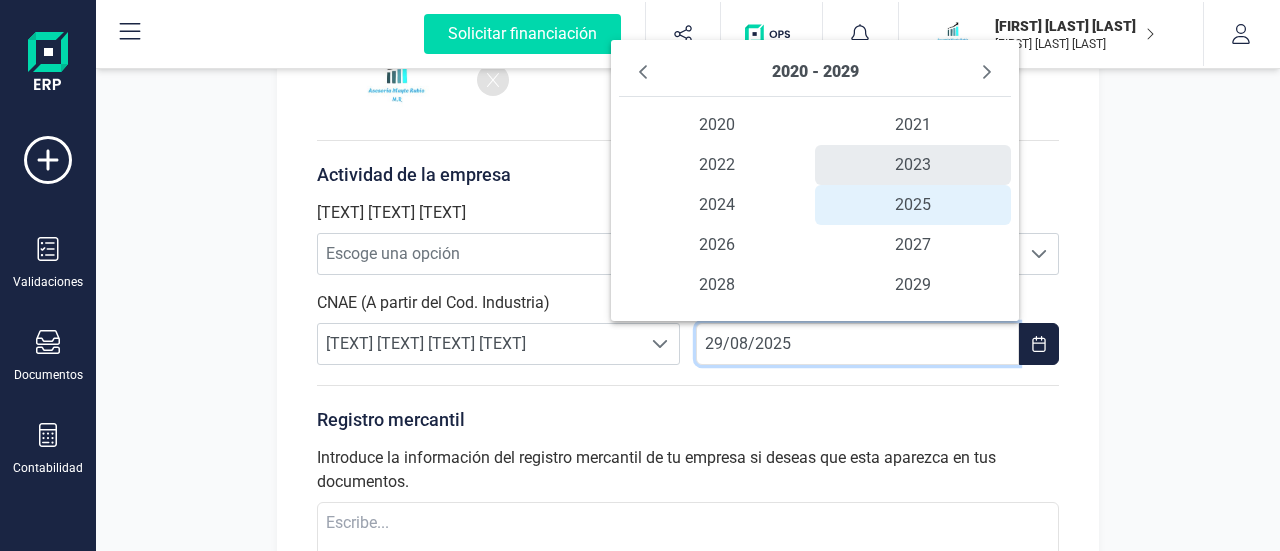 click on "2023" at bounding box center [913, 165] 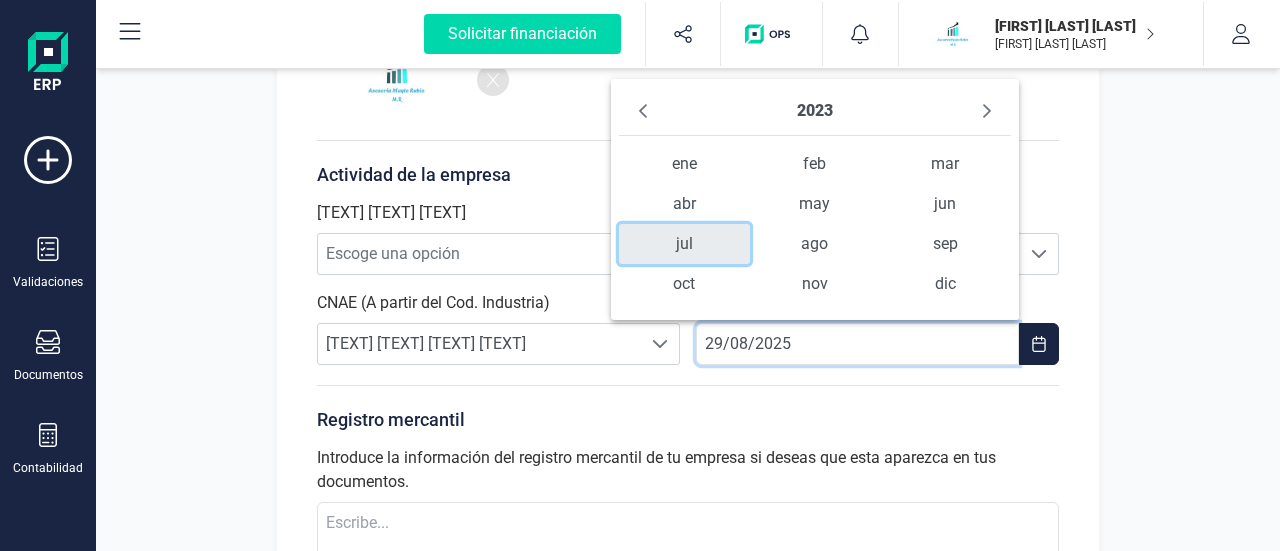 click on "jul" at bounding box center [684, 244] 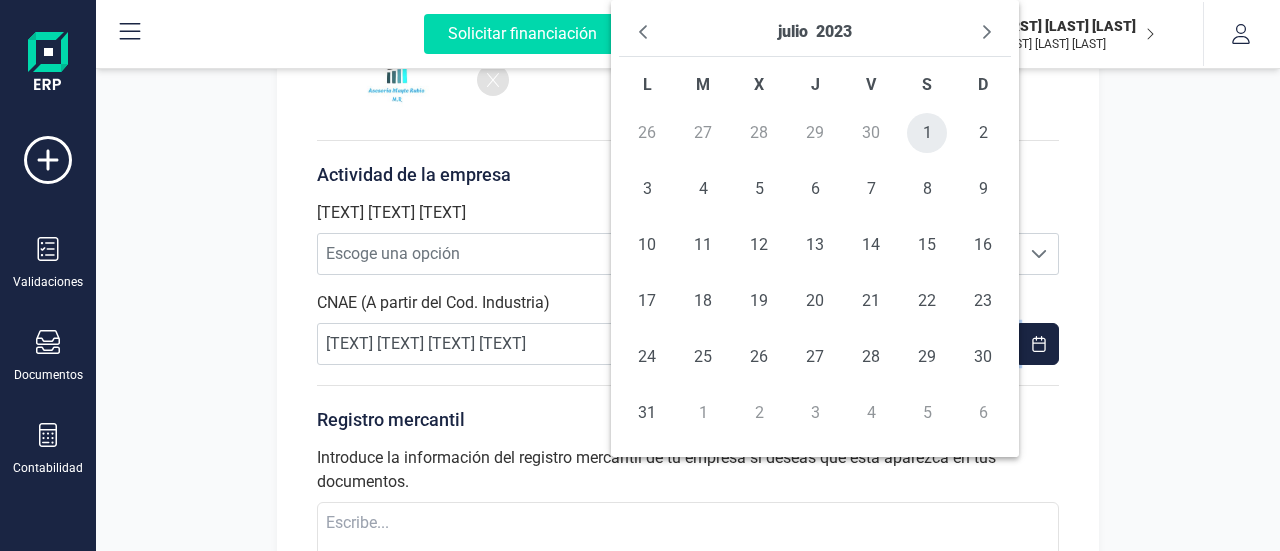 click on "1" at bounding box center (927, 133) 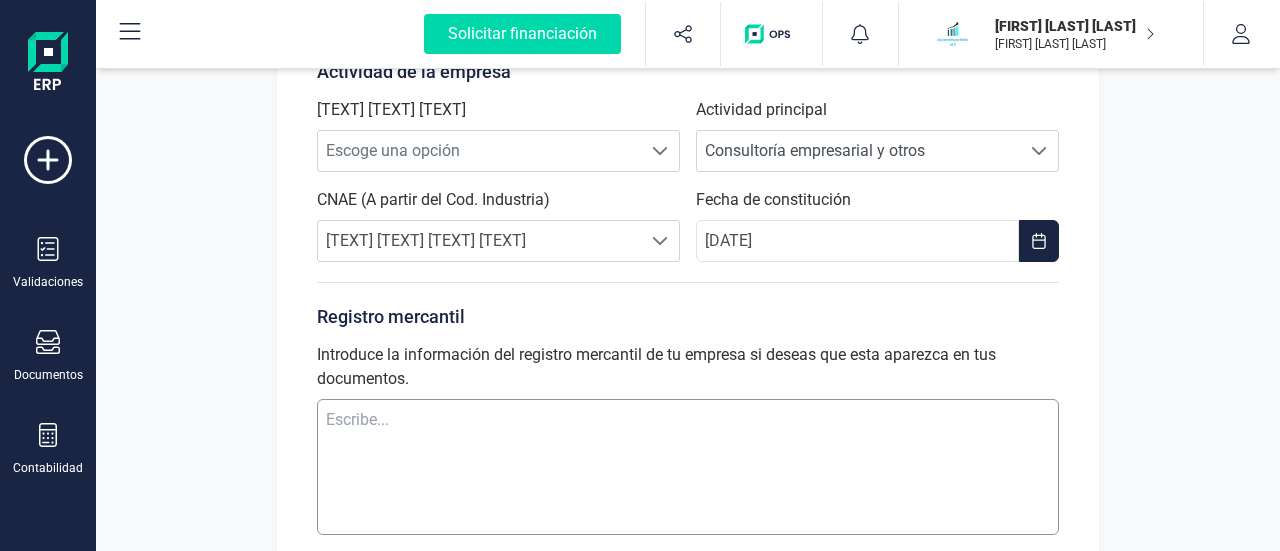 scroll, scrollTop: 682, scrollLeft: 0, axis: vertical 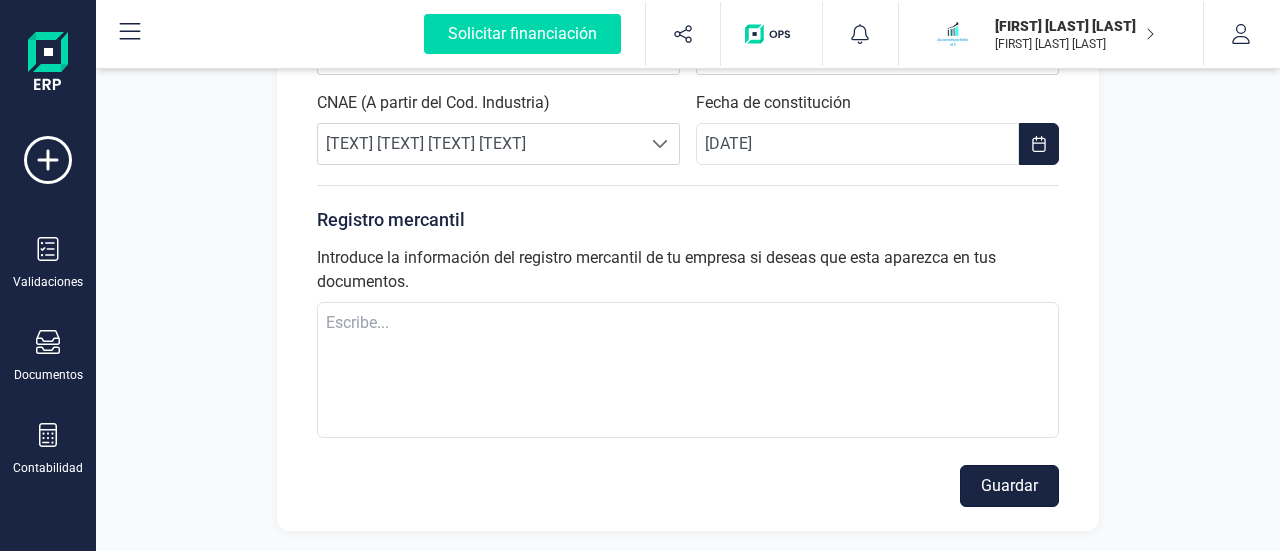 click on "Guardar" at bounding box center (1009, 486) 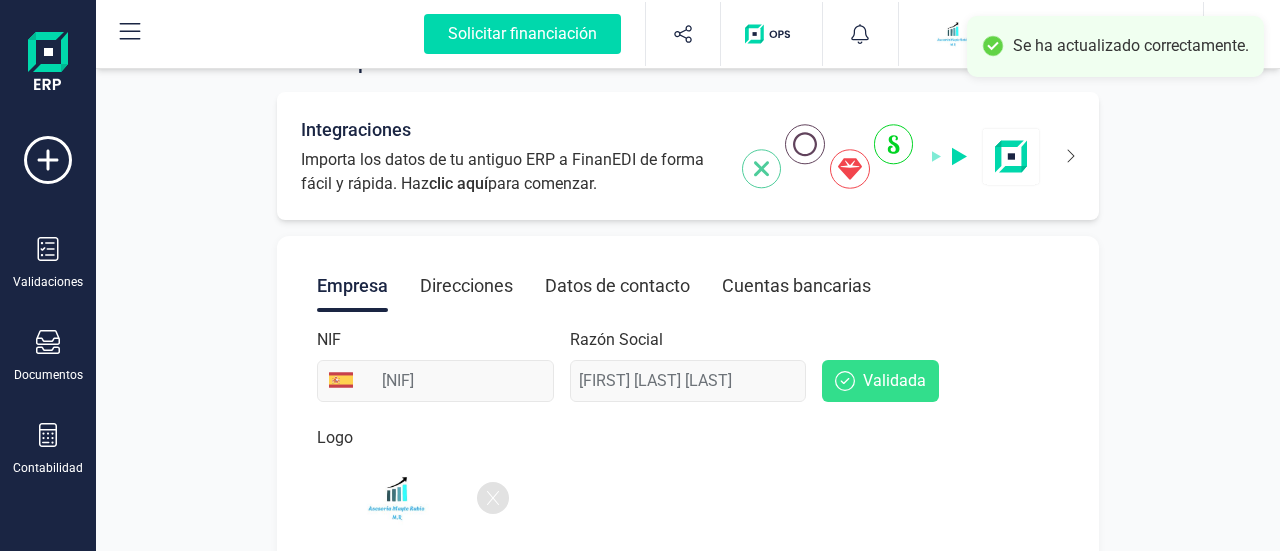 scroll, scrollTop: 0, scrollLeft: 0, axis: both 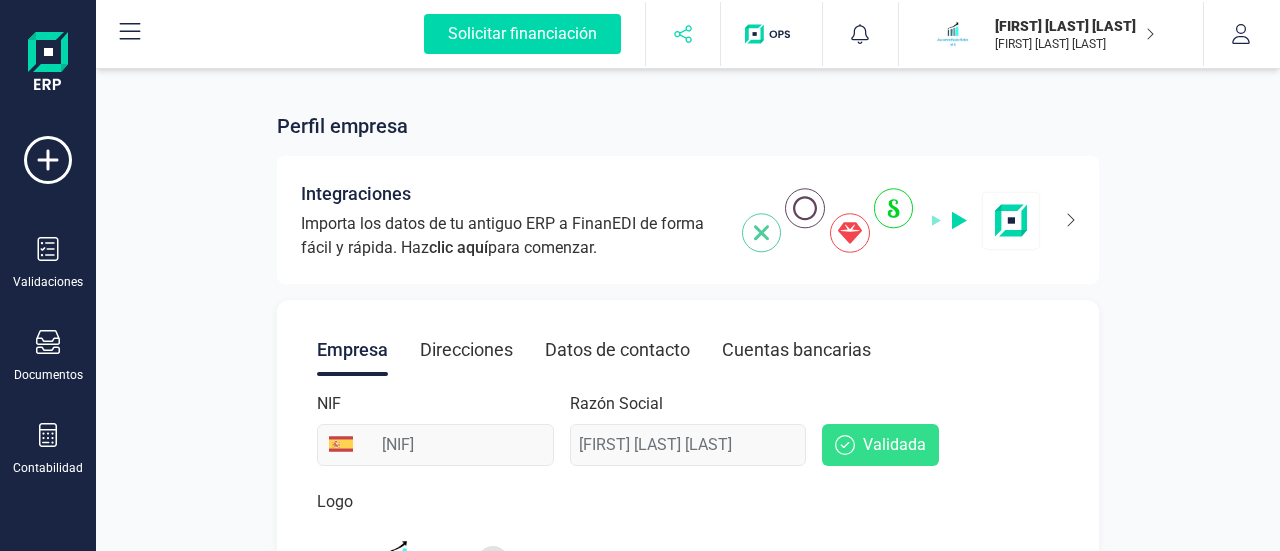 click at bounding box center (683, 34) 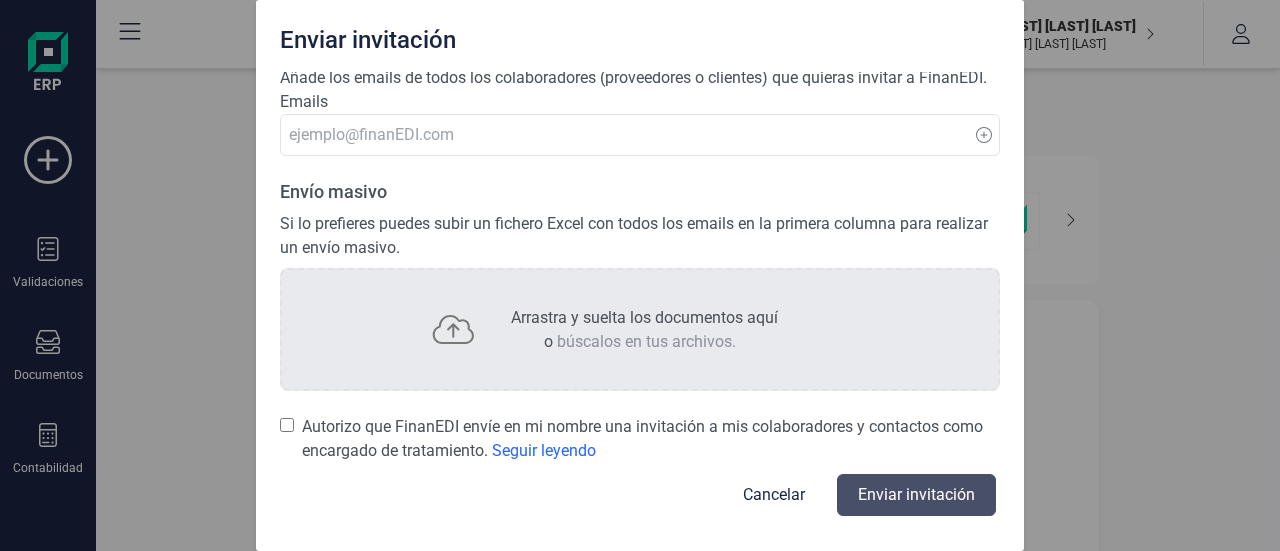 scroll, scrollTop: 29, scrollLeft: 0, axis: vertical 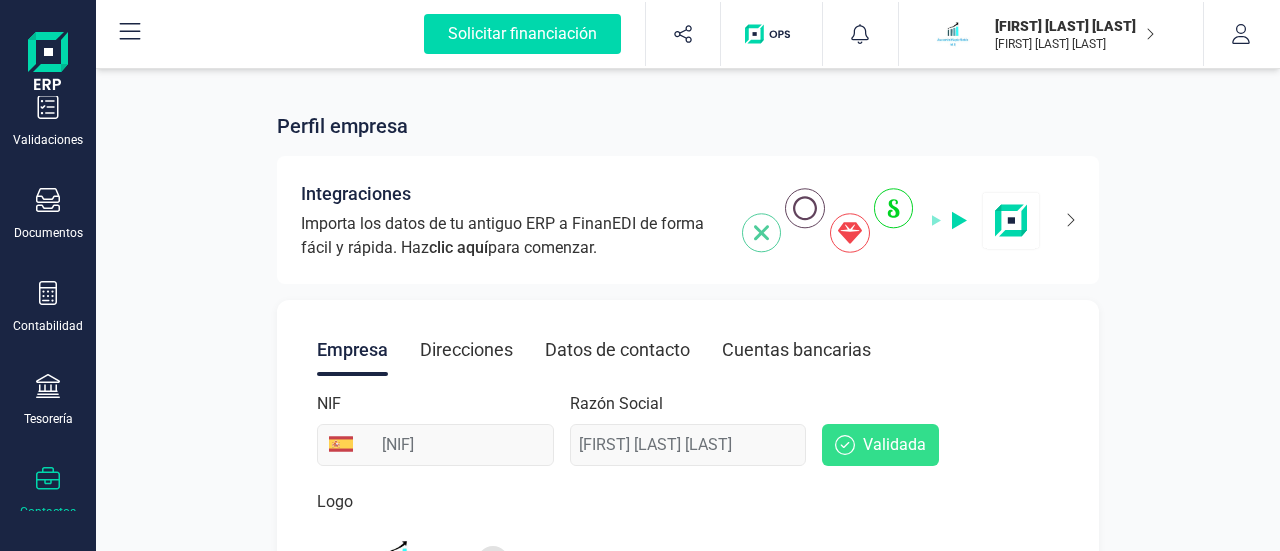 click 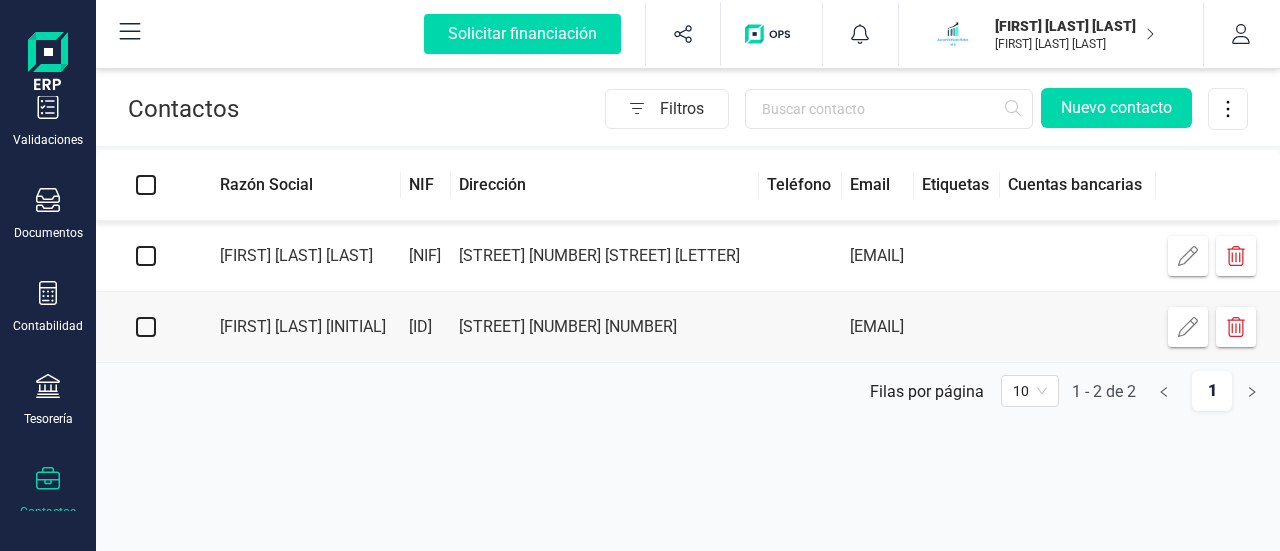 scroll, scrollTop: 42, scrollLeft: 0, axis: vertical 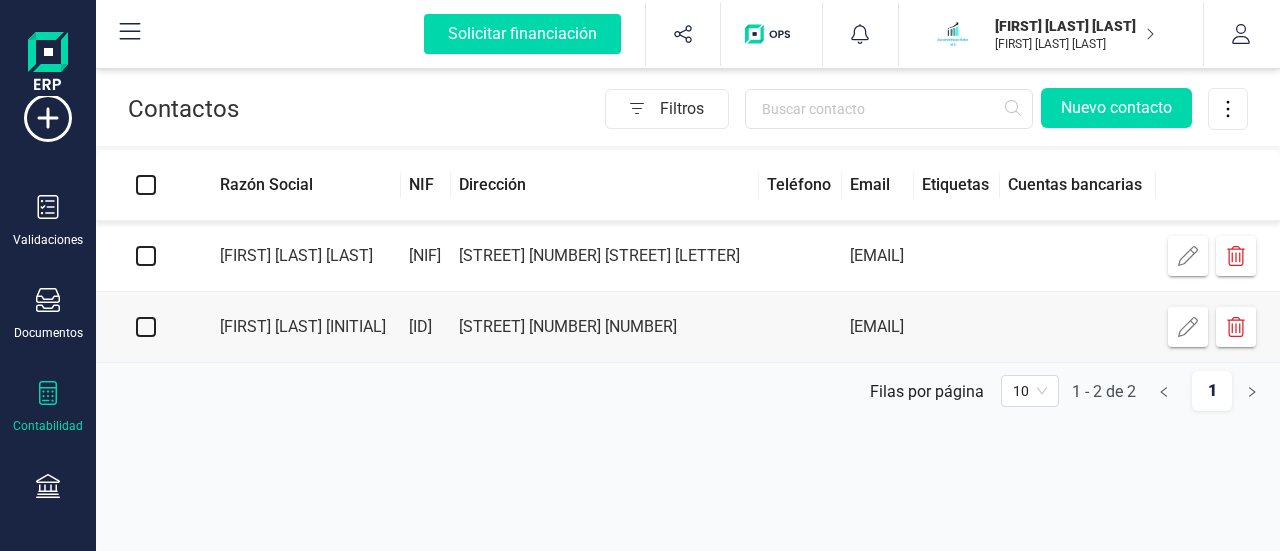 click at bounding box center [48, 395] 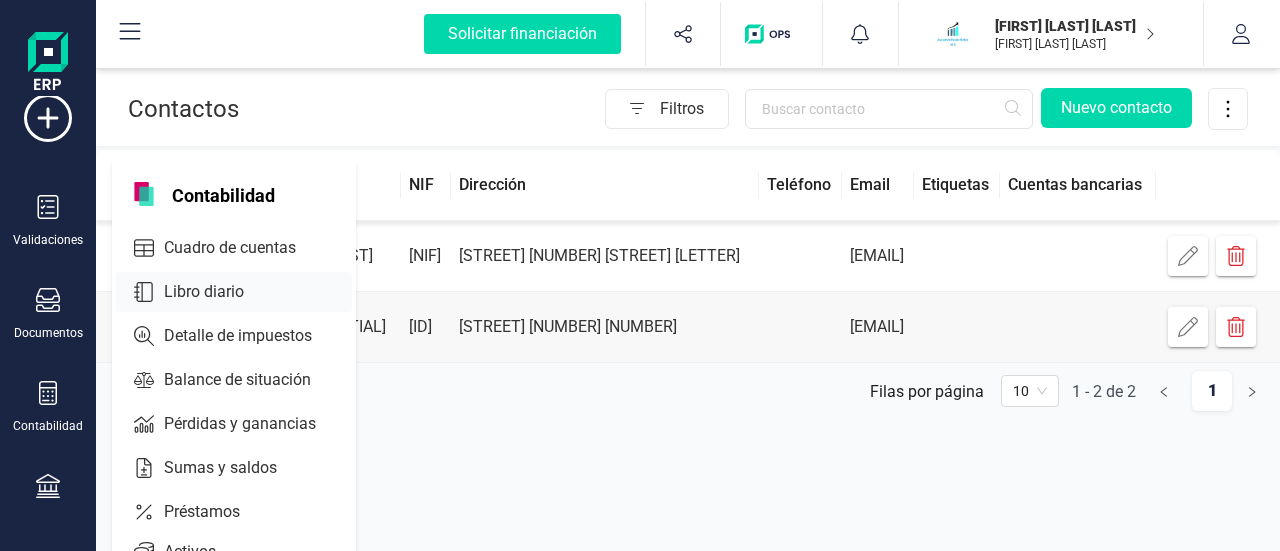 click on "Libro diario" at bounding box center [218, 292] 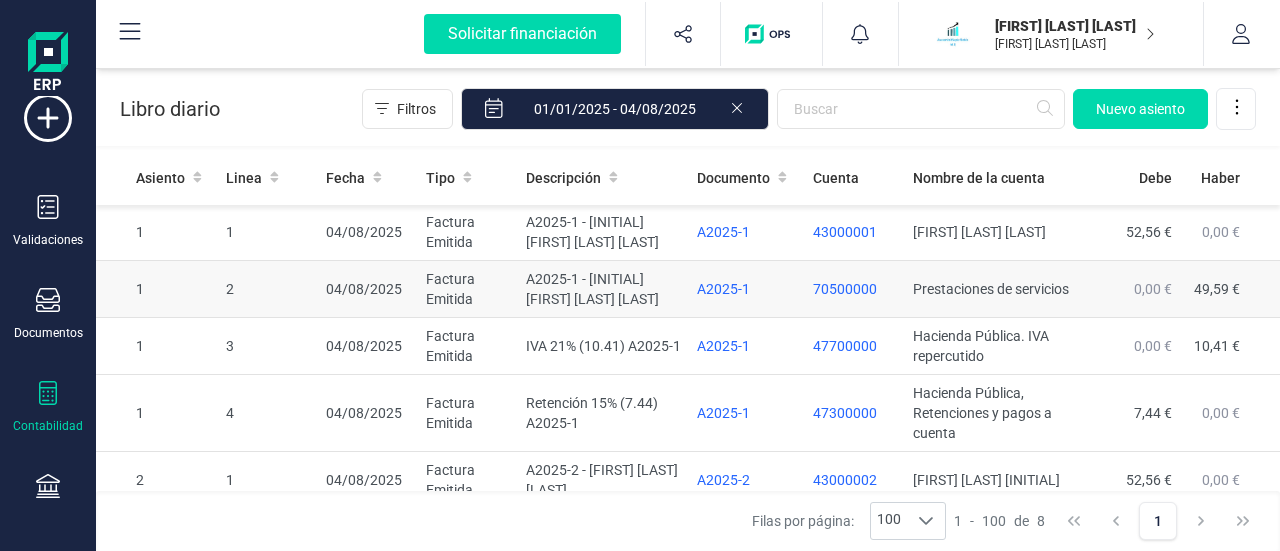 scroll, scrollTop: 0, scrollLeft: 0, axis: both 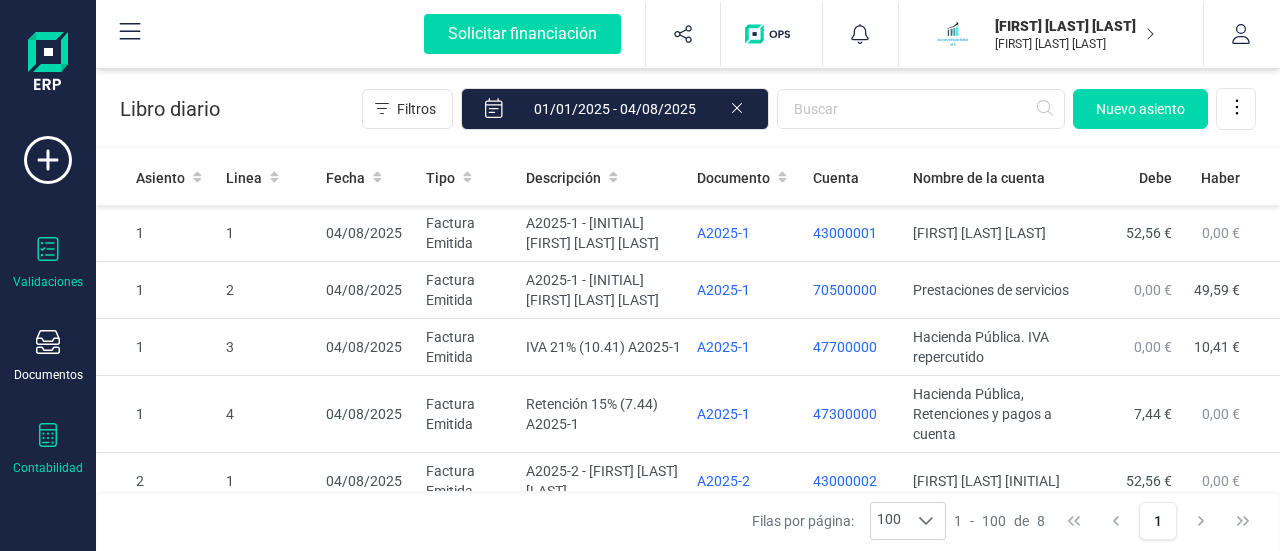 click on "Validaciones" at bounding box center [48, 282] 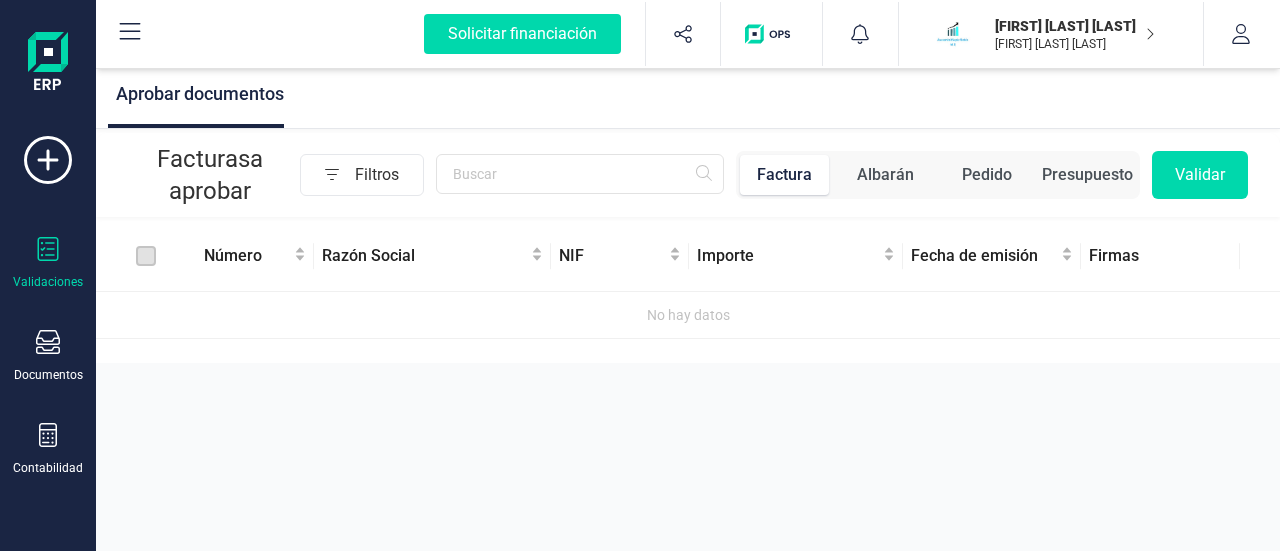 click at bounding box center (771, 34) 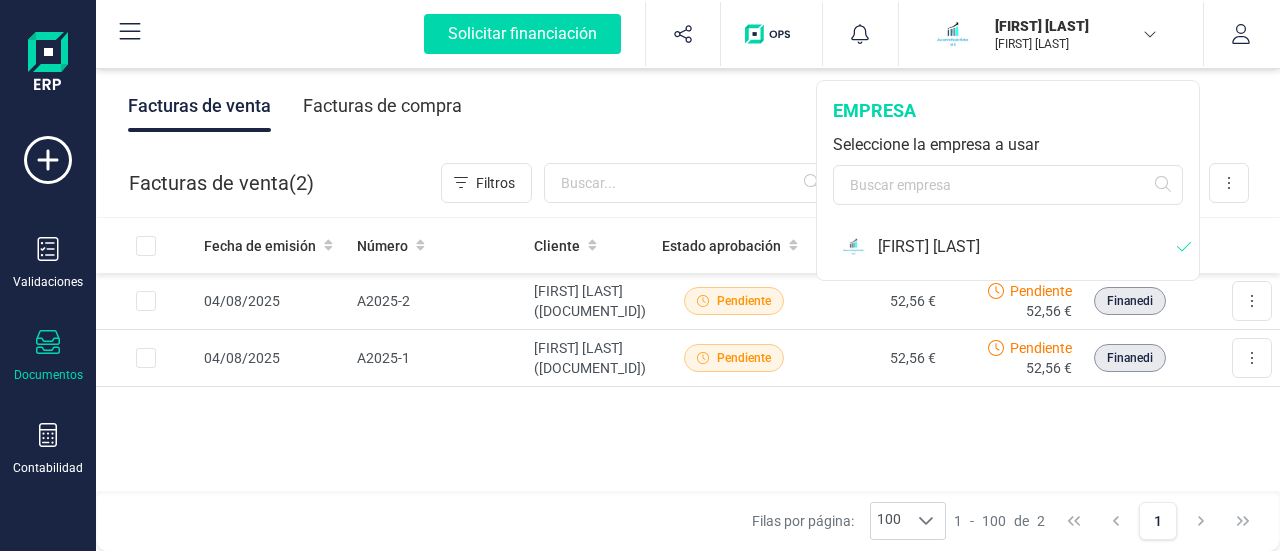 scroll, scrollTop: 0, scrollLeft: 0, axis: both 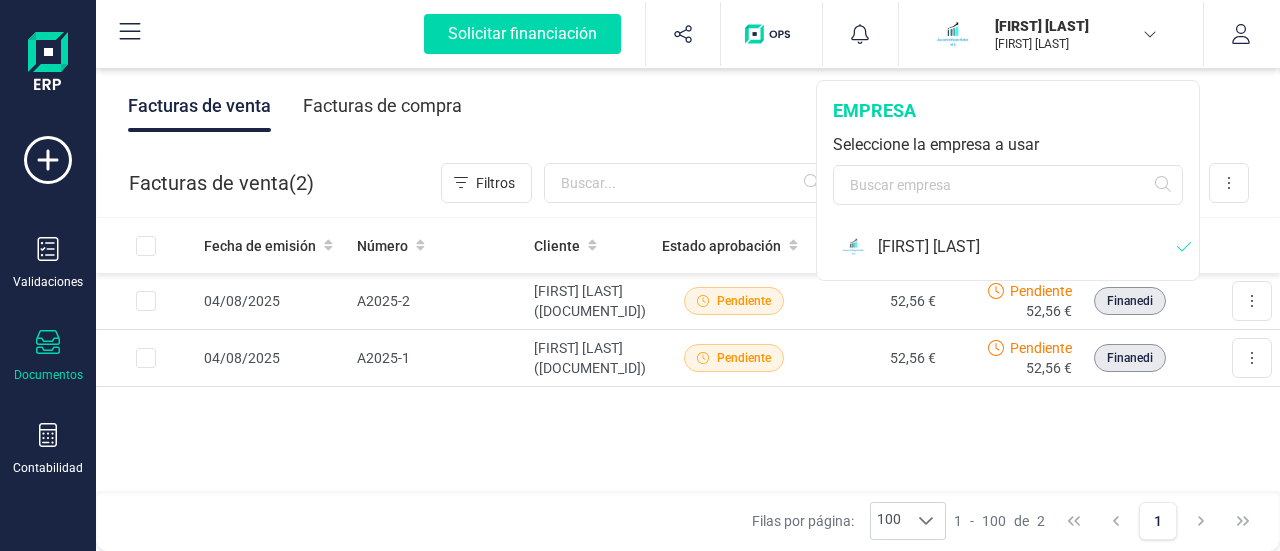click on "[FIRST] [LAST] [FIRST] [LAST]" at bounding box center [1043, 34] 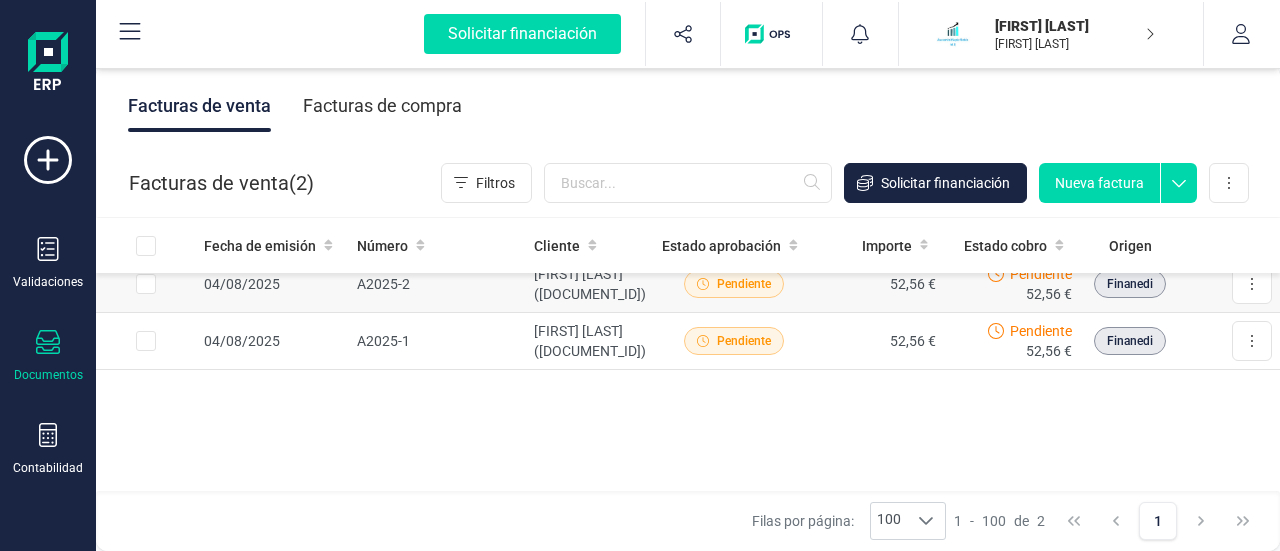 scroll, scrollTop: 0, scrollLeft: 0, axis: both 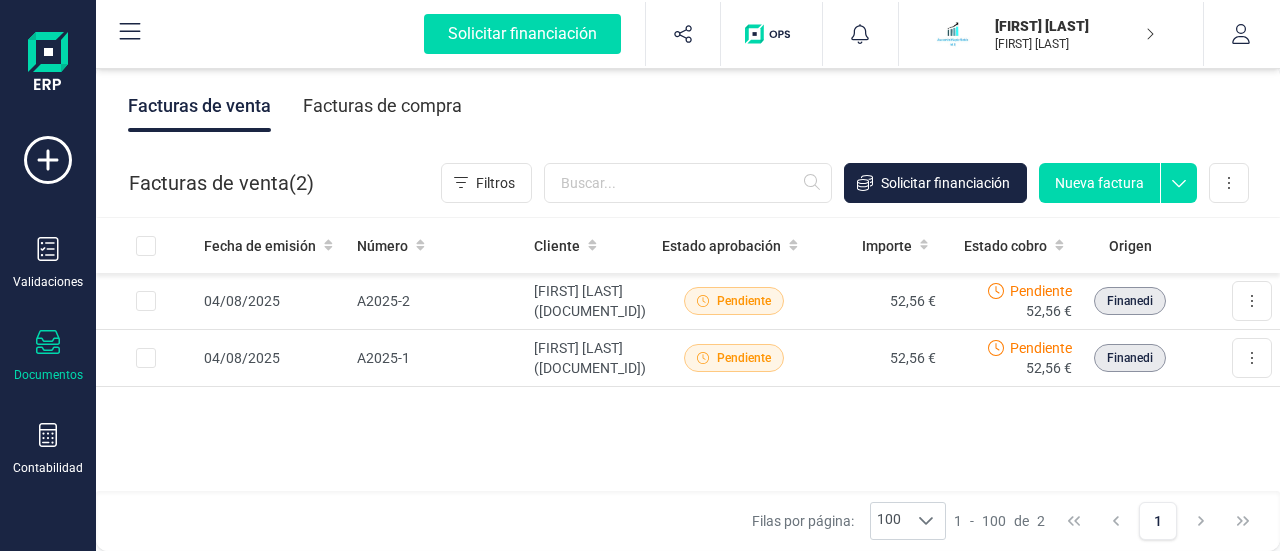 click 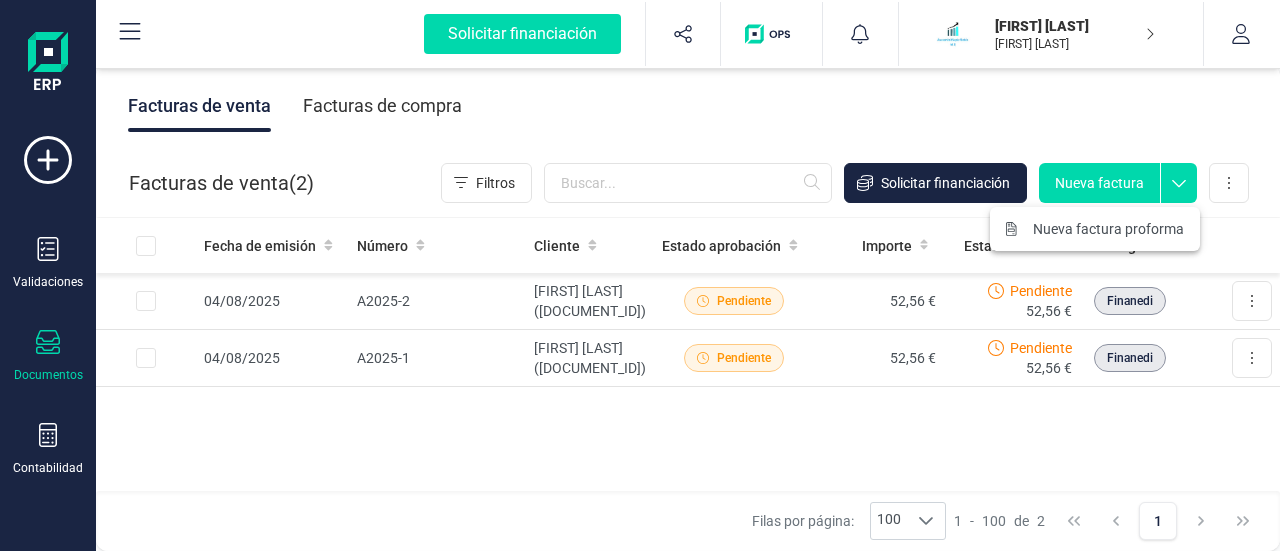 click on "Facturas de venta Facturas de compra" at bounding box center [688, 106] 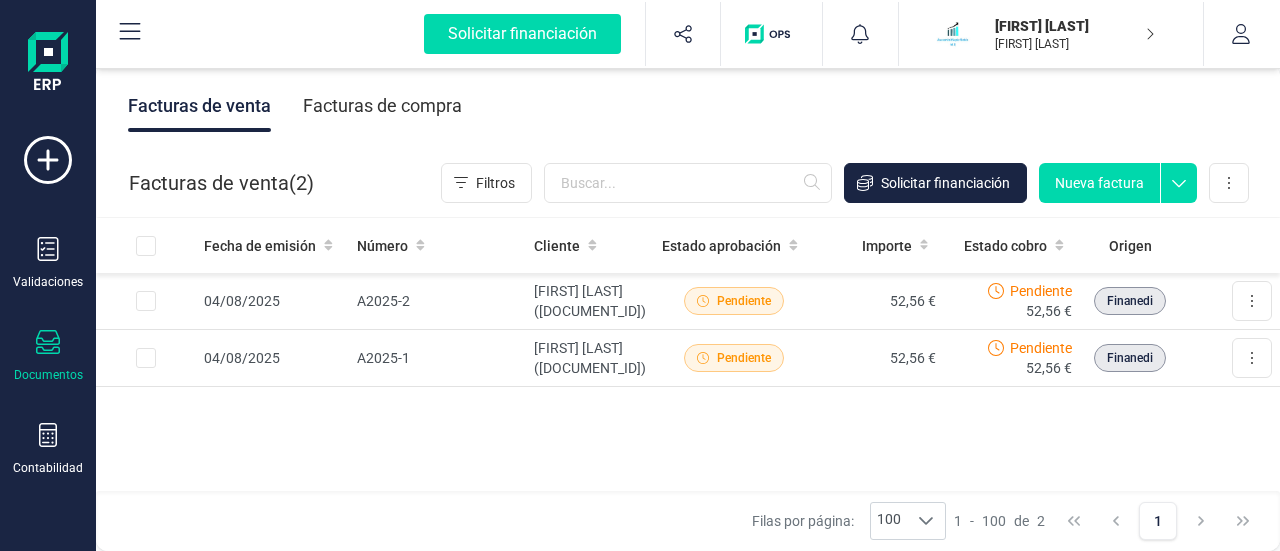 scroll, scrollTop: 55, scrollLeft: 0, axis: vertical 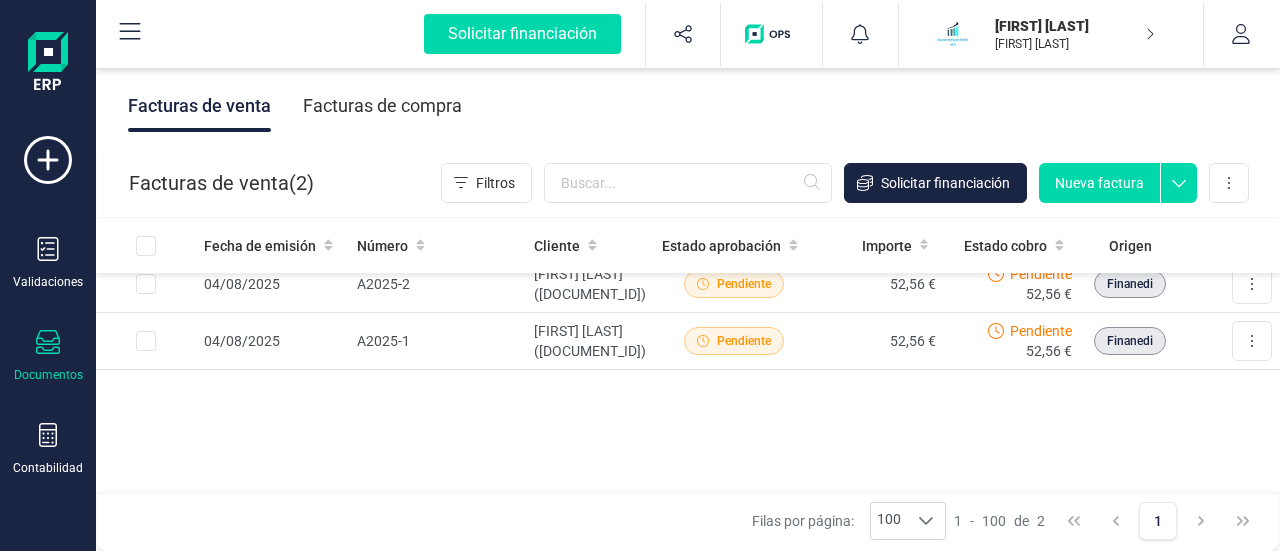 click on "Nueva factura" at bounding box center [1099, 183] 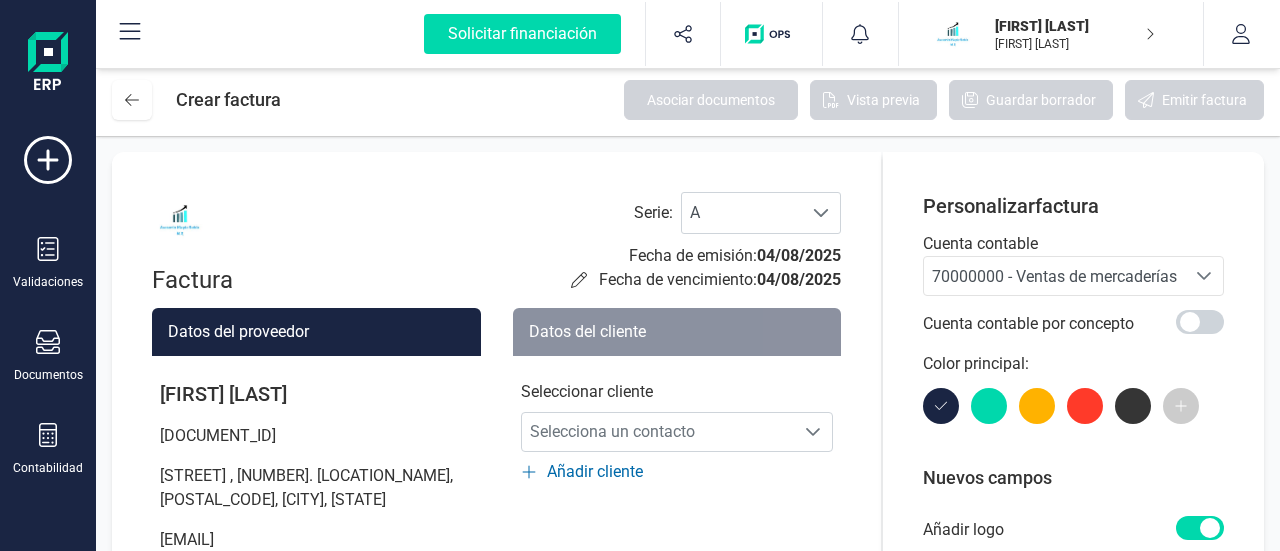 scroll, scrollTop: 0, scrollLeft: 0, axis: both 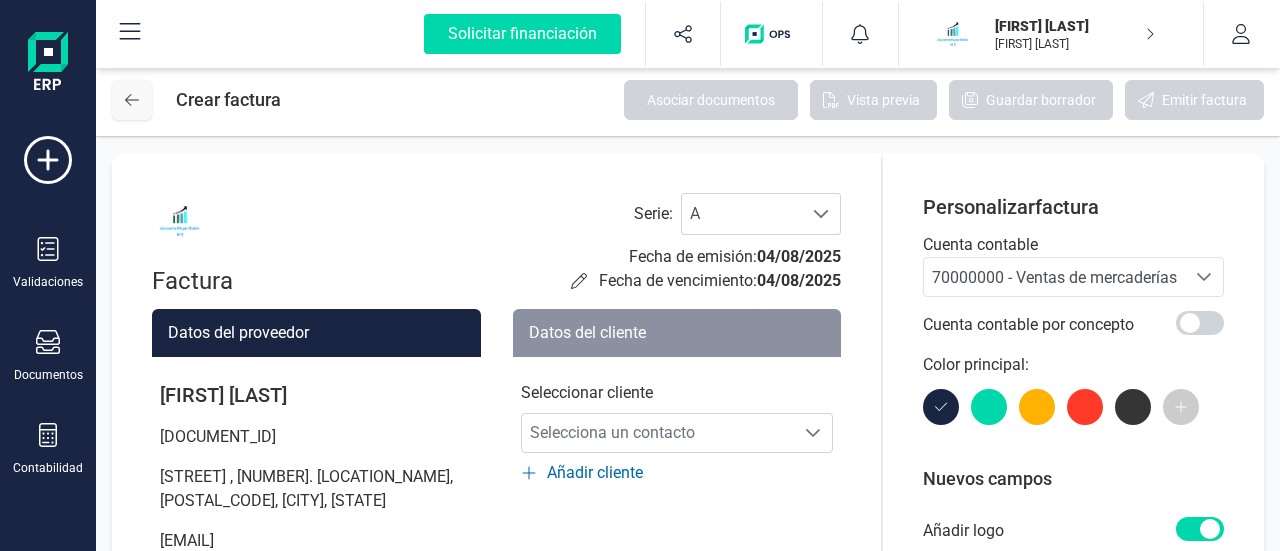 click at bounding box center (132, 100) 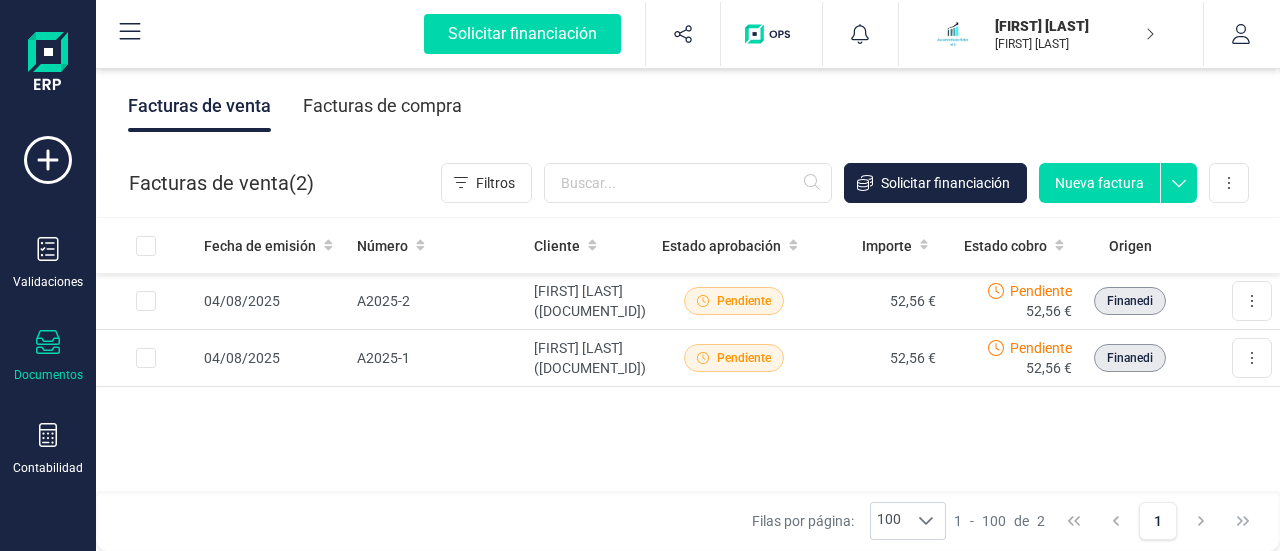 click 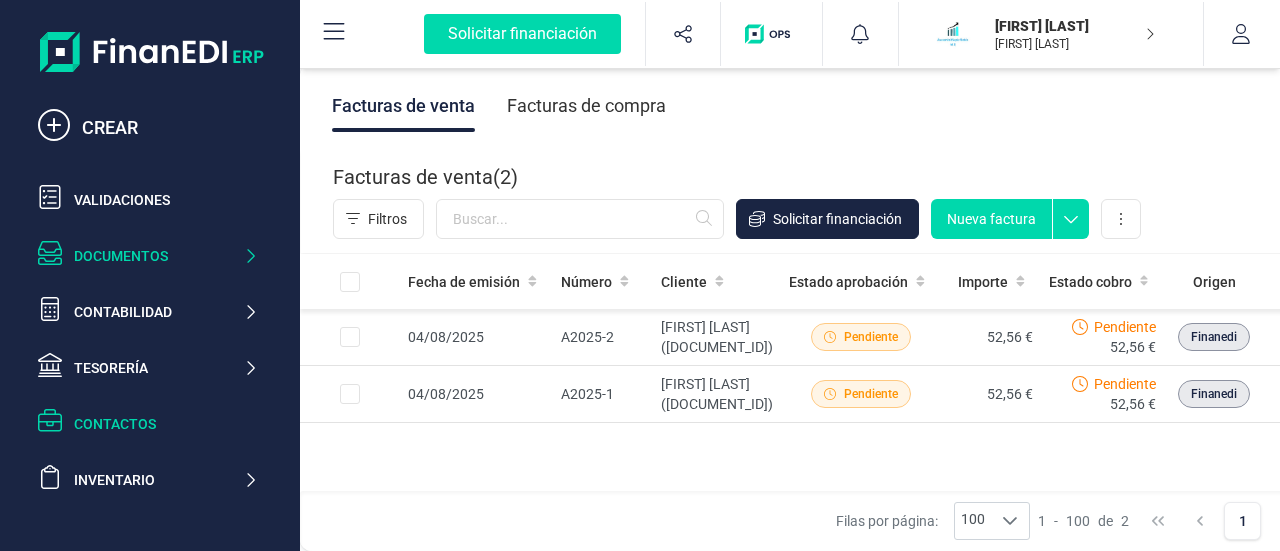 scroll, scrollTop: 0, scrollLeft: 0, axis: both 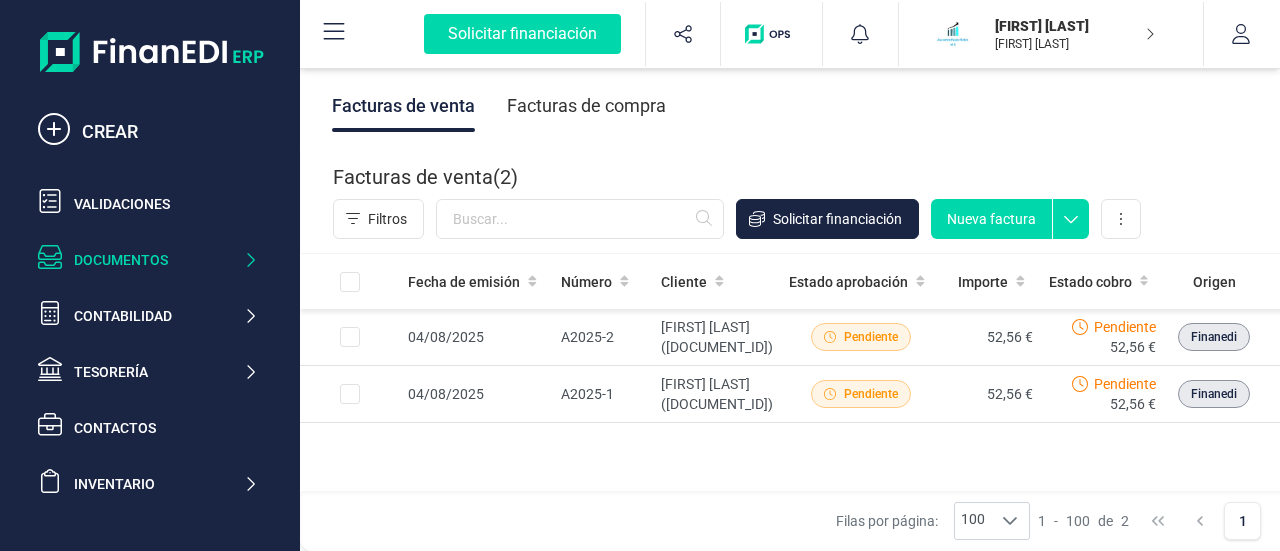 click 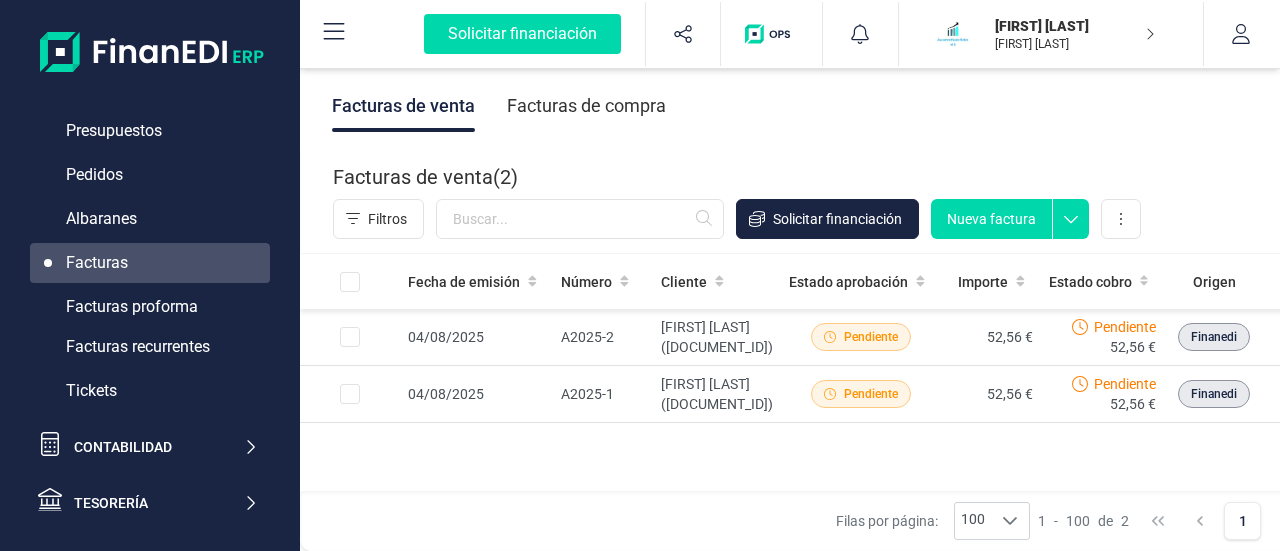 scroll, scrollTop: 200, scrollLeft: 0, axis: vertical 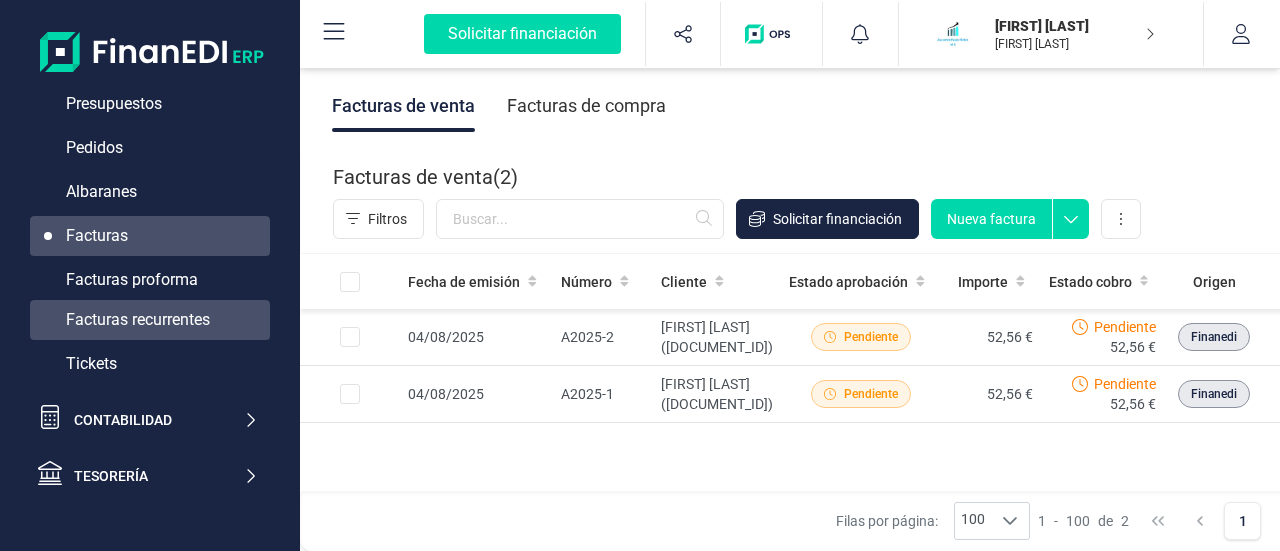 click on "Facturas recurrentes" at bounding box center (150, 320) 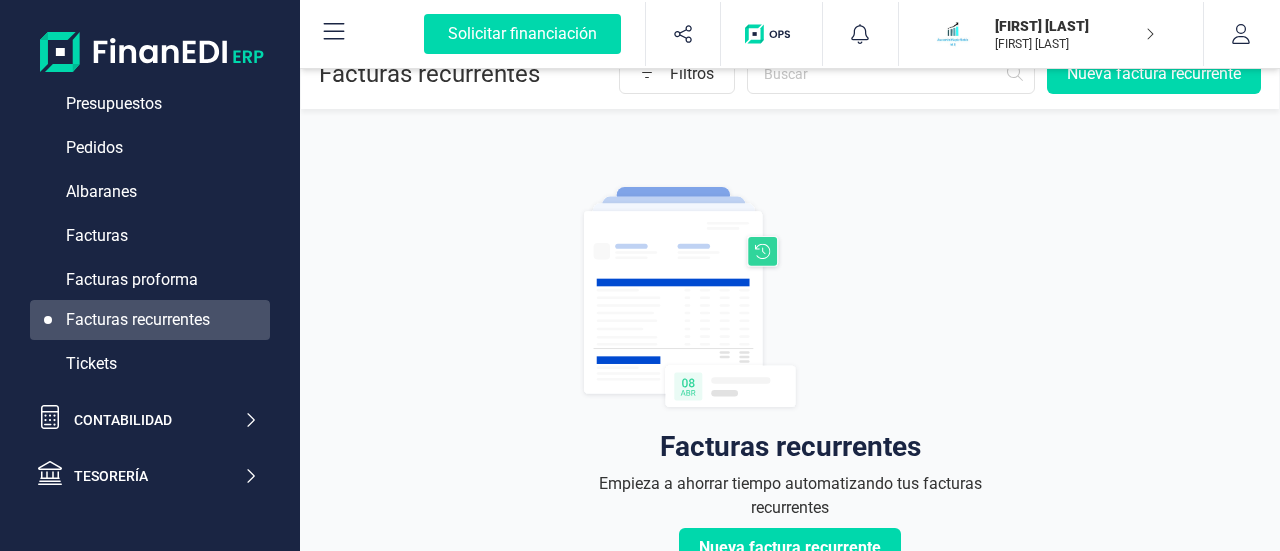 scroll, scrollTop: 52, scrollLeft: 0, axis: vertical 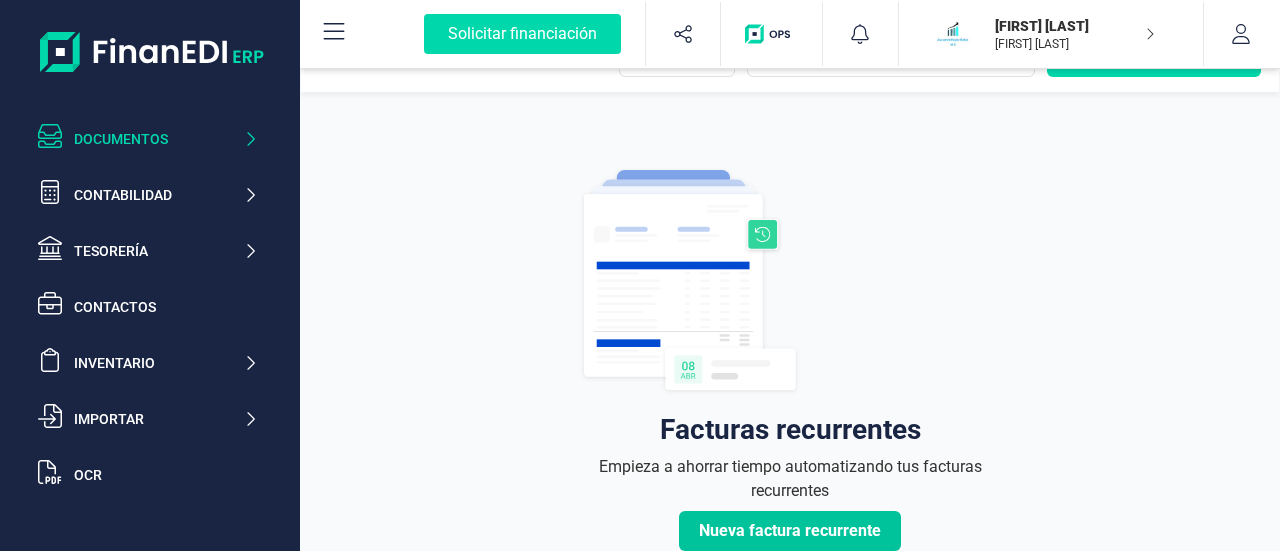 click on "Nueva factura recurrente" at bounding box center [790, 531] 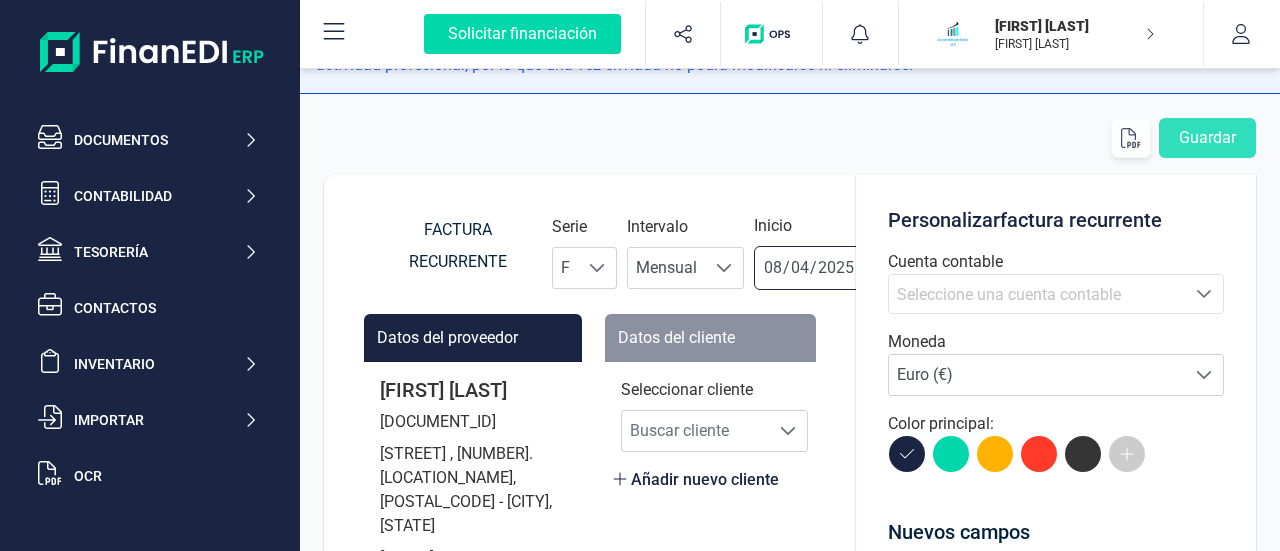 click on "2025-08-04" at bounding box center (833, 268) 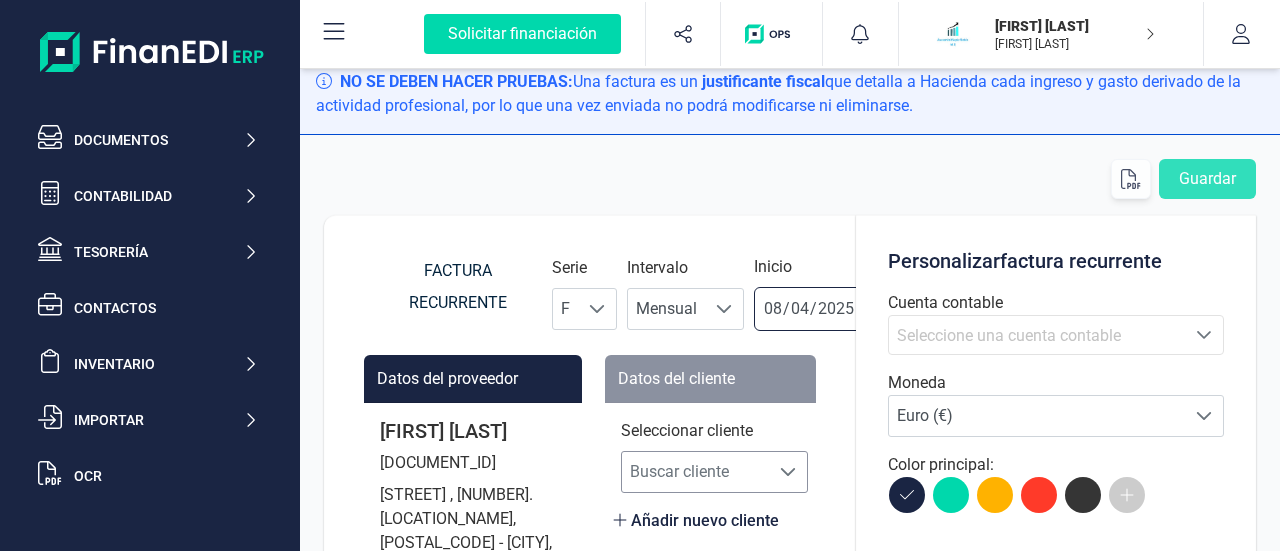 scroll, scrollTop: 0, scrollLeft: 0, axis: both 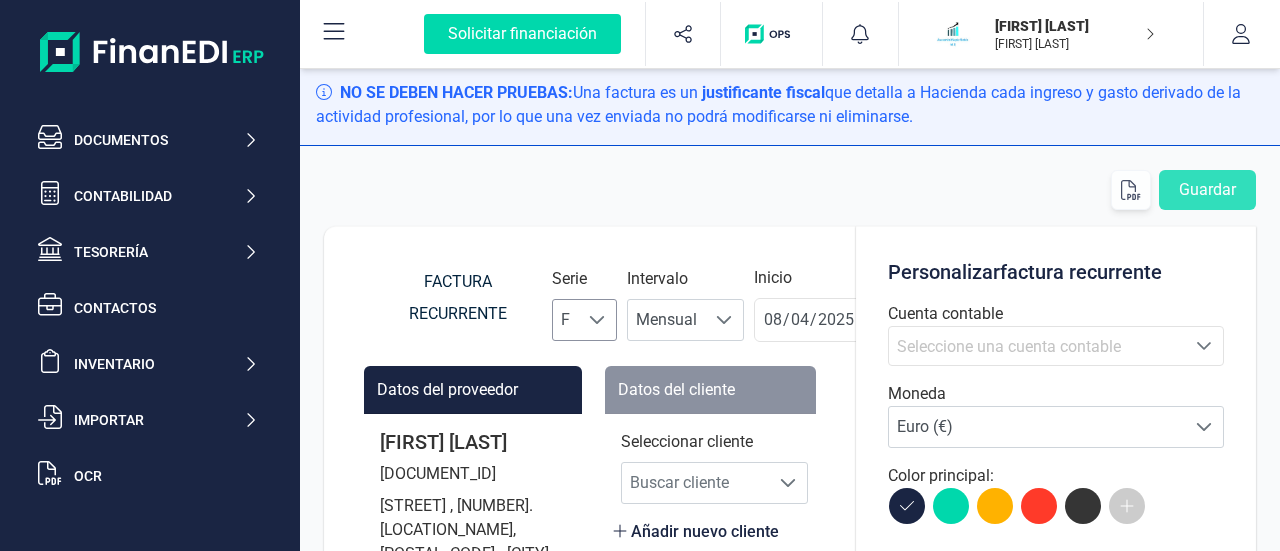 click at bounding box center [597, 320] 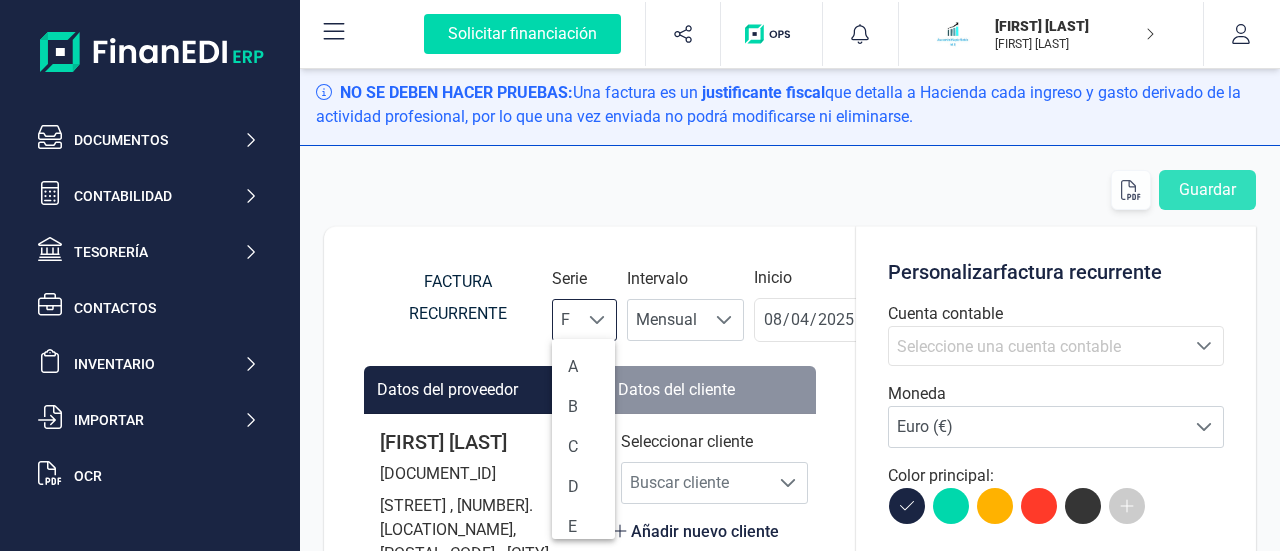 click at bounding box center [597, 320] 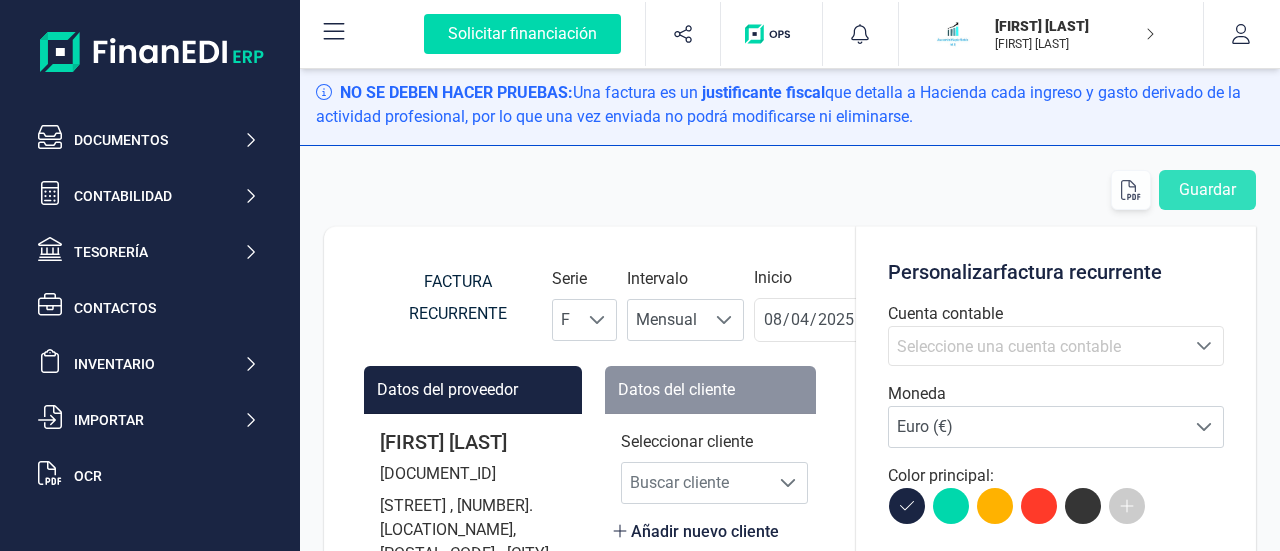 click on "Guardar FACTURA RECURRENTE Serie F F Intervalo Mensual Mensual Inicio 2025-08-04 Final Datos del proveedor MAYTE RUBIO MONTESINOS 53361786S Calle Amatiste ,17. Urbanización Vista Calderona, 46185 - Pobla de Vallbona, la (VALENCIA) empty MAYTERUBIO898@GMAIL.COM Datos del cliente Seleccionar cliente Buscar cliente Buscar cliente   Añadir nuevo cliente Concepto Cantidad Precio € Impuesto % Importe € Base imponible: 0,00  € Total: 0,00  € Personalizar  factura recurrente Cuenta contable Seleccione una cuenta Seleccione una cuenta contable Moneda Buscar moneda Euro (€) Euro (€) Color principal: Nuevos campos Añadir logo Fecha de la operación % Descuento Retención Observaciones Forma de pago Días de pago Factura recurrente sin valorar Archivos adjuntos Adjuntar archivos" at bounding box center [790, 390] 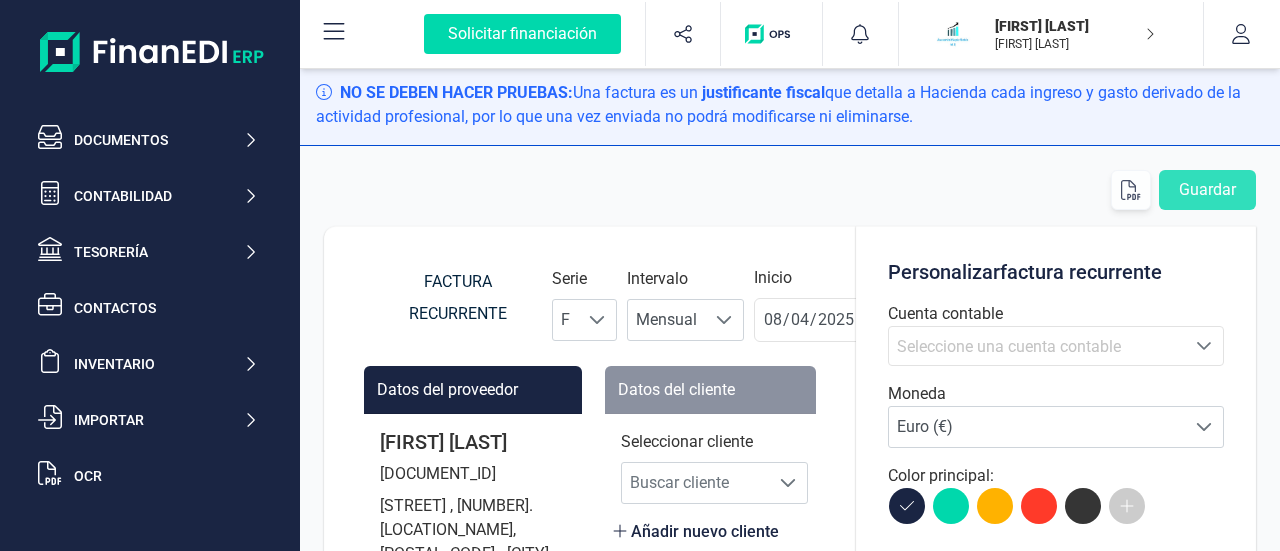 click on "[FIRST] [LAST] [LAST]" at bounding box center (1075, 26) 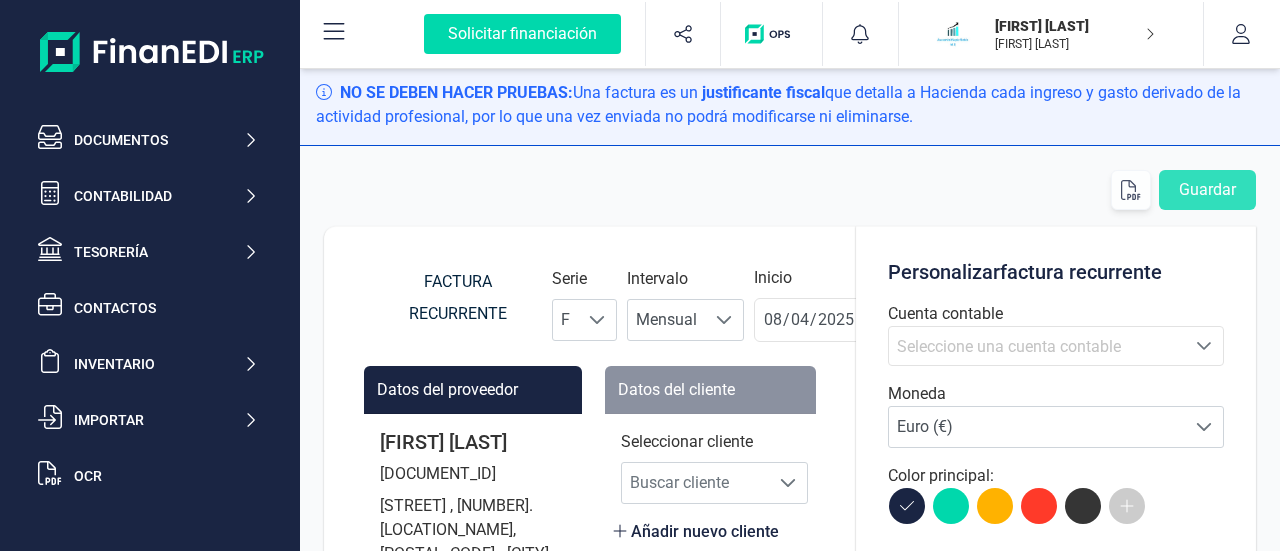 click on "Guardar" at bounding box center [790, 190] 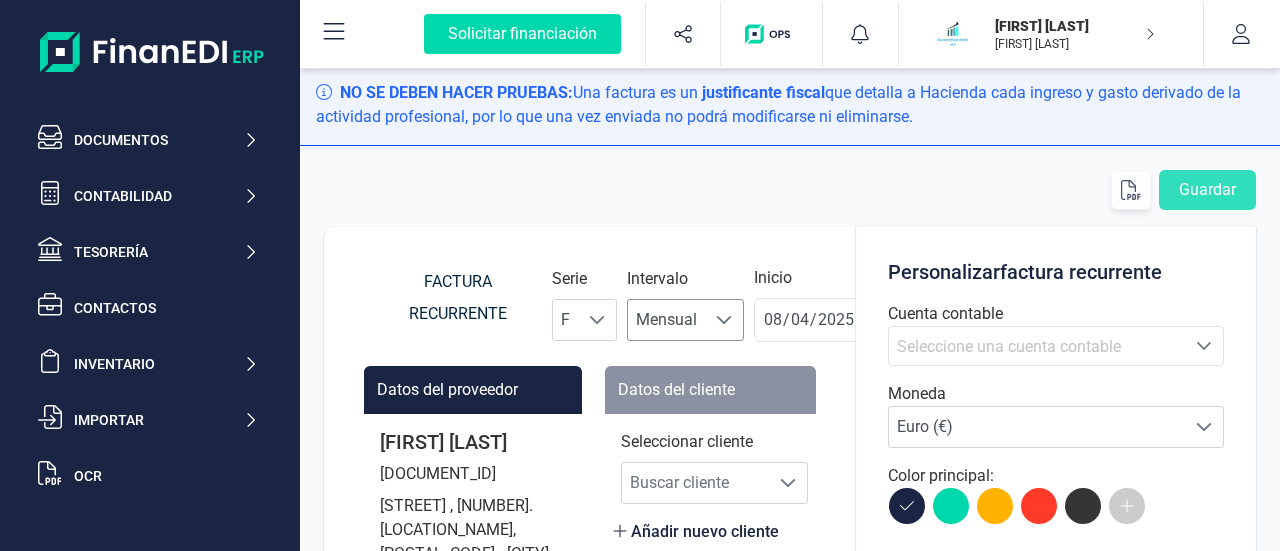 click on "Mensual" at bounding box center [666, 320] 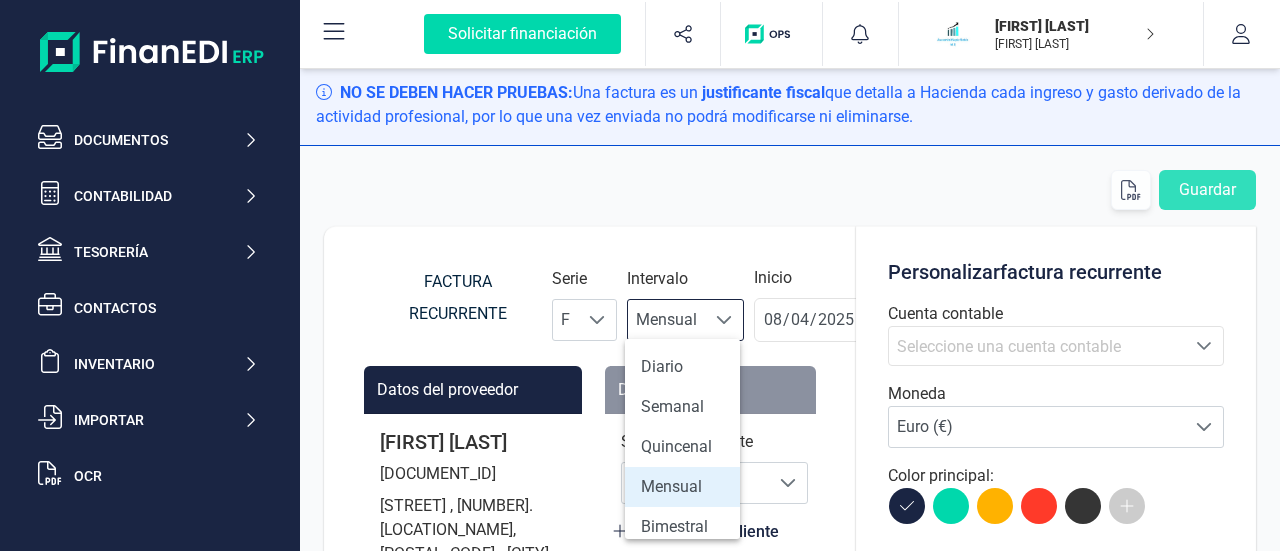 scroll, scrollTop: 12, scrollLeft: 87, axis: both 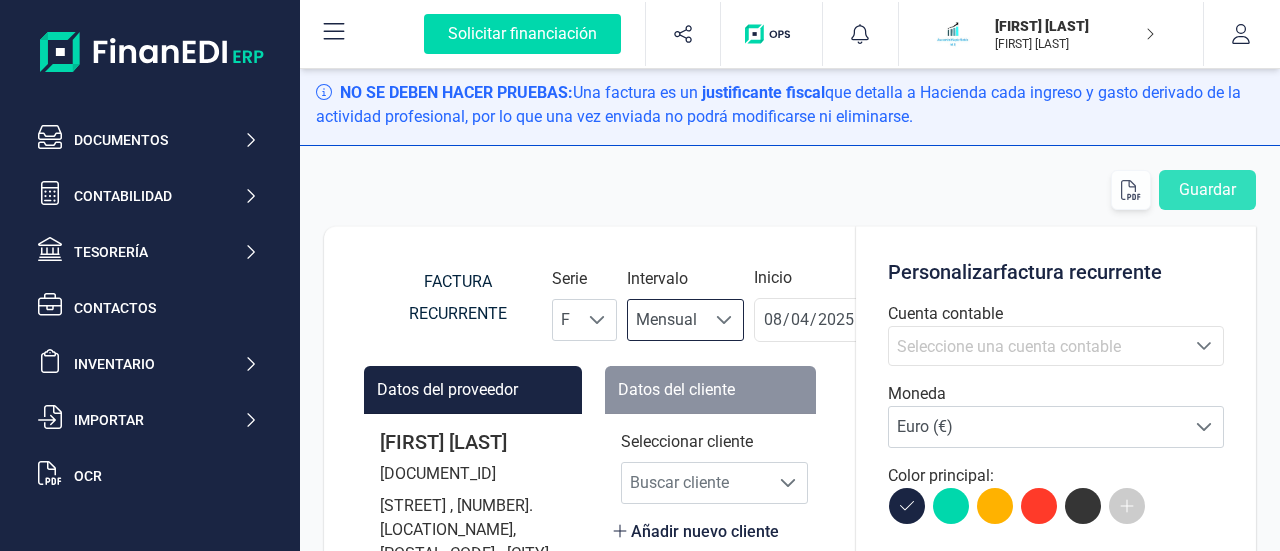 click on "Guardar FACTURA RECURRENTE Serie F F Intervalo Mensual Mensual Inicio 2025-08-04 Final Datos del proveedor MAYTE RUBIO MONTESINOS 53361786S Calle Amatiste ,17. Urbanización Vista Calderona, 46185 - Pobla de Vallbona, la (VALENCIA) empty MAYTERUBIO898@GMAIL.COM Datos del cliente Seleccionar cliente Buscar cliente Buscar cliente   Añadir nuevo cliente Concepto Cantidad Precio € Impuesto % Importe € Base imponible: 0,00  € Total: 0,00  € Personalizar  factura recurrente Cuenta contable Seleccione una cuenta Seleccione una cuenta contable Moneda Buscar moneda Euro (€) Euro (€) Color principal: Nuevos campos Añadir logo Fecha de la operación % Descuento Retención Observaciones Forma de pago Días de pago Factura recurrente sin valorar Archivos adjuntos Adjuntar archivos" at bounding box center (790, 390) 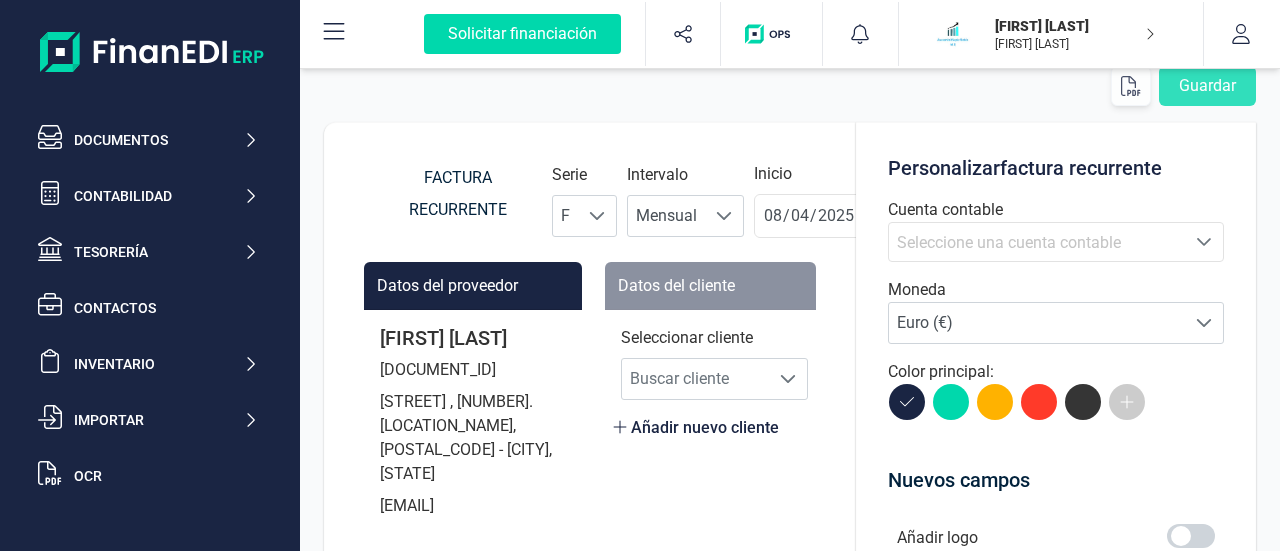 scroll, scrollTop: 100, scrollLeft: 0, axis: vertical 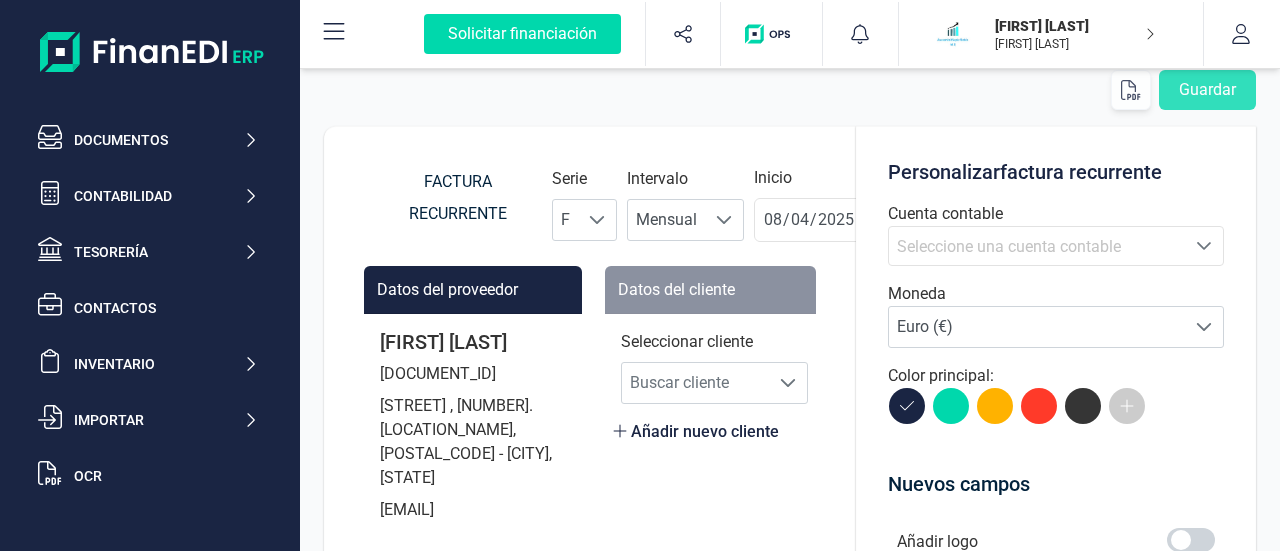 click on "Guardar" at bounding box center [790, 90] 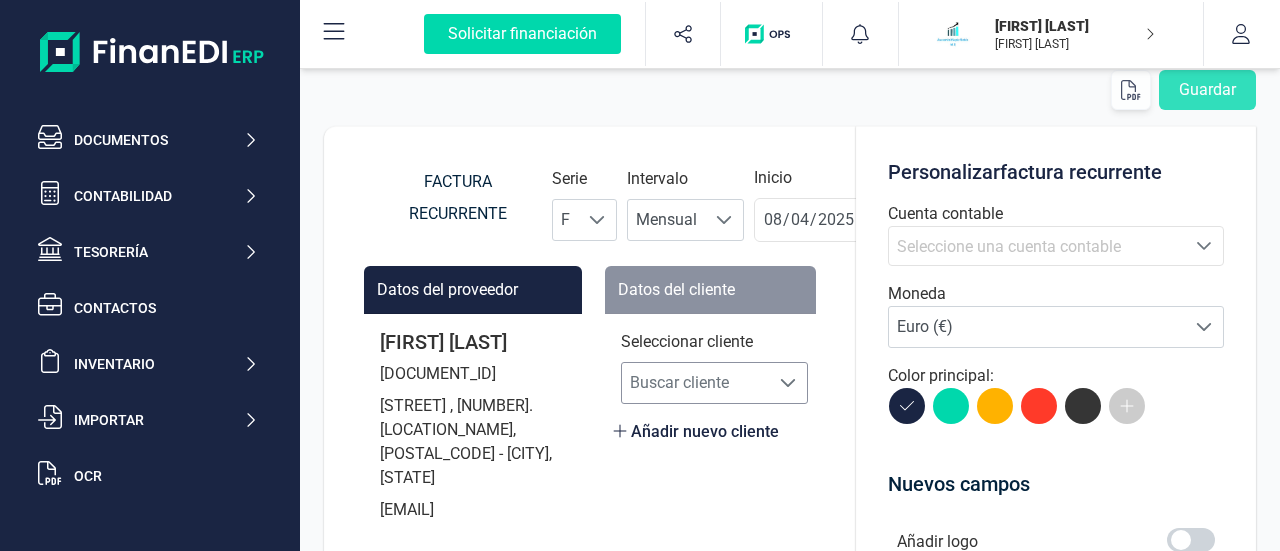 click on "Buscar cliente" at bounding box center (695, 383) 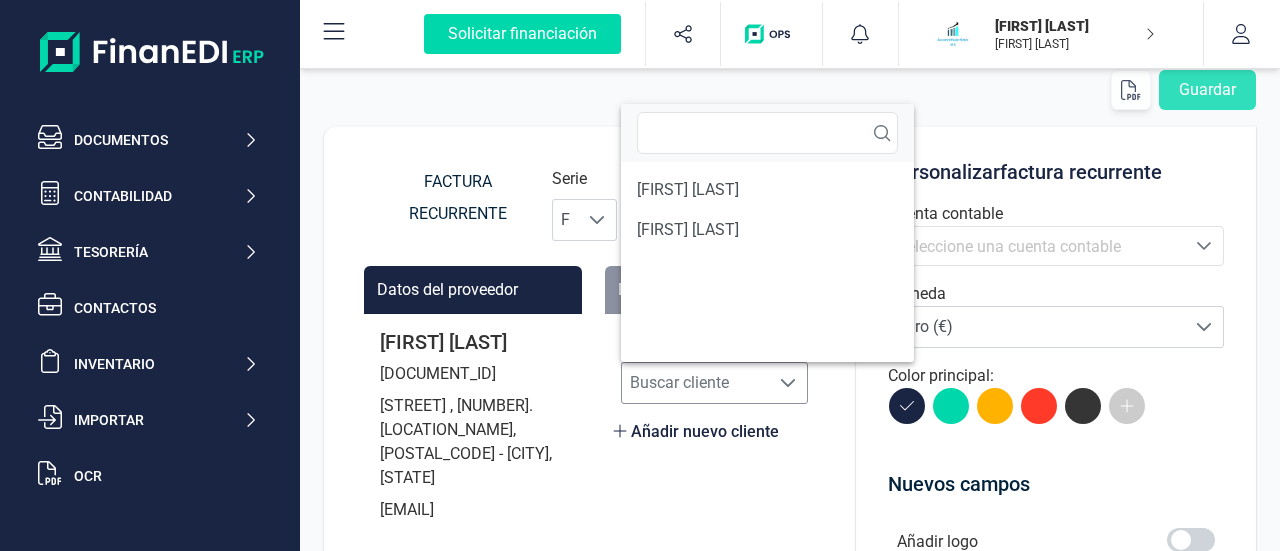 click on "Buscar cliente" at bounding box center (695, 383) 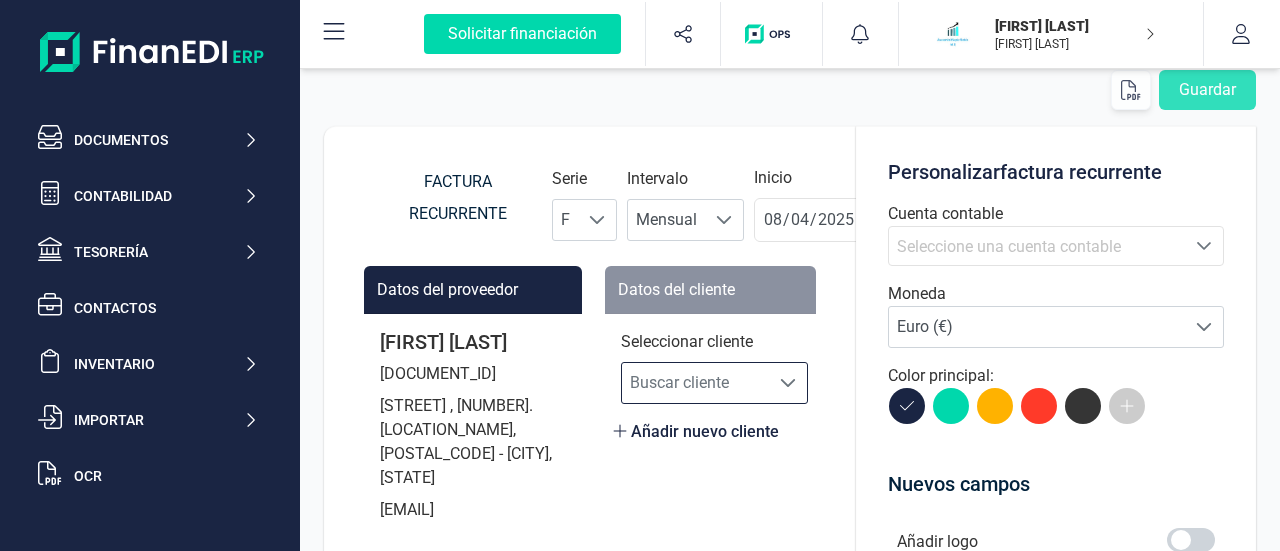 scroll, scrollTop: 0, scrollLeft: 0, axis: both 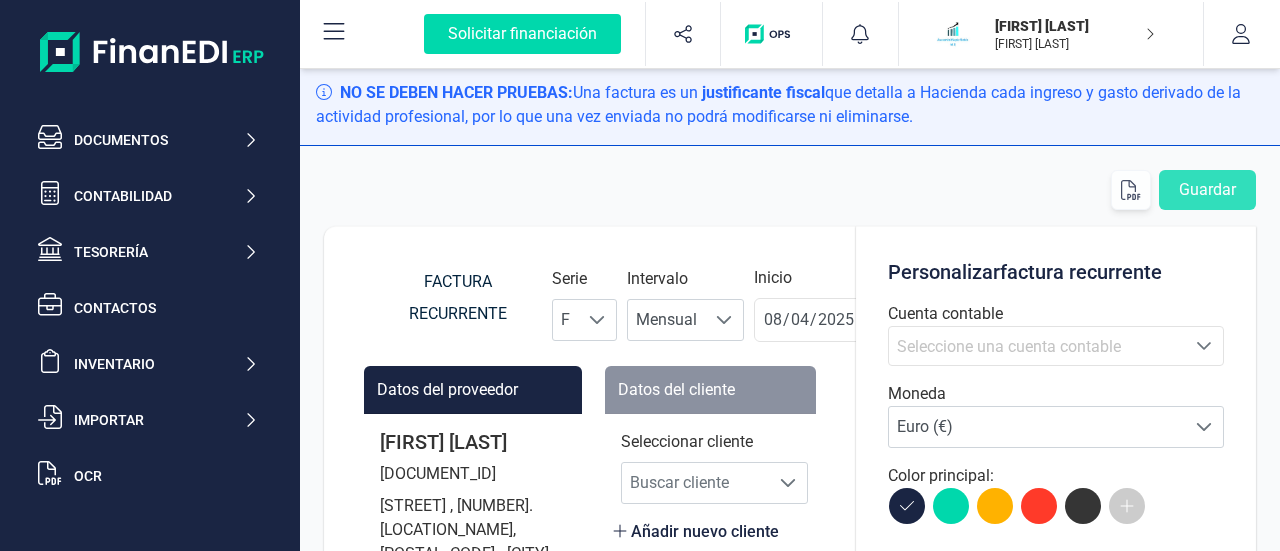 click 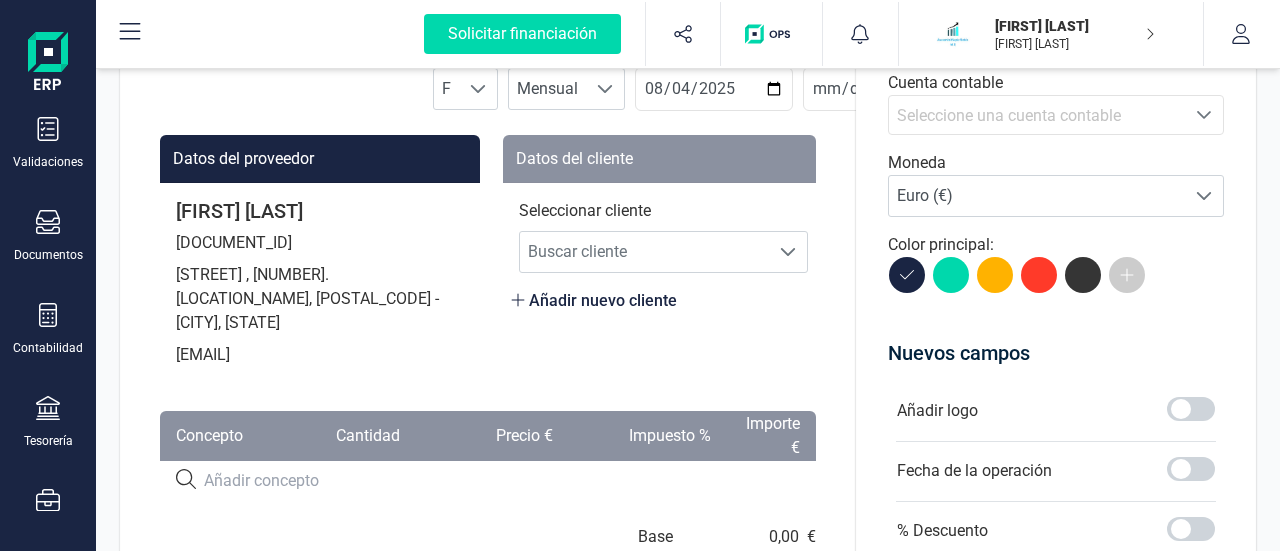 scroll, scrollTop: 0, scrollLeft: 0, axis: both 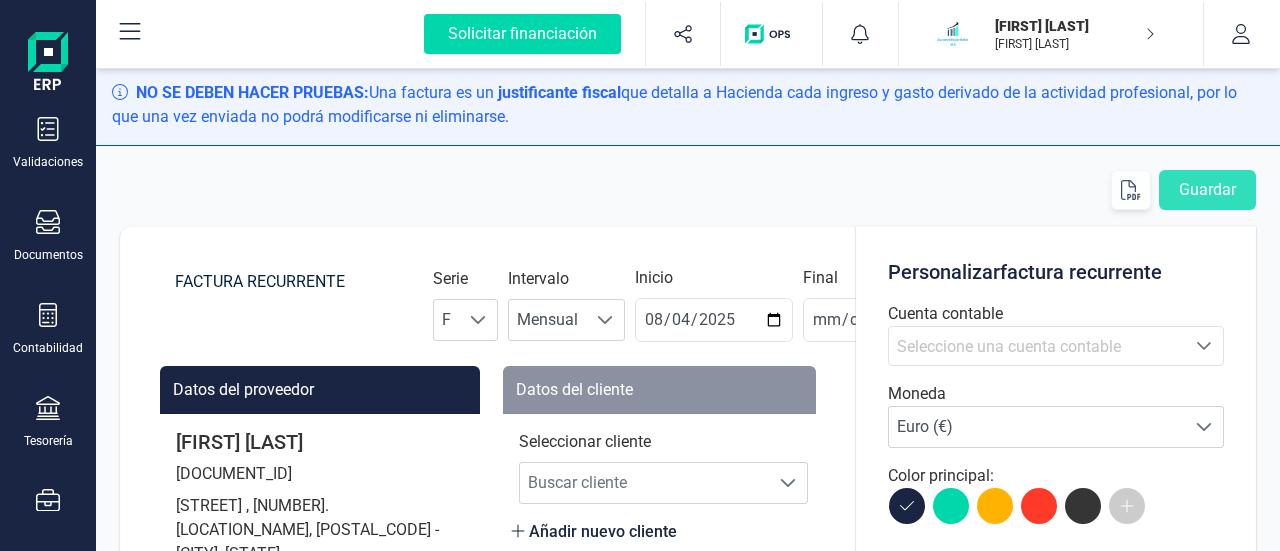 click at bounding box center (130, 34) 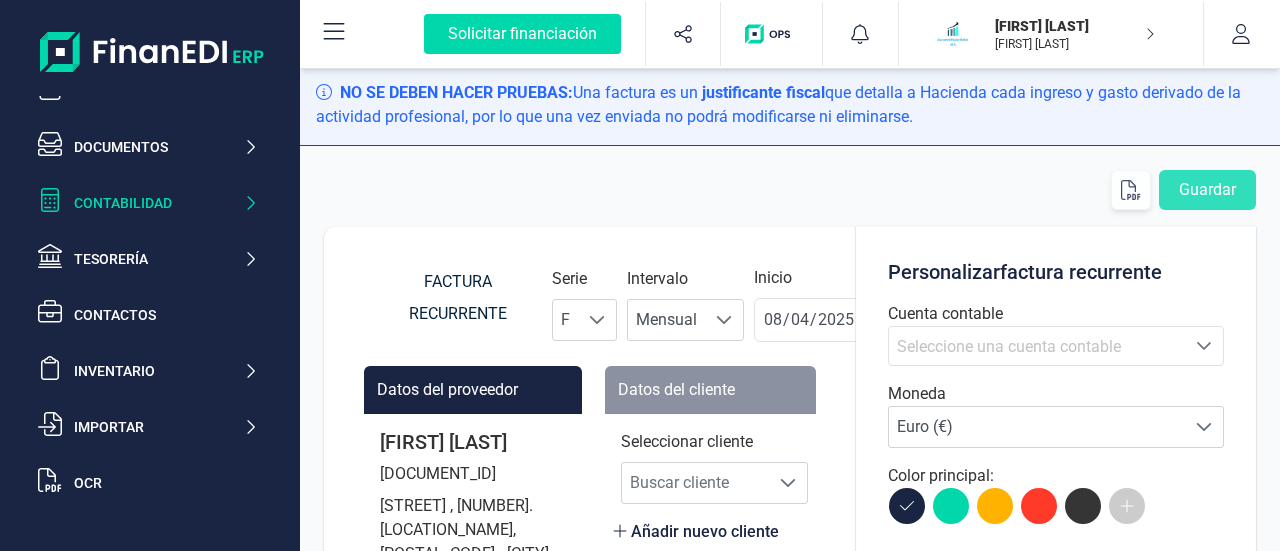 click on "Contabilidad" at bounding box center [158, 203] 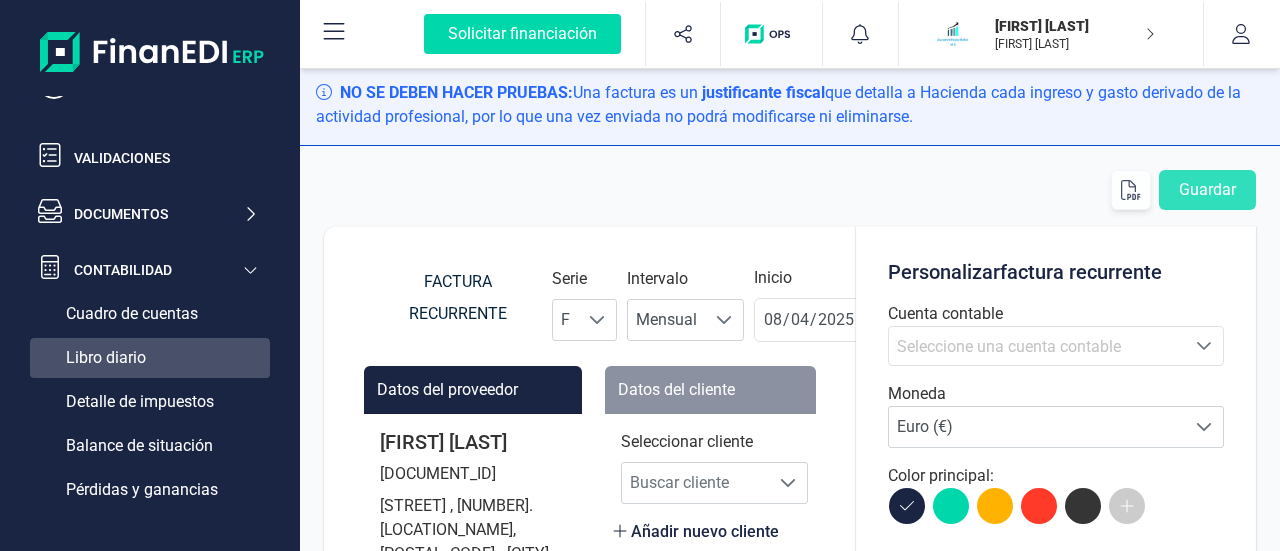 scroll, scrollTop: 0, scrollLeft: 0, axis: both 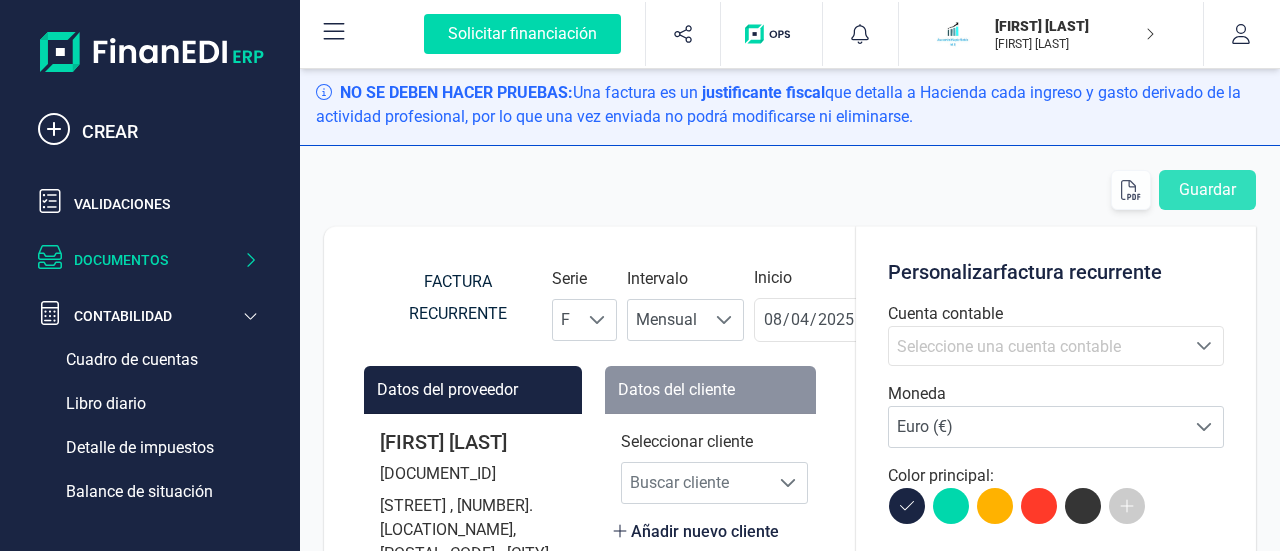 click 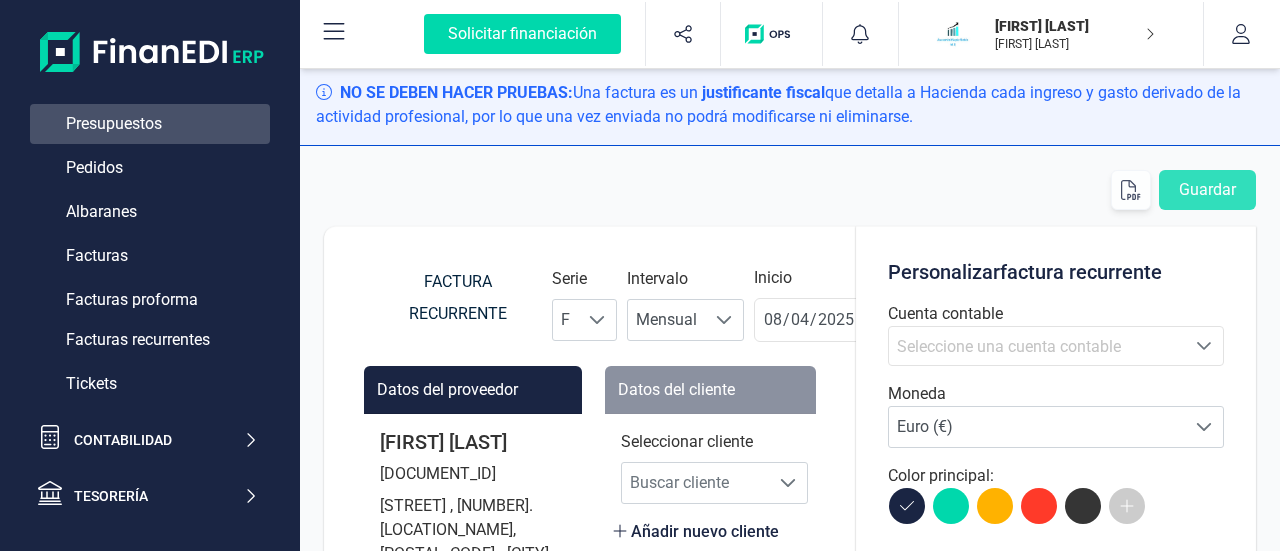 scroll, scrollTop: 200, scrollLeft: 0, axis: vertical 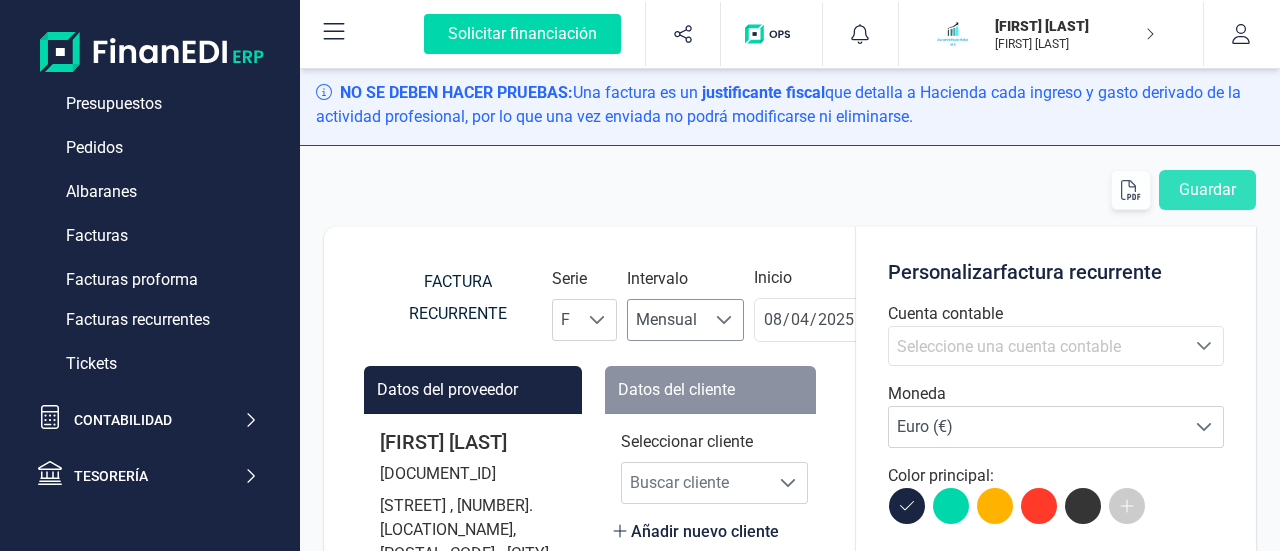 click on "Mensual" at bounding box center [666, 320] 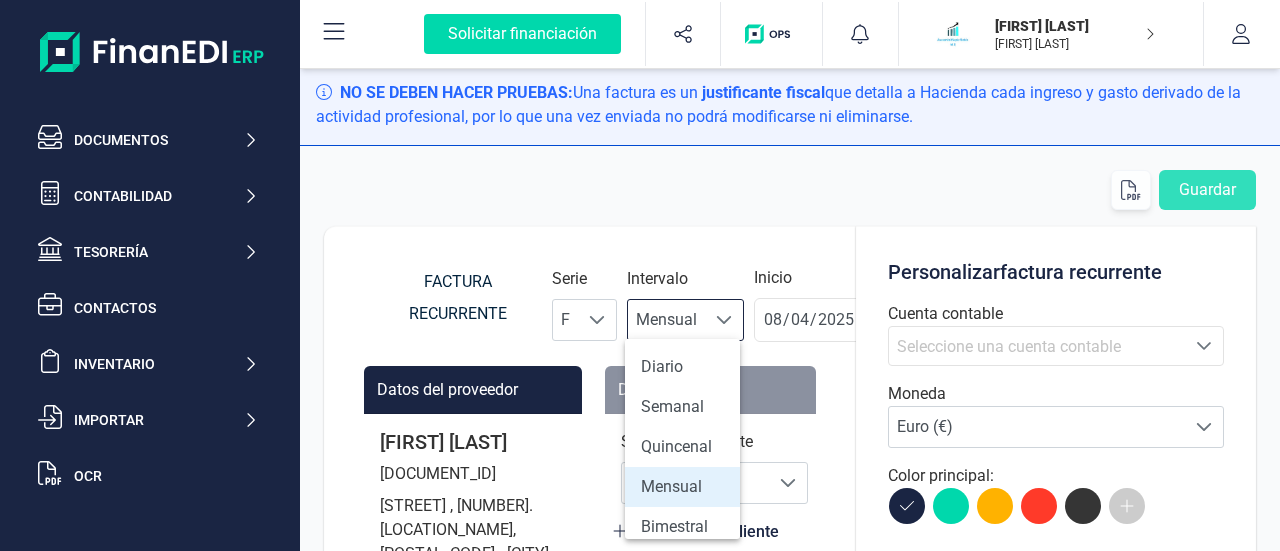 click on "Mensual" at bounding box center (666, 320) 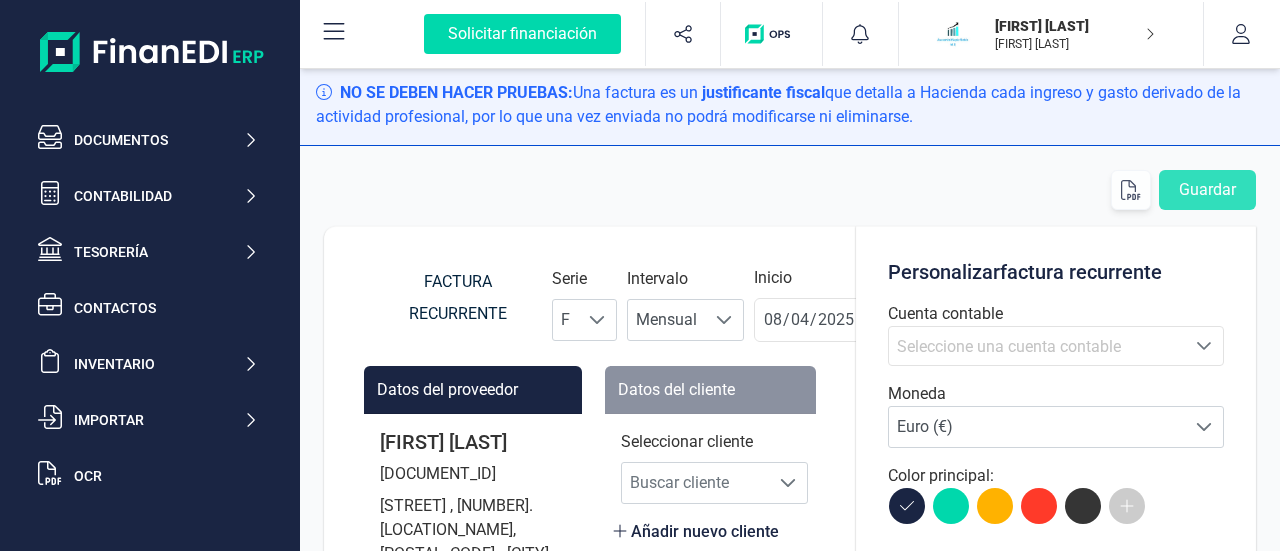 click on "Guardar" at bounding box center (790, 190) 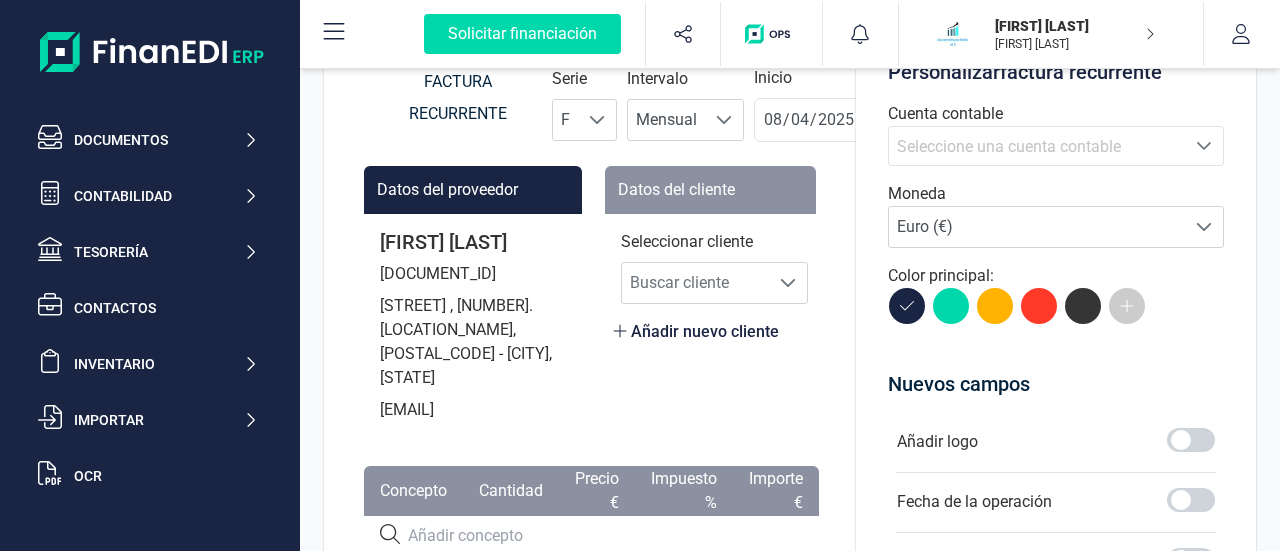 scroll, scrollTop: 0, scrollLeft: 0, axis: both 